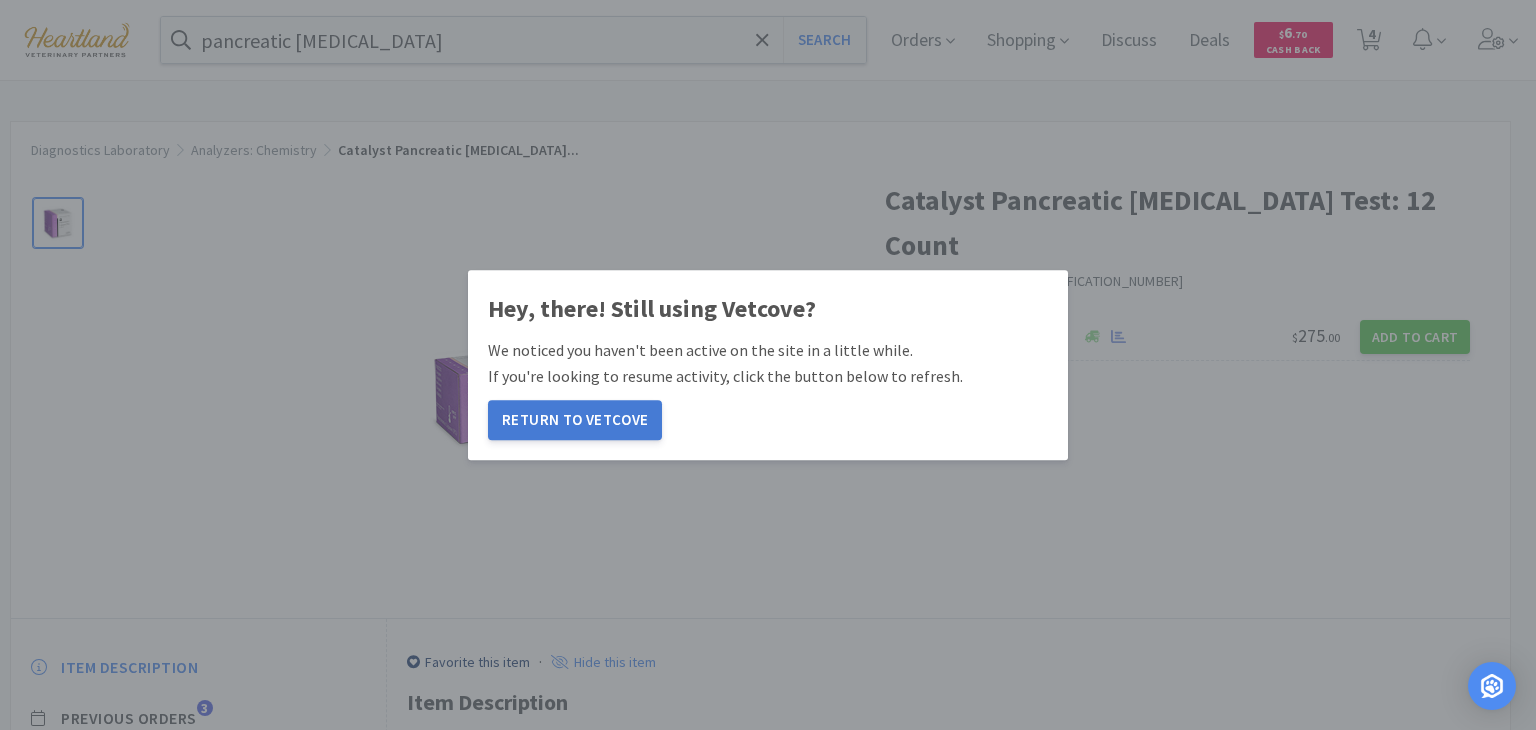 scroll, scrollTop: 0, scrollLeft: 0, axis: both 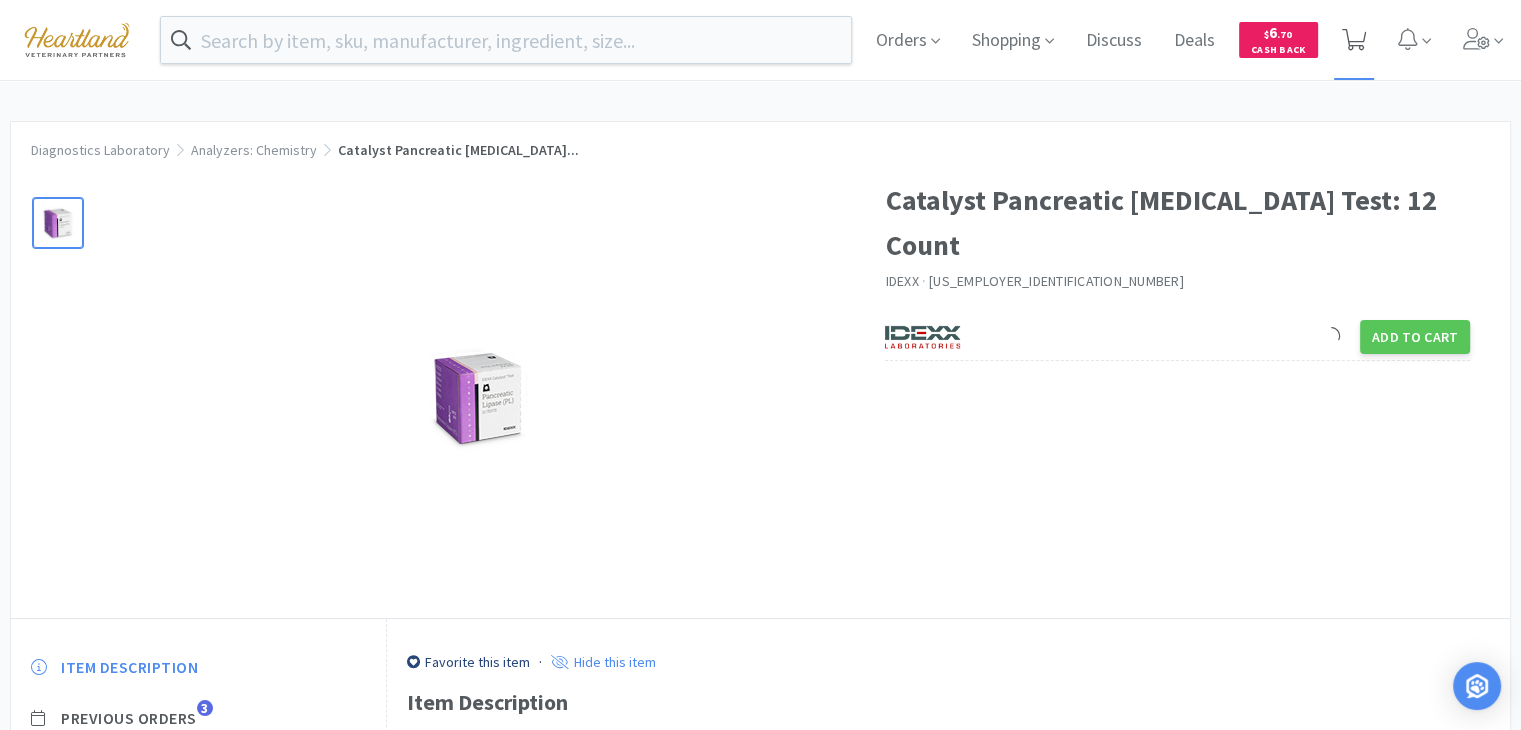 click 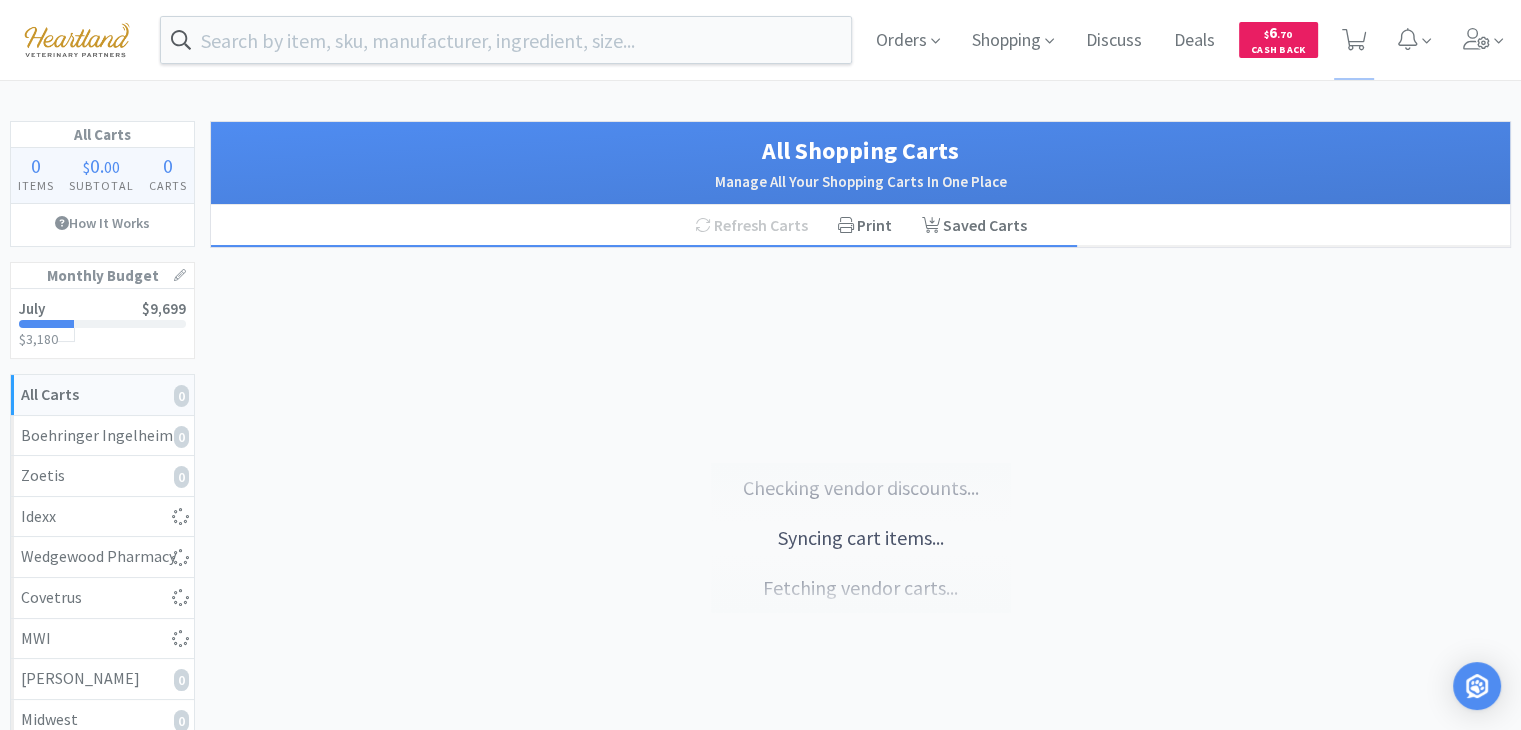 select on "1" 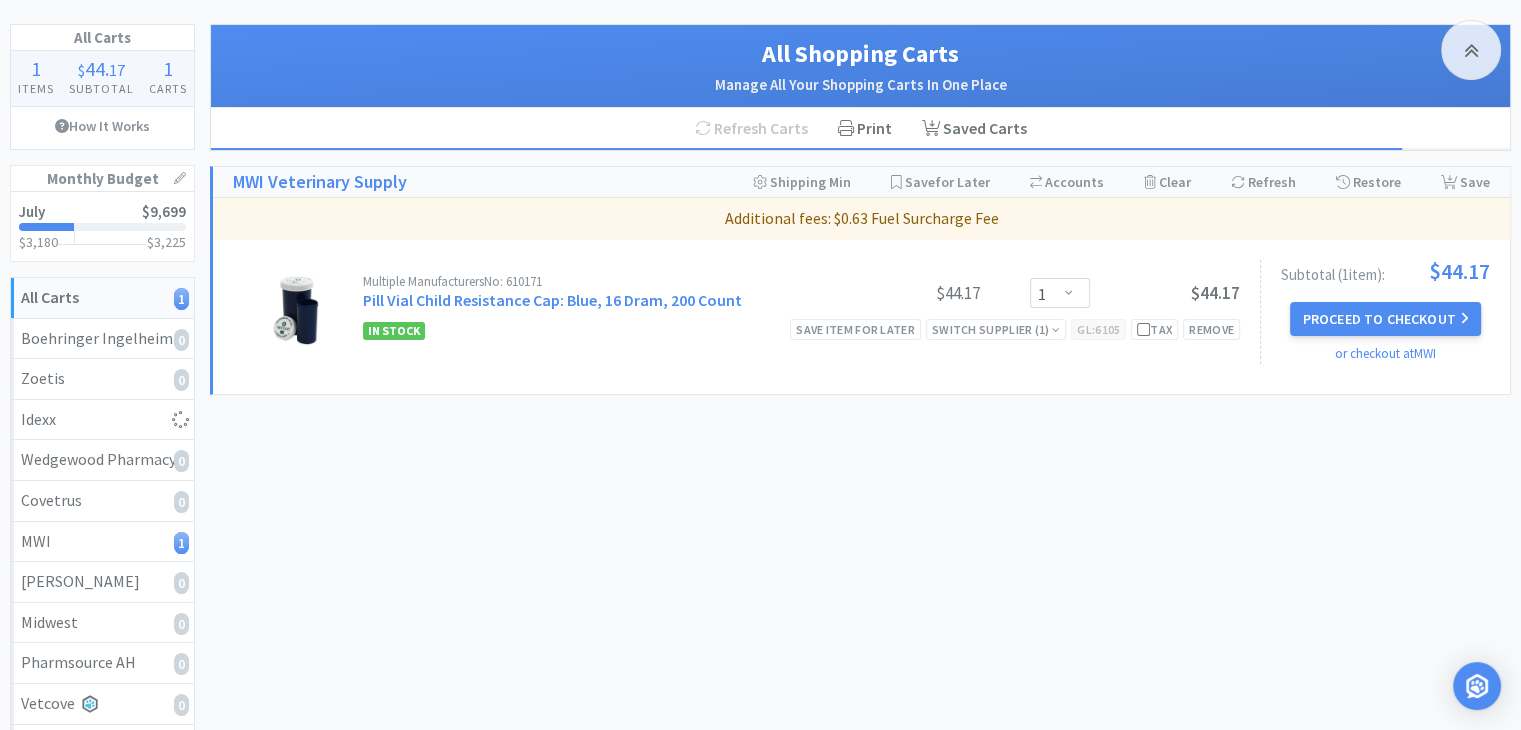 scroll, scrollTop: 14, scrollLeft: 0, axis: vertical 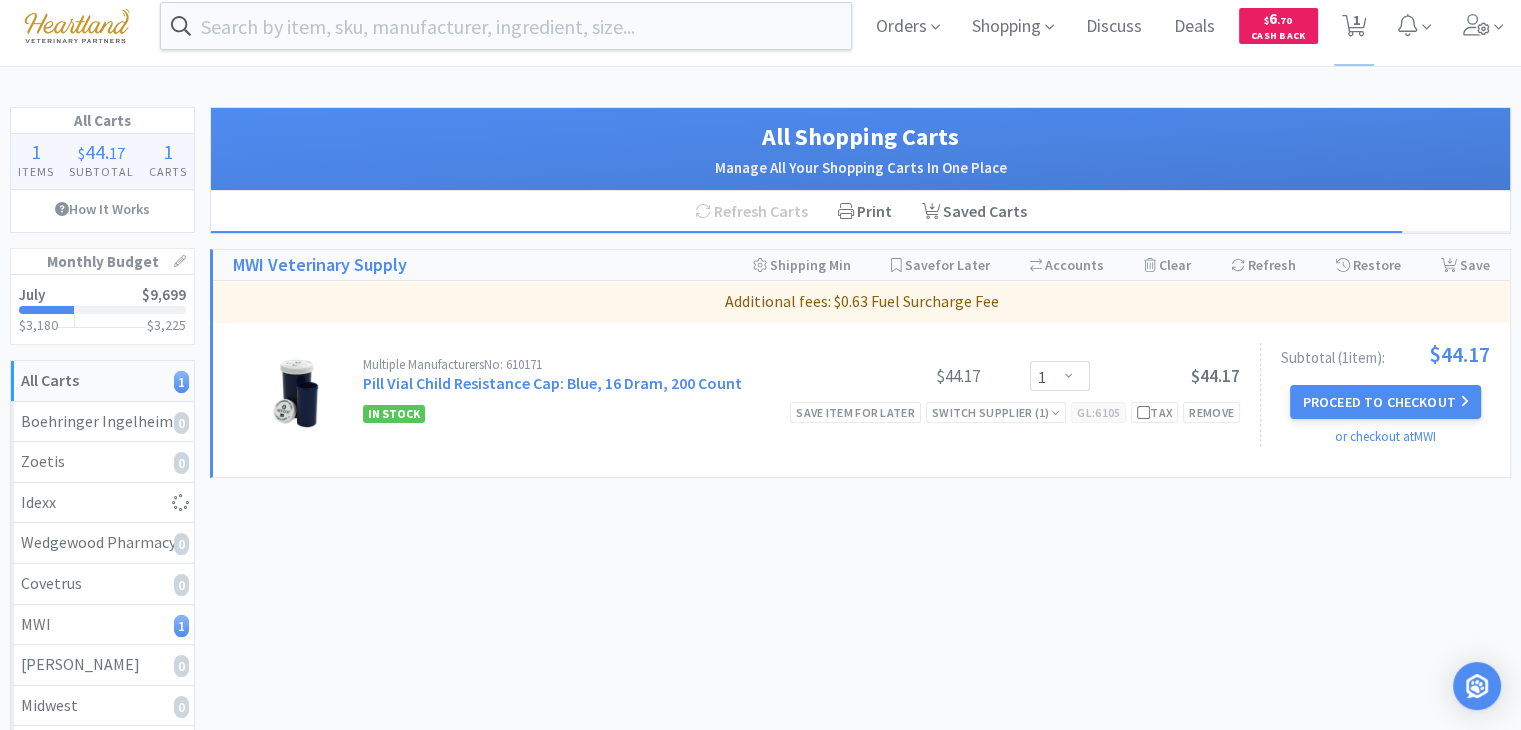 select on "1" 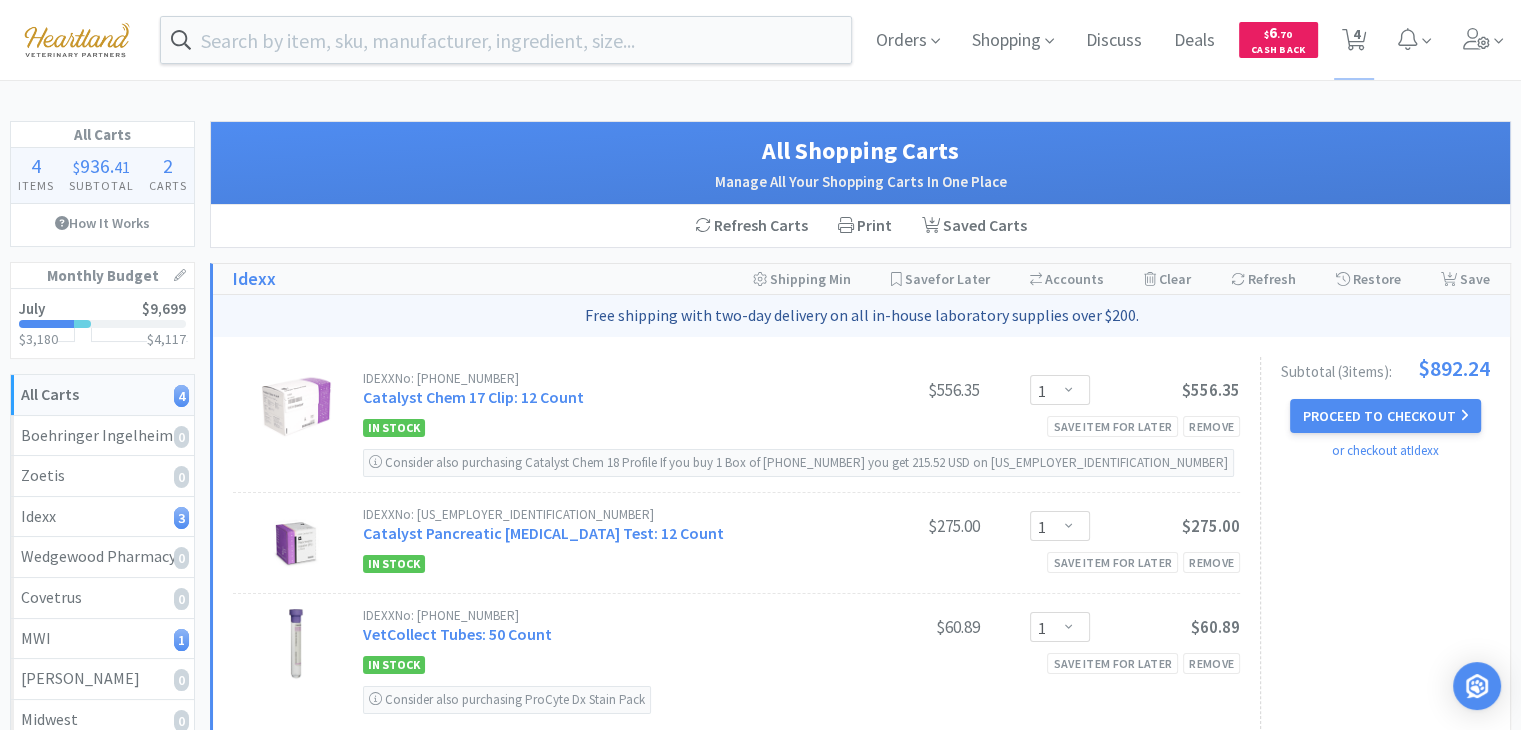 scroll, scrollTop: 0, scrollLeft: 0, axis: both 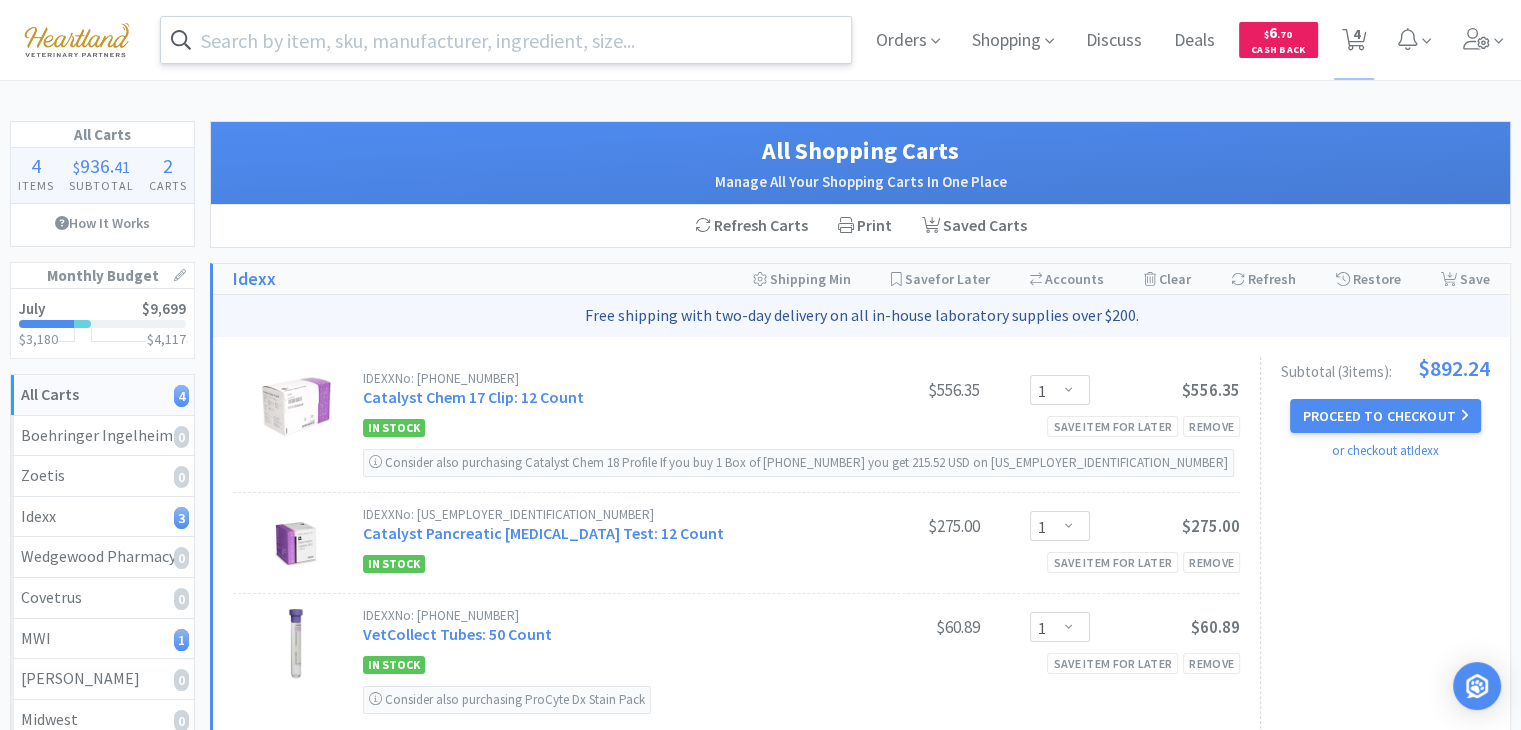 click at bounding box center (506, 40) 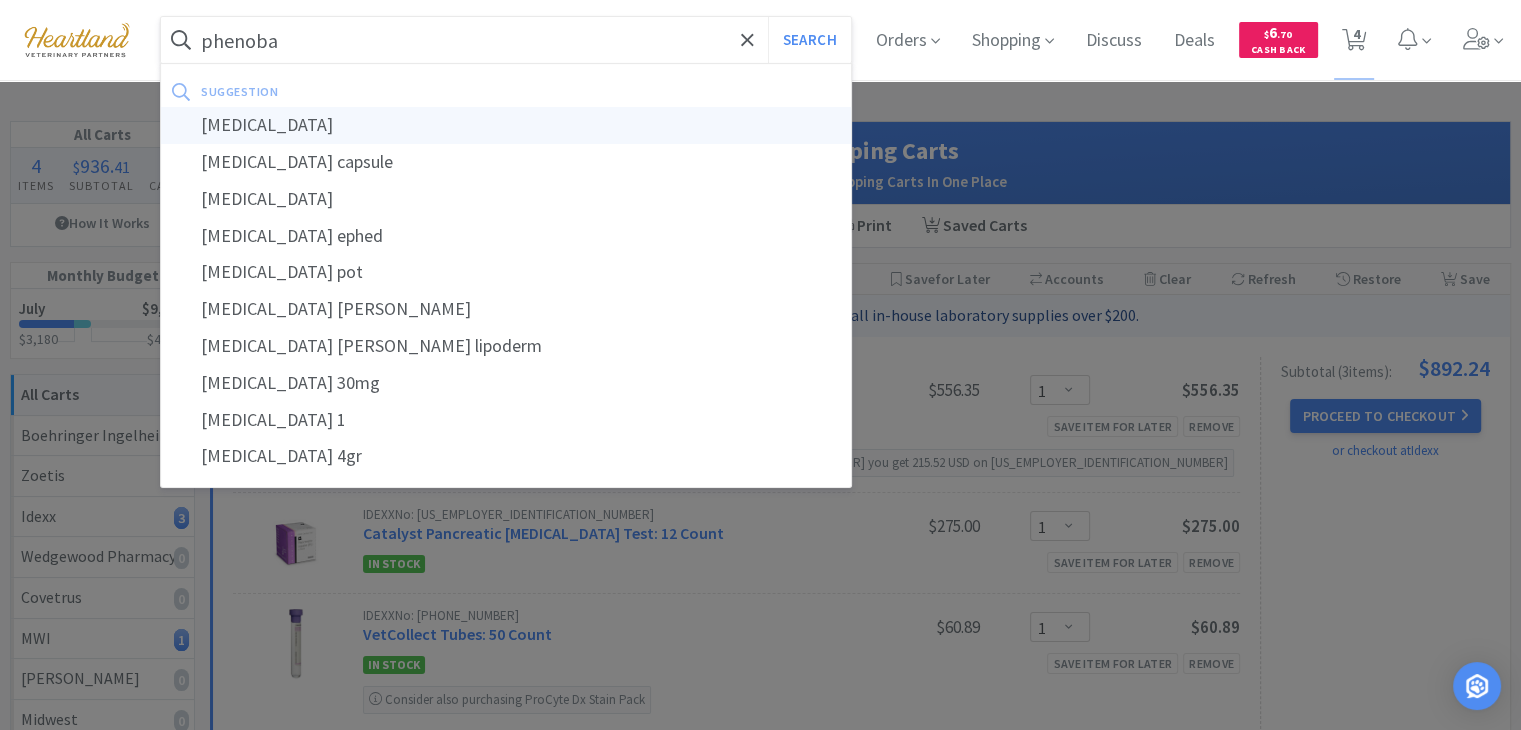click on "[MEDICAL_DATA]" at bounding box center (506, 125) 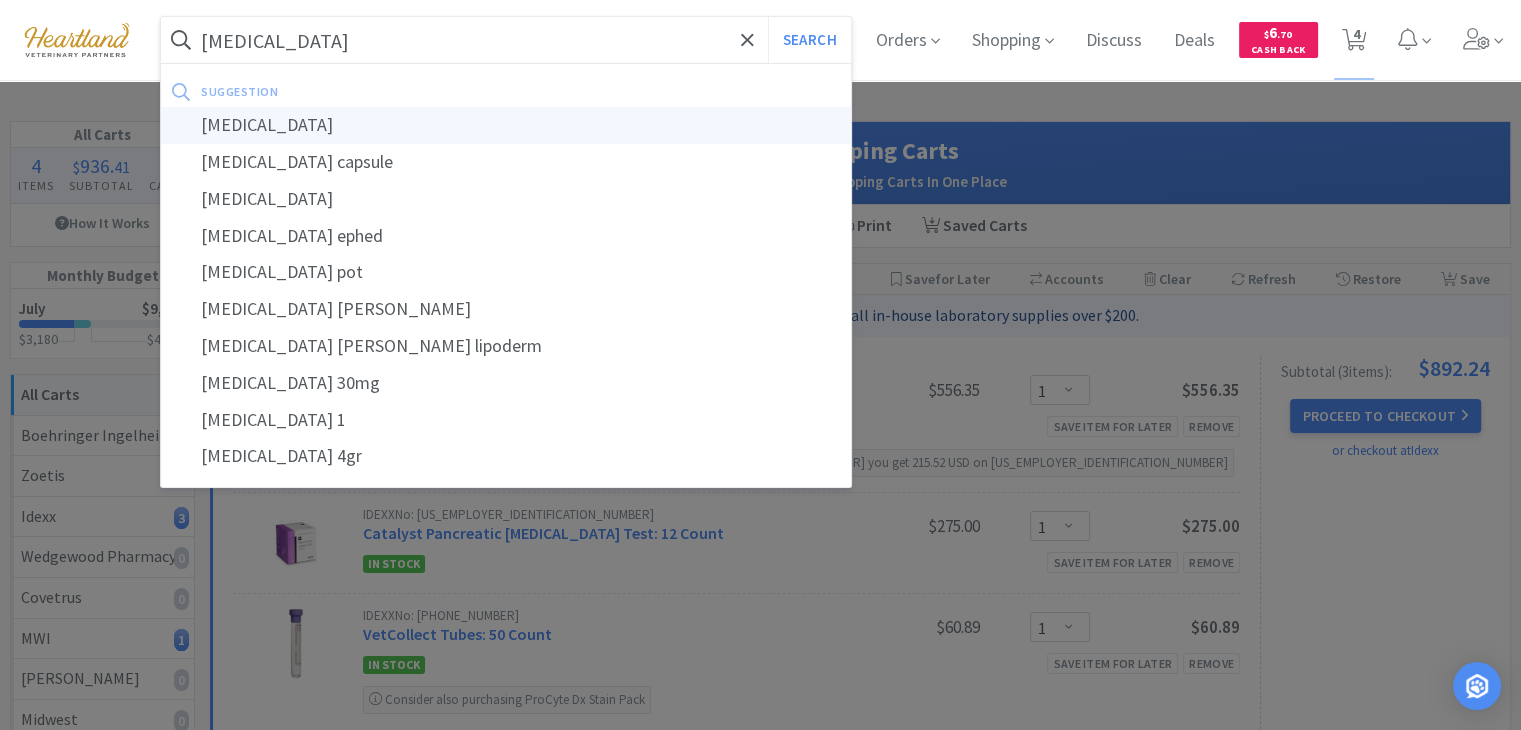 select on "1" 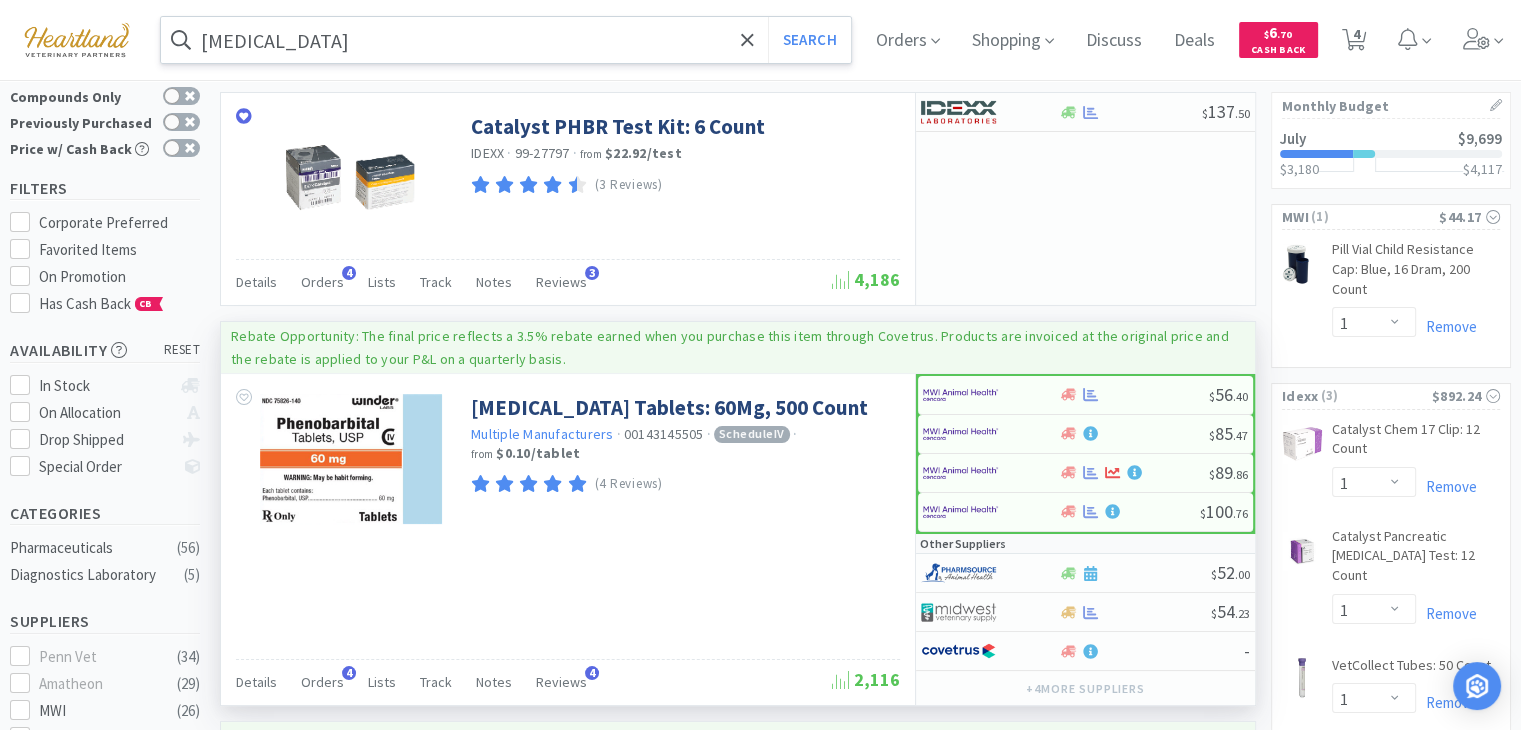 scroll, scrollTop: 0, scrollLeft: 0, axis: both 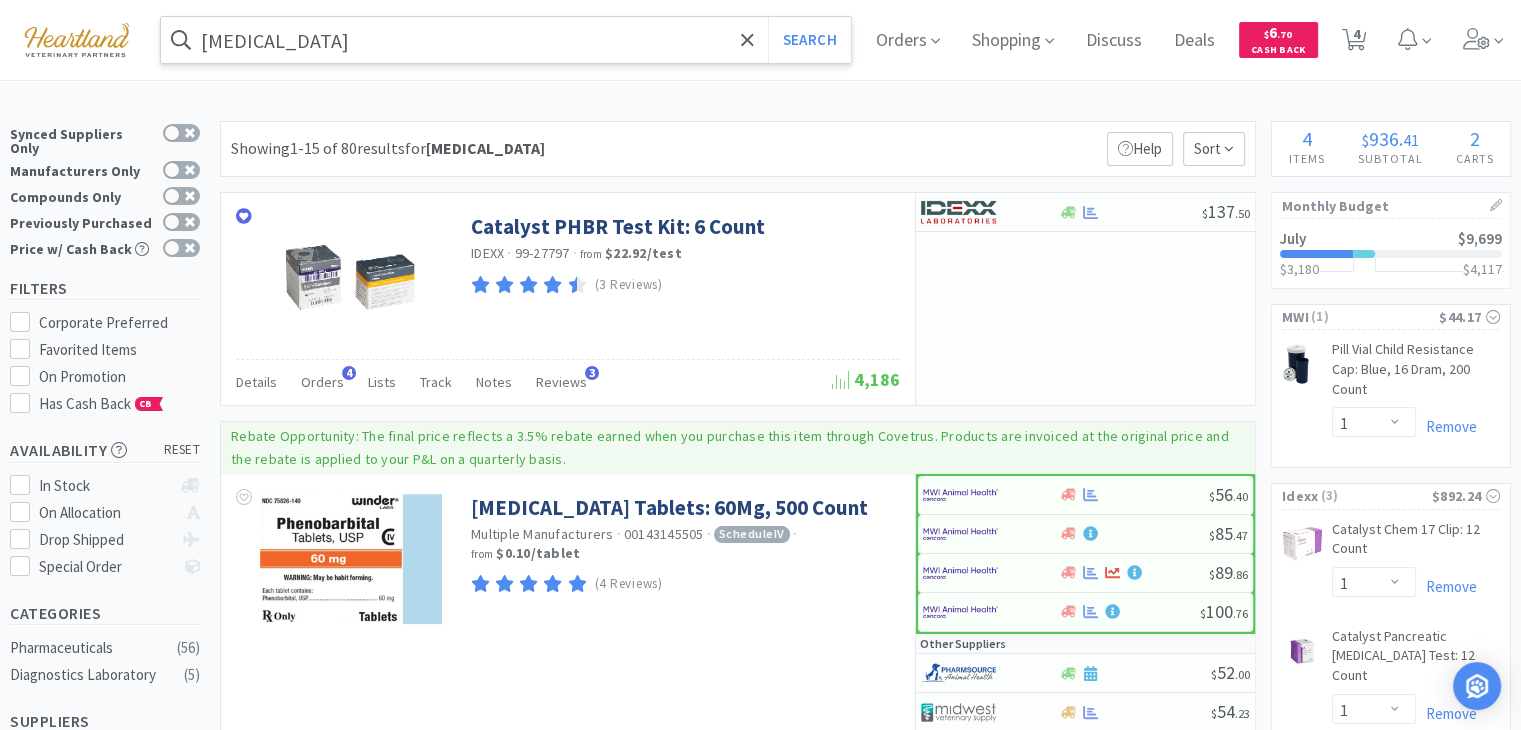 click on "[MEDICAL_DATA]" at bounding box center [506, 40] 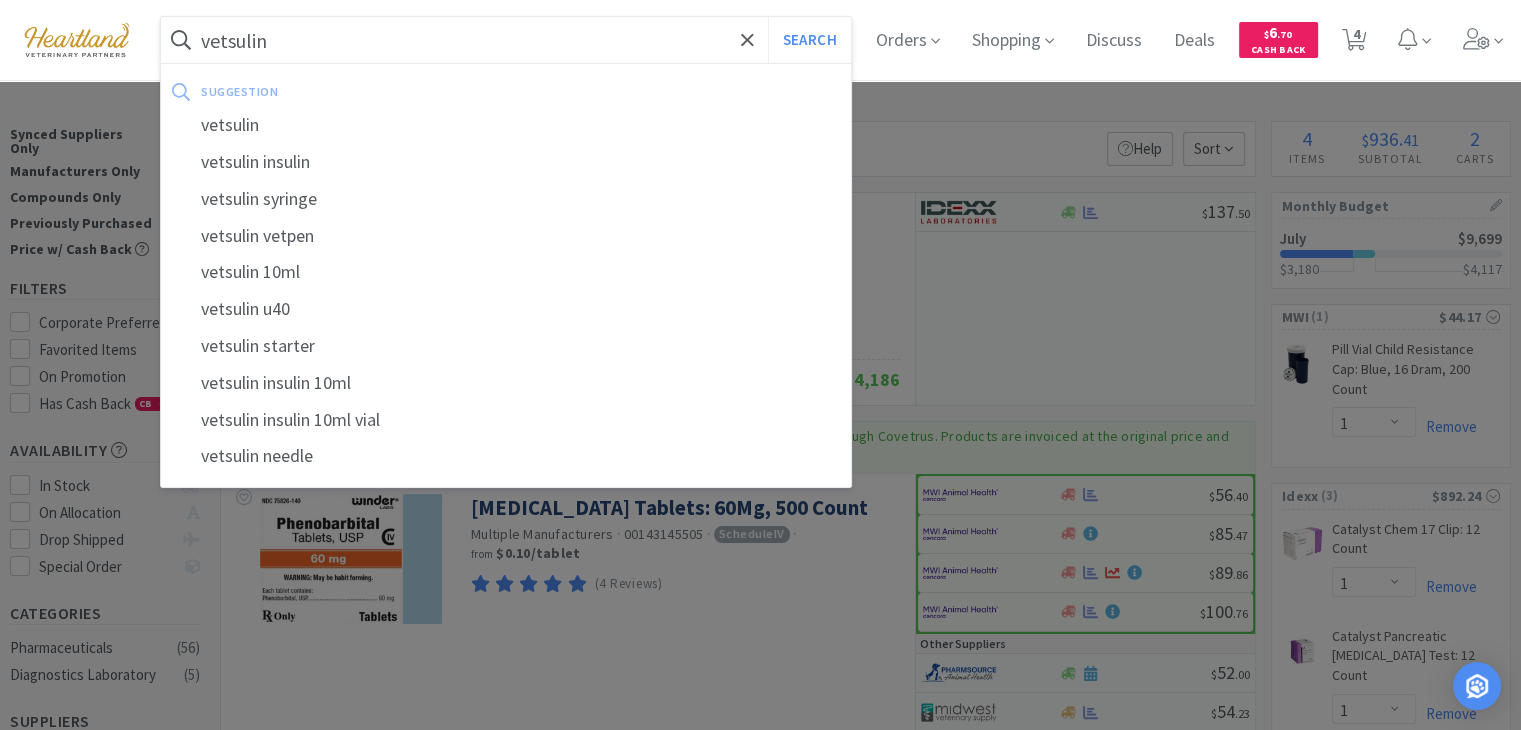 type on "vetsulin" 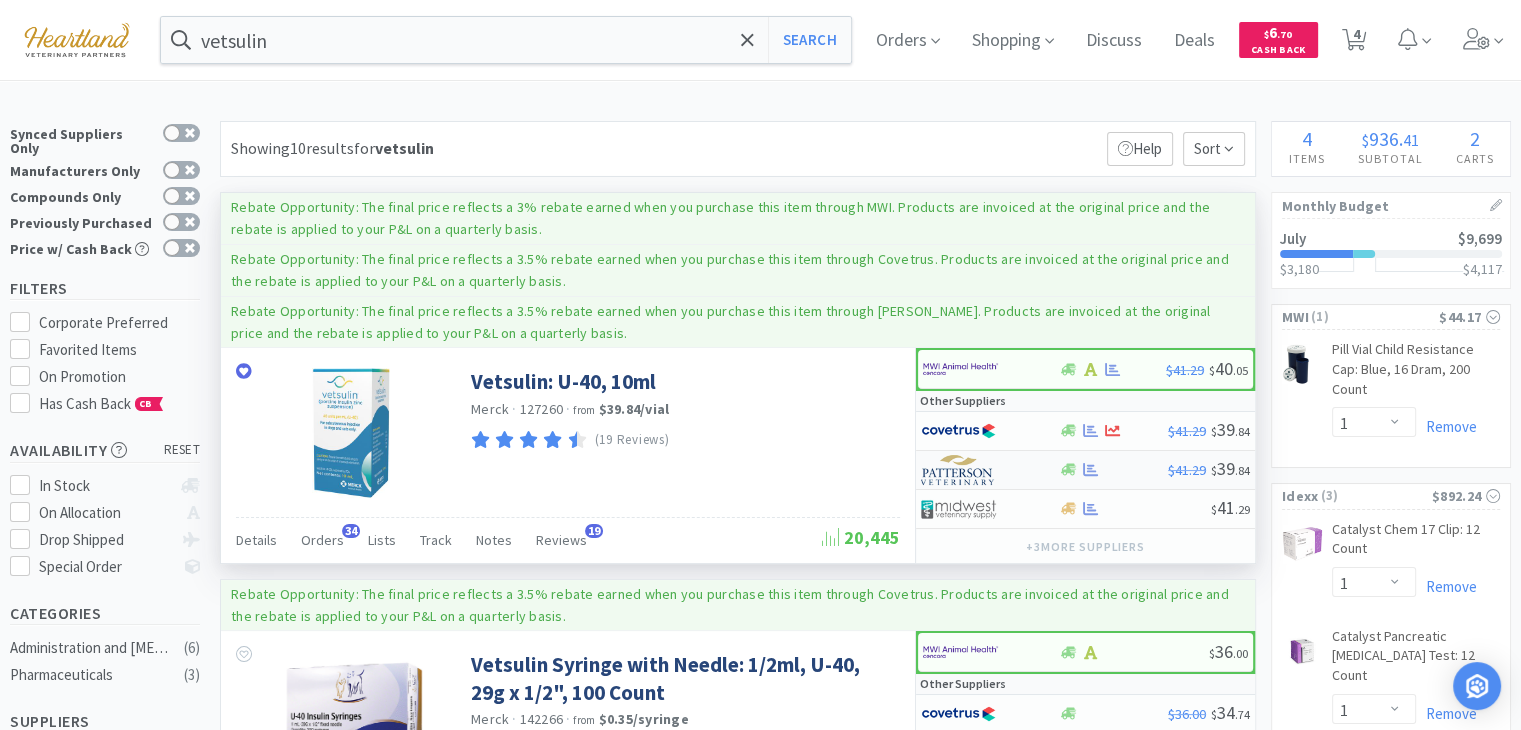click at bounding box center (958, 470) 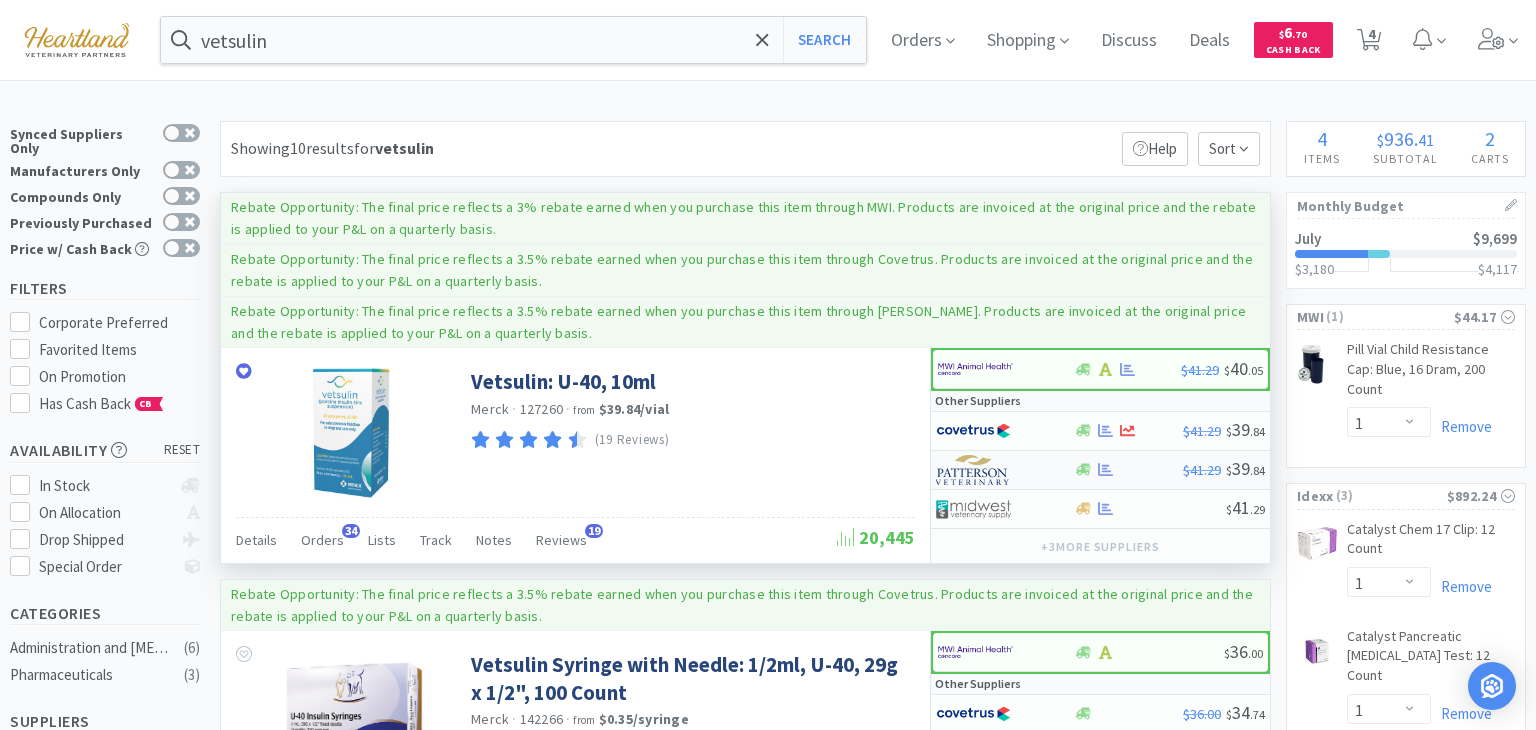 select on "1" 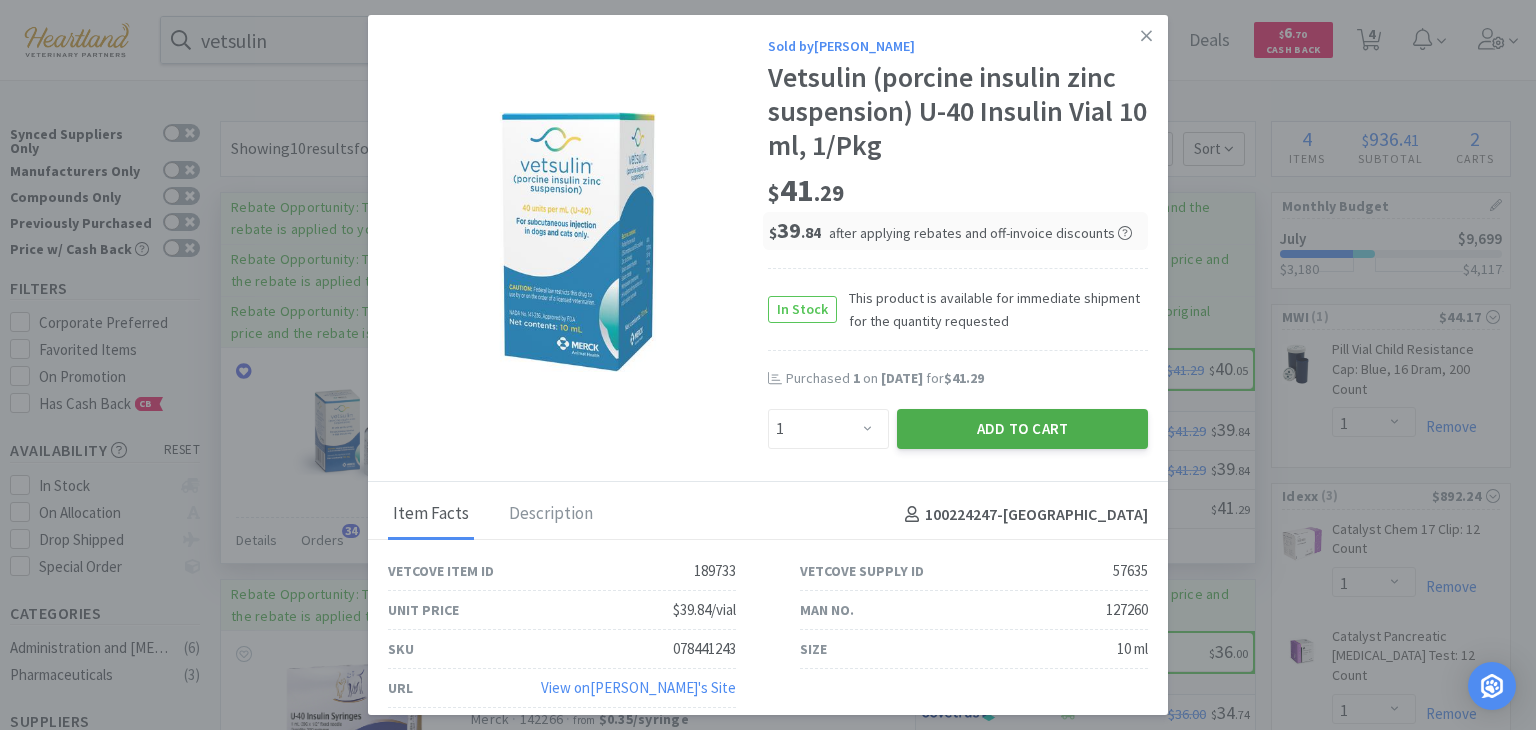 click on "Add to Cart" at bounding box center [1022, 429] 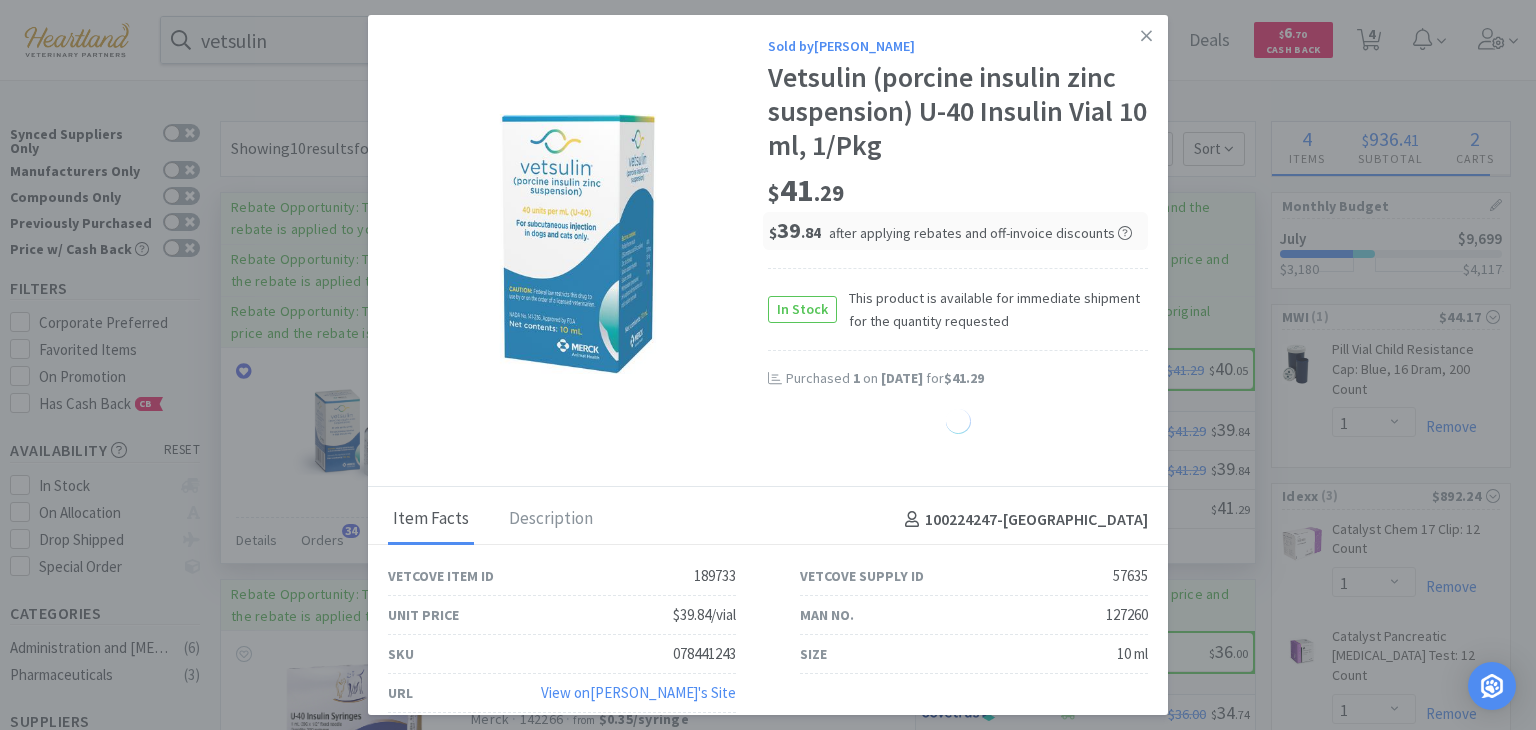 select on "1" 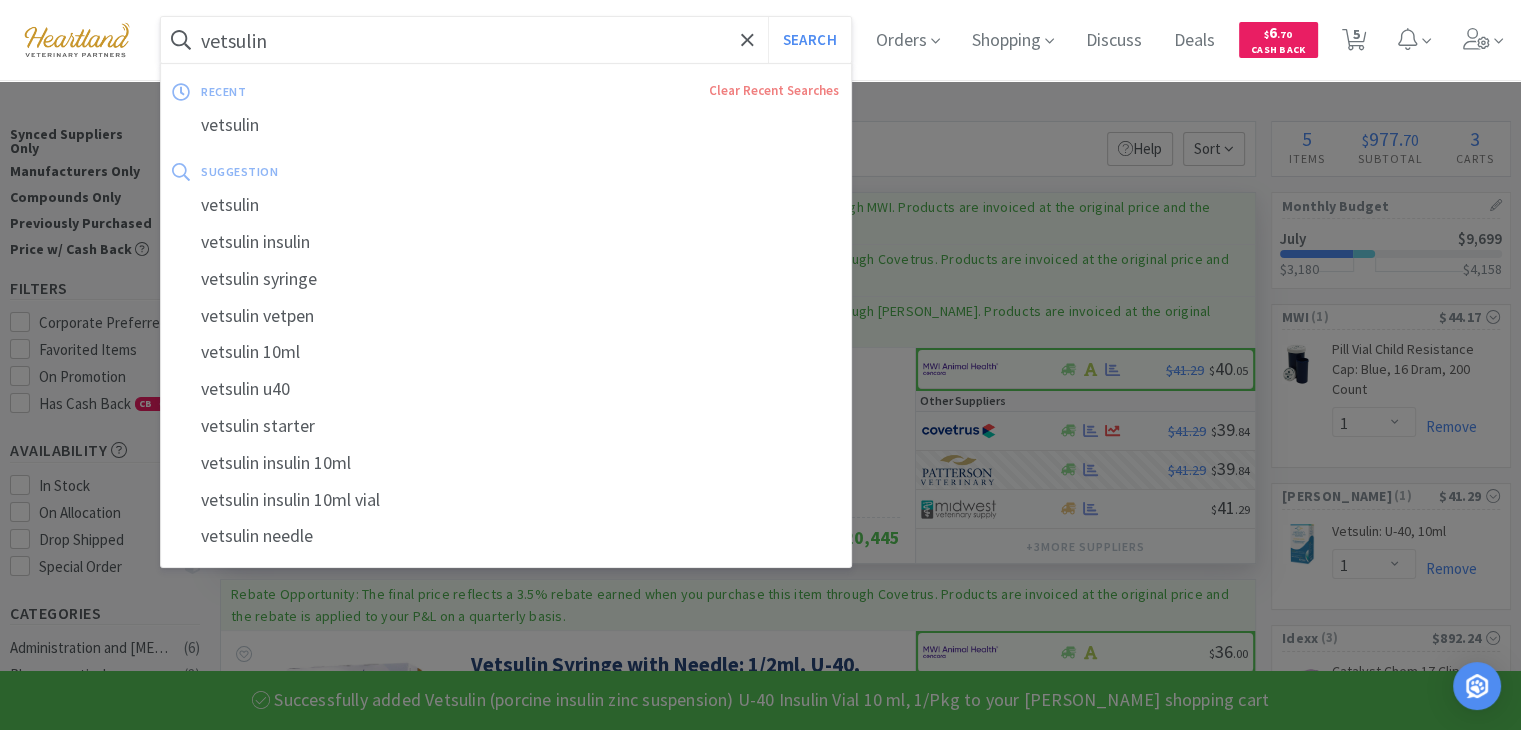 click on "vetsulin" at bounding box center (506, 40) 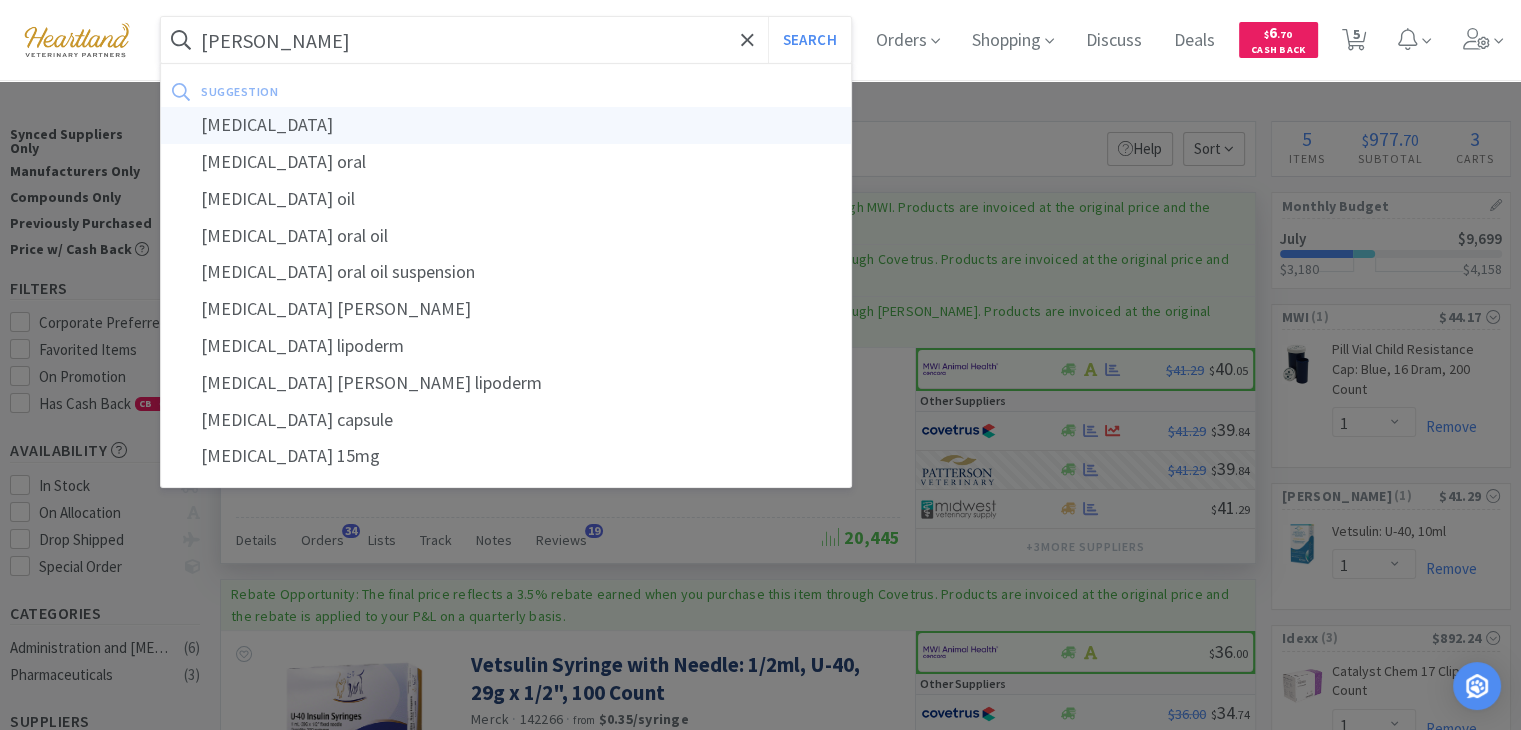 click on "[MEDICAL_DATA]" at bounding box center (506, 125) 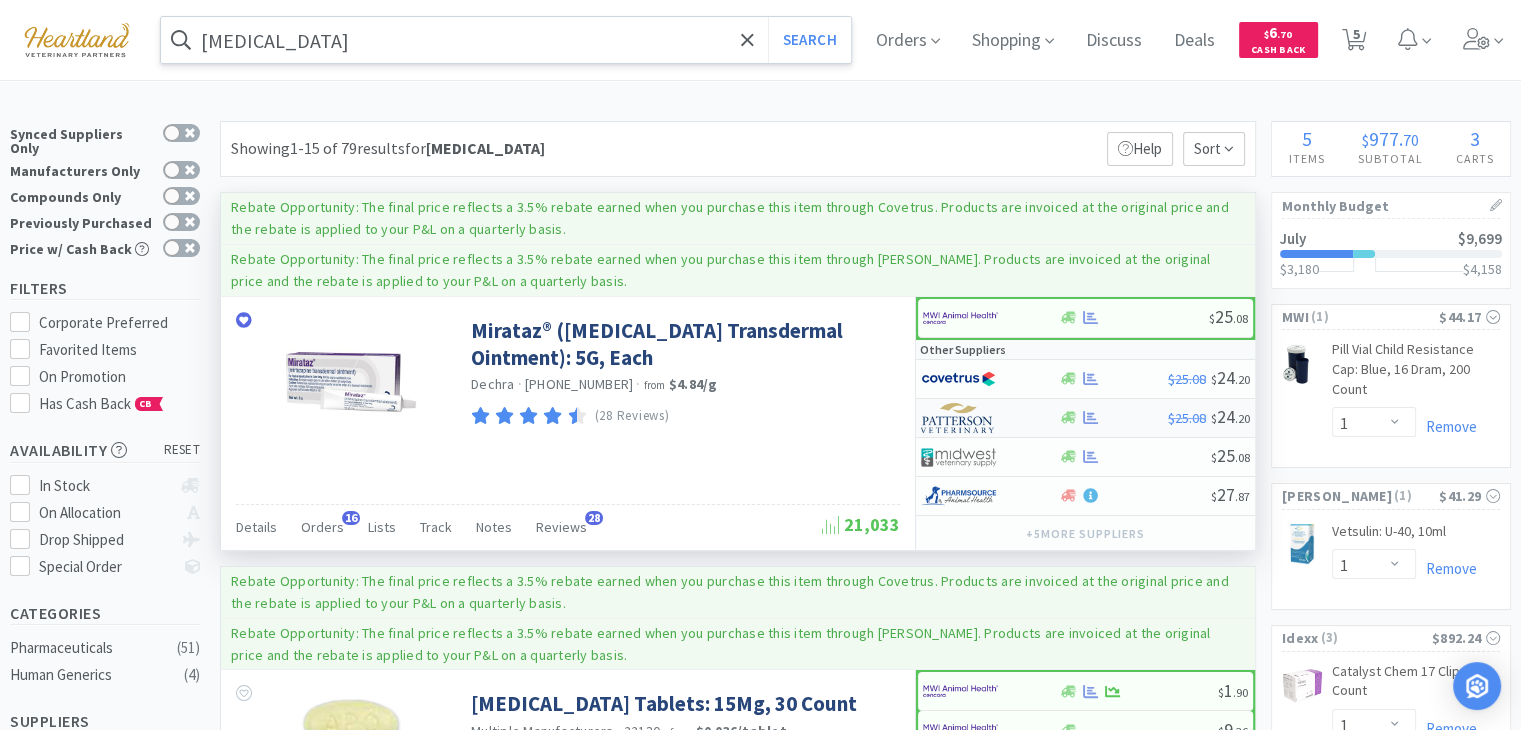 click at bounding box center (958, 418) 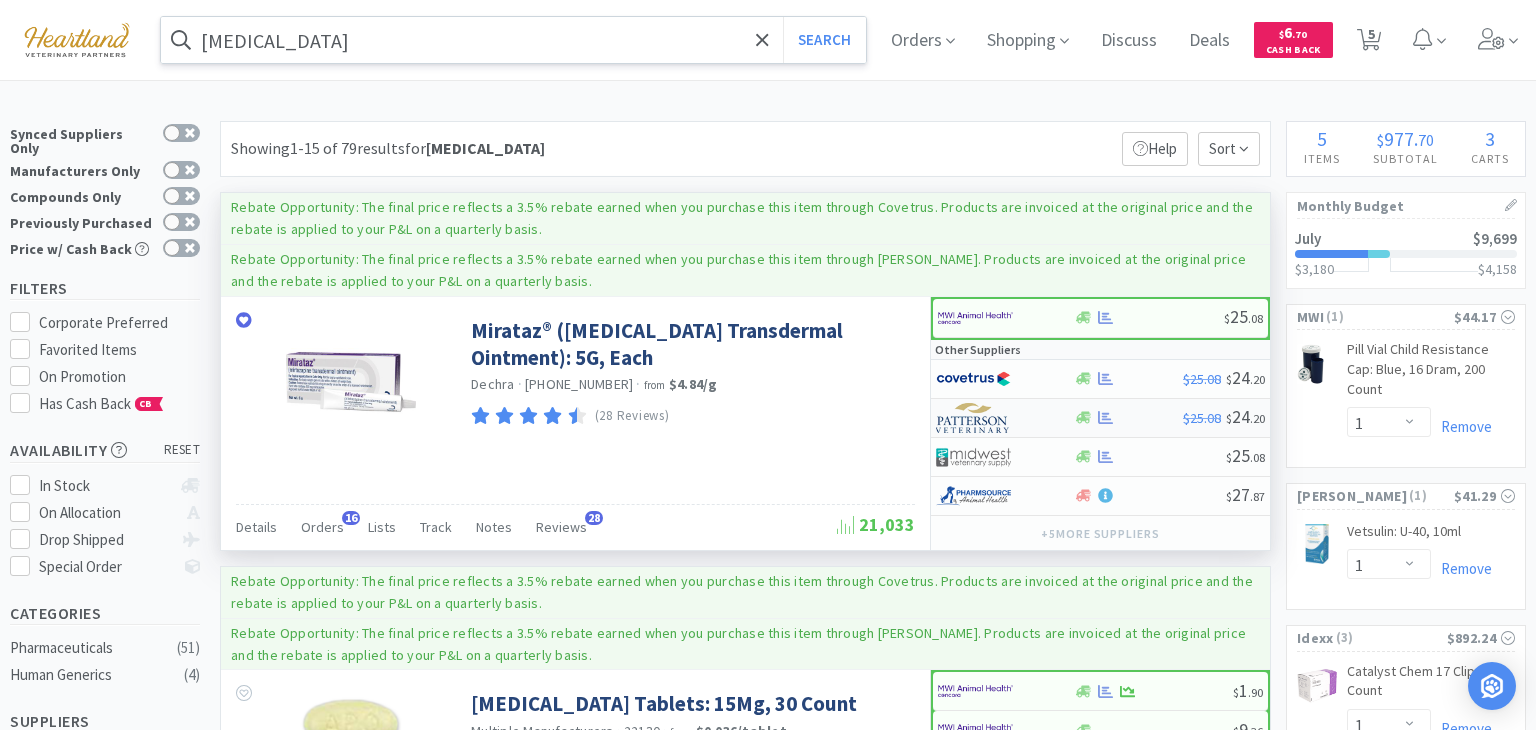 select on "1" 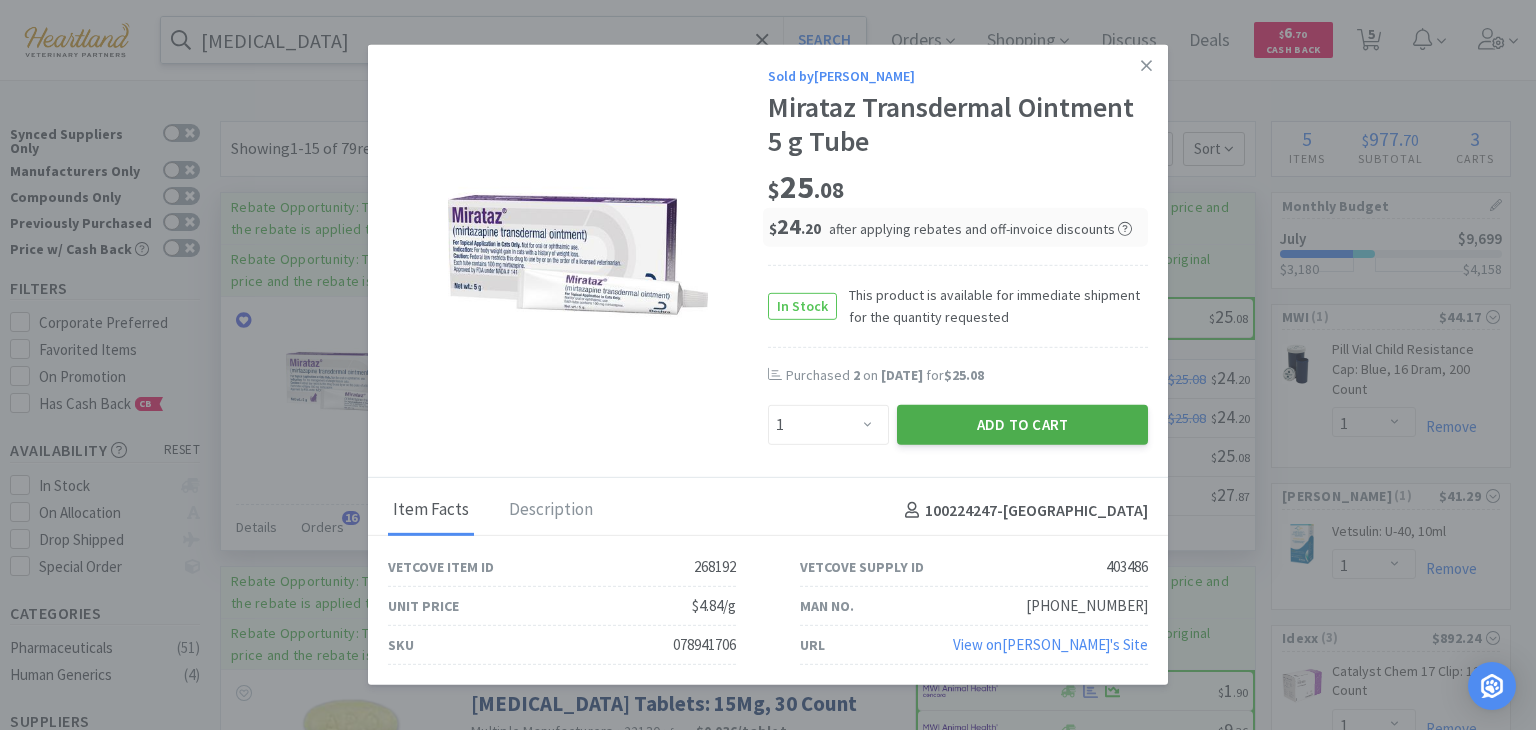 click on "Add to Cart" at bounding box center [1022, 425] 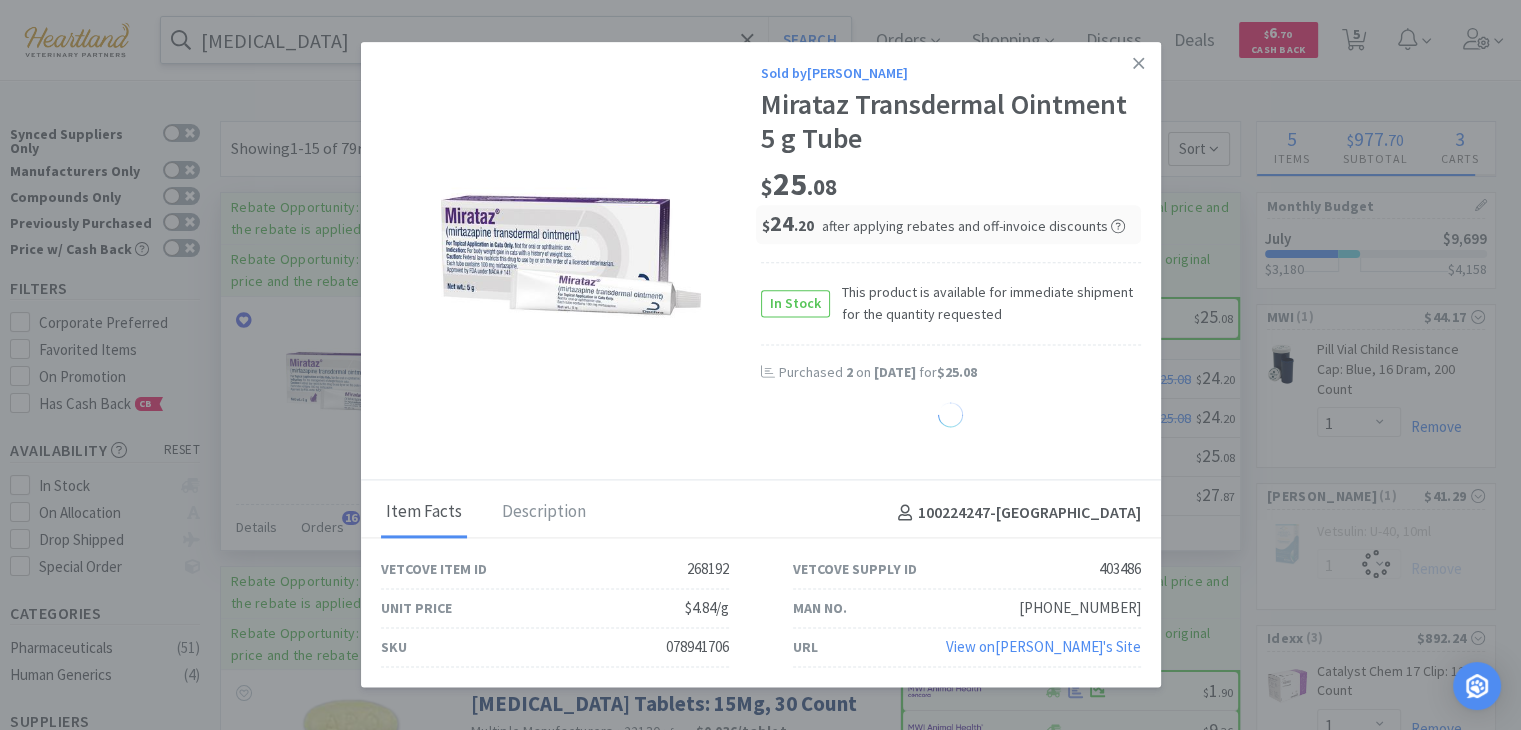 select on "1" 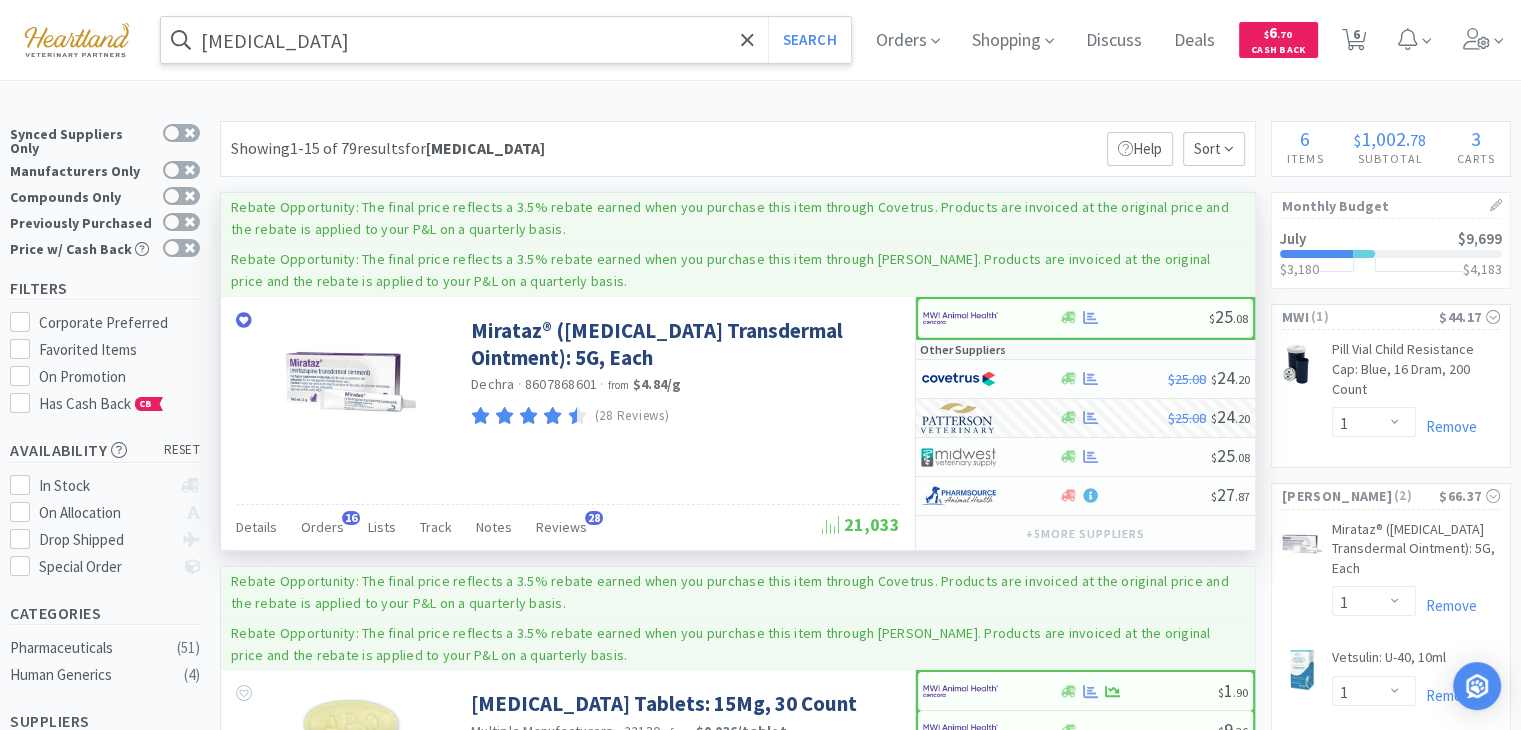 click on "[MEDICAL_DATA]" at bounding box center [506, 40] 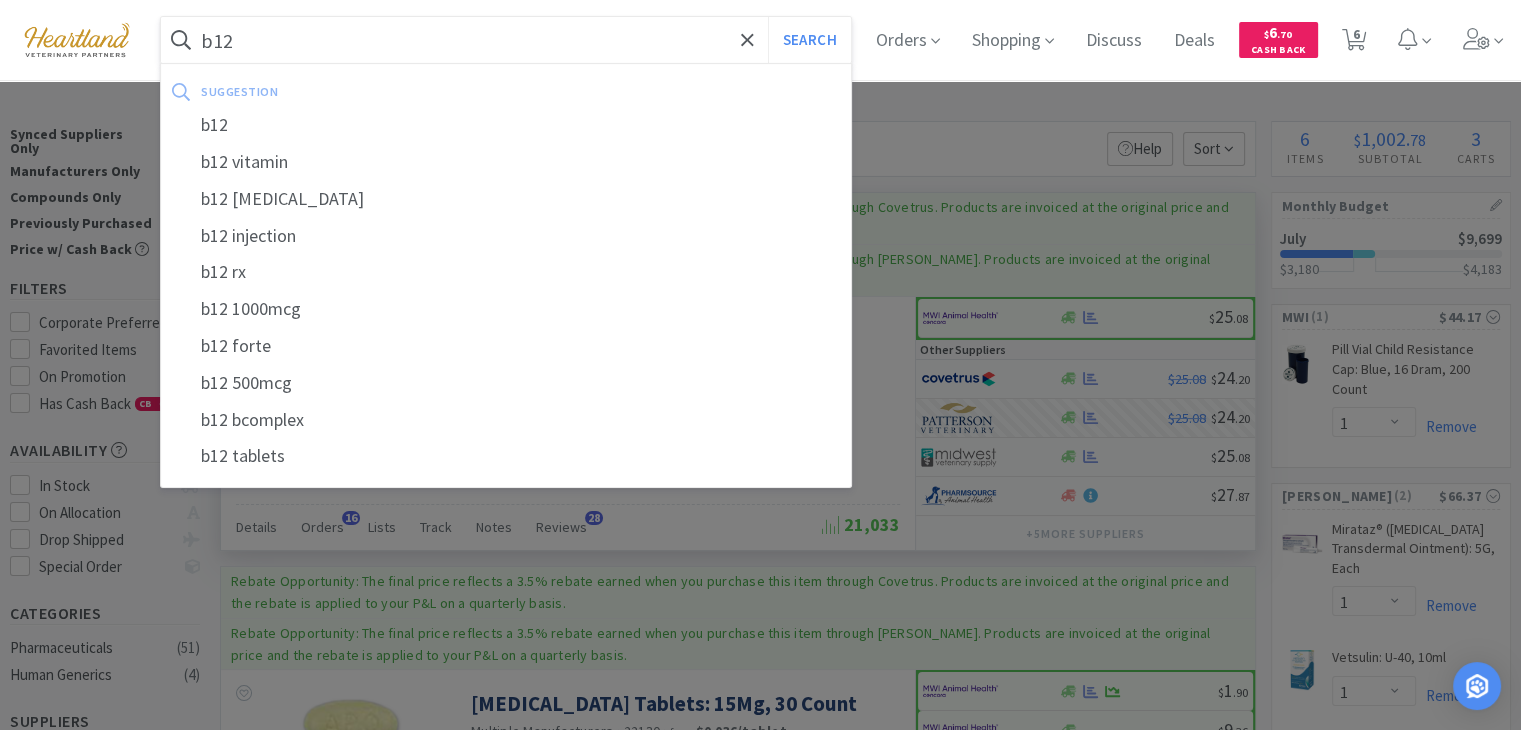 type on "b12" 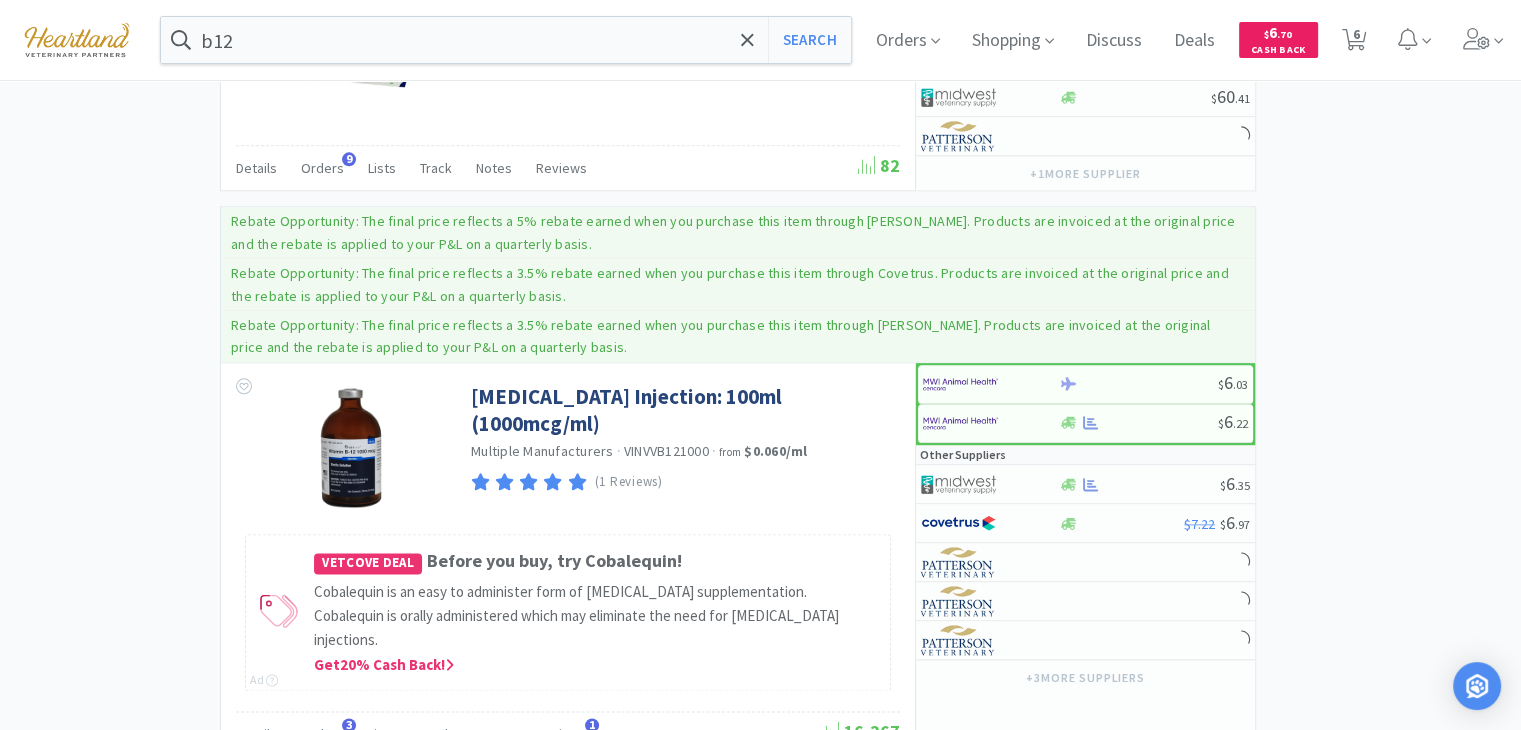 scroll, scrollTop: 2300, scrollLeft: 0, axis: vertical 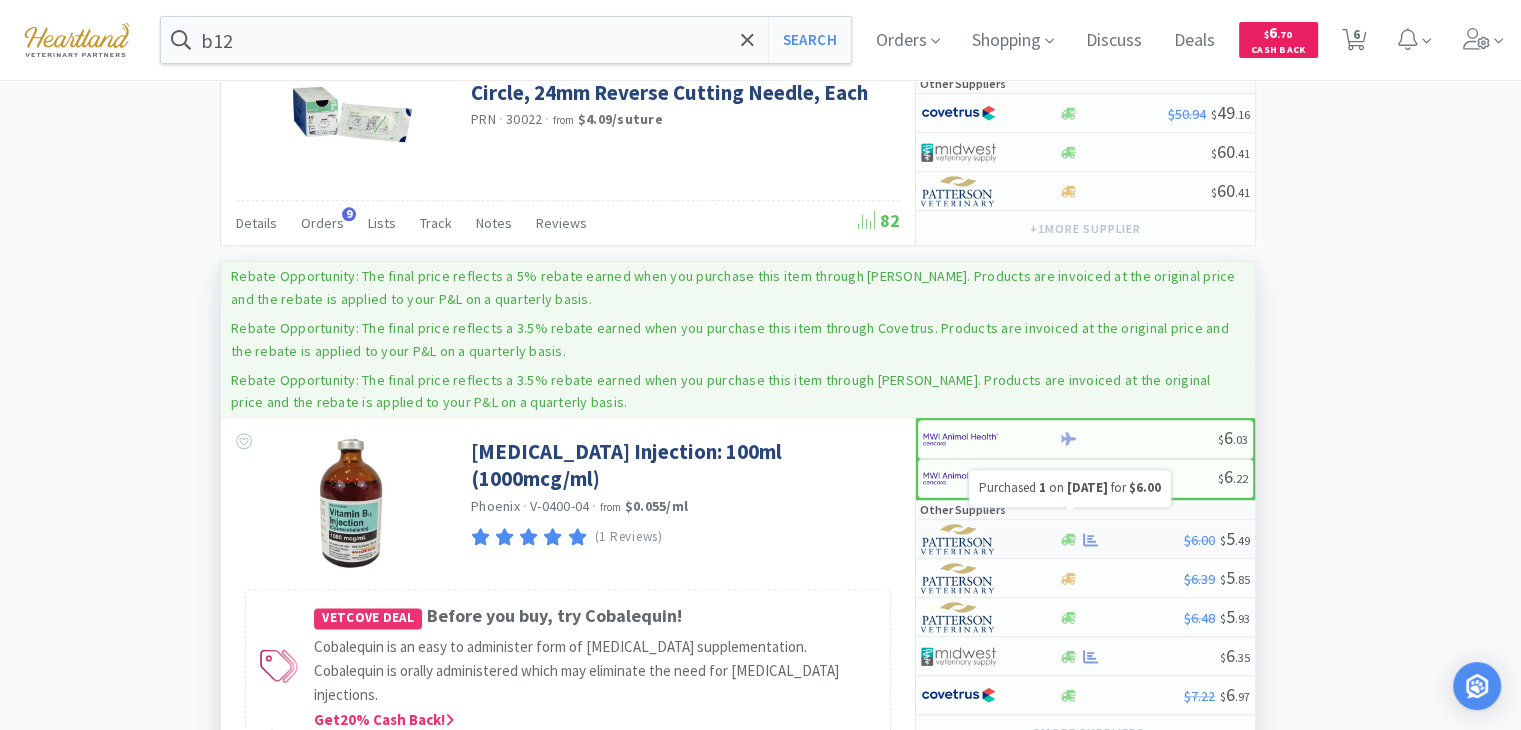 click 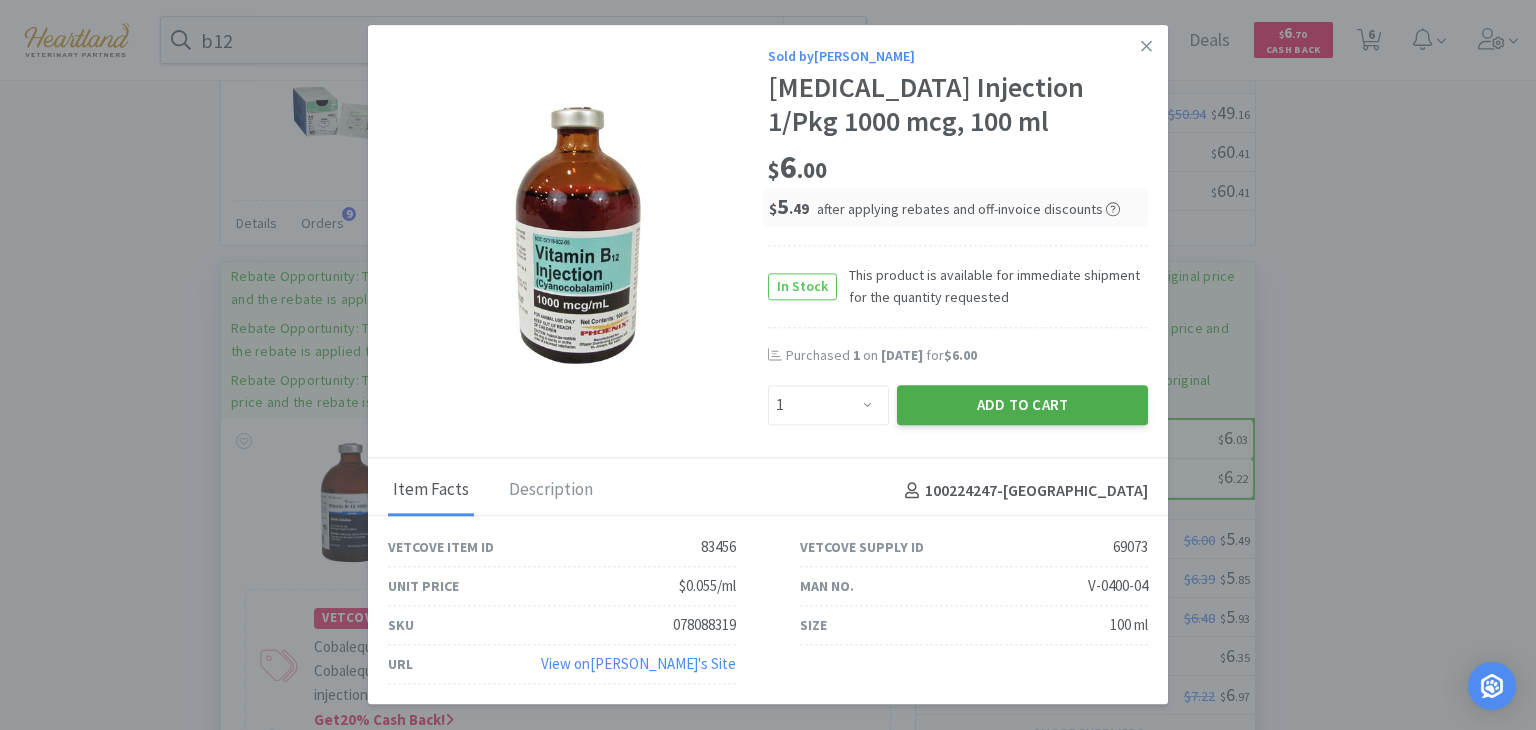 click on "Add to Cart" at bounding box center (1022, 405) 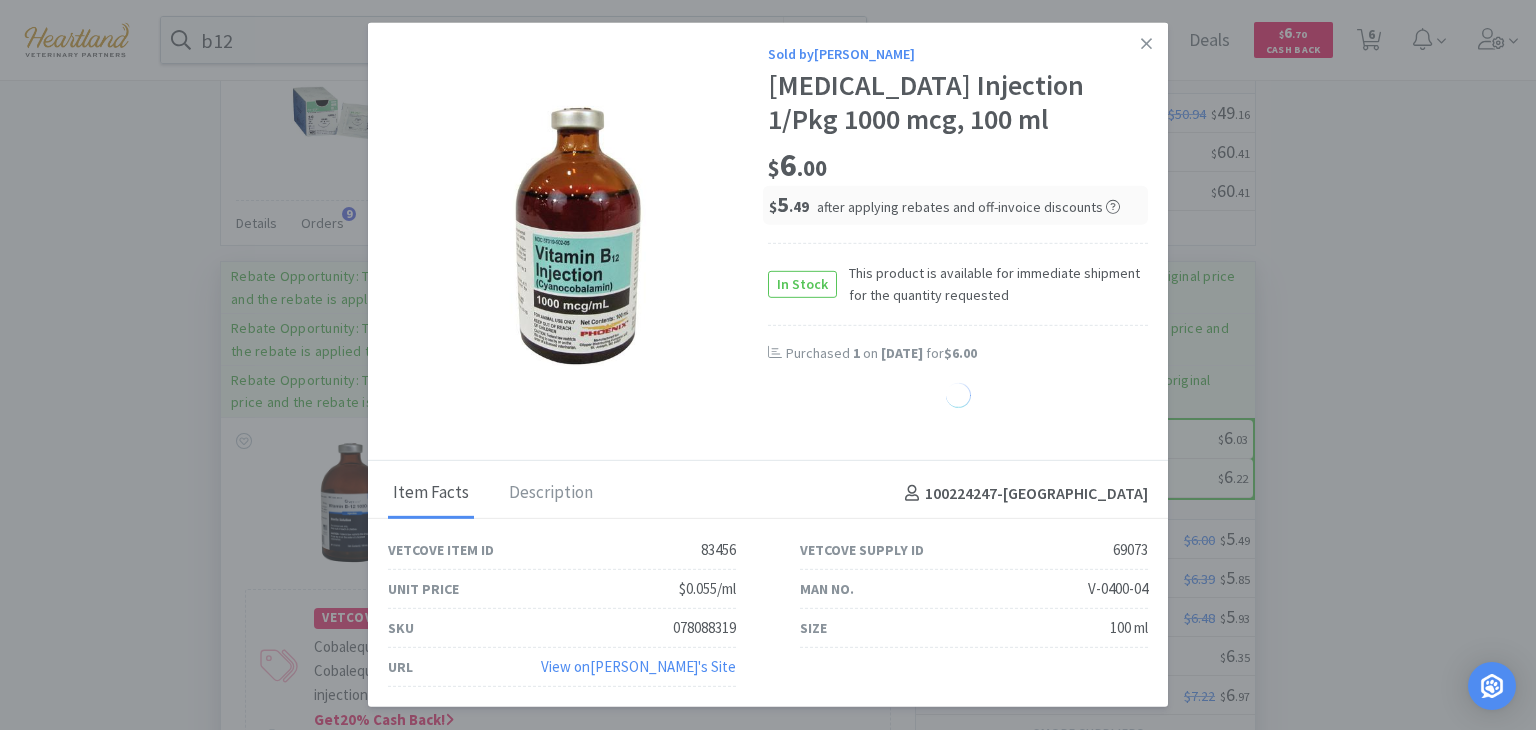 select on "1" 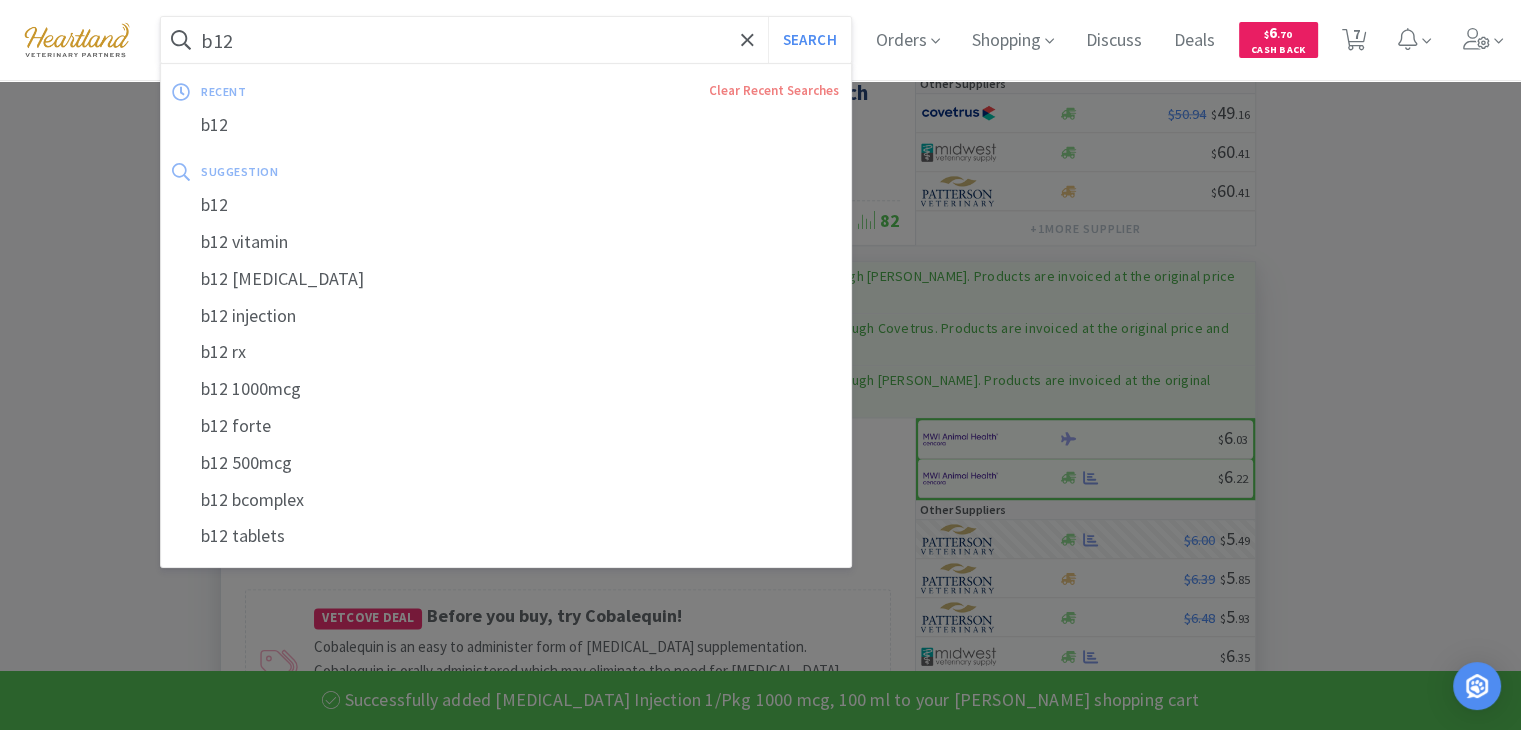 click on "b12" at bounding box center [506, 40] 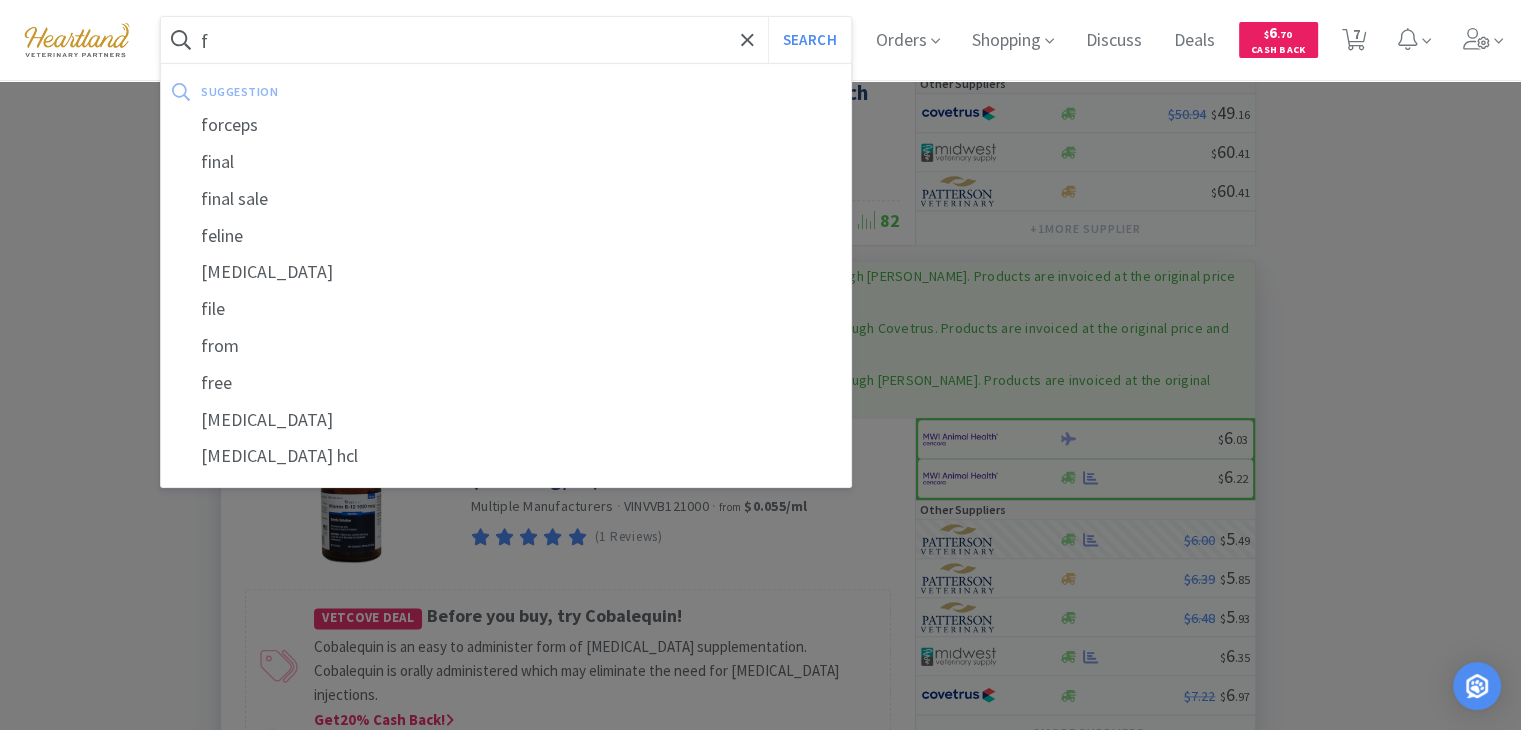 click on "f" at bounding box center [506, 40] 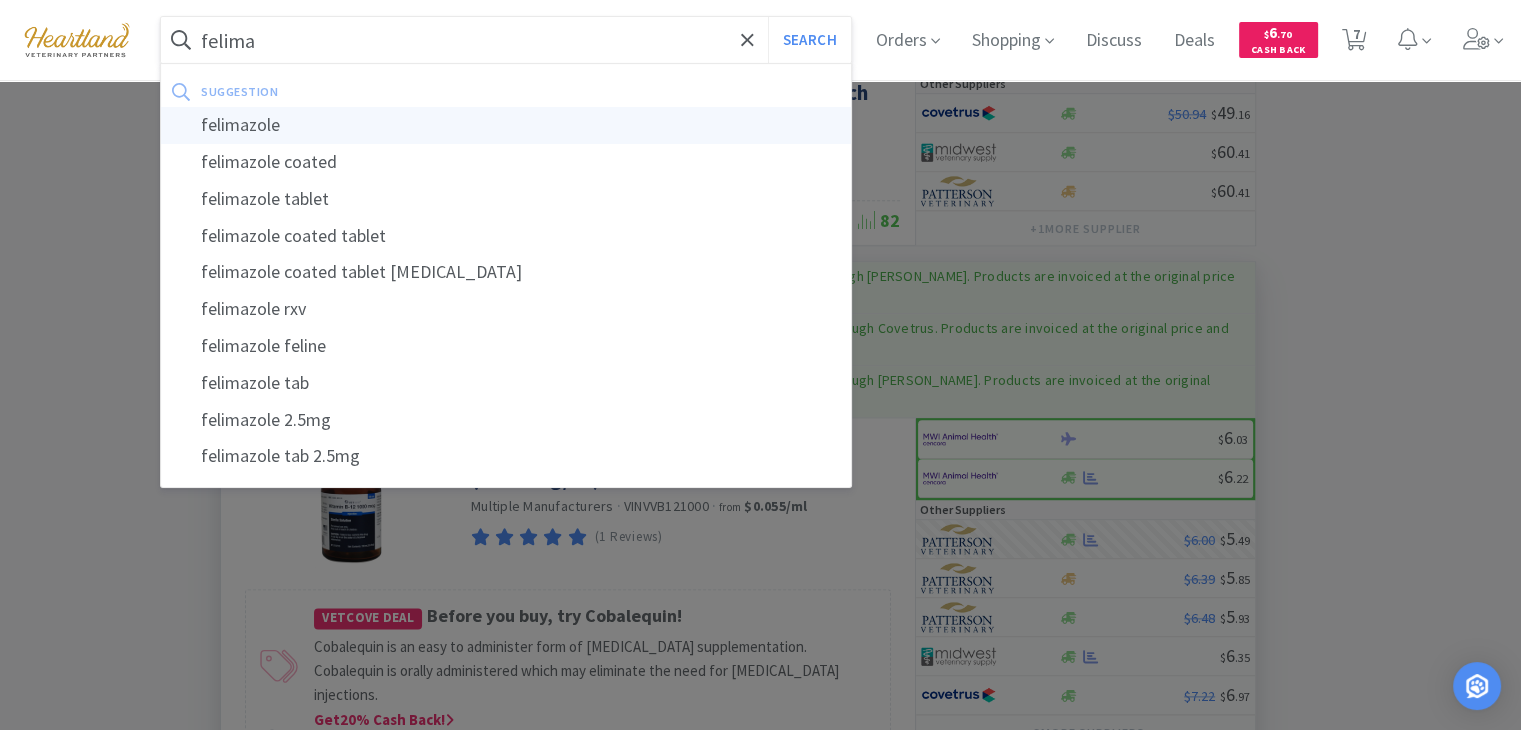 click on "felimazole" at bounding box center [506, 125] 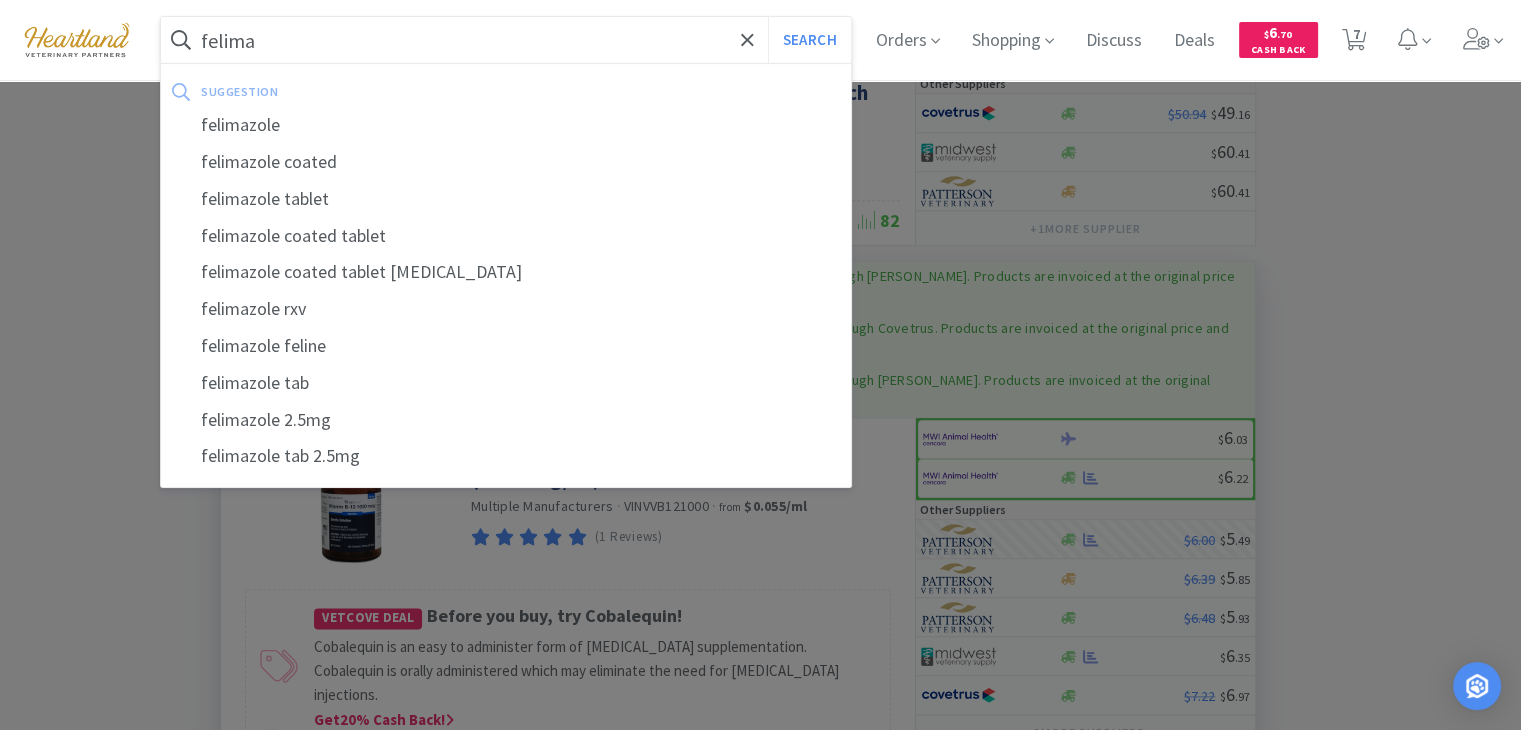 type on "felimazole" 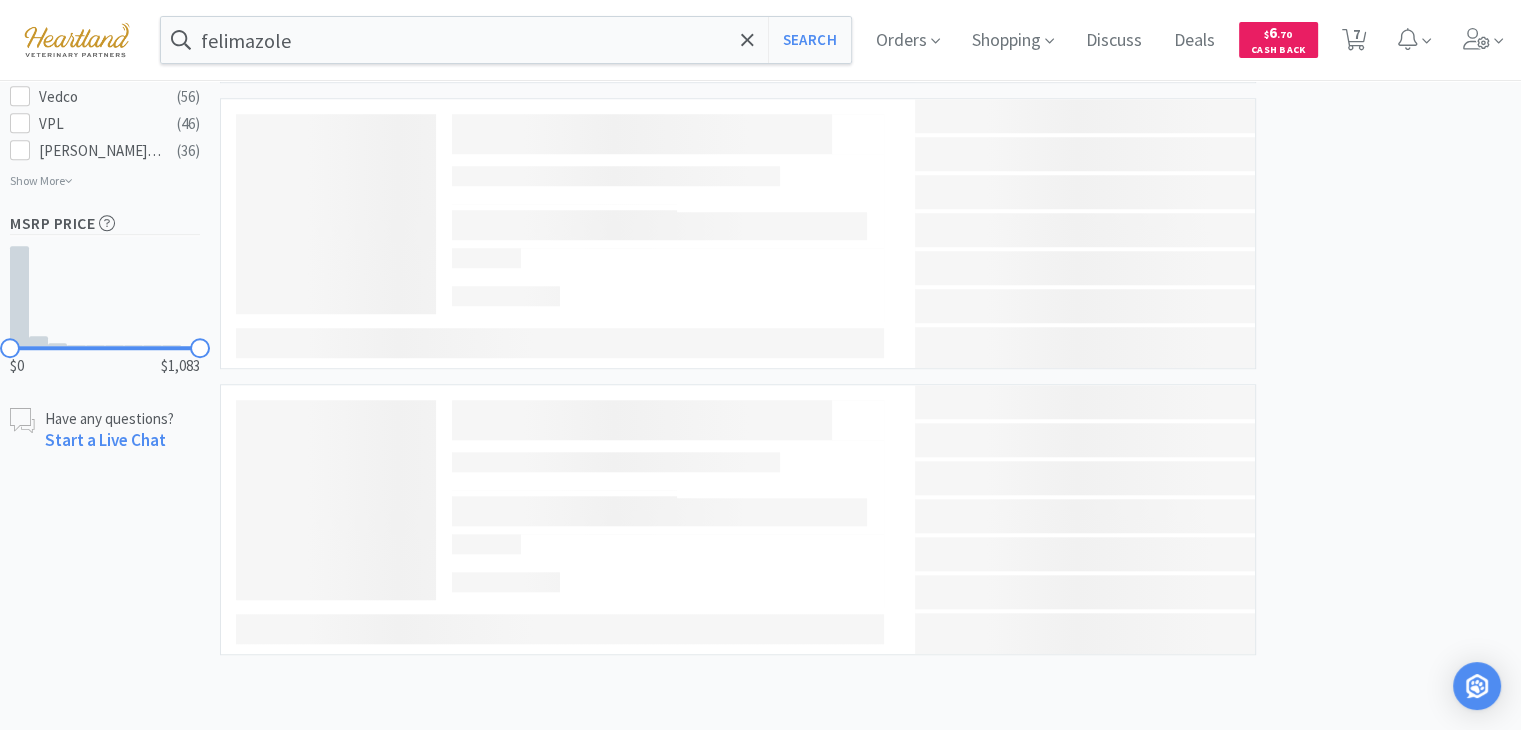 scroll, scrollTop: 0, scrollLeft: 0, axis: both 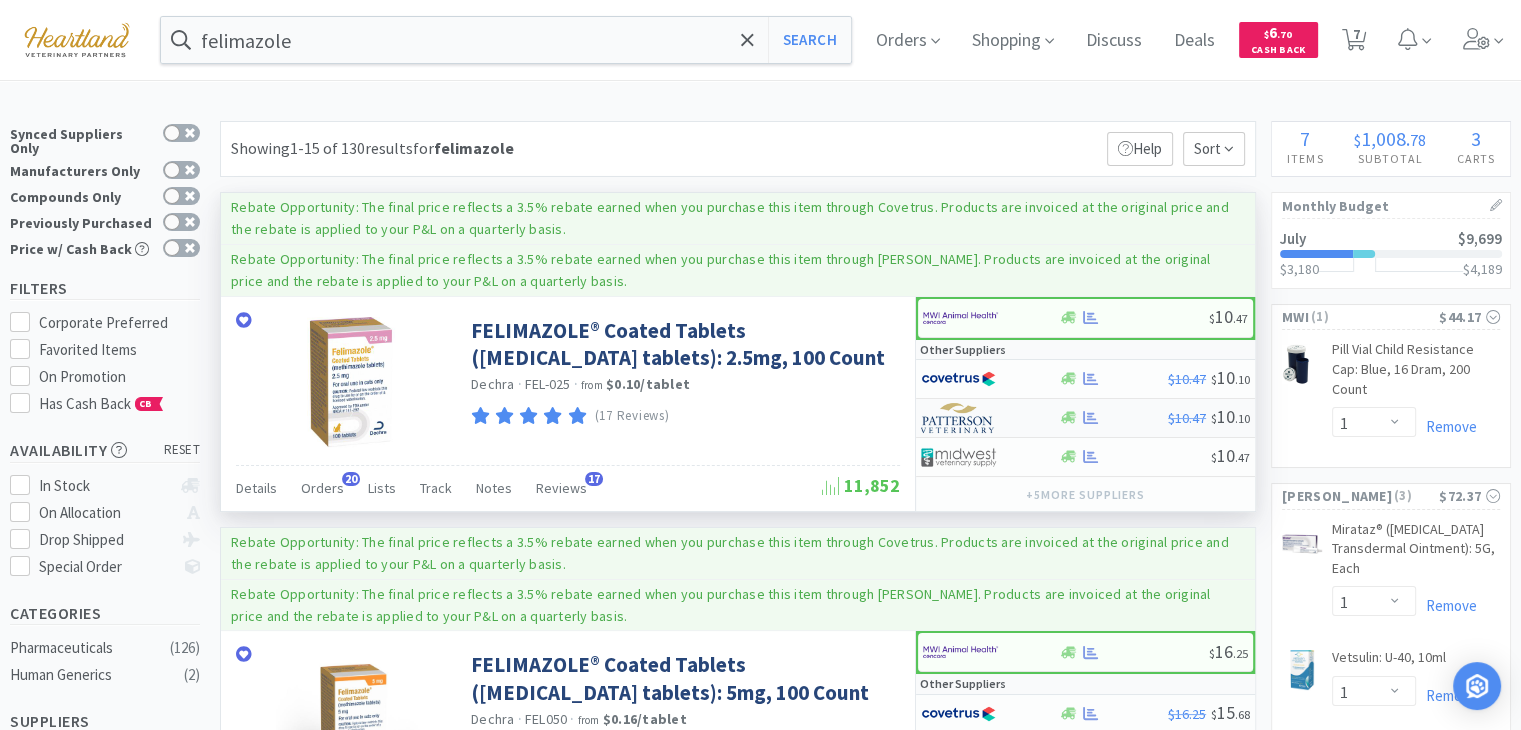 click at bounding box center (958, 418) 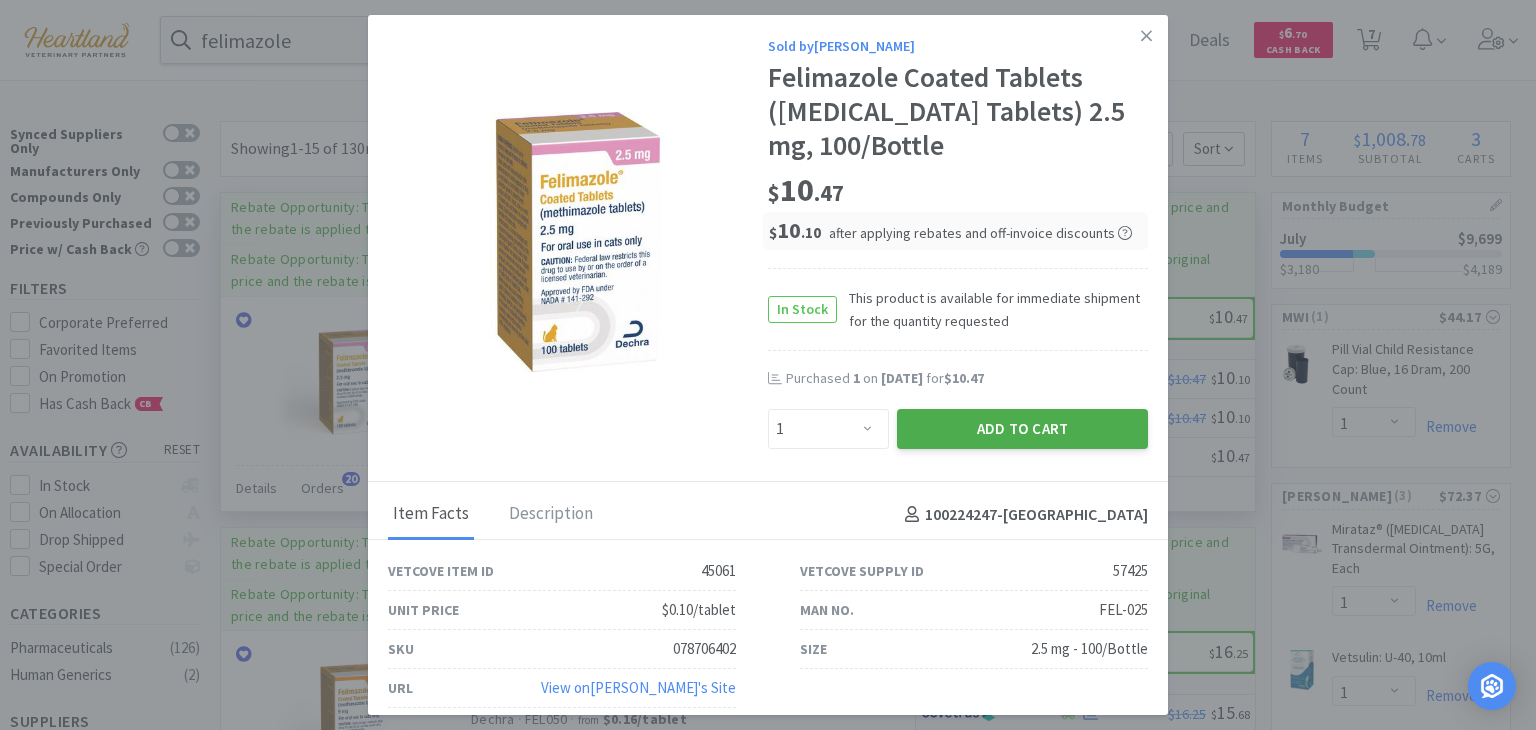 click on "Add to Cart" at bounding box center [1022, 429] 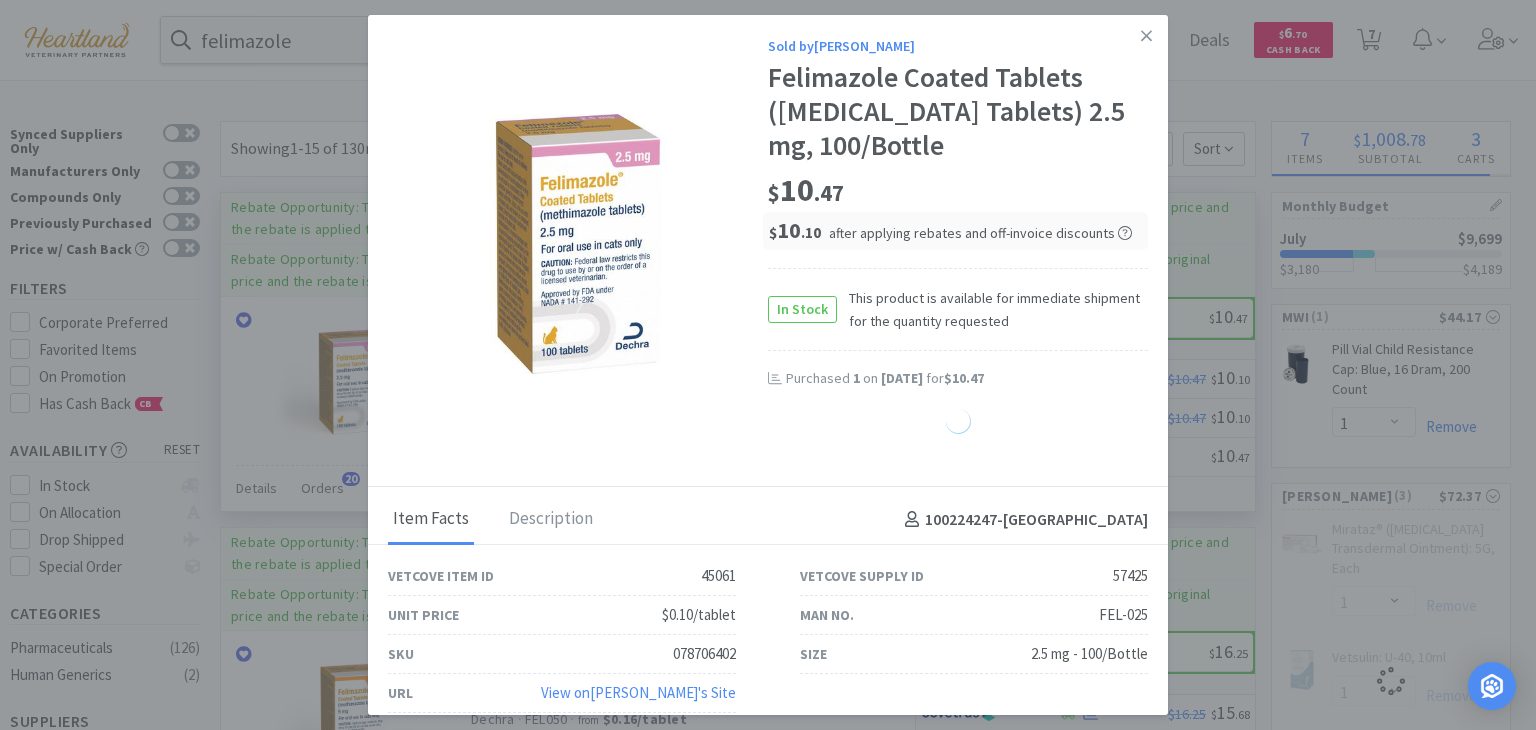 select on "1" 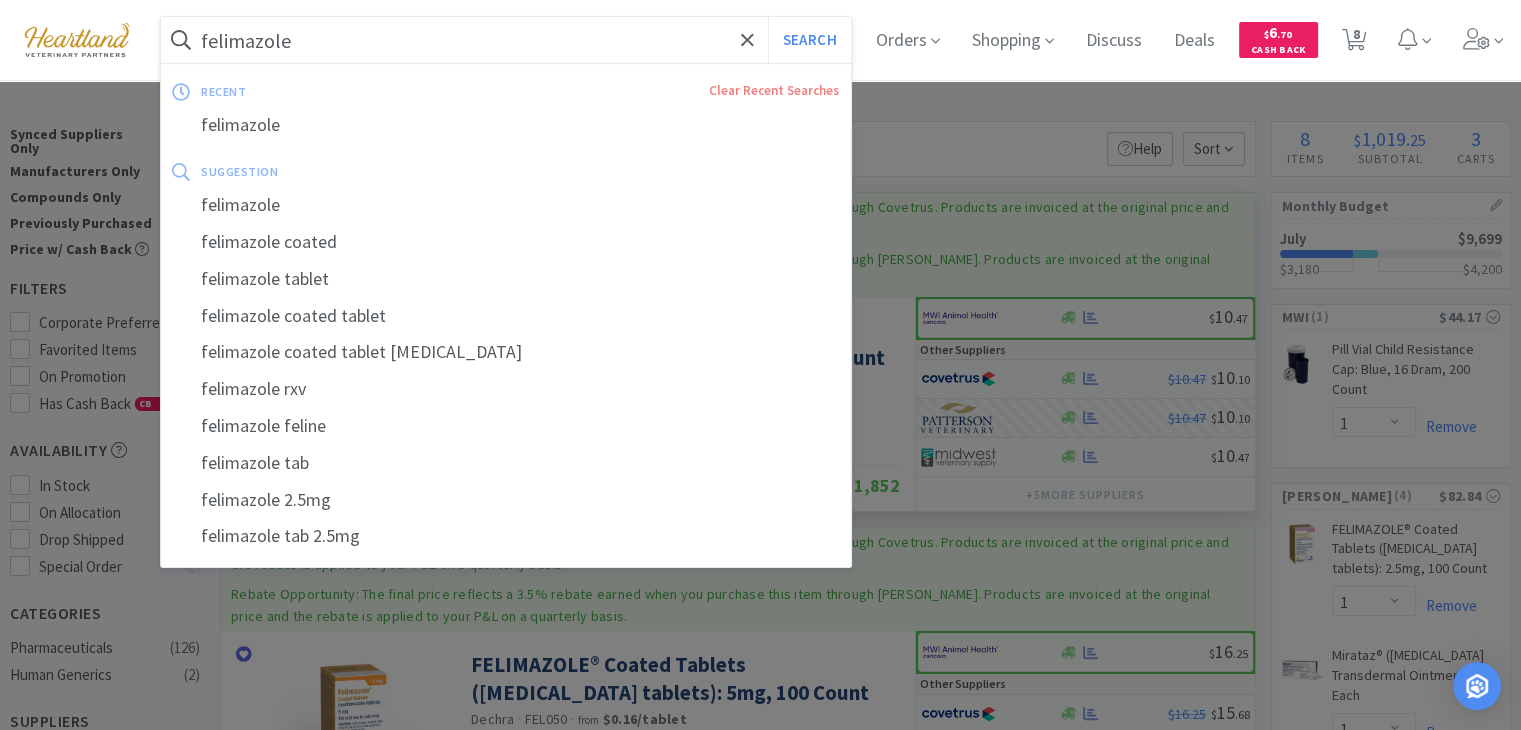 click on "felimazole" at bounding box center [506, 40] 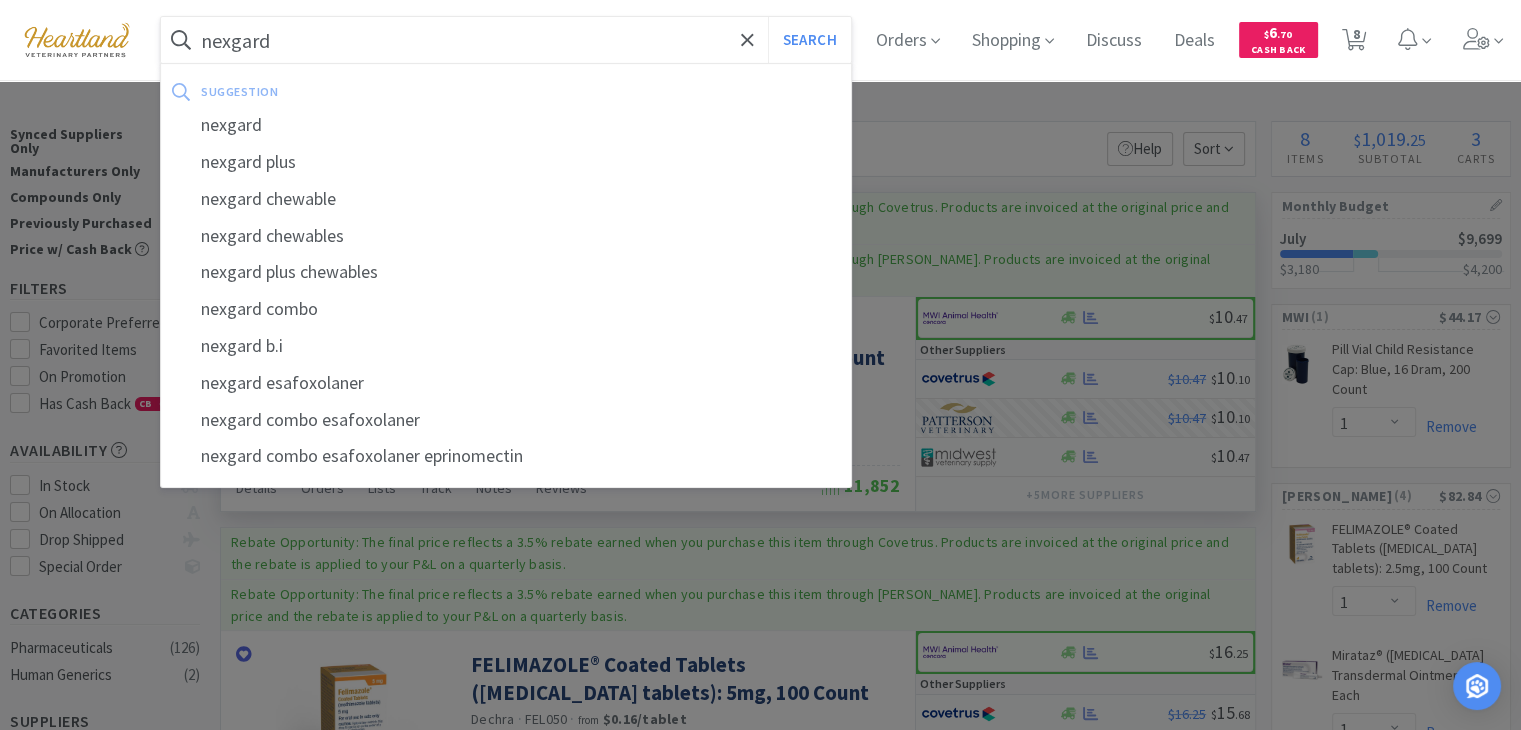 type on "nexgard" 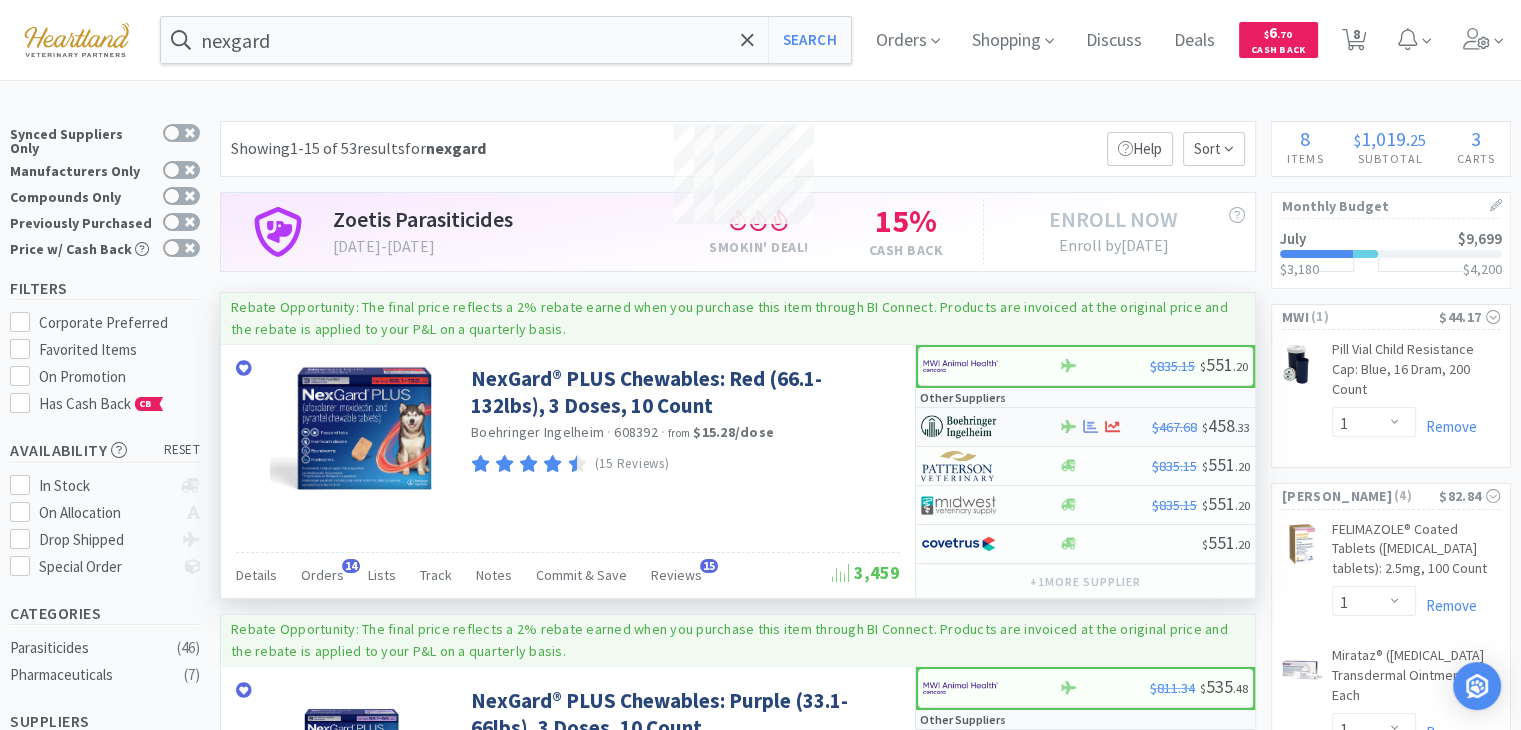 click at bounding box center [958, 427] 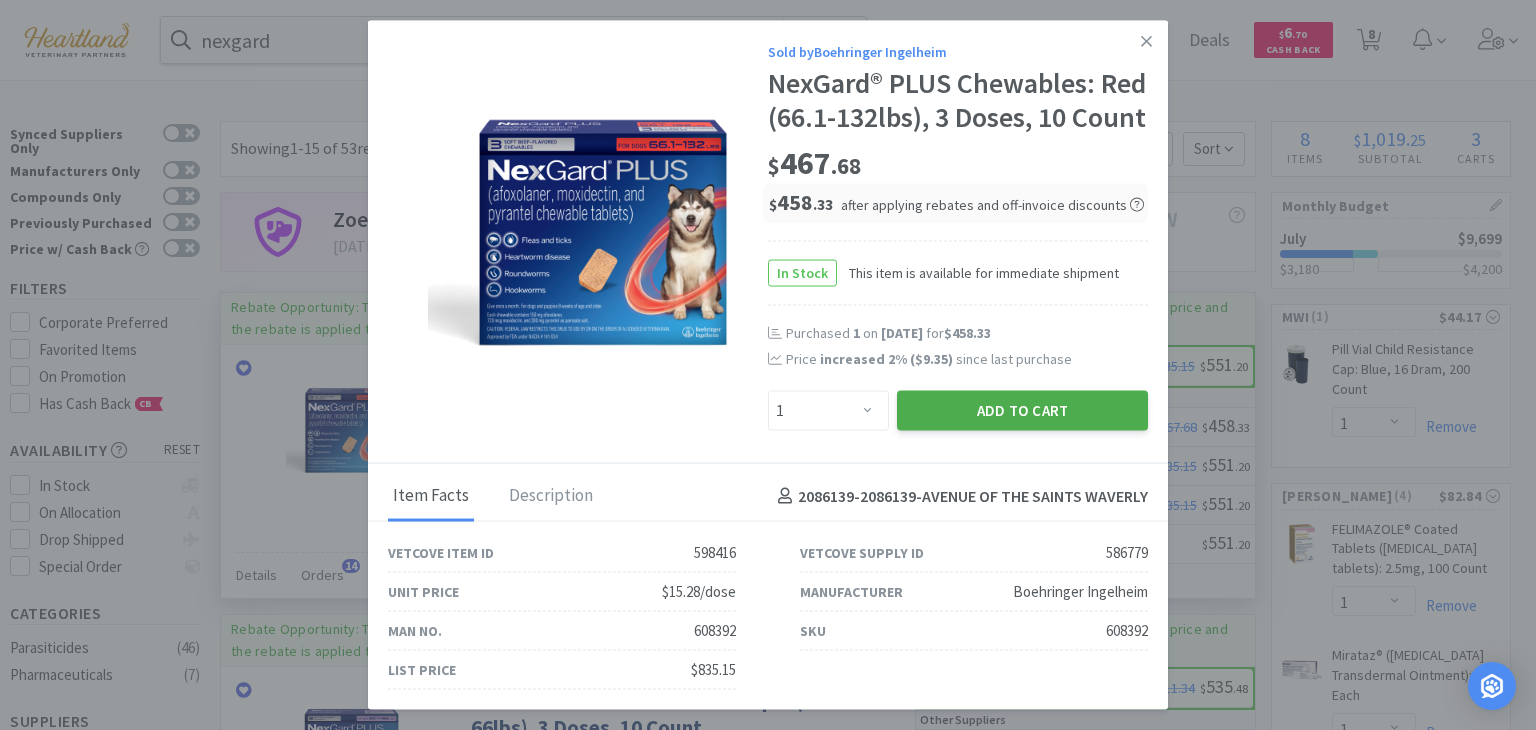 click on "Add to Cart" at bounding box center (1022, 410) 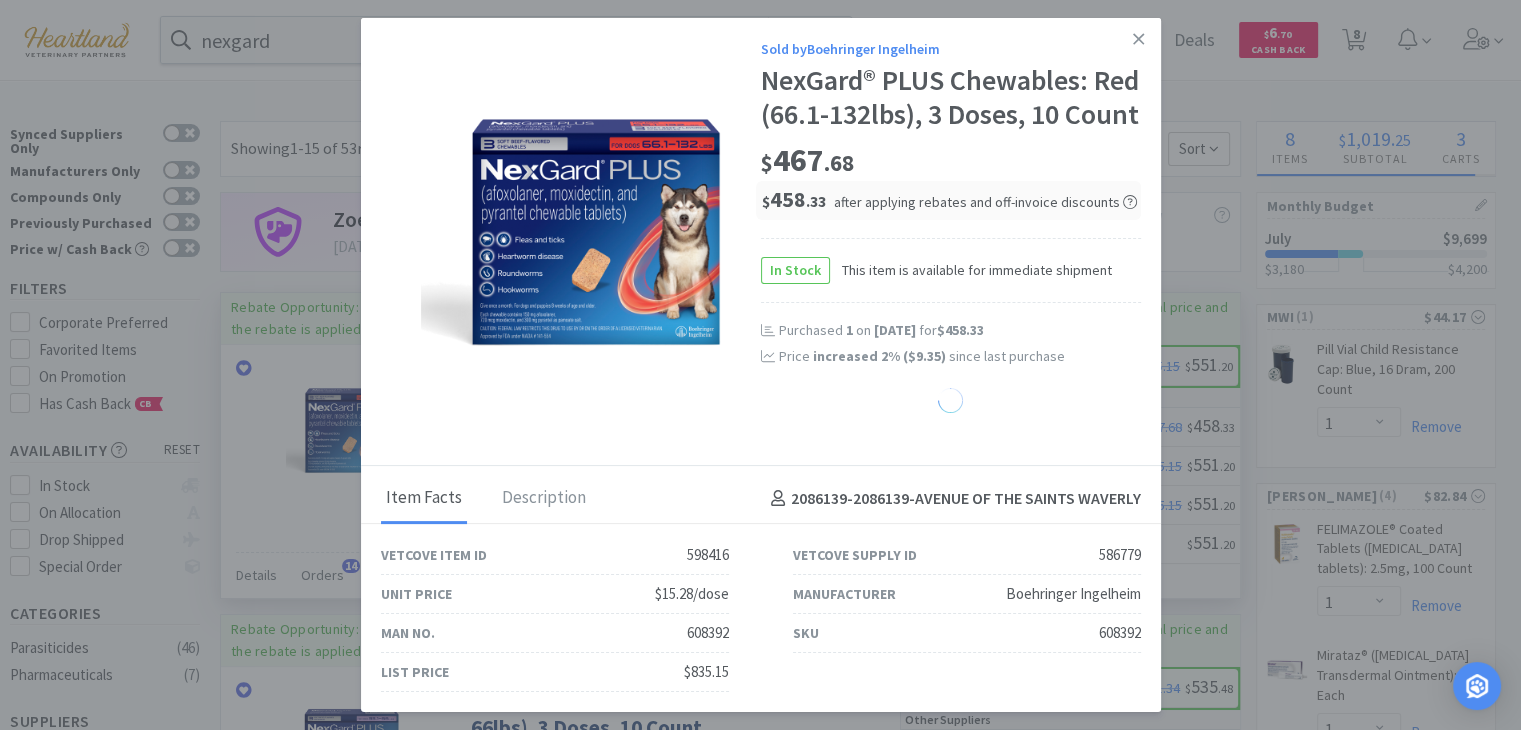 select on "1" 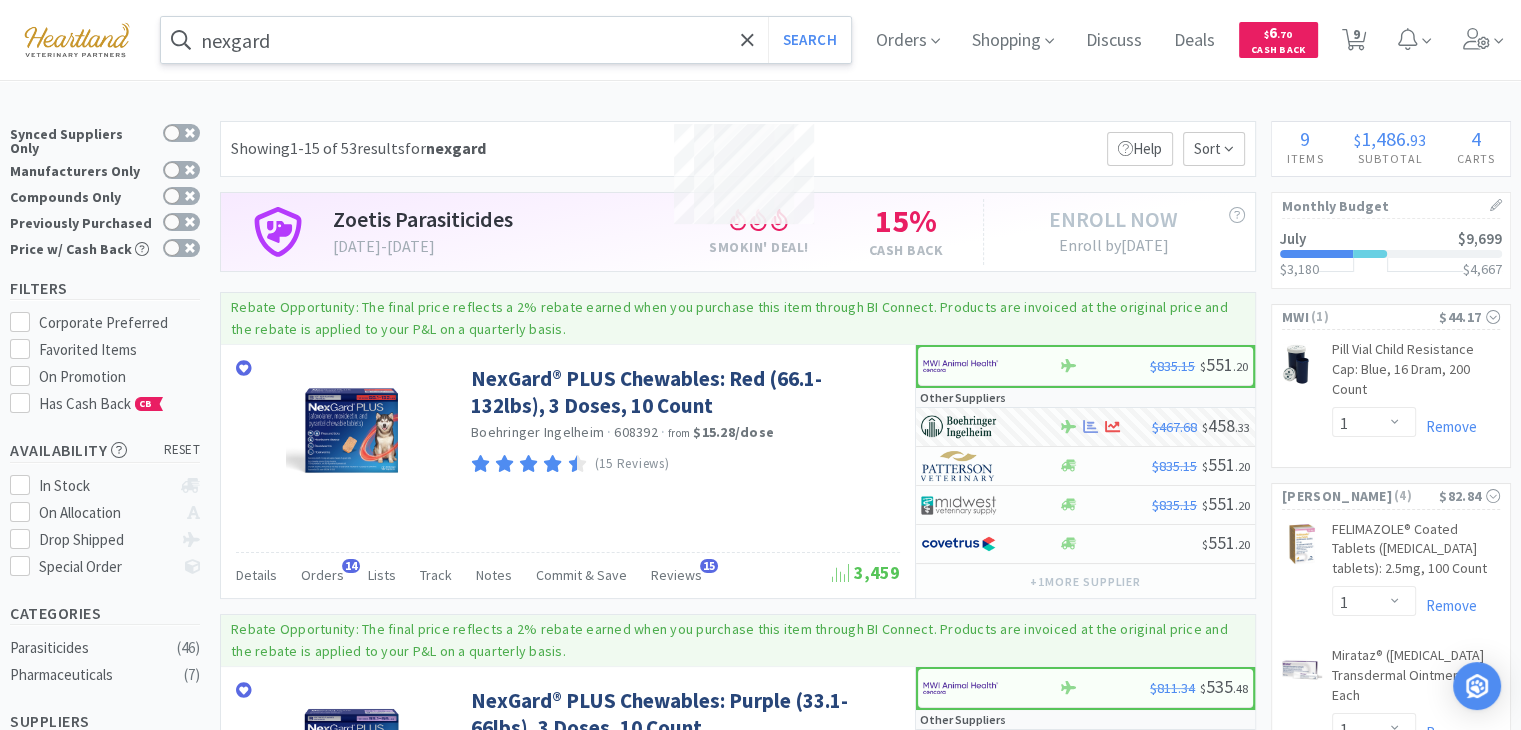 click on "nexgard" at bounding box center [506, 40] 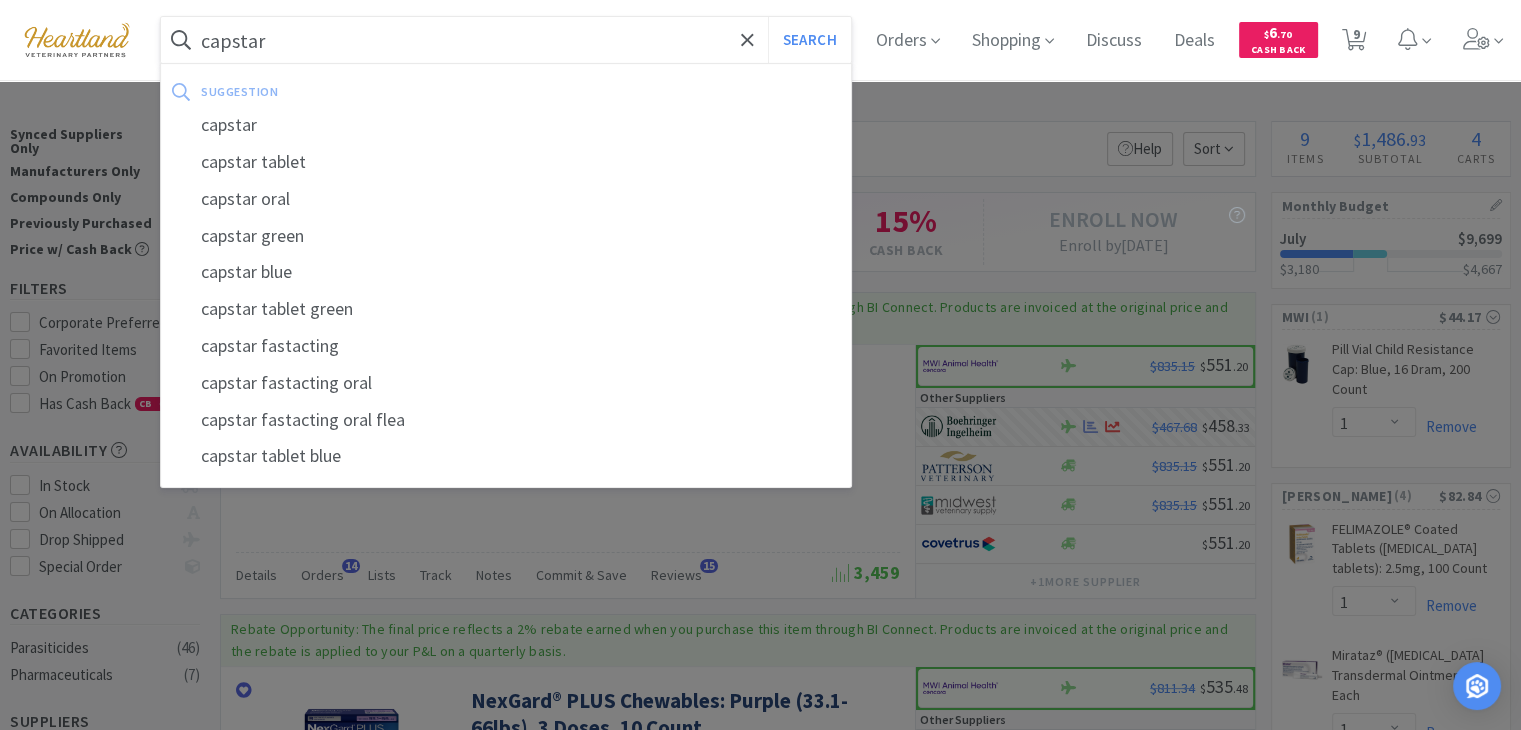 type on "capstar" 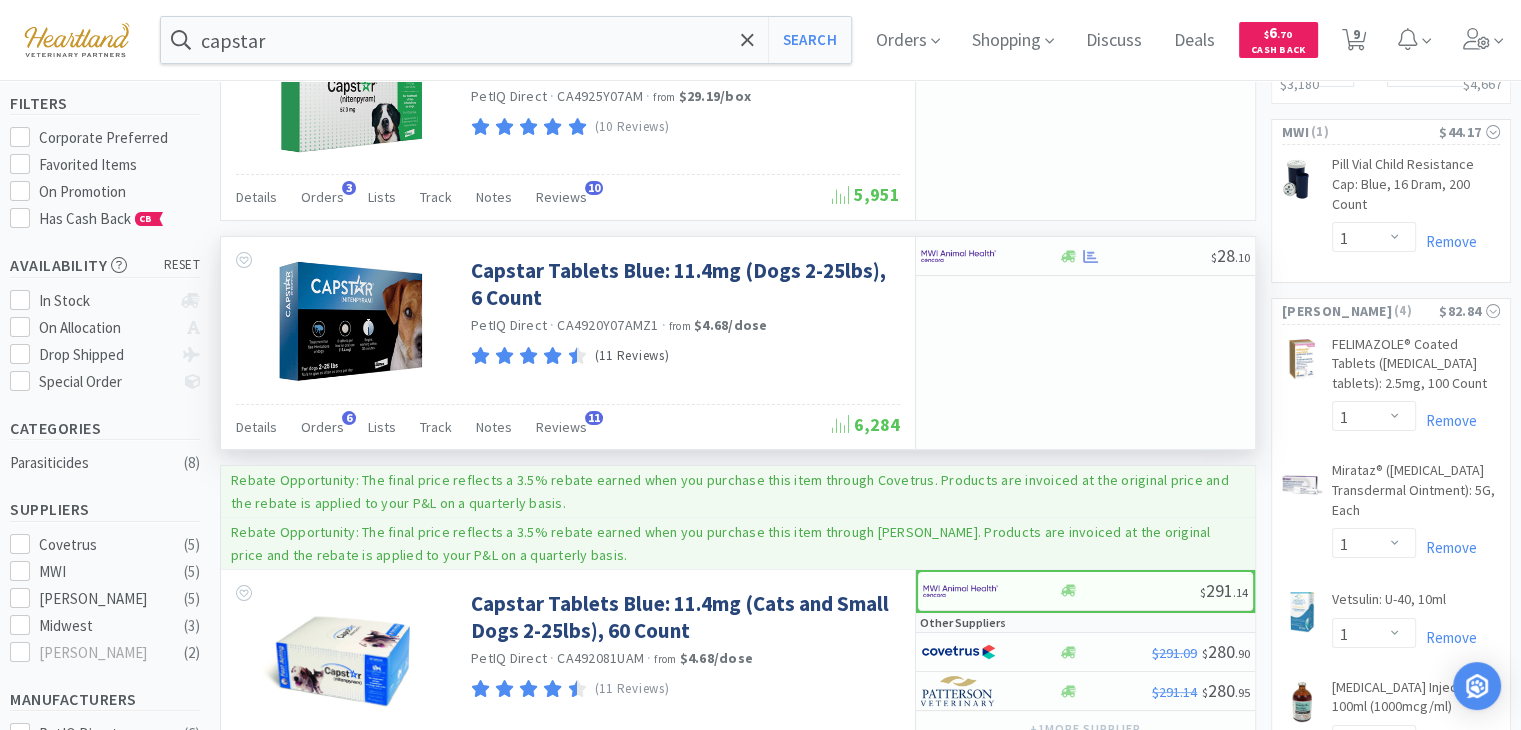 scroll, scrollTop: 200, scrollLeft: 0, axis: vertical 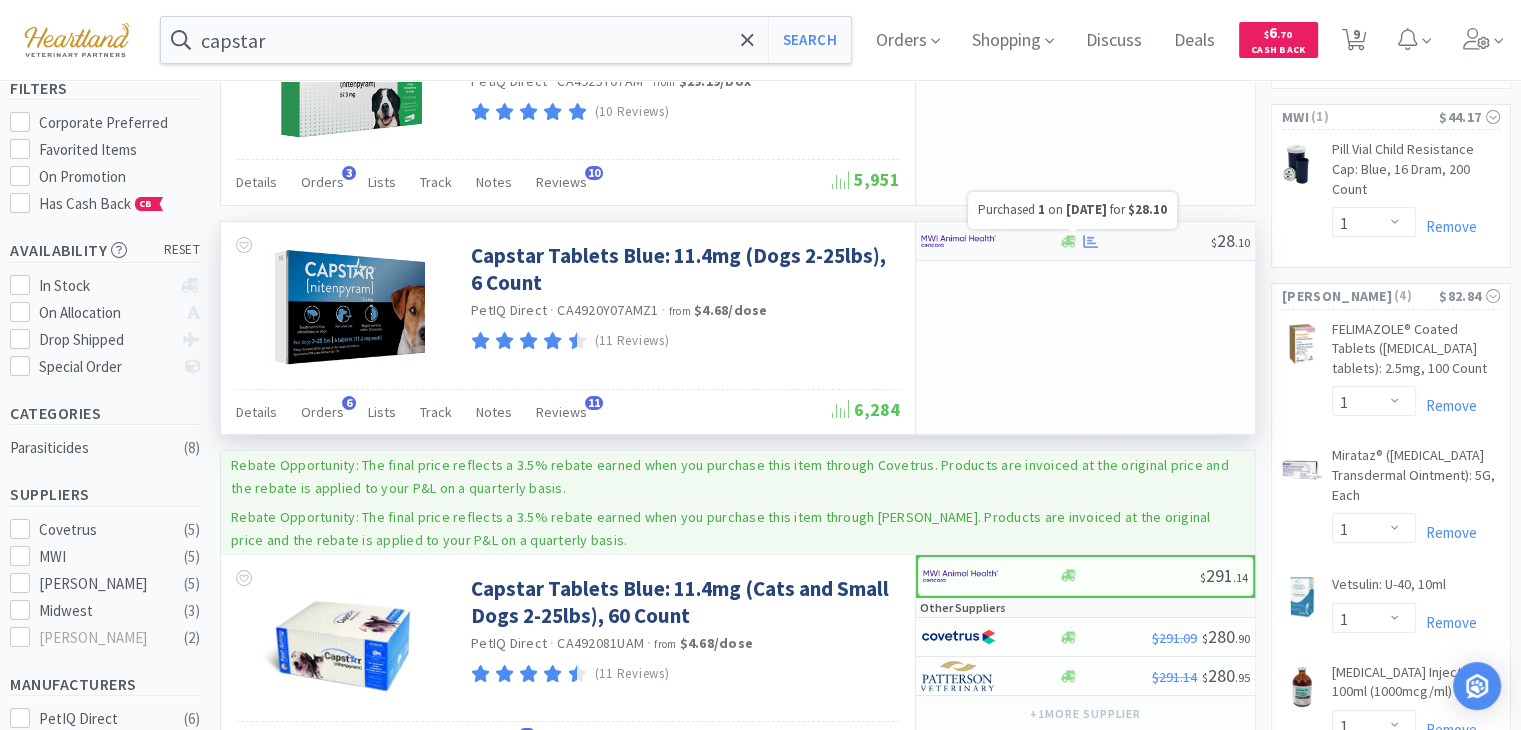 click 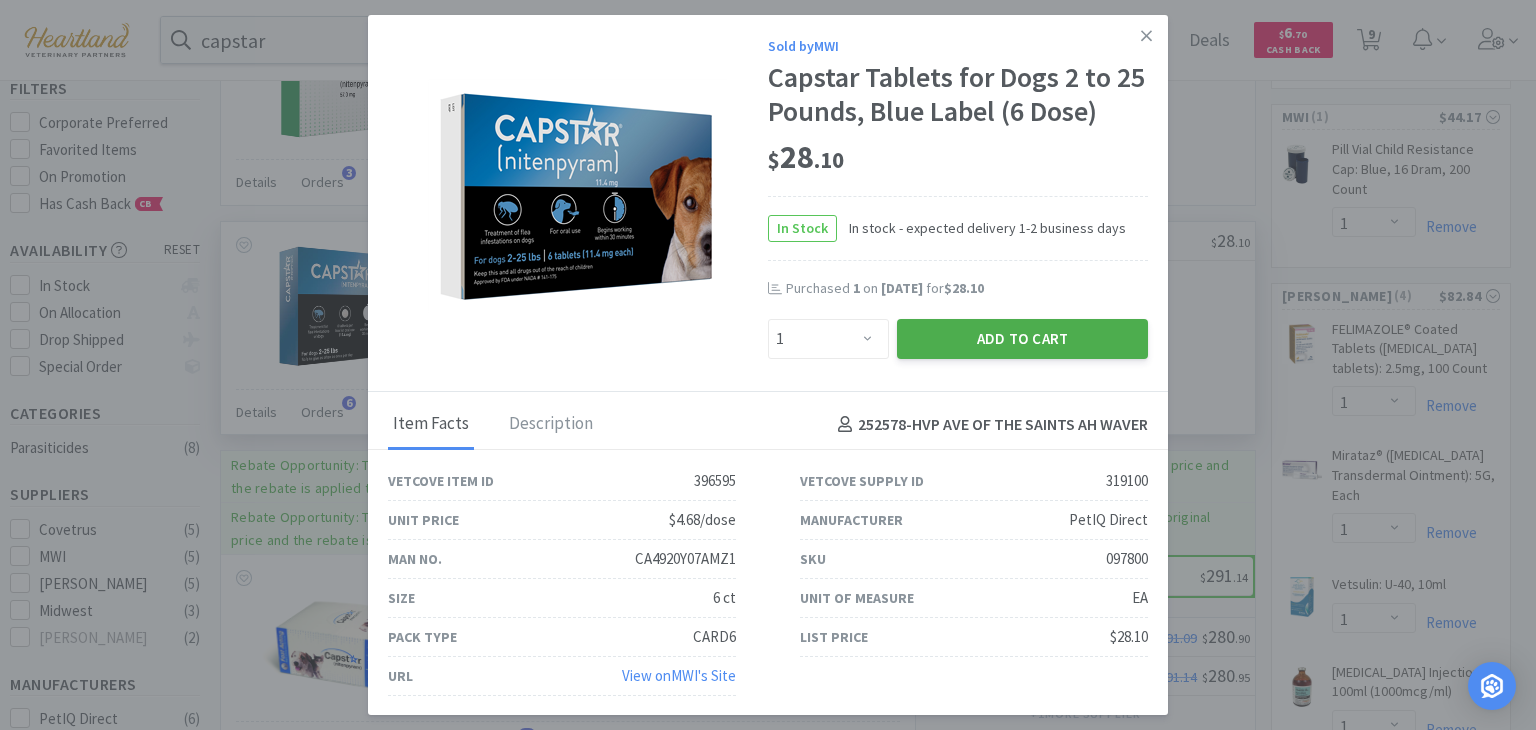 click on "Add to Cart" at bounding box center [1022, 339] 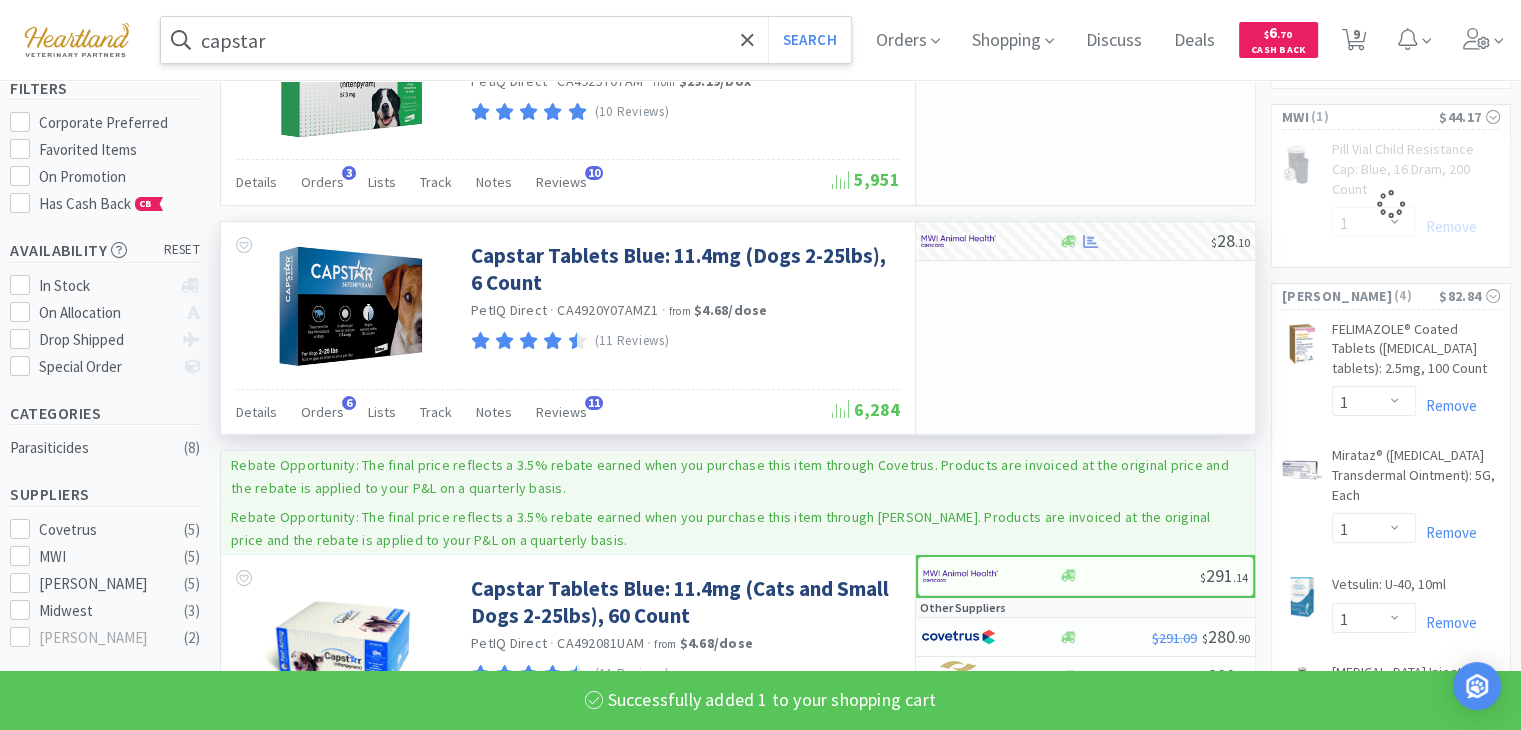 click on "capstar" at bounding box center (506, 40) 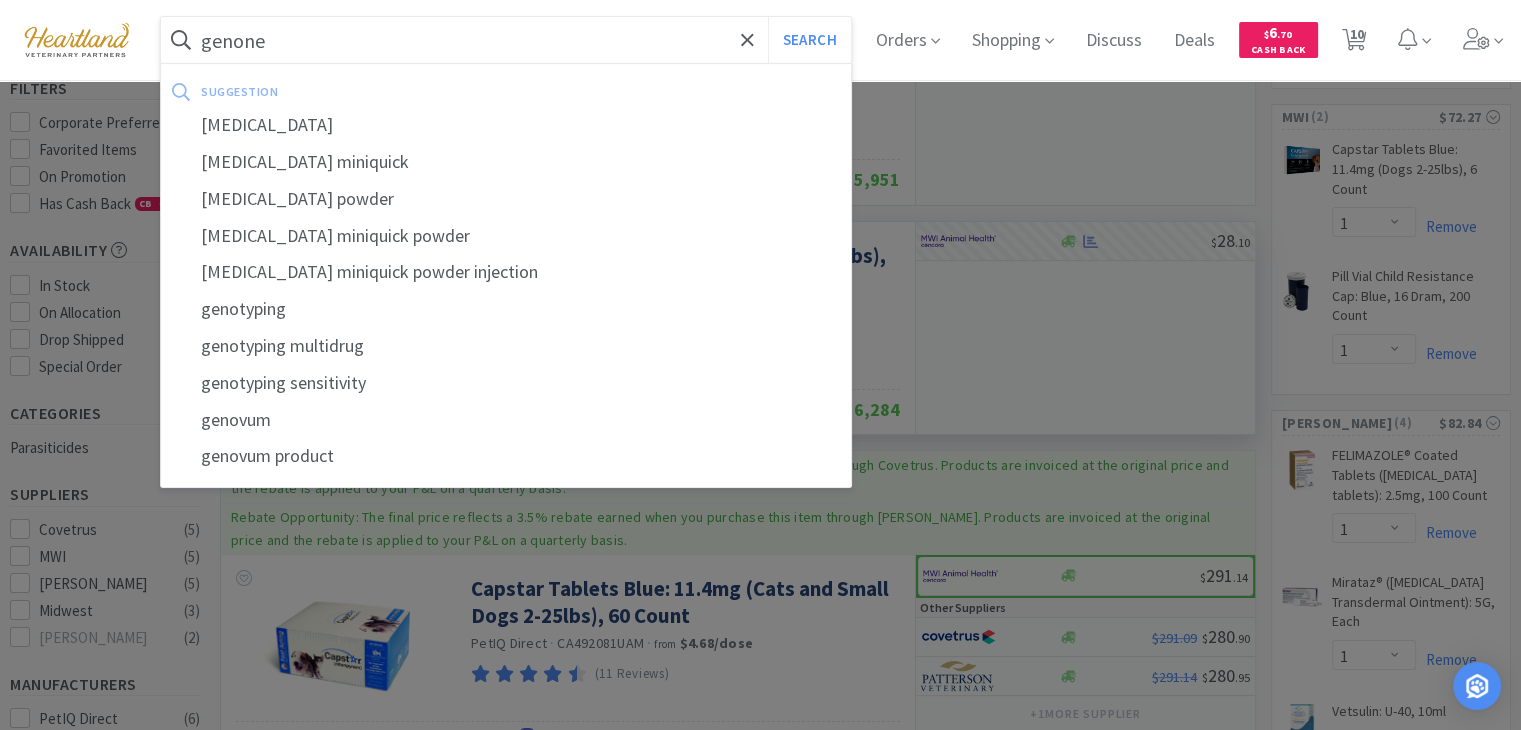 type on "genone" 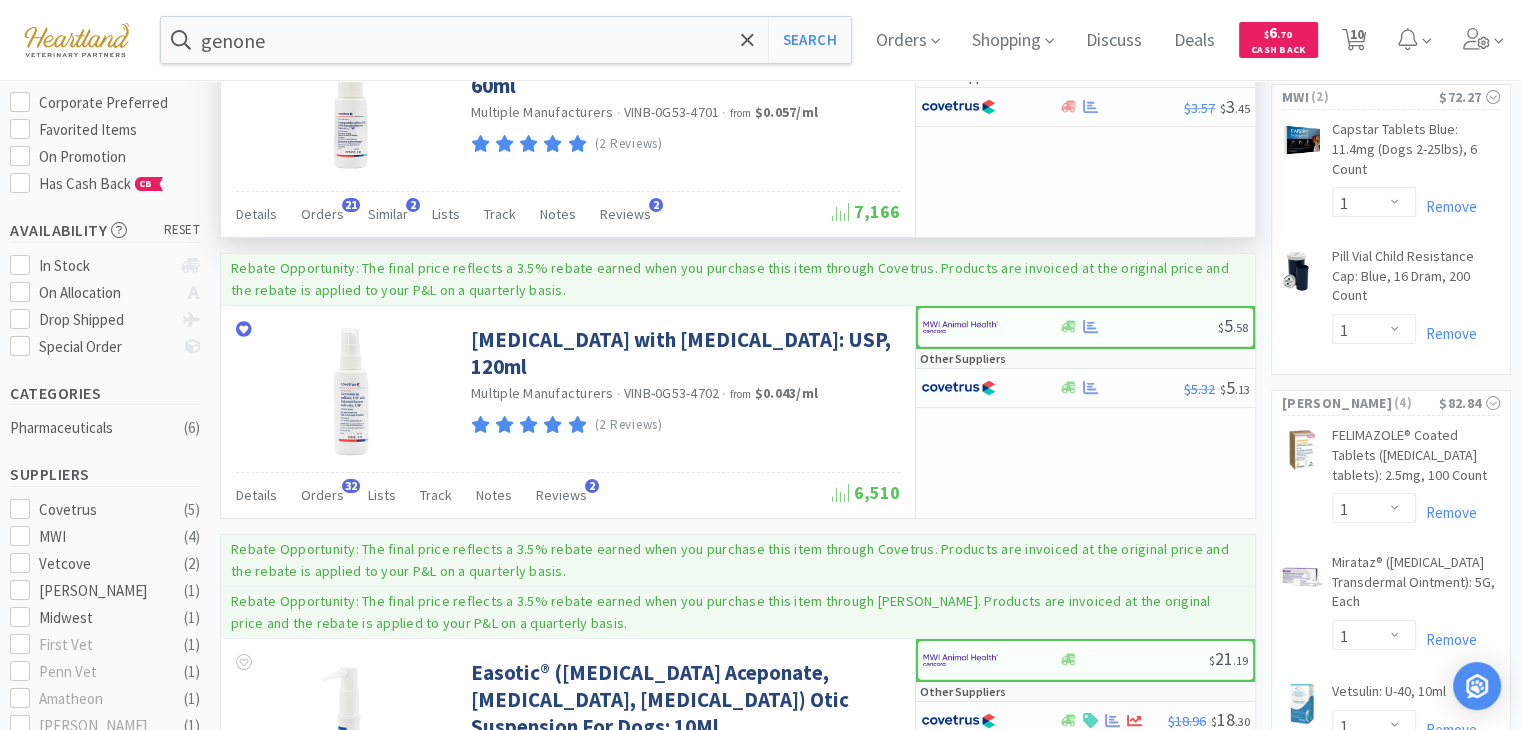 scroll, scrollTop: 300, scrollLeft: 0, axis: vertical 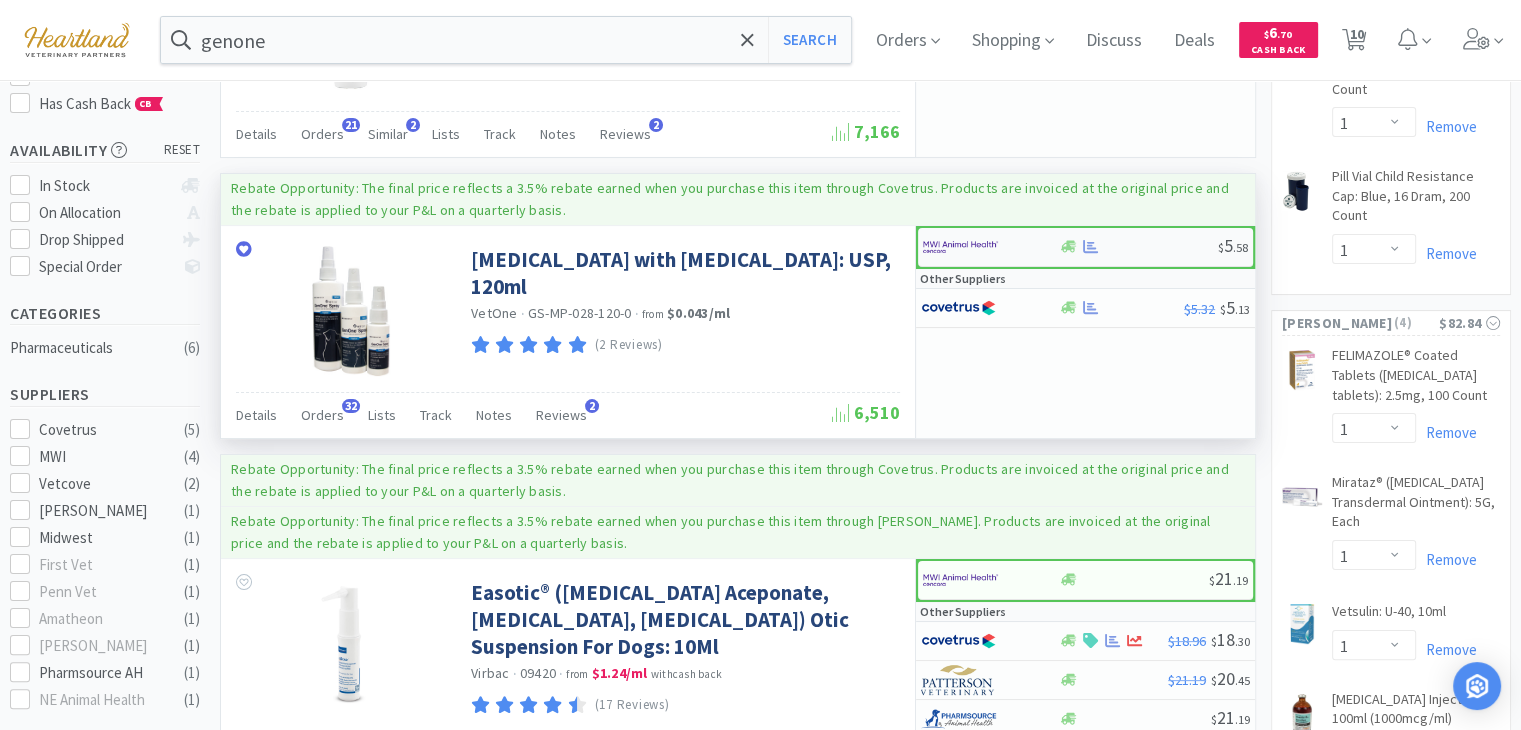 click at bounding box center (960, 247) 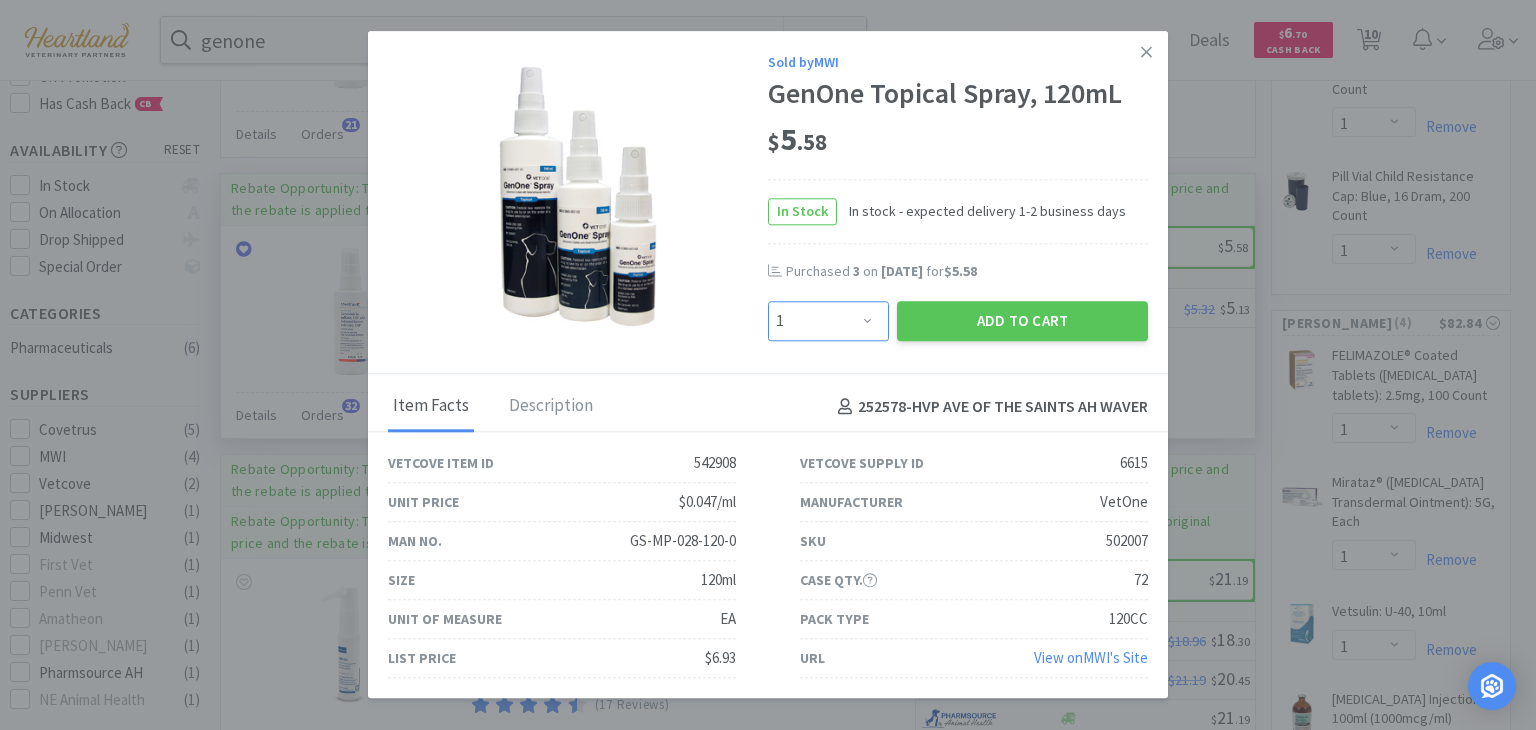 click on "Enter Quantity 1 2 3 4 5 6 7 8 9 10 11 12 13 14 15 16 17 18 19 20 Enter Quantity" at bounding box center [828, 321] 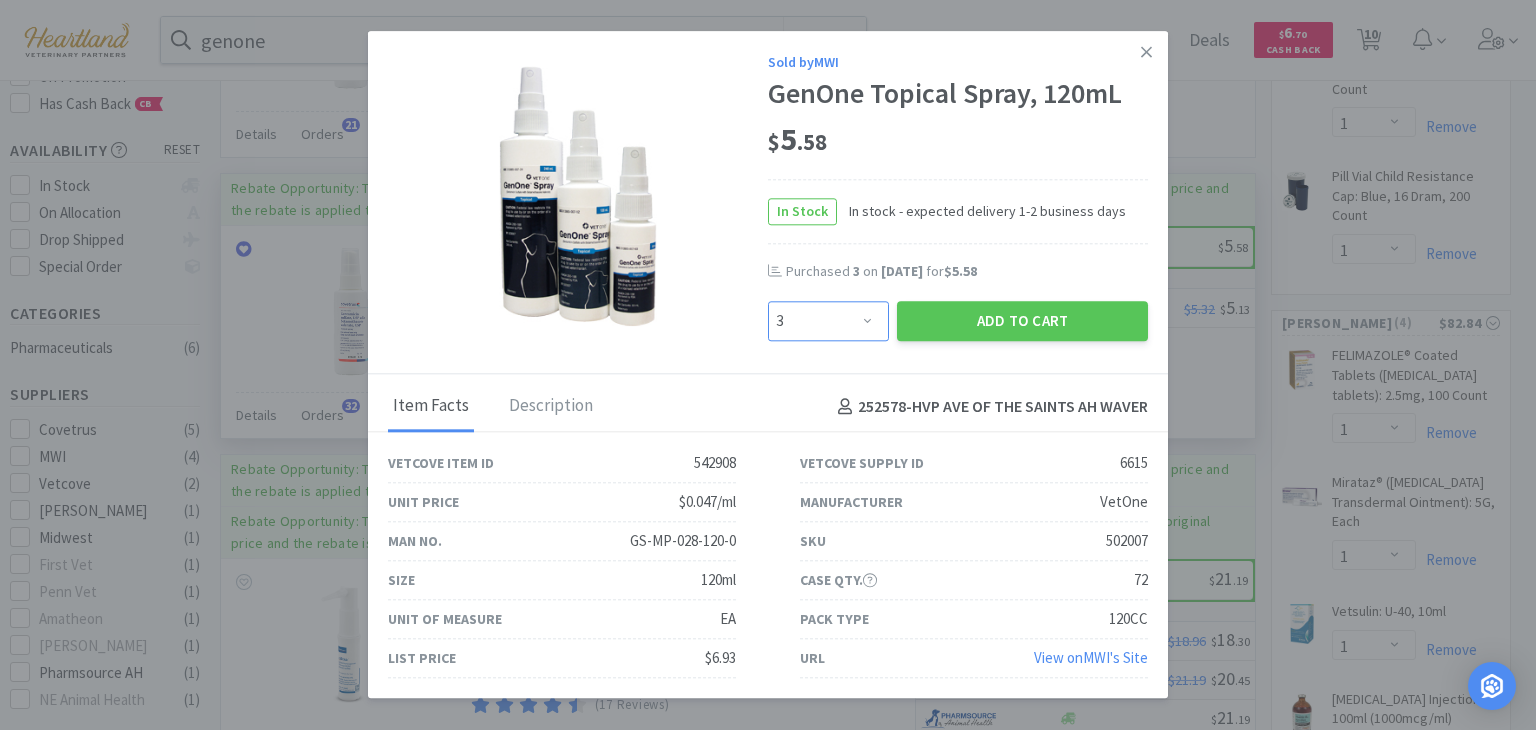 click on "Enter Quantity 1 2 3 4 5 6 7 8 9 10 11 12 13 14 15 16 17 18 19 20 Enter Quantity" at bounding box center (828, 321) 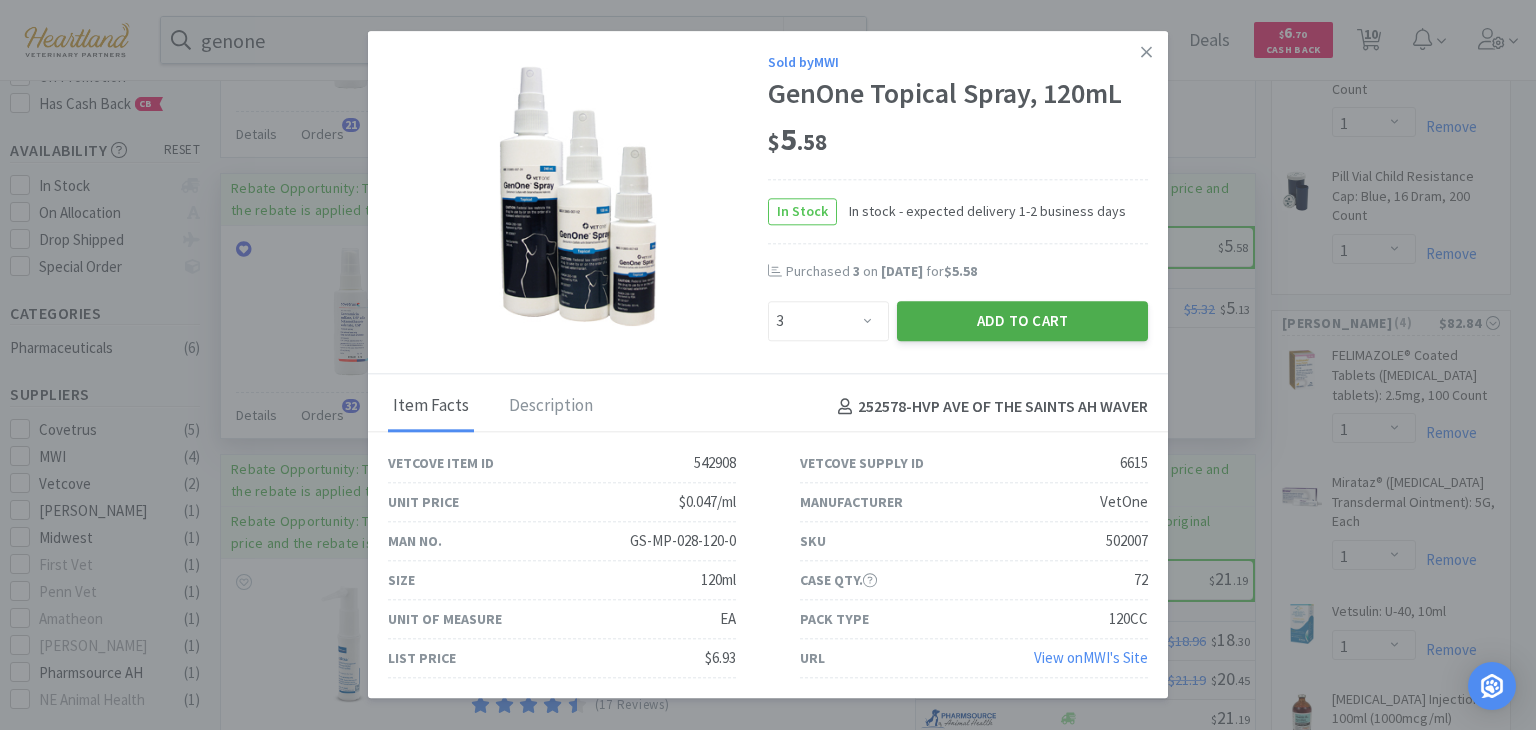 click on "Add to Cart" at bounding box center [1022, 321] 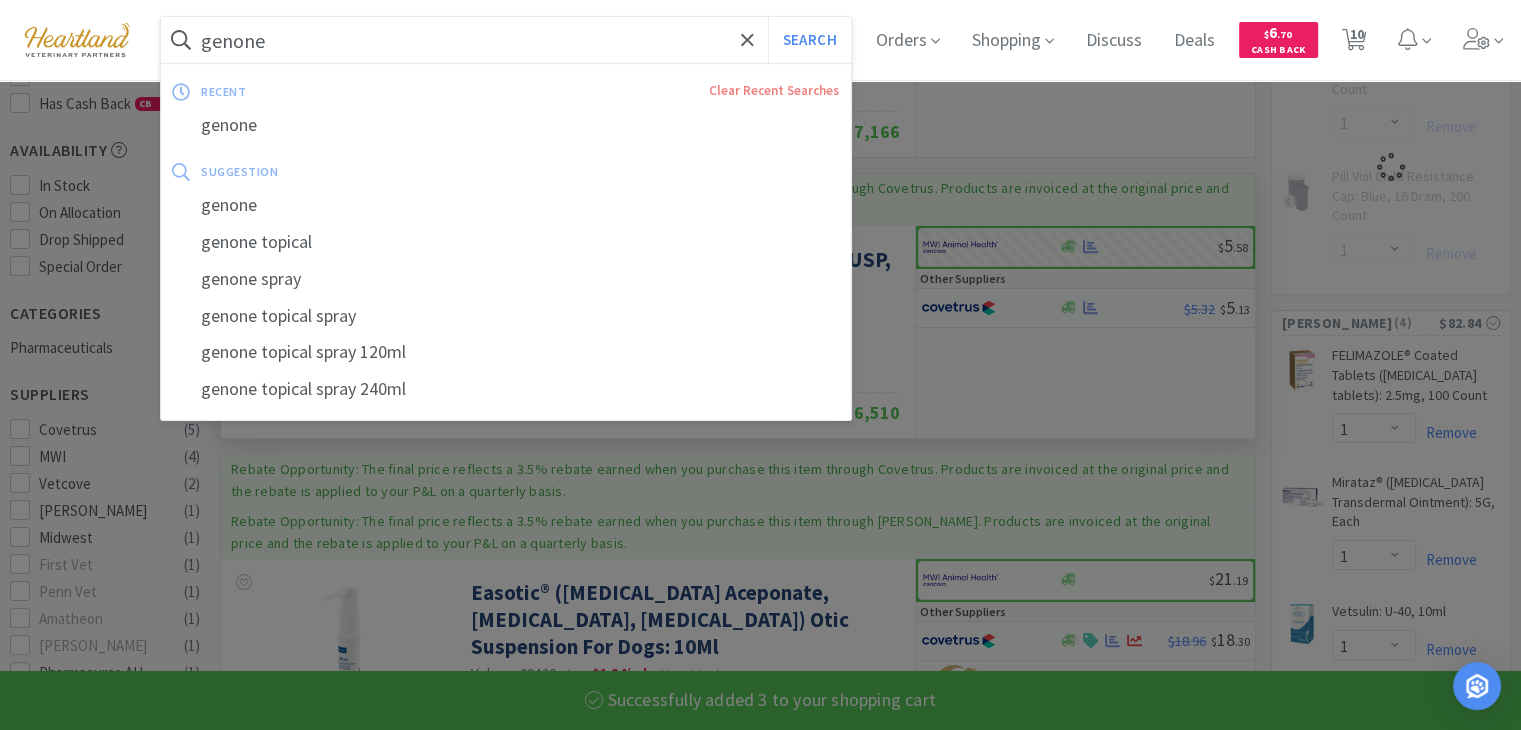 select on "3" 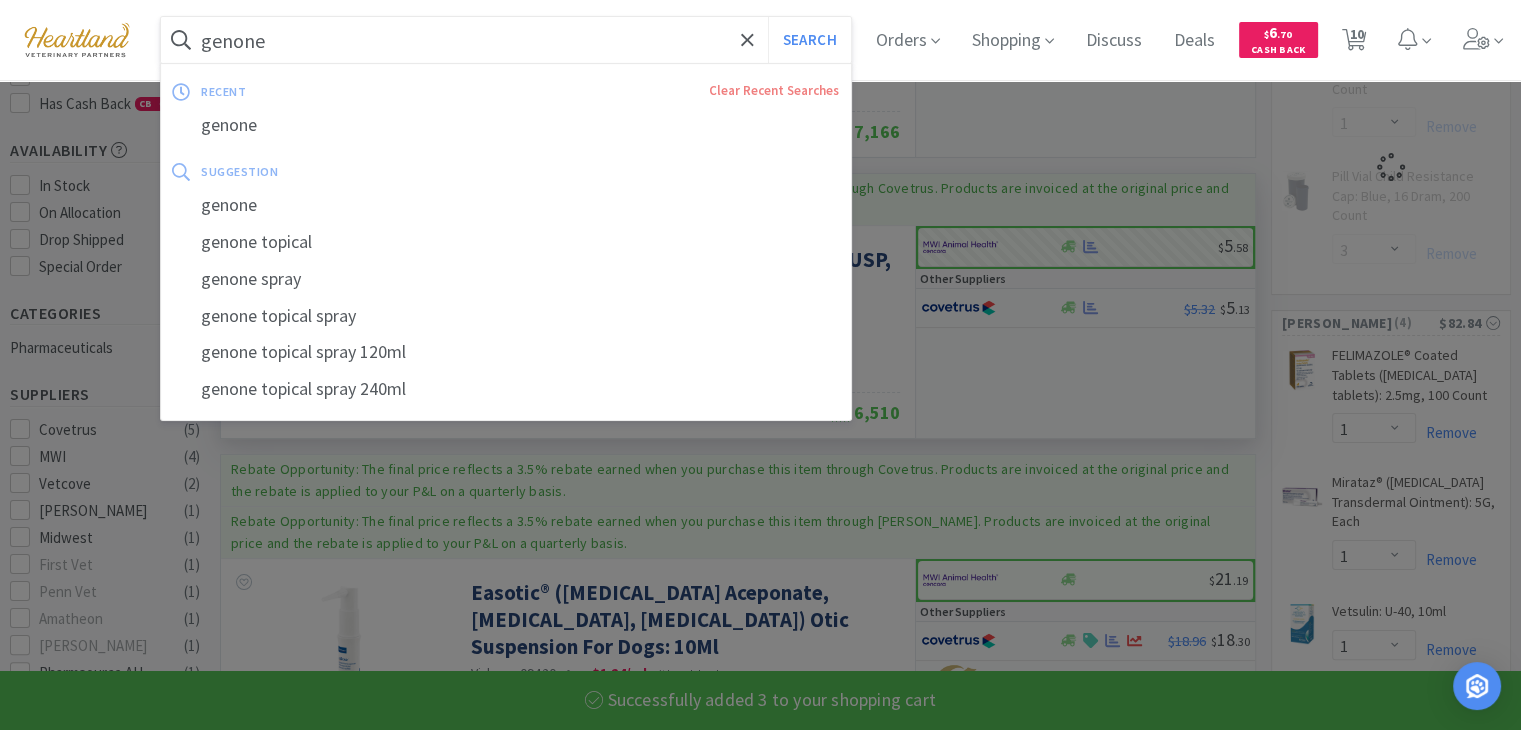 select on "1" 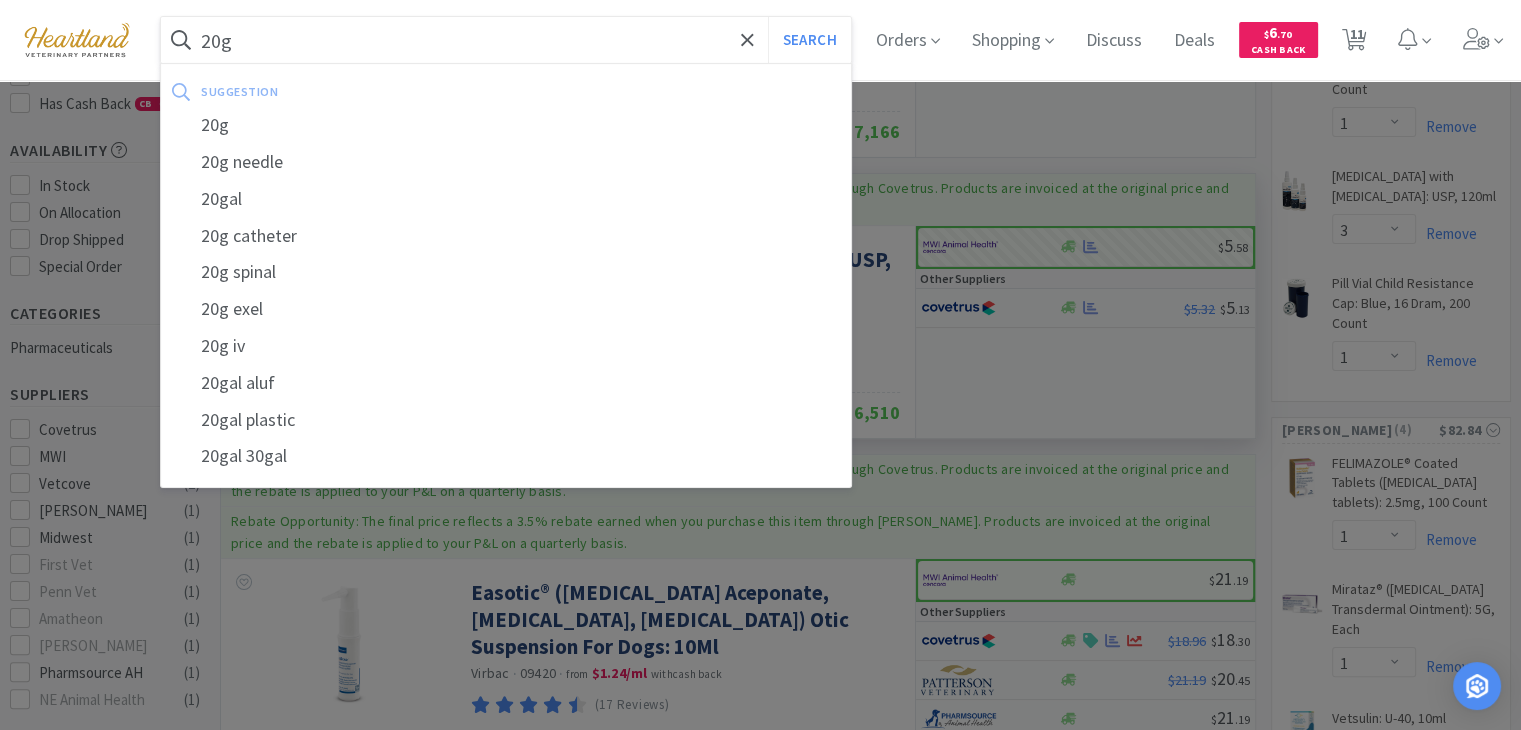 click on "Search" at bounding box center (809, 40) 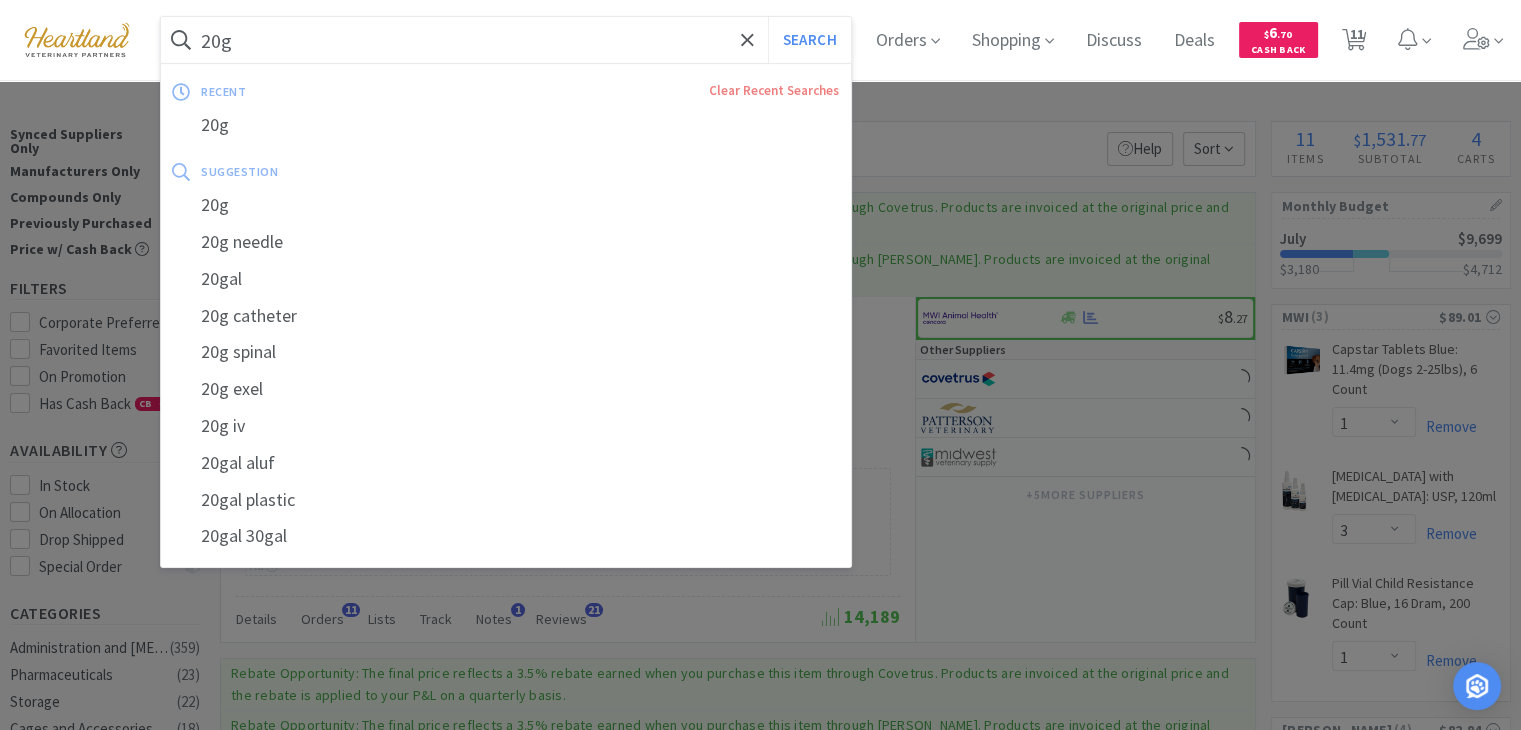 click on "20g" at bounding box center [506, 40] 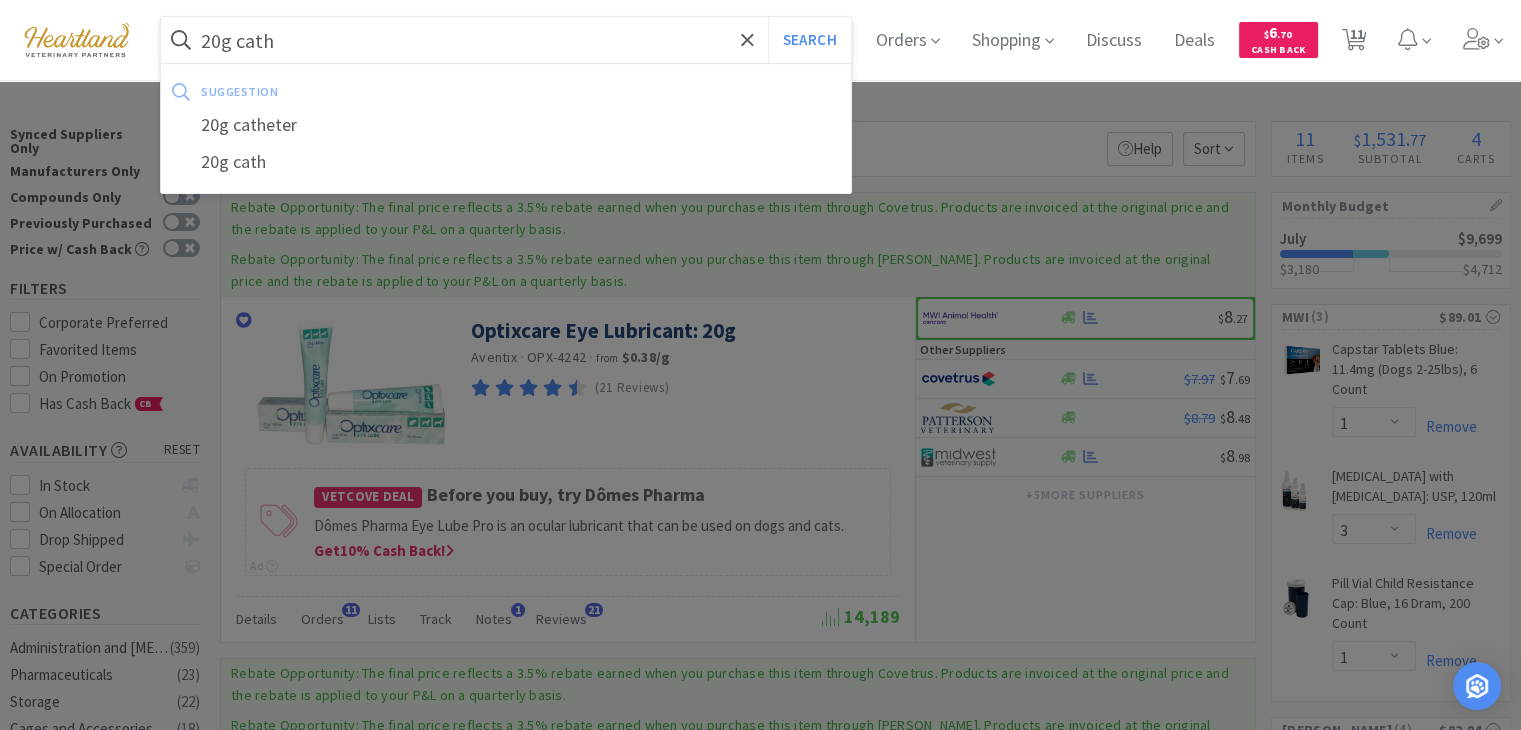 type on "20g cath" 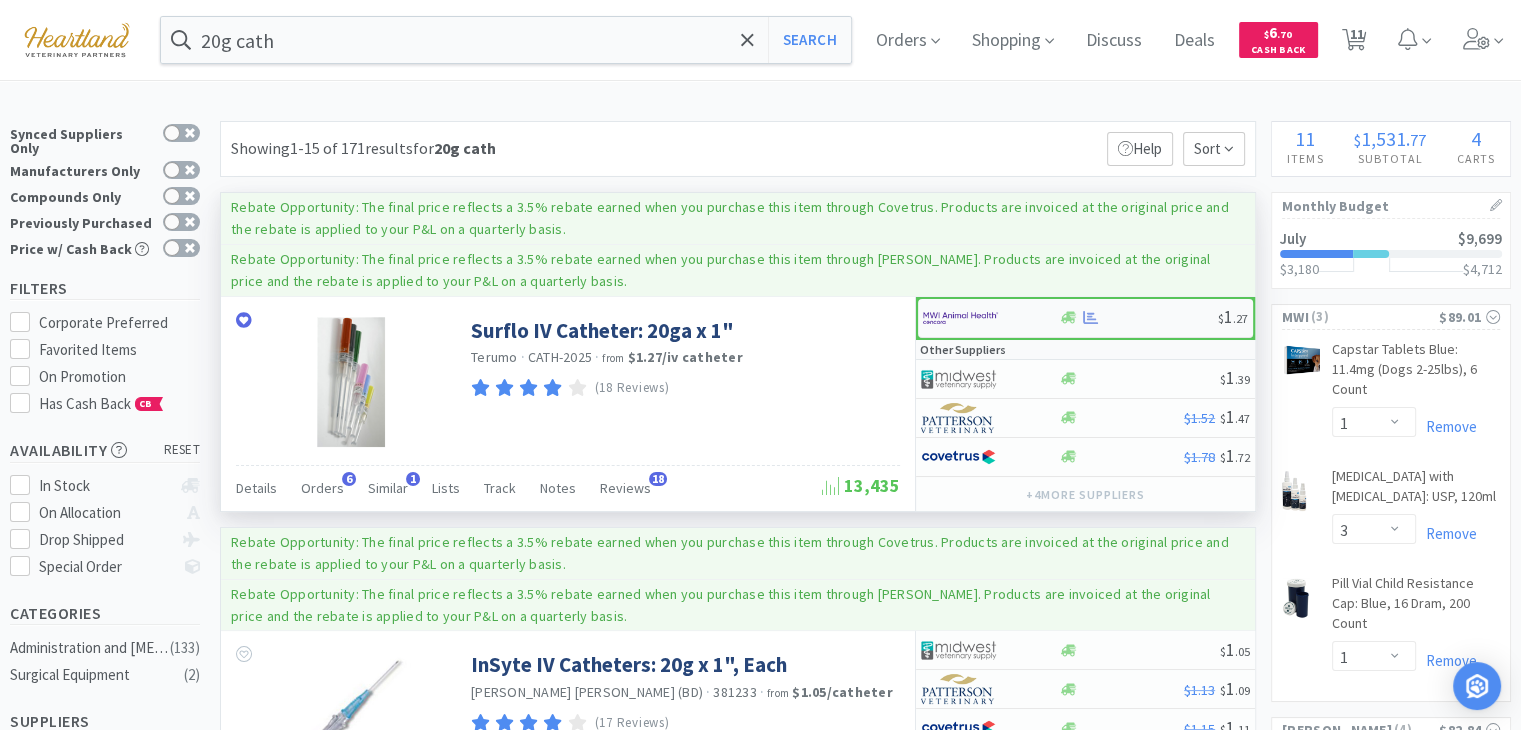click at bounding box center (960, 318) 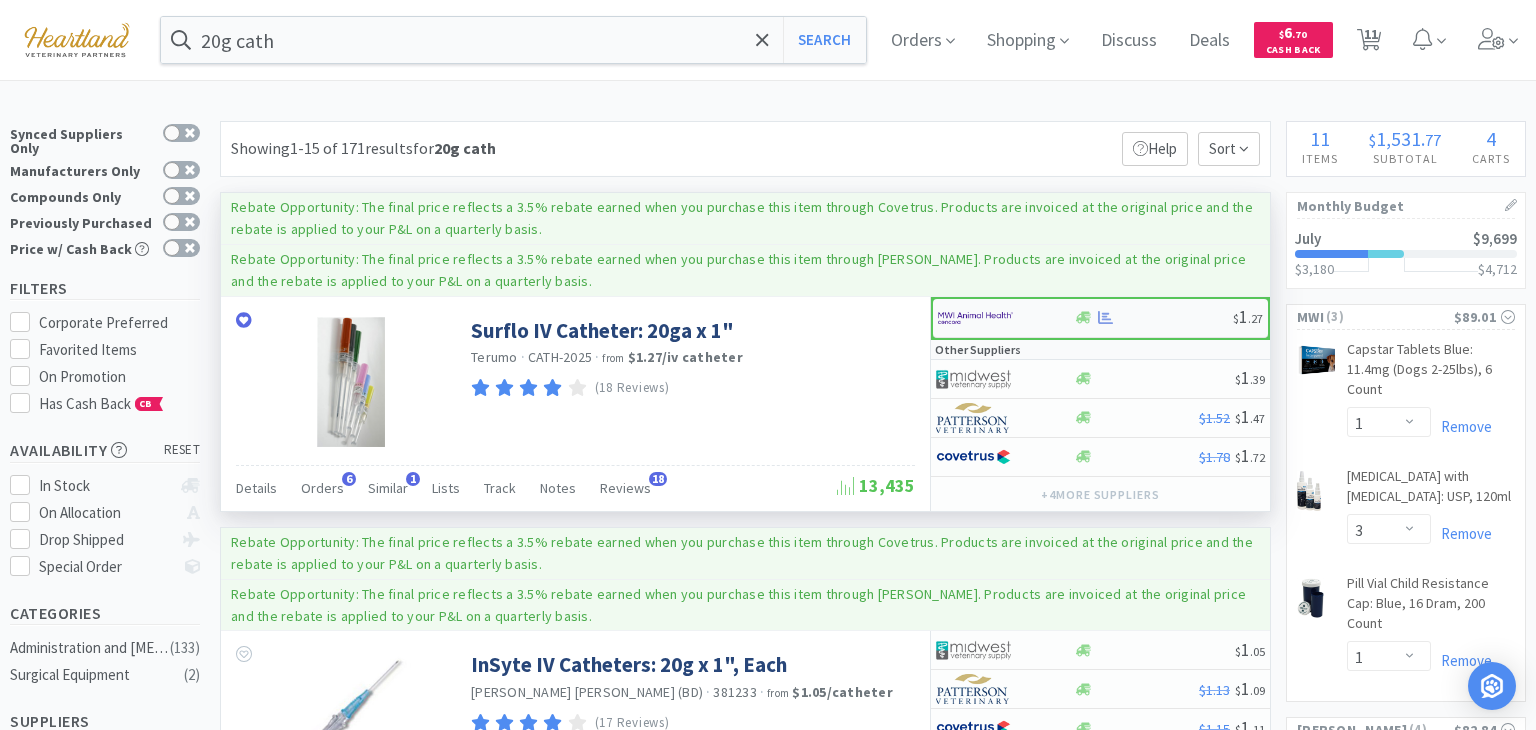 select on "50" 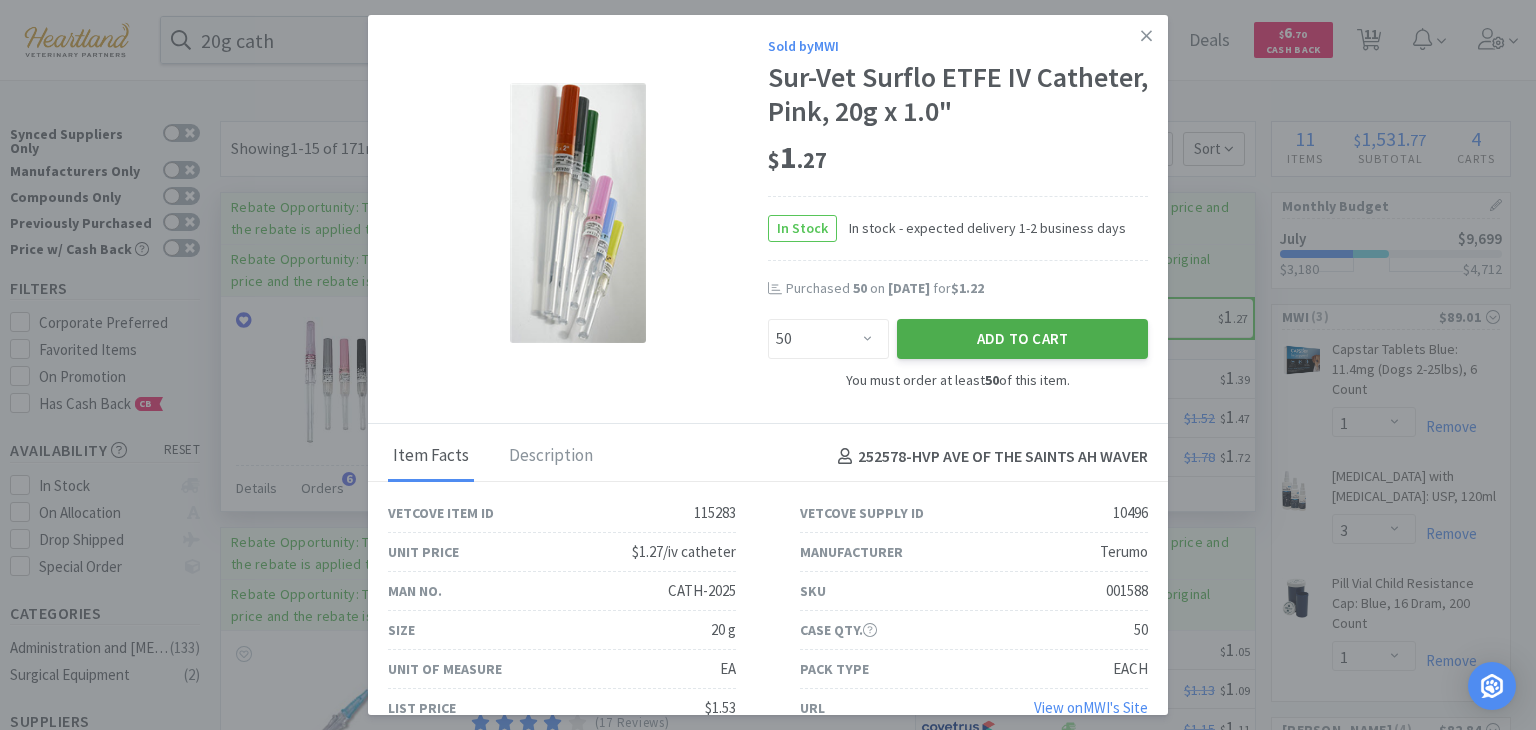 click on "Add to Cart" at bounding box center (1022, 339) 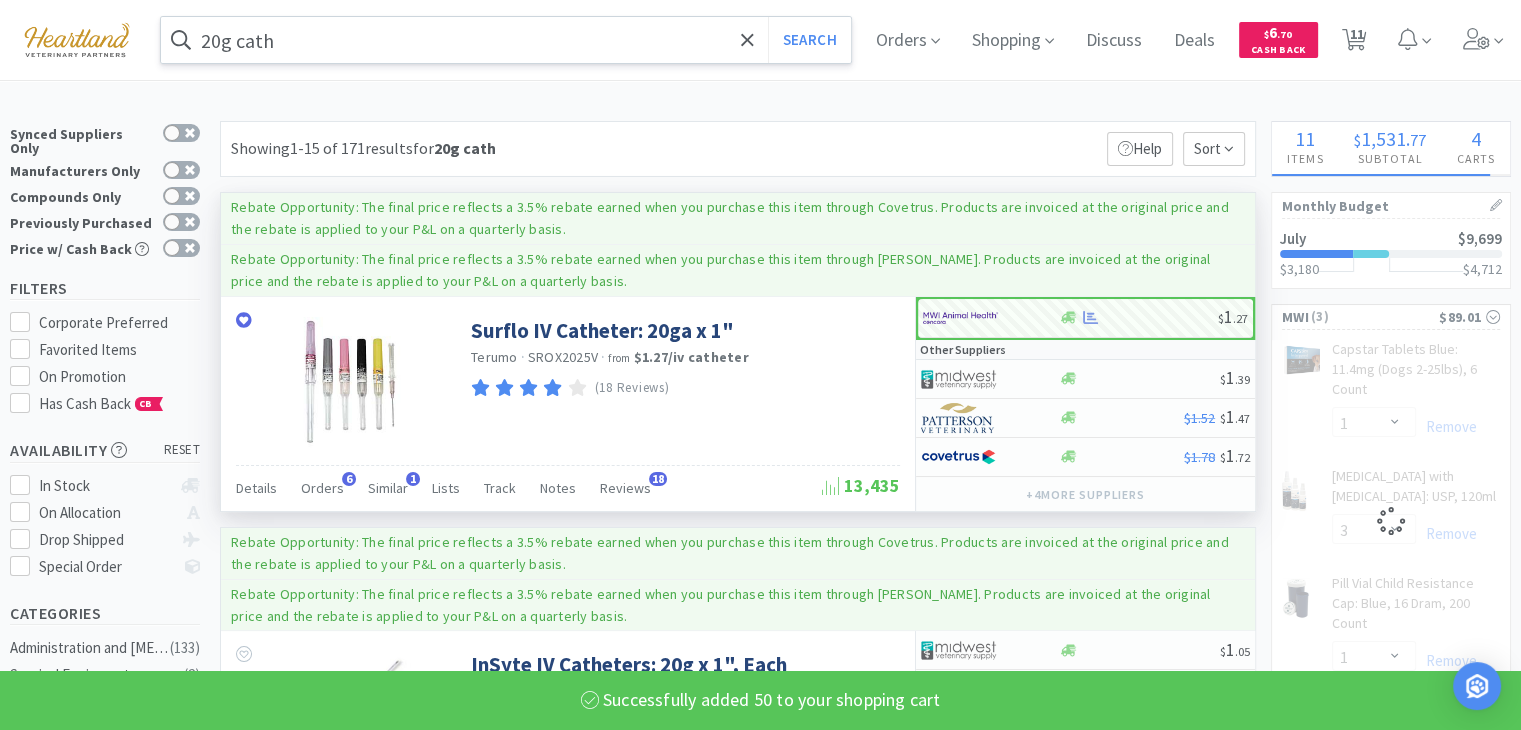 click on "20g cath" at bounding box center [506, 40] 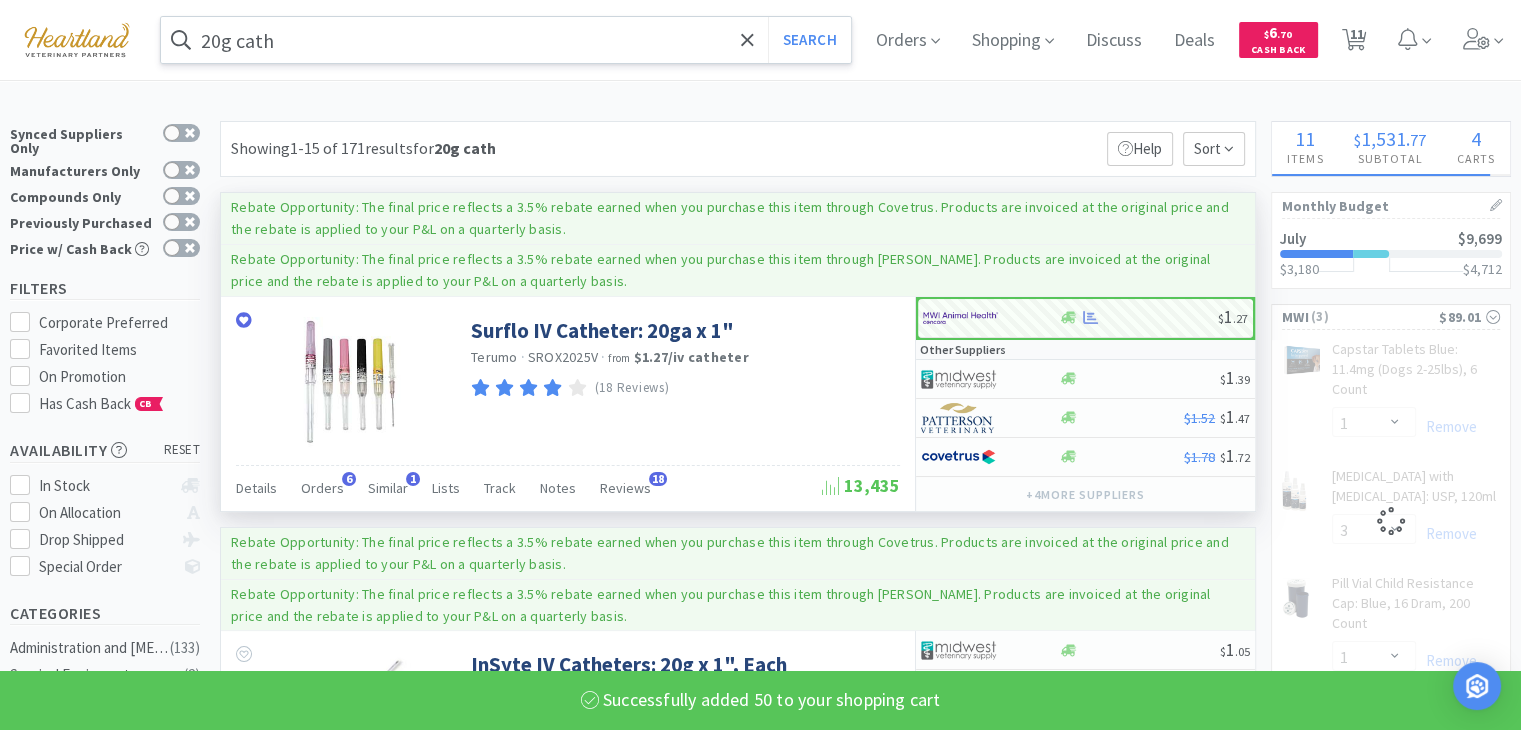select on "50" 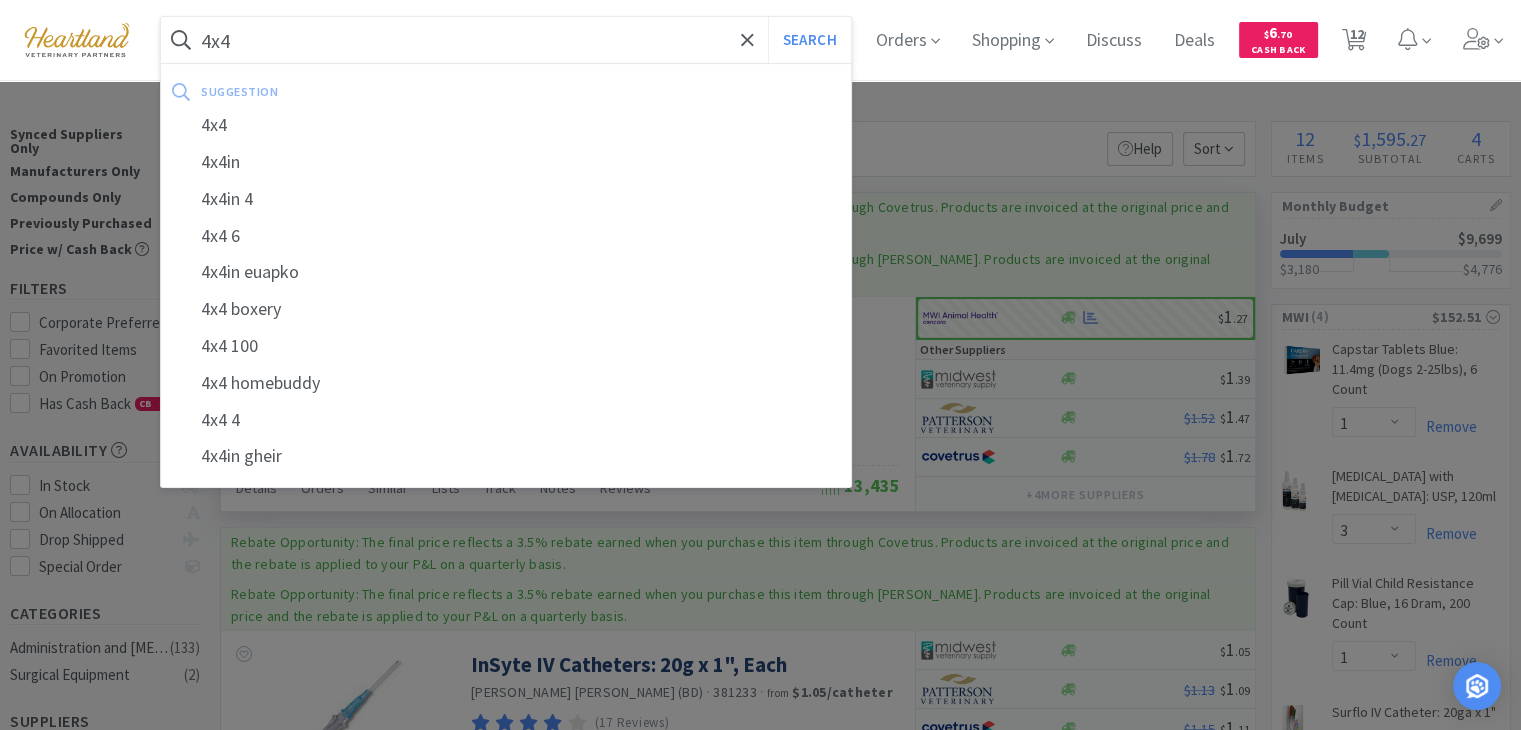 click on "Search" at bounding box center [809, 40] 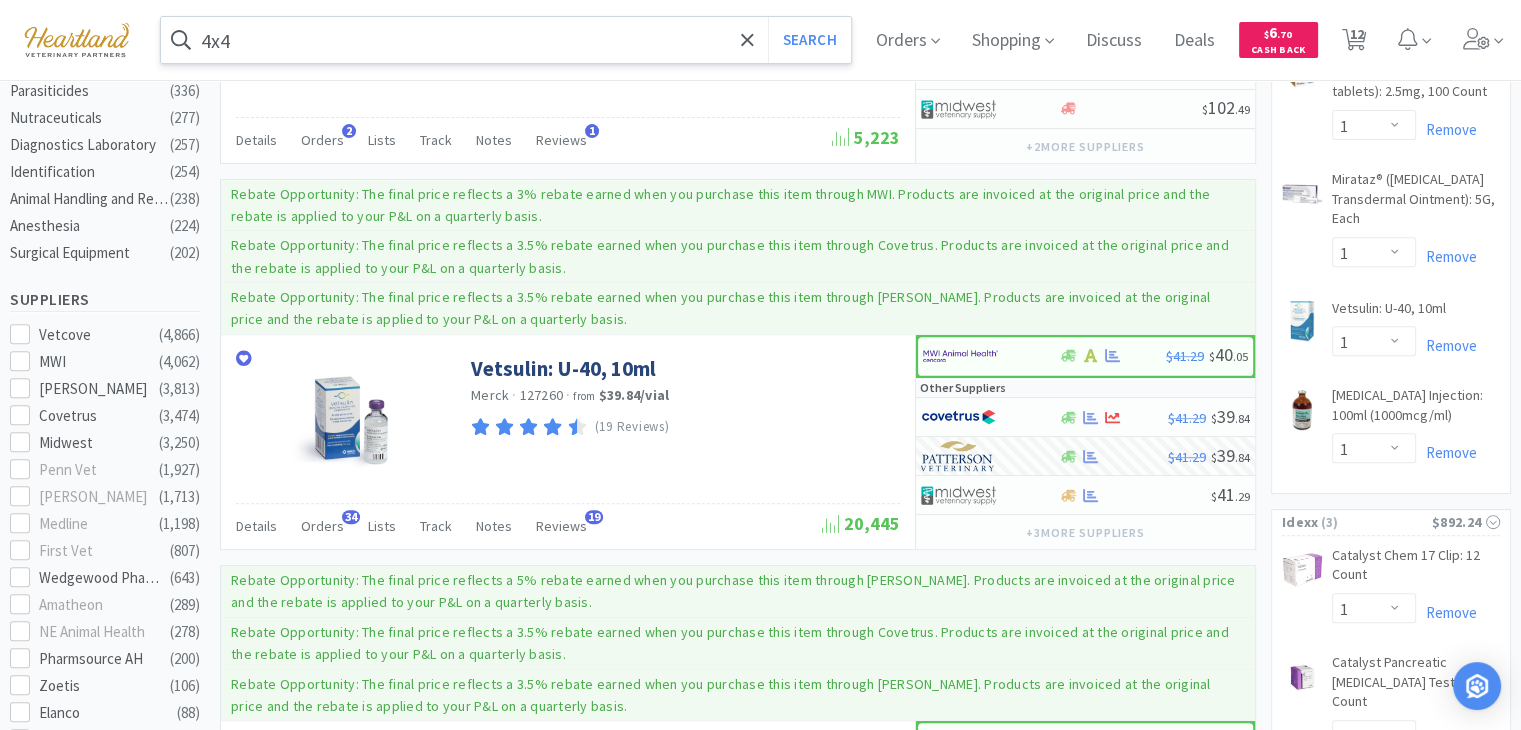 scroll, scrollTop: 400, scrollLeft: 0, axis: vertical 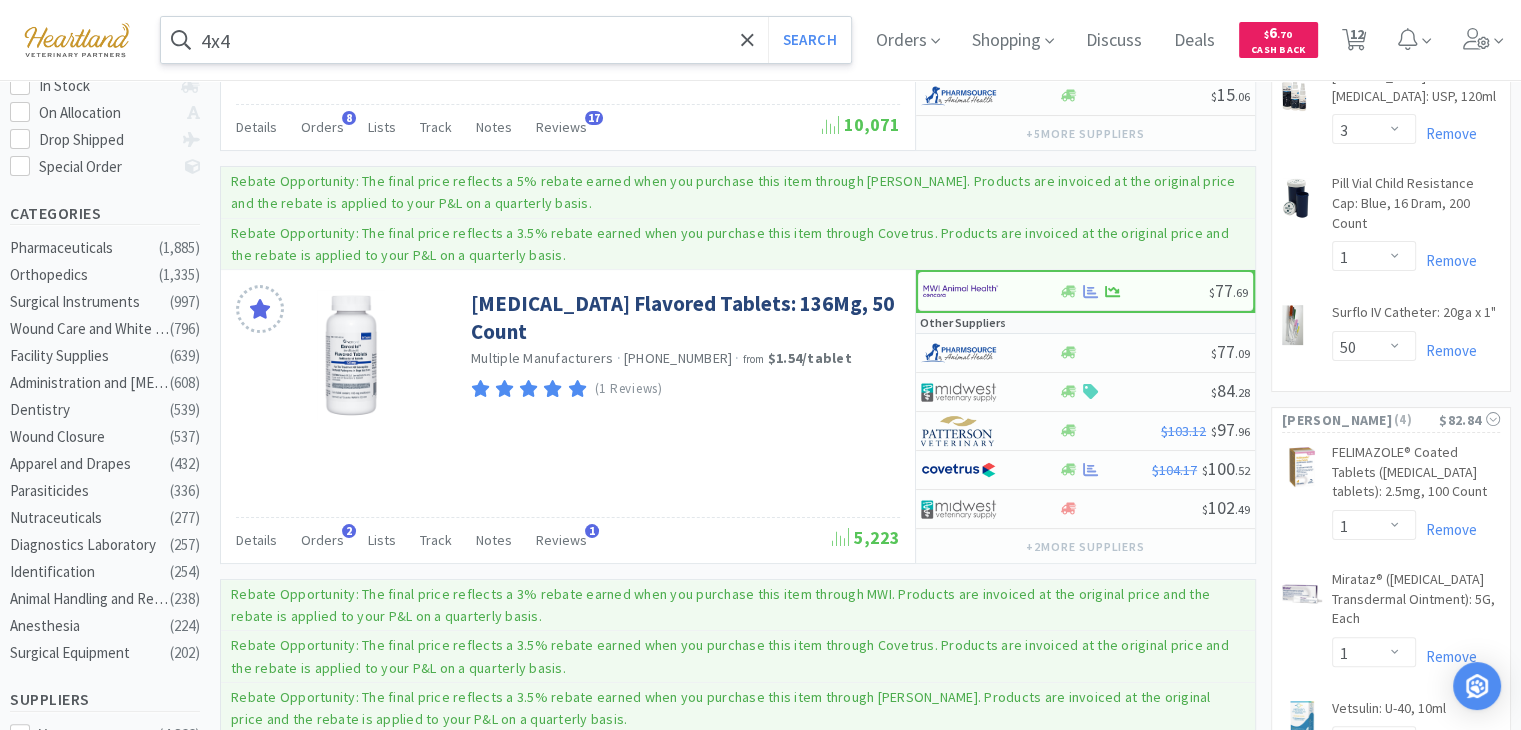 click on "4x4" at bounding box center [506, 40] 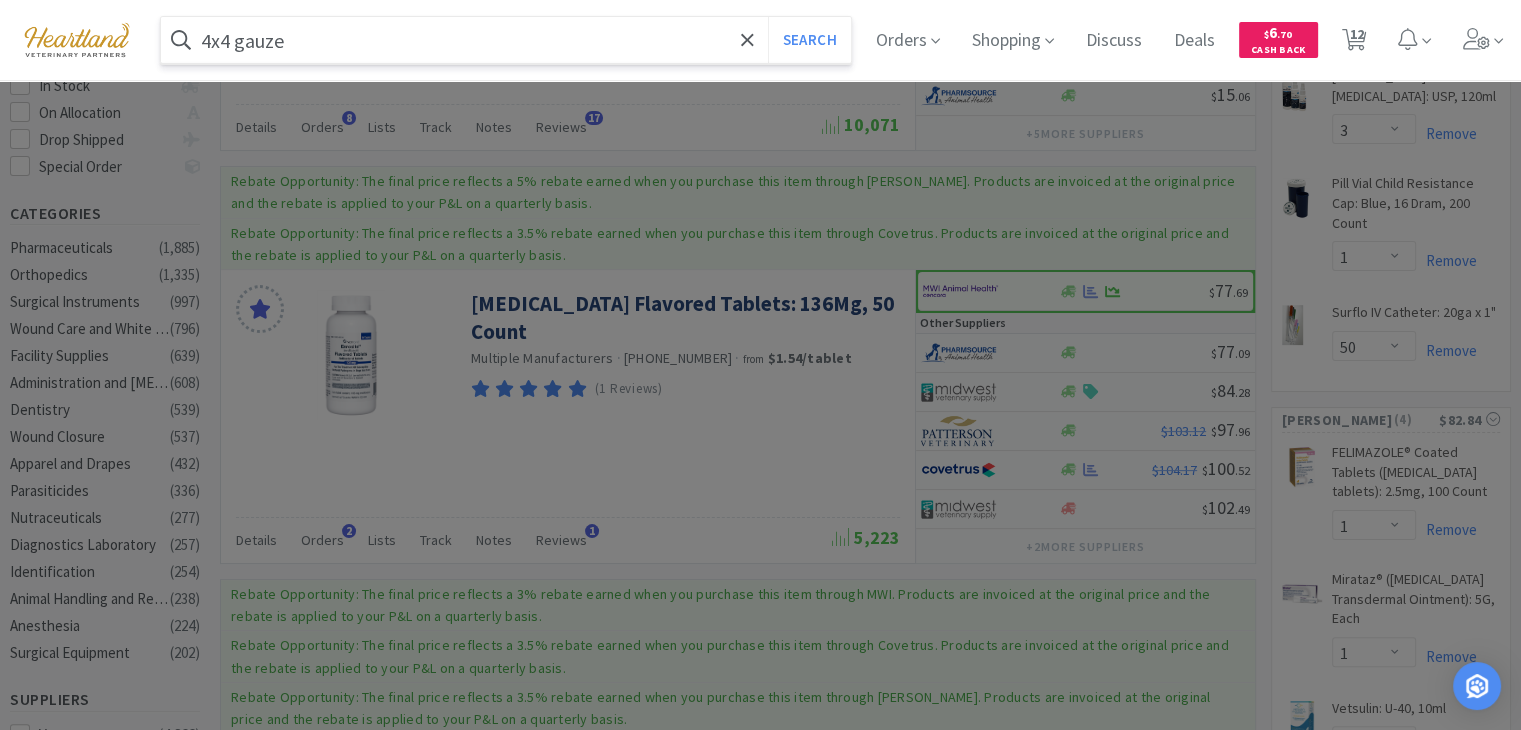 type on "4x4 gauze" 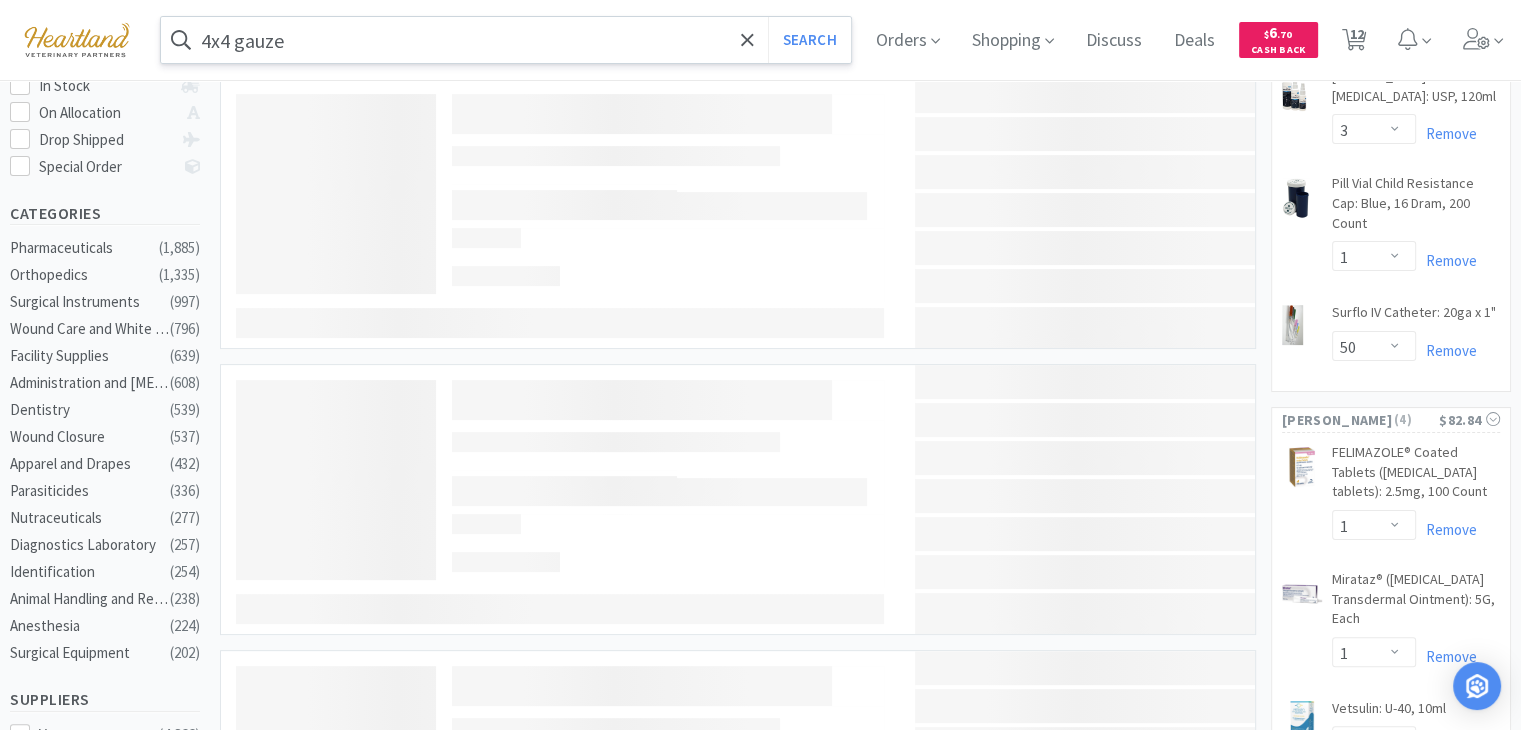 scroll, scrollTop: 0, scrollLeft: 0, axis: both 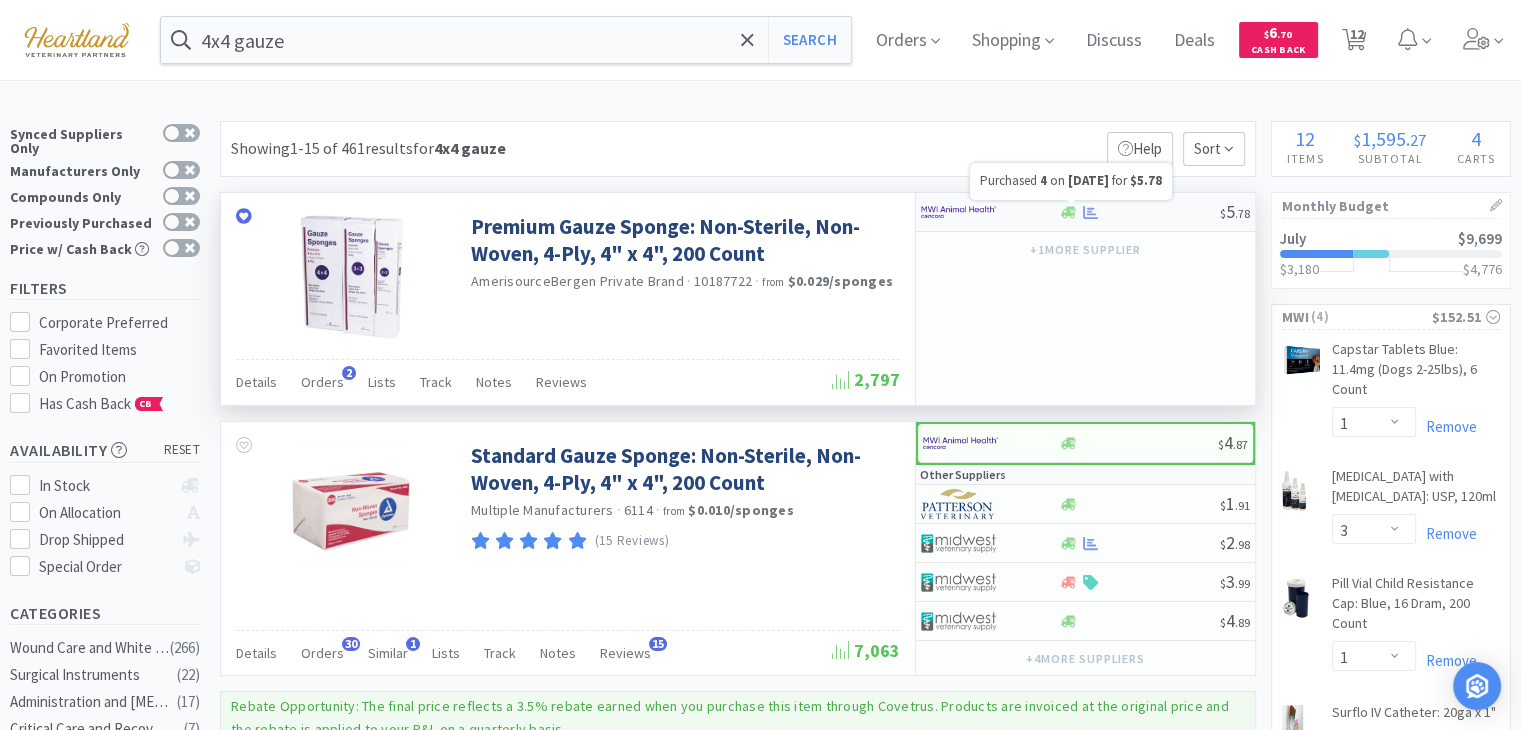 click 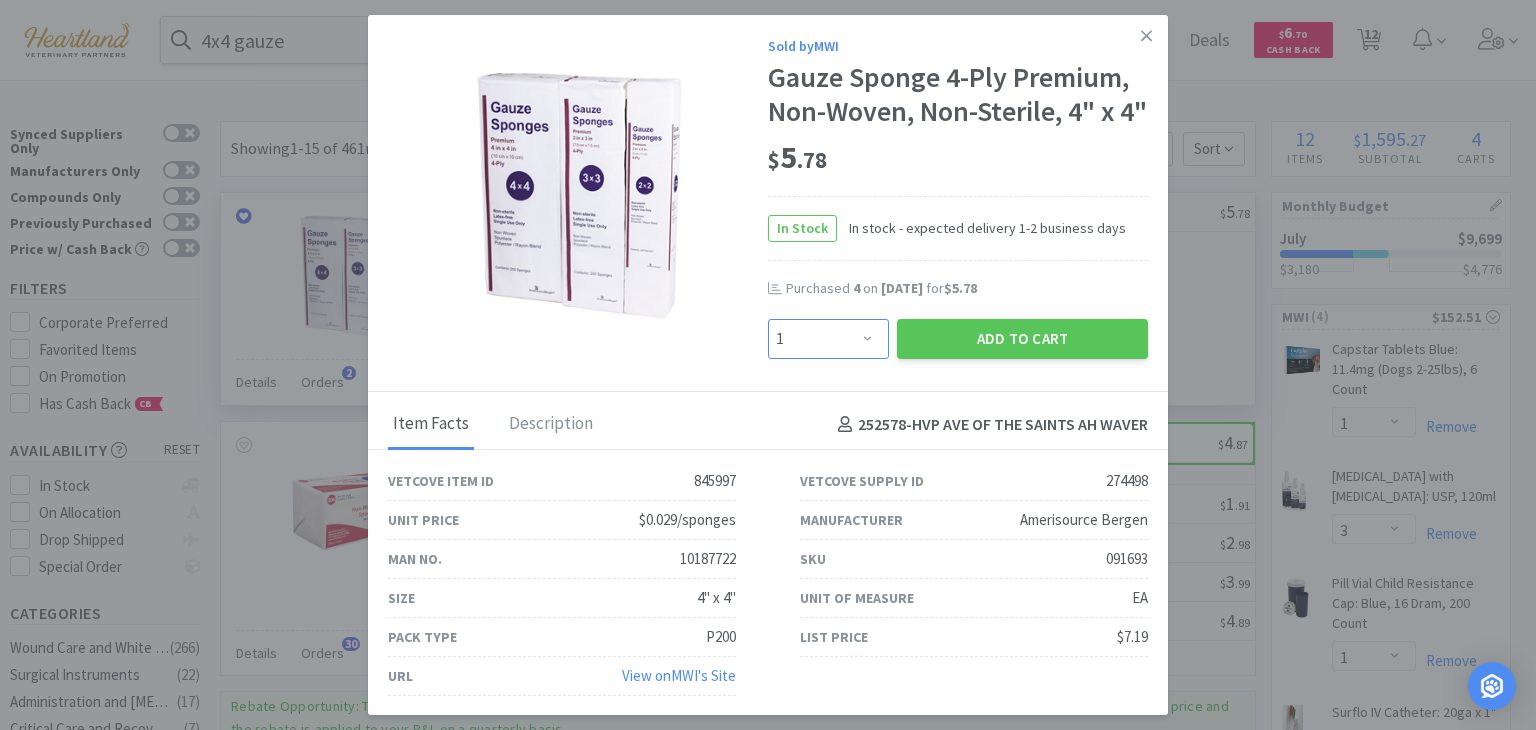 click on "Enter Quantity 1 2 3 4 5 6 7 8 9 10 11 12 13 14 15 16 17 18 19 20 Enter Quantity" at bounding box center [828, 339] 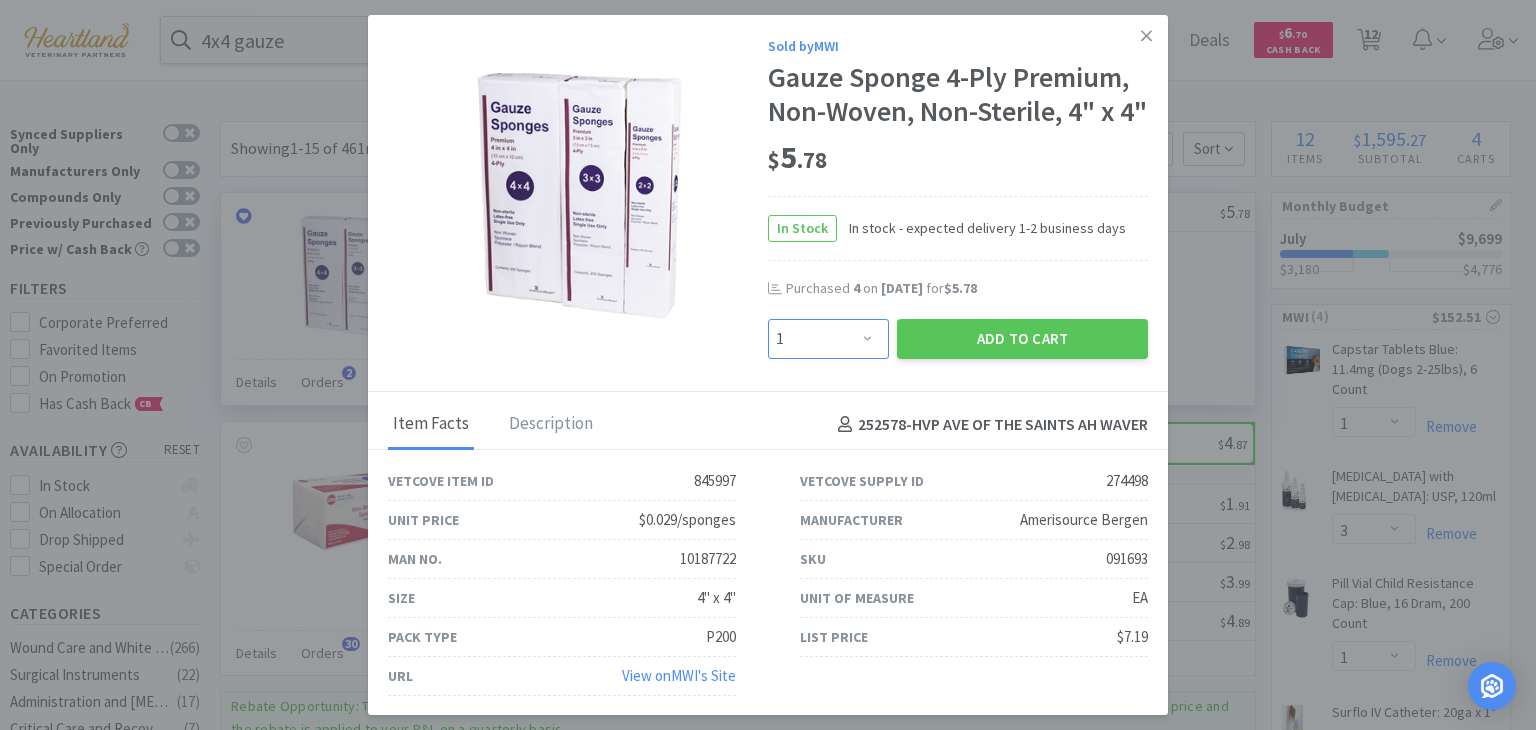 select on "4" 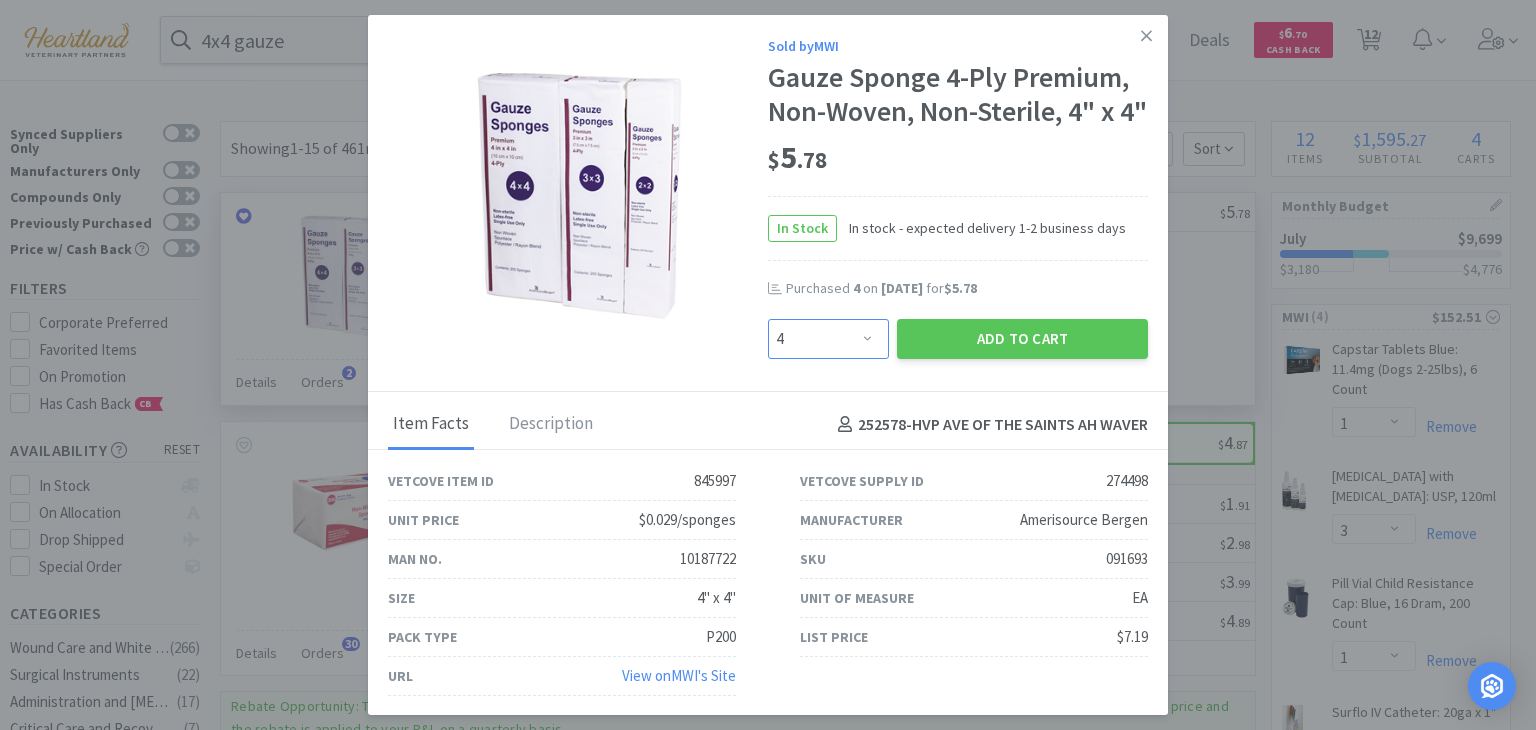 click on "Enter Quantity 1 2 3 4 5 6 7 8 9 10 11 12 13 14 15 16 17 18 19 20 Enter Quantity" at bounding box center (828, 339) 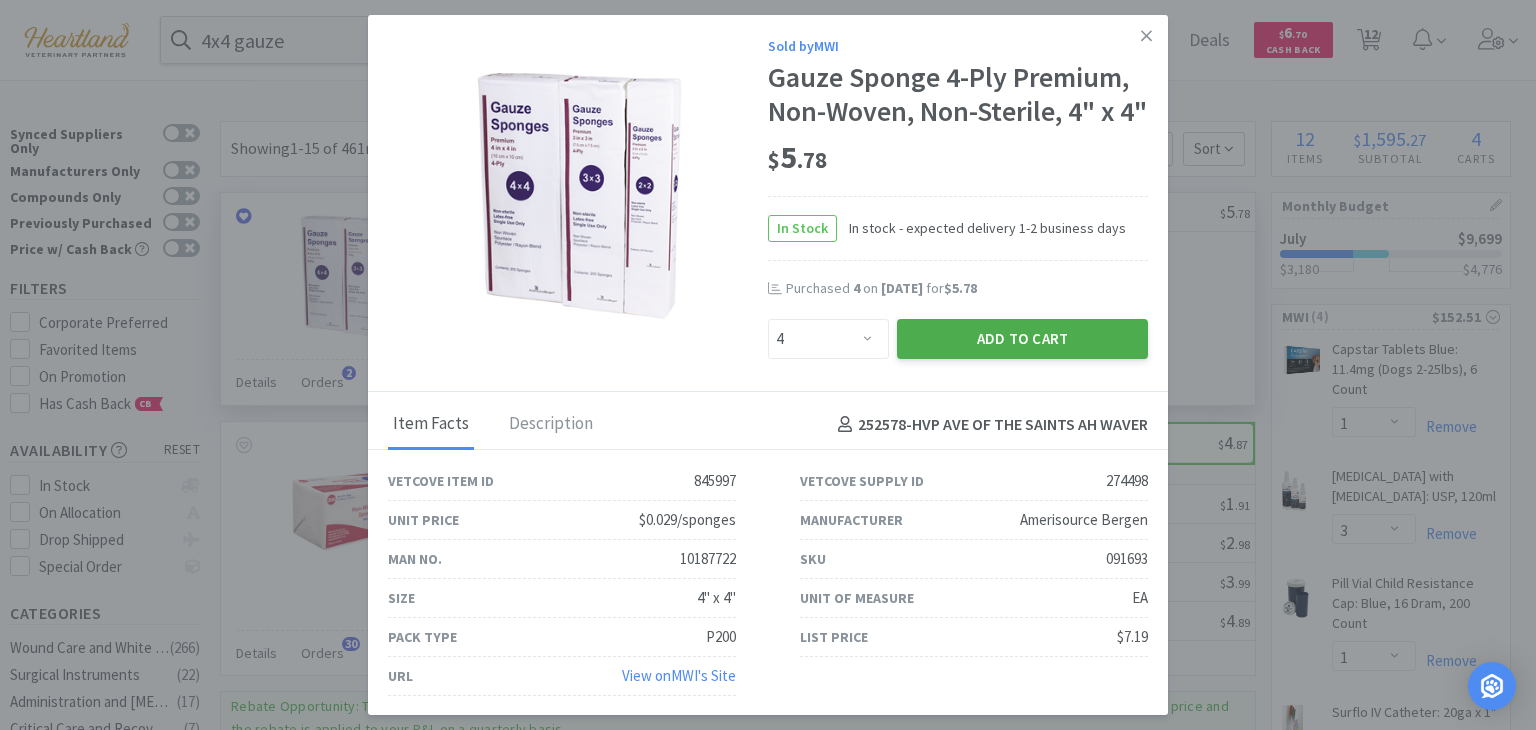 click on "Add to Cart" at bounding box center [1022, 339] 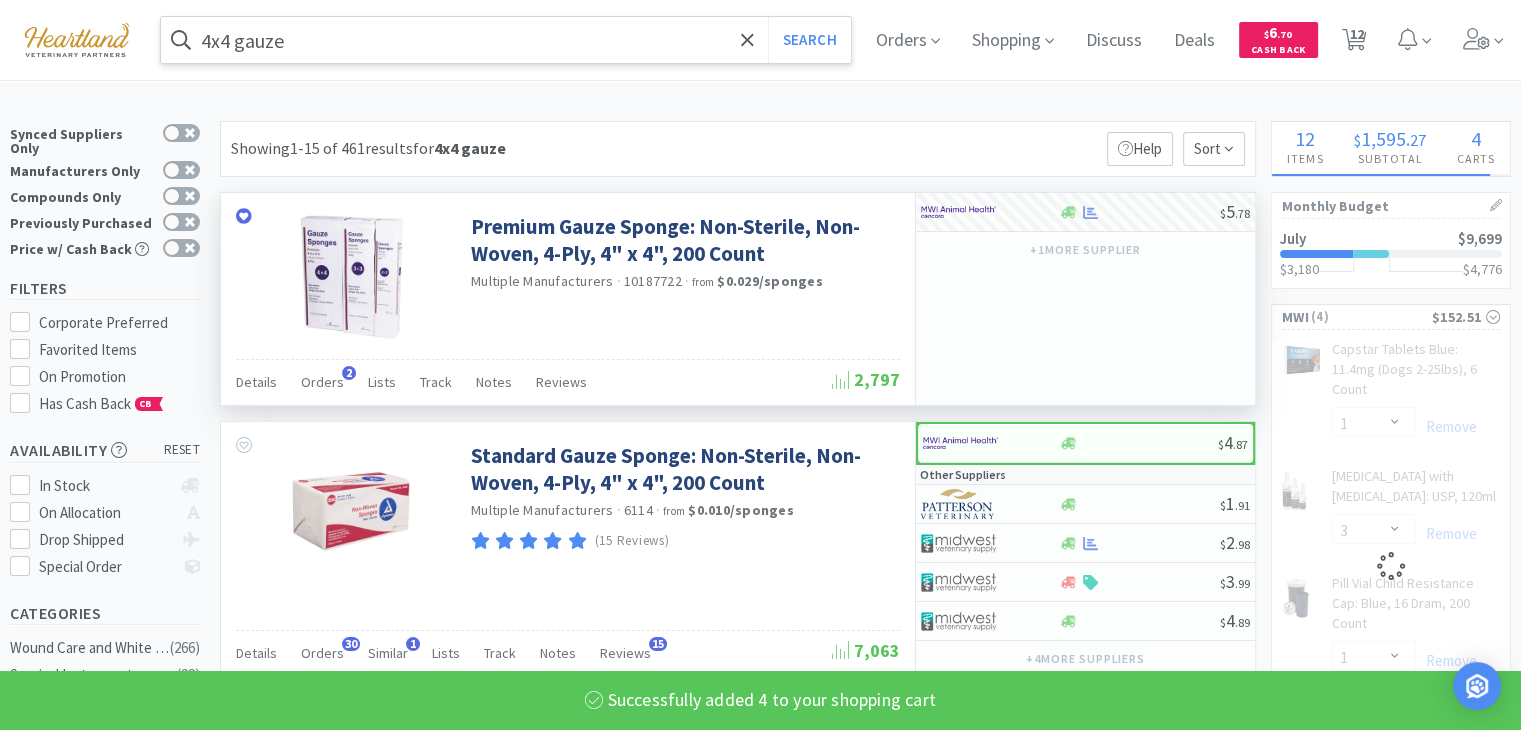 select on "4" 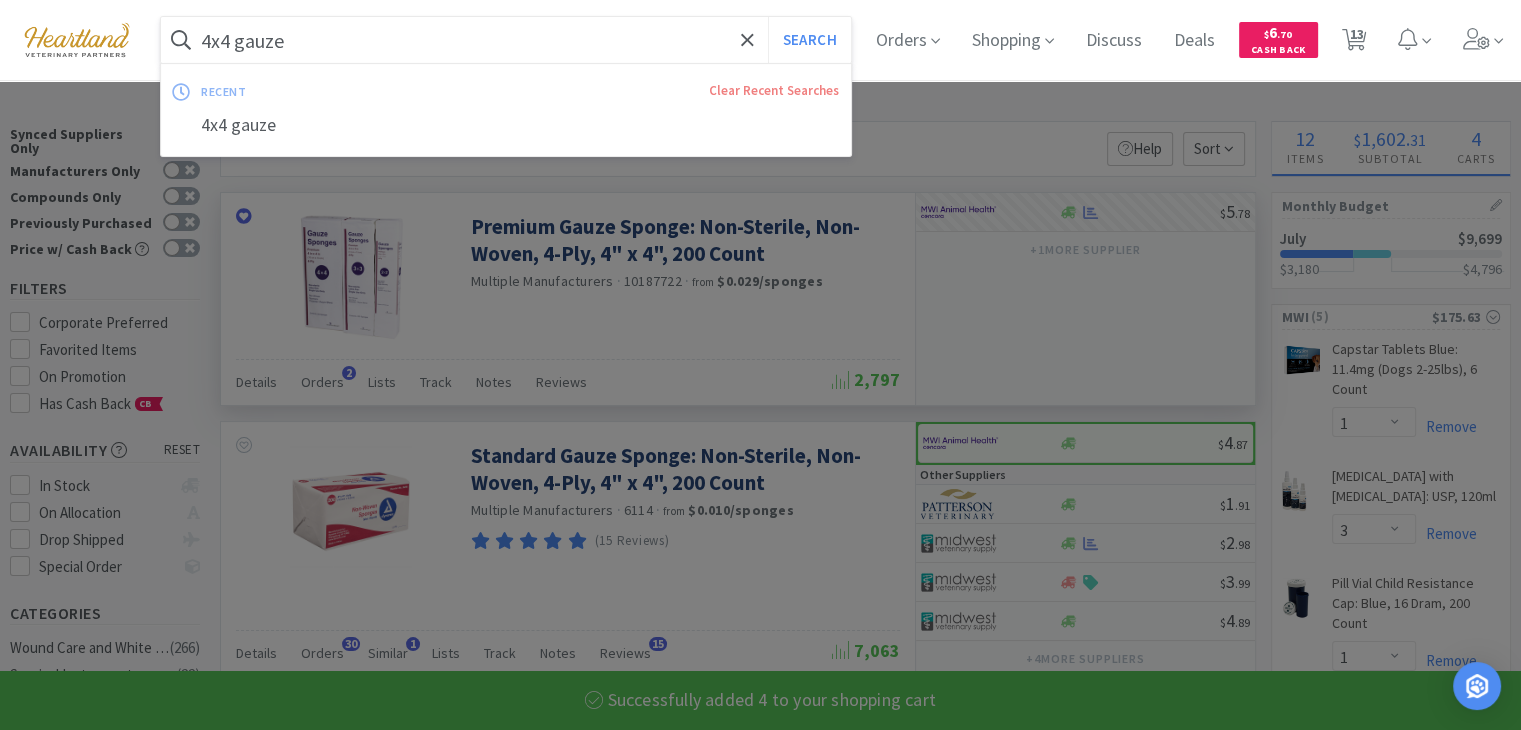 click on "4x4 gauze" at bounding box center (506, 40) 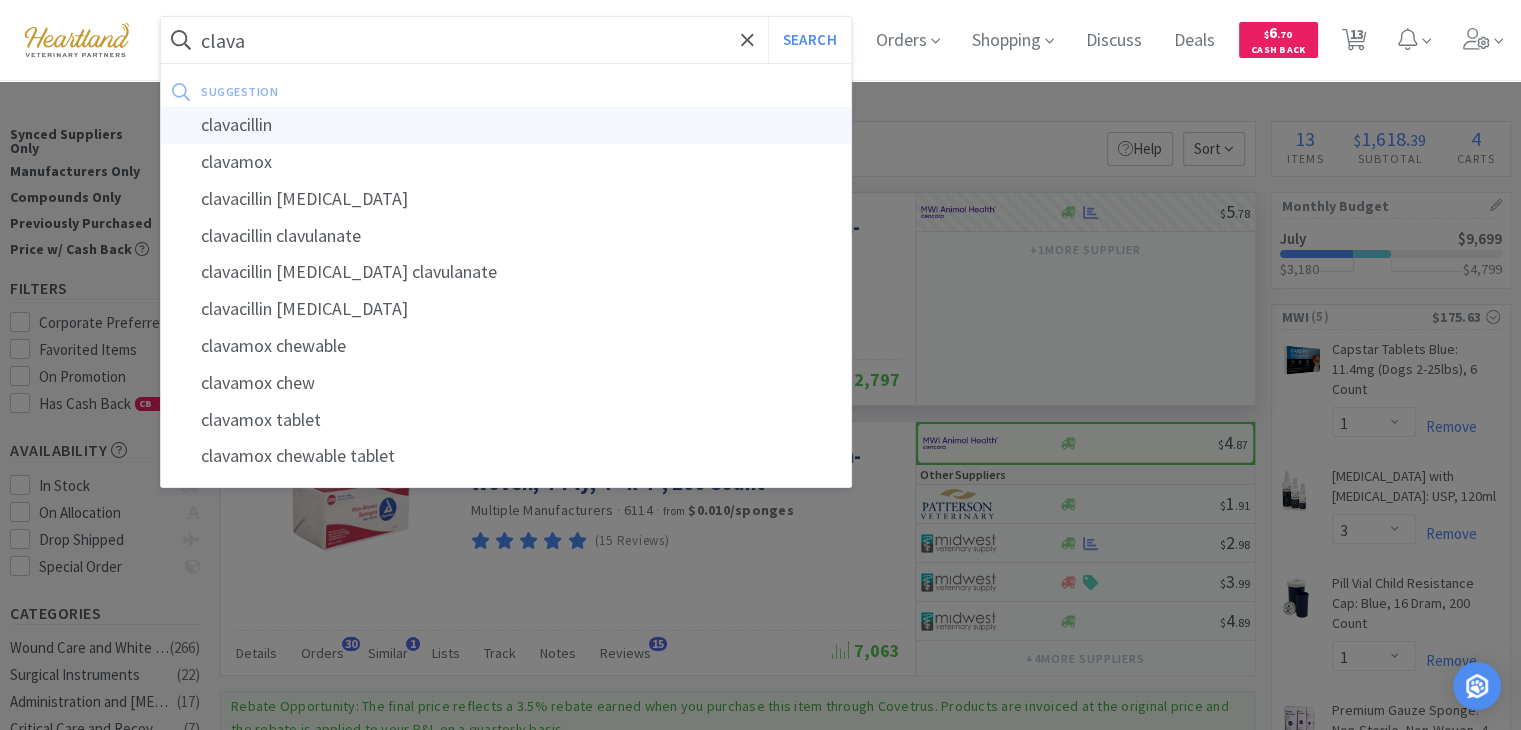 click on "clavacillin" at bounding box center [506, 125] 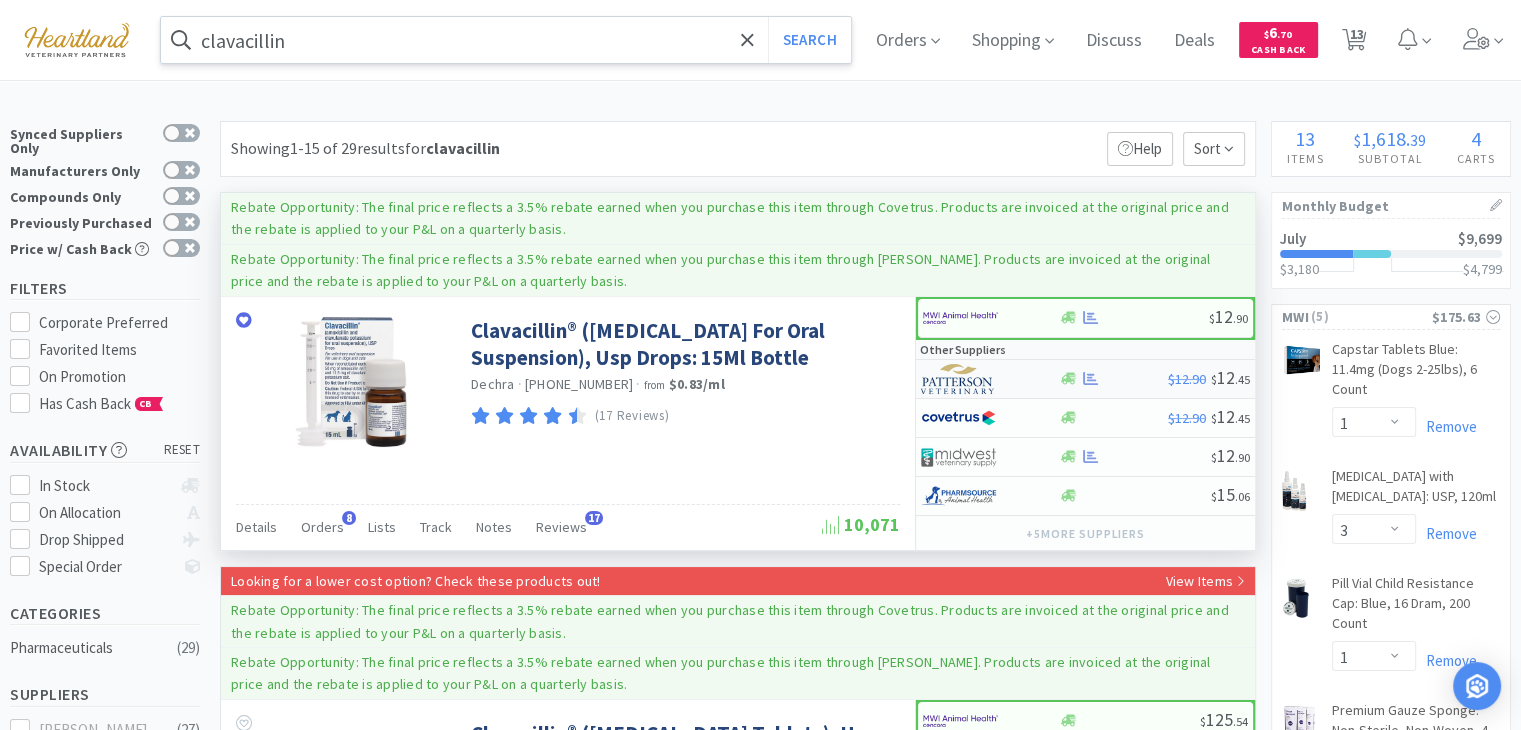 click at bounding box center [958, 379] 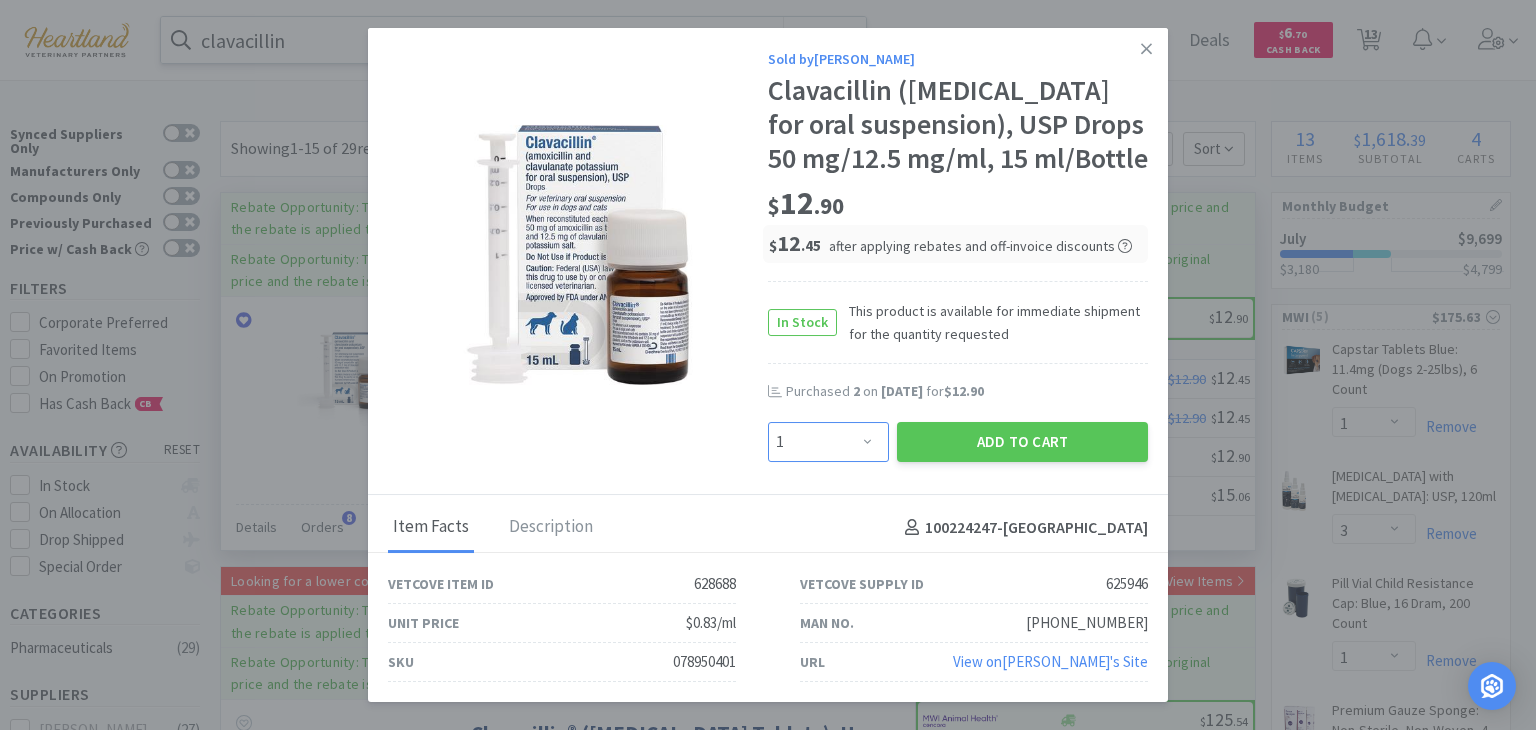 drag, startPoint x: 855, startPoint y: 461, endPoint x: 851, endPoint y: 445, distance: 16.492422 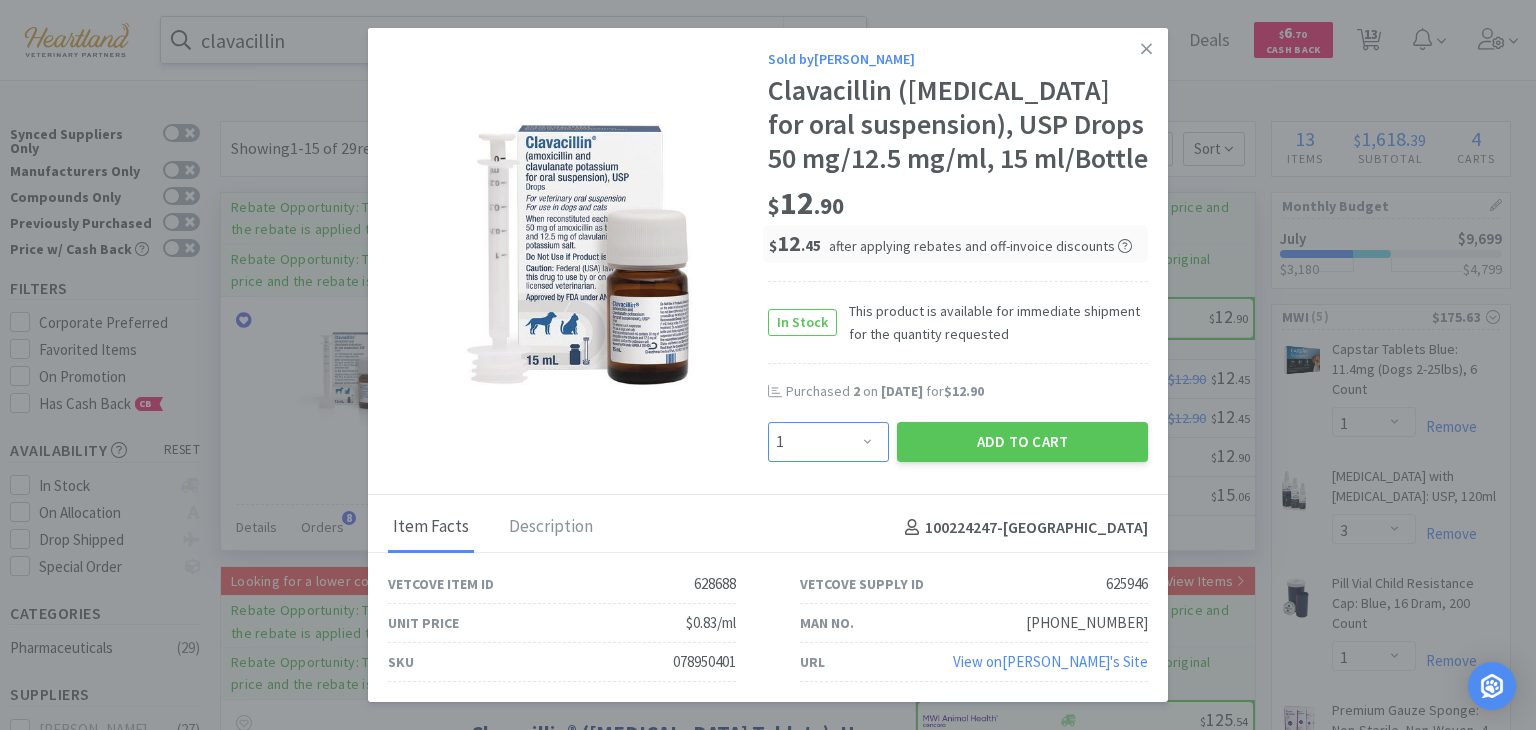 select on "3" 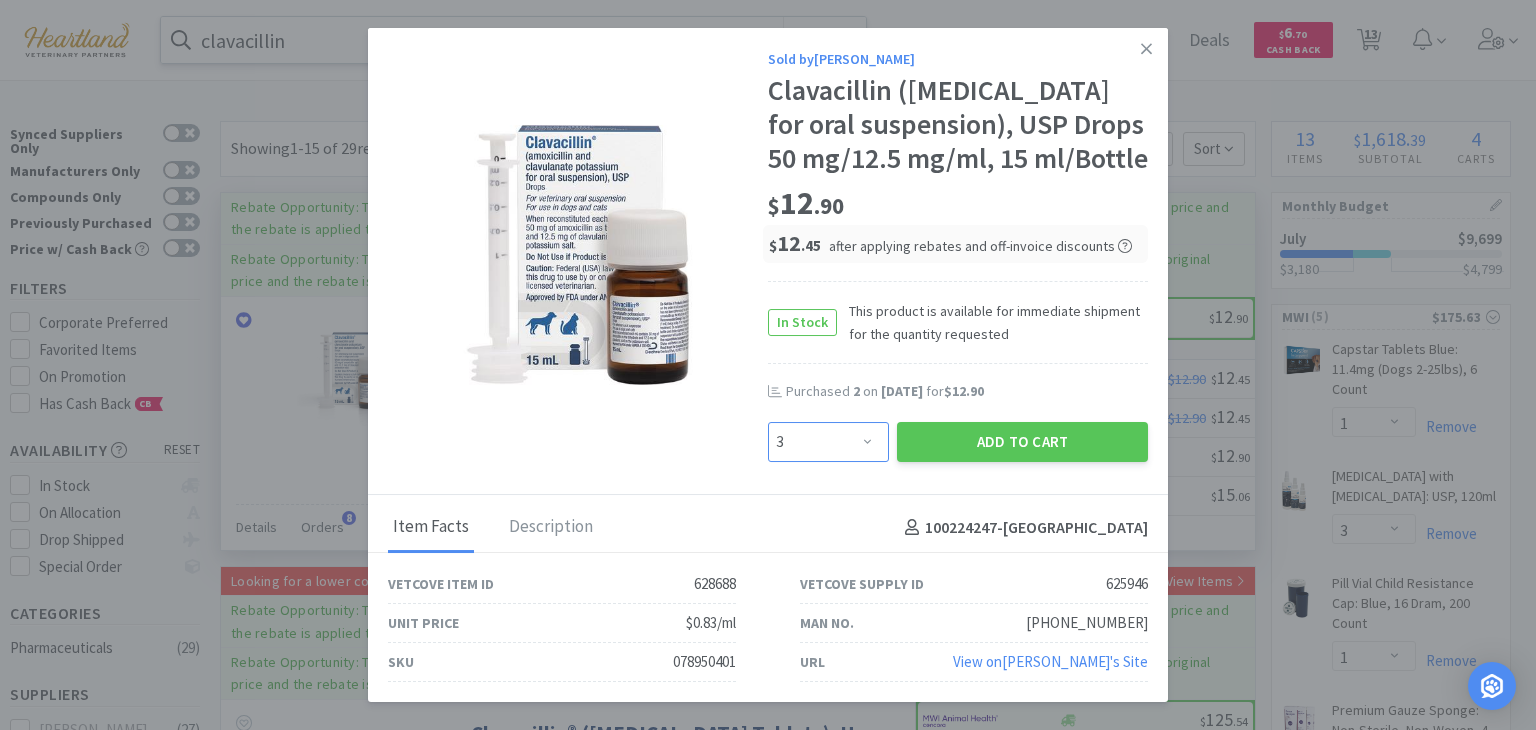 click on "Enter Quantity 1 2 3 4 5 6 7 8 9 10 11 12 13 14 15 16 17 18 19 20 Enter Quantity" at bounding box center (828, 442) 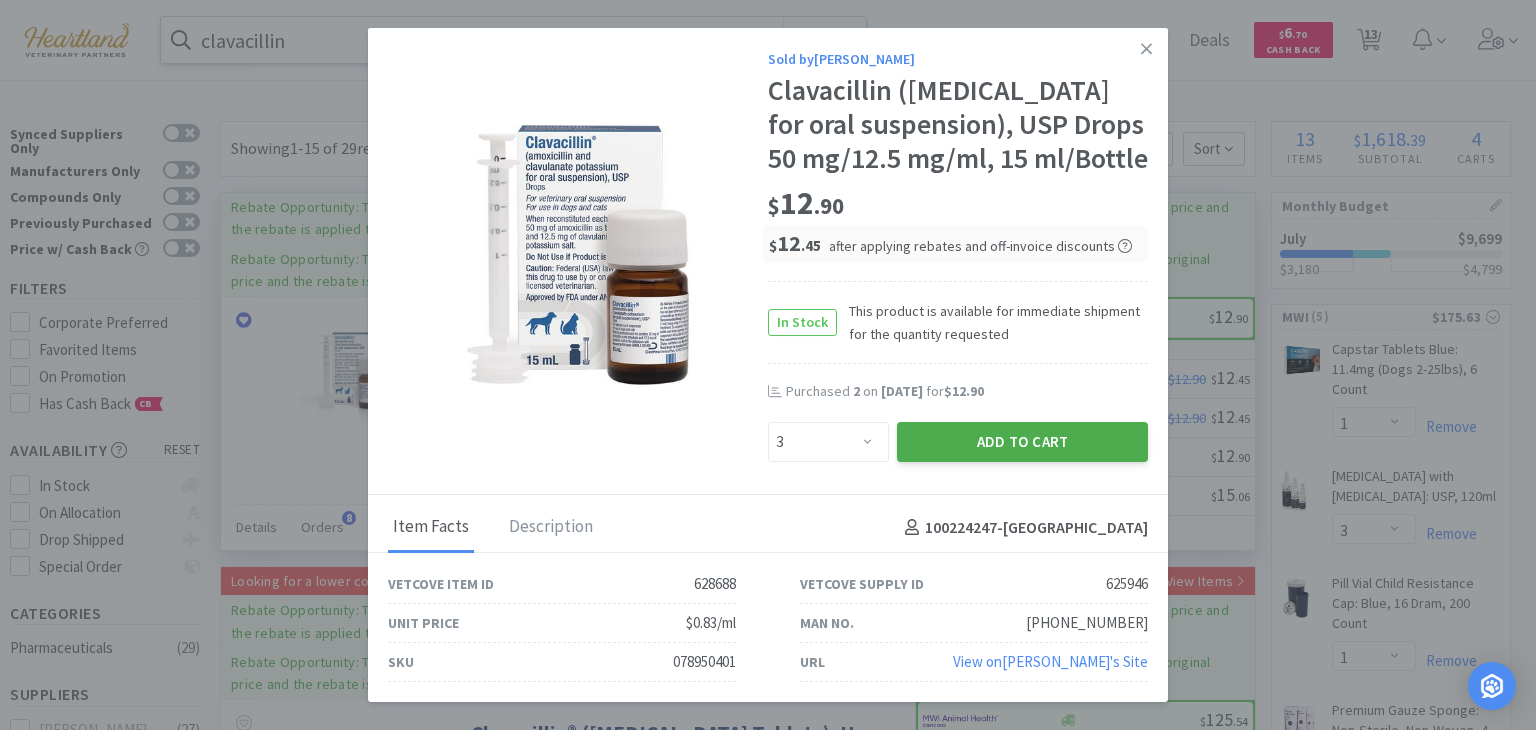 click on "Add to Cart" at bounding box center (1022, 442) 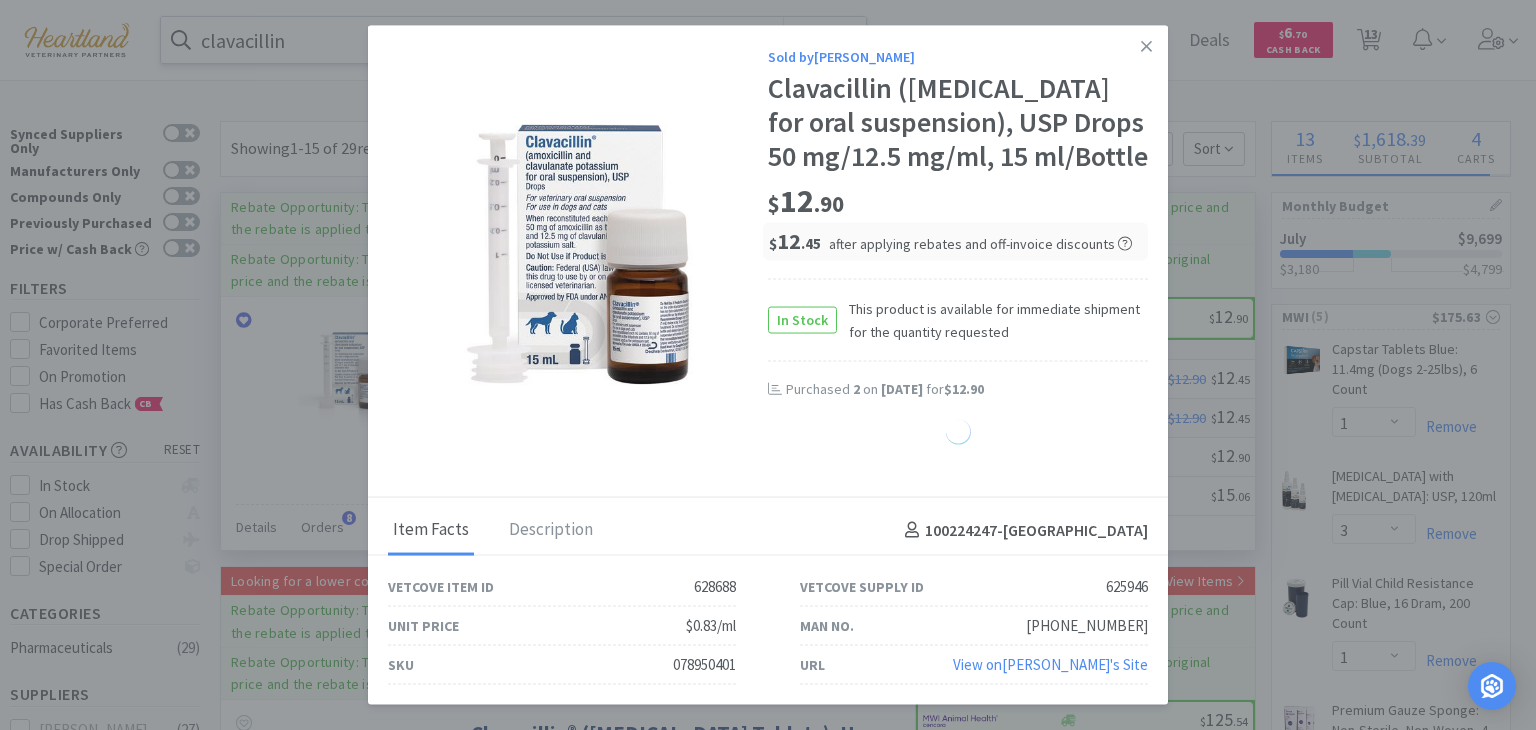 select on "3" 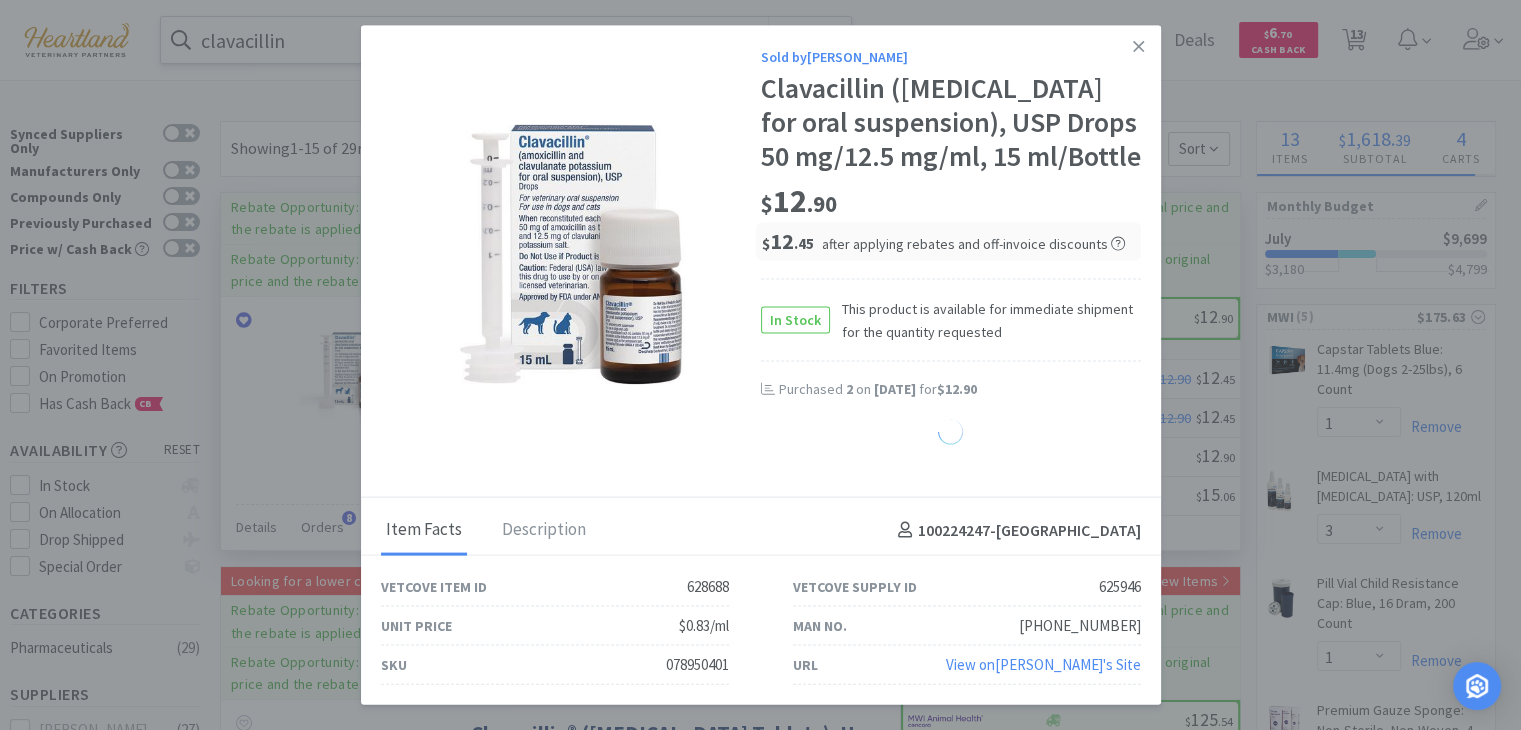 select on "1" 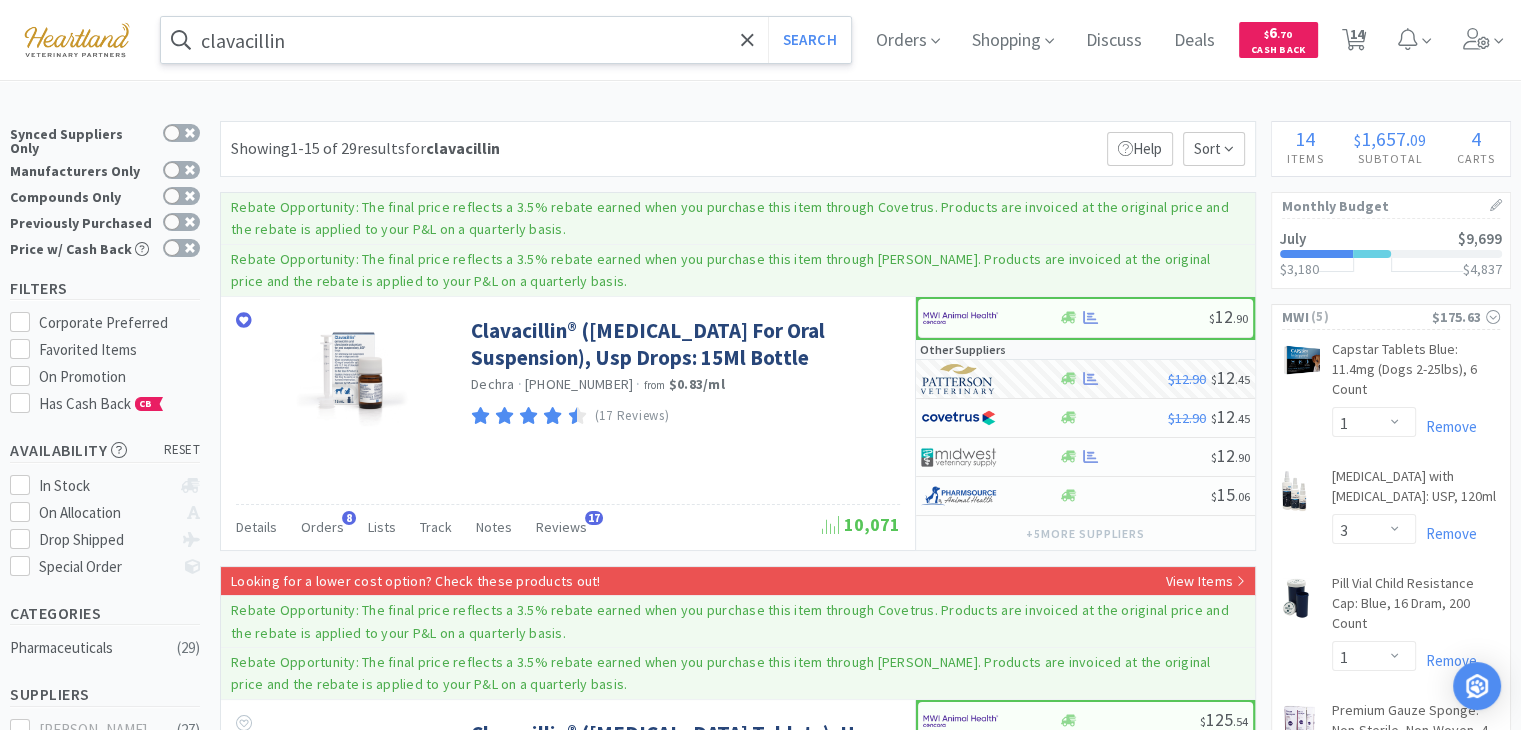 click on "clavacillin" at bounding box center (506, 40) 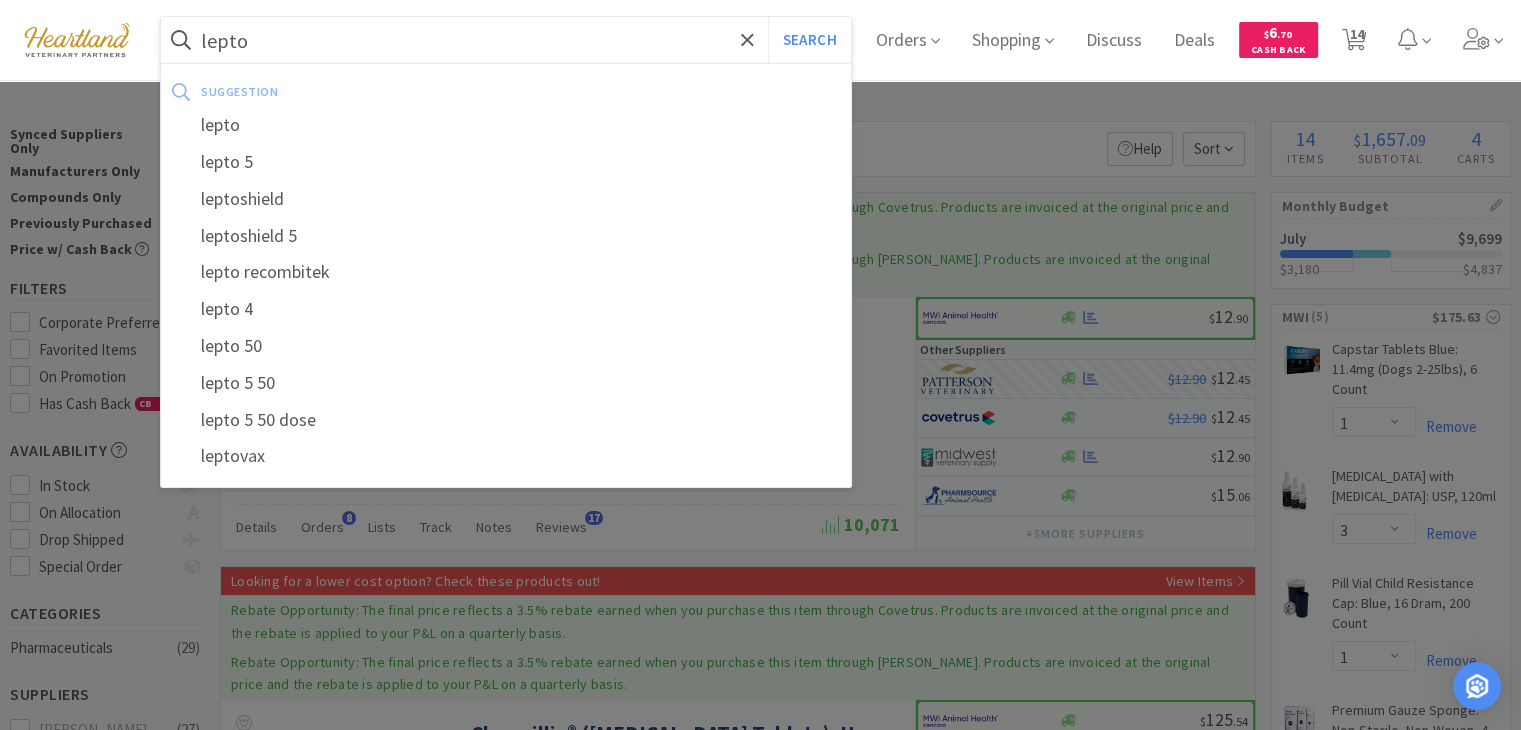 type on "lepto" 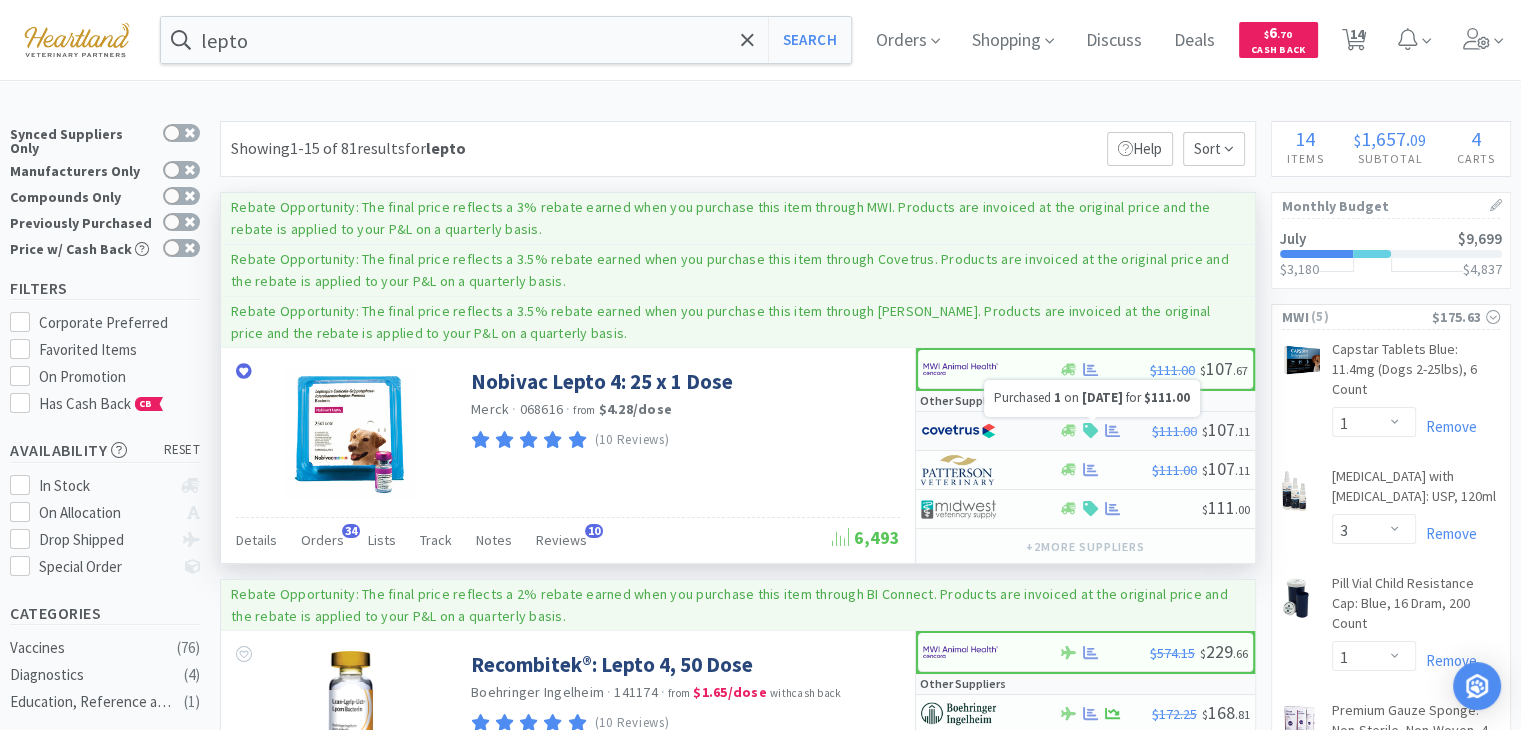 click 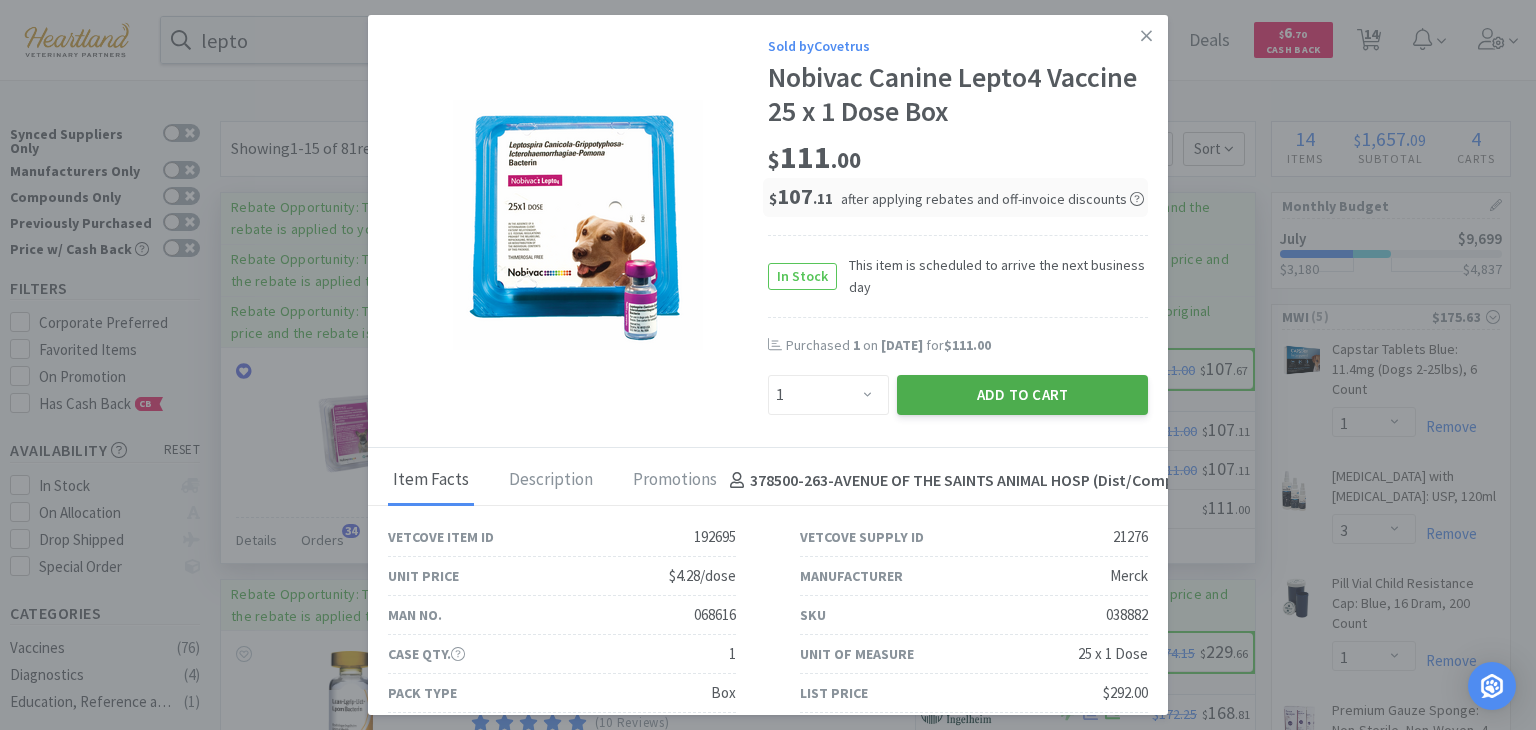 click on "Add to Cart" at bounding box center (1022, 395) 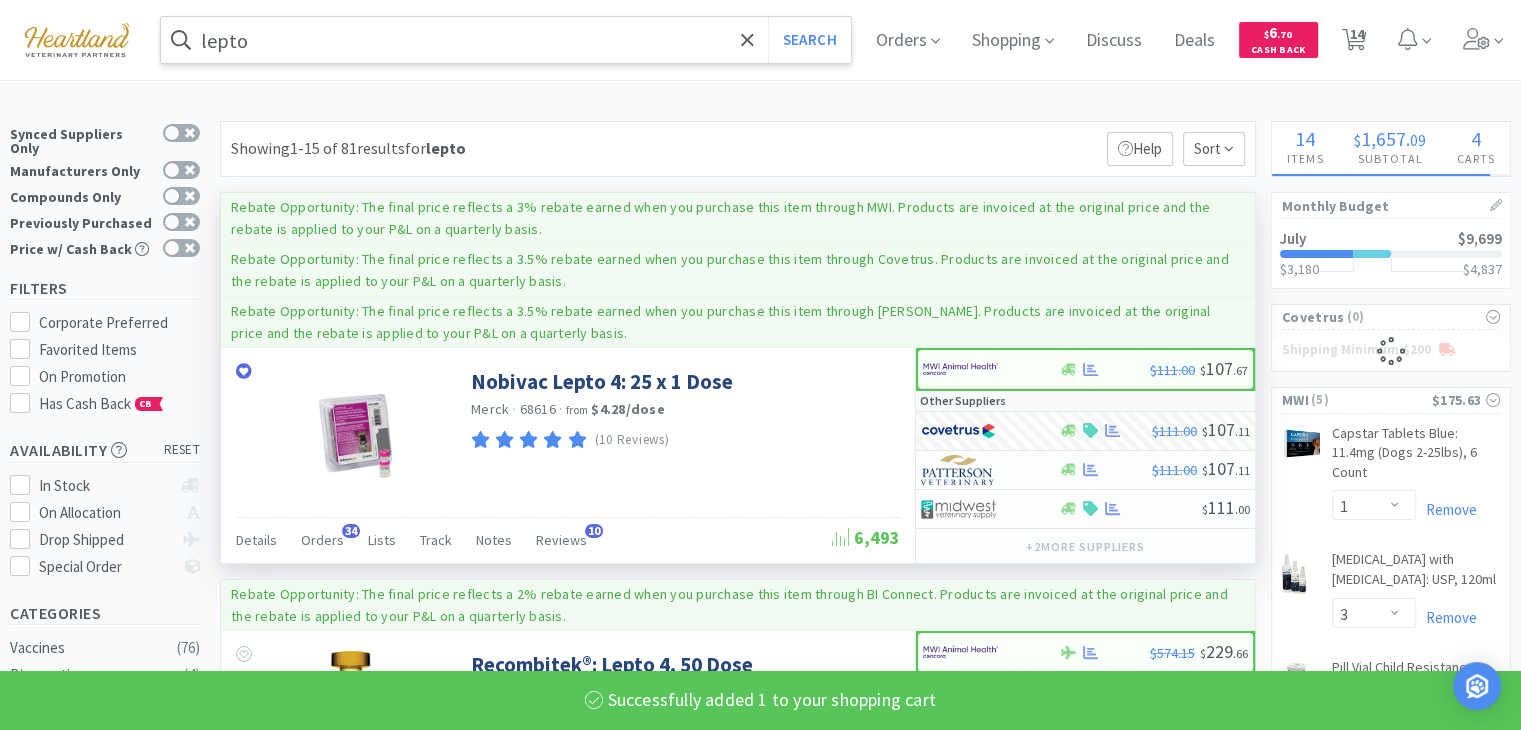 click on "lepto" at bounding box center [506, 40] 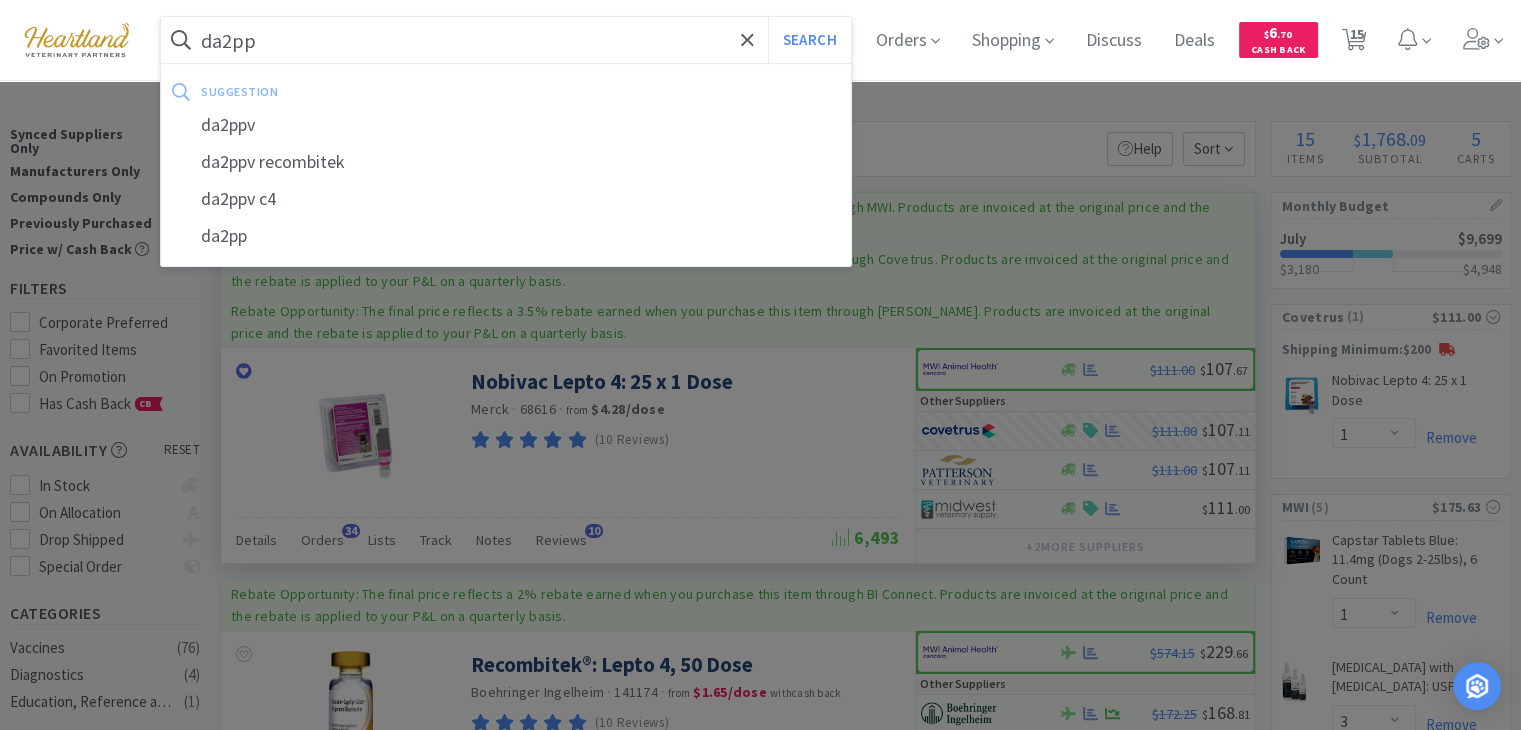 type on "da2pp" 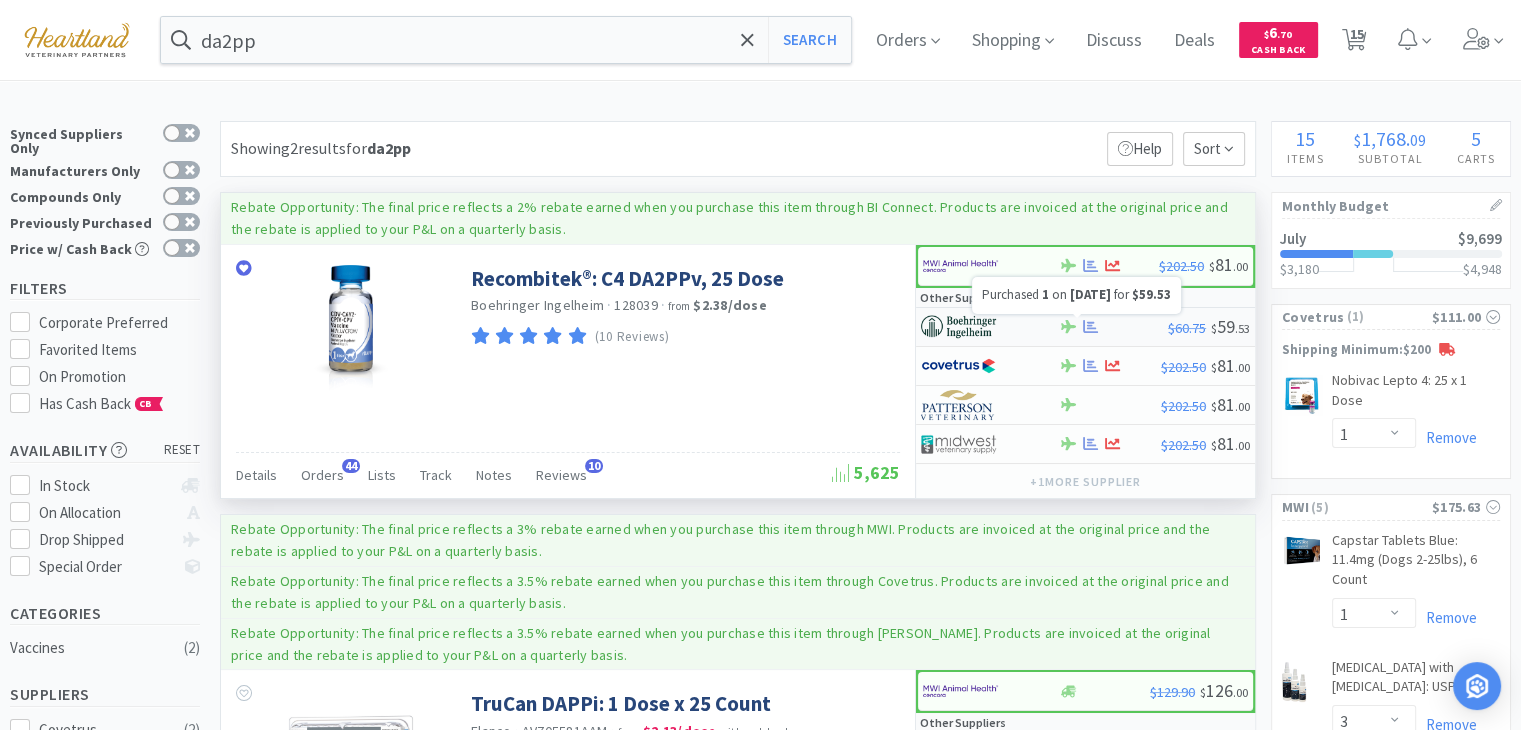 click 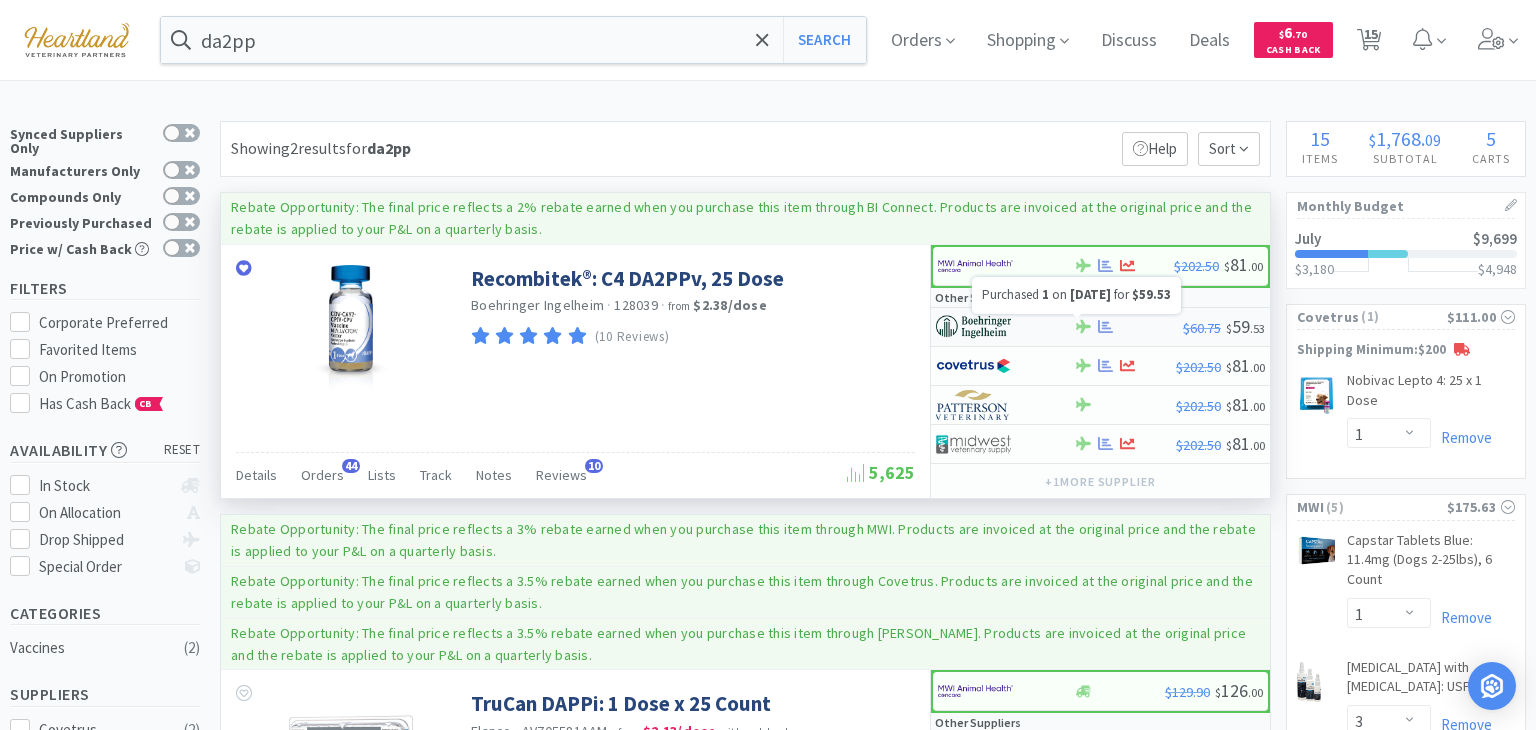 select on "1" 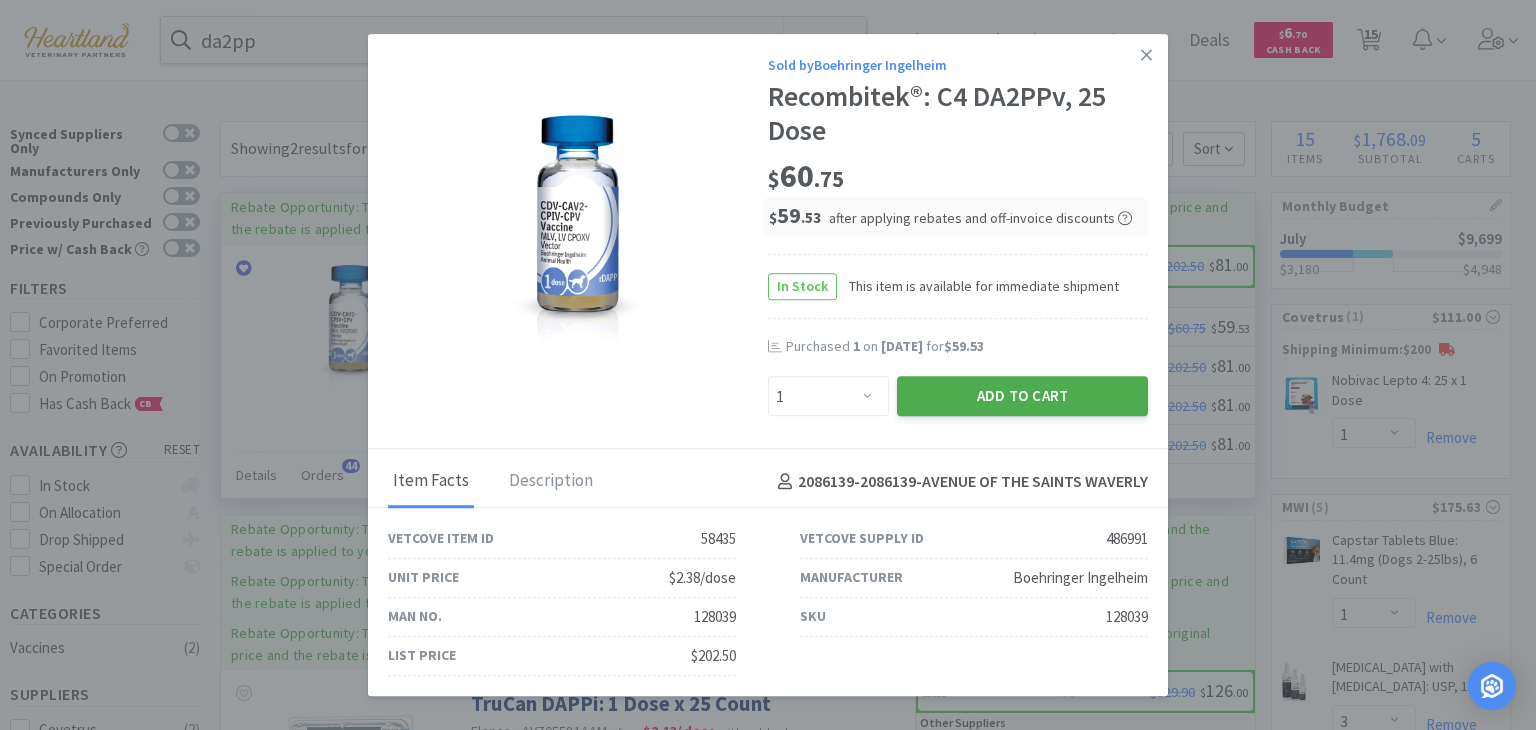 click on "Add to Cart" at bounding box center (1022, 397) 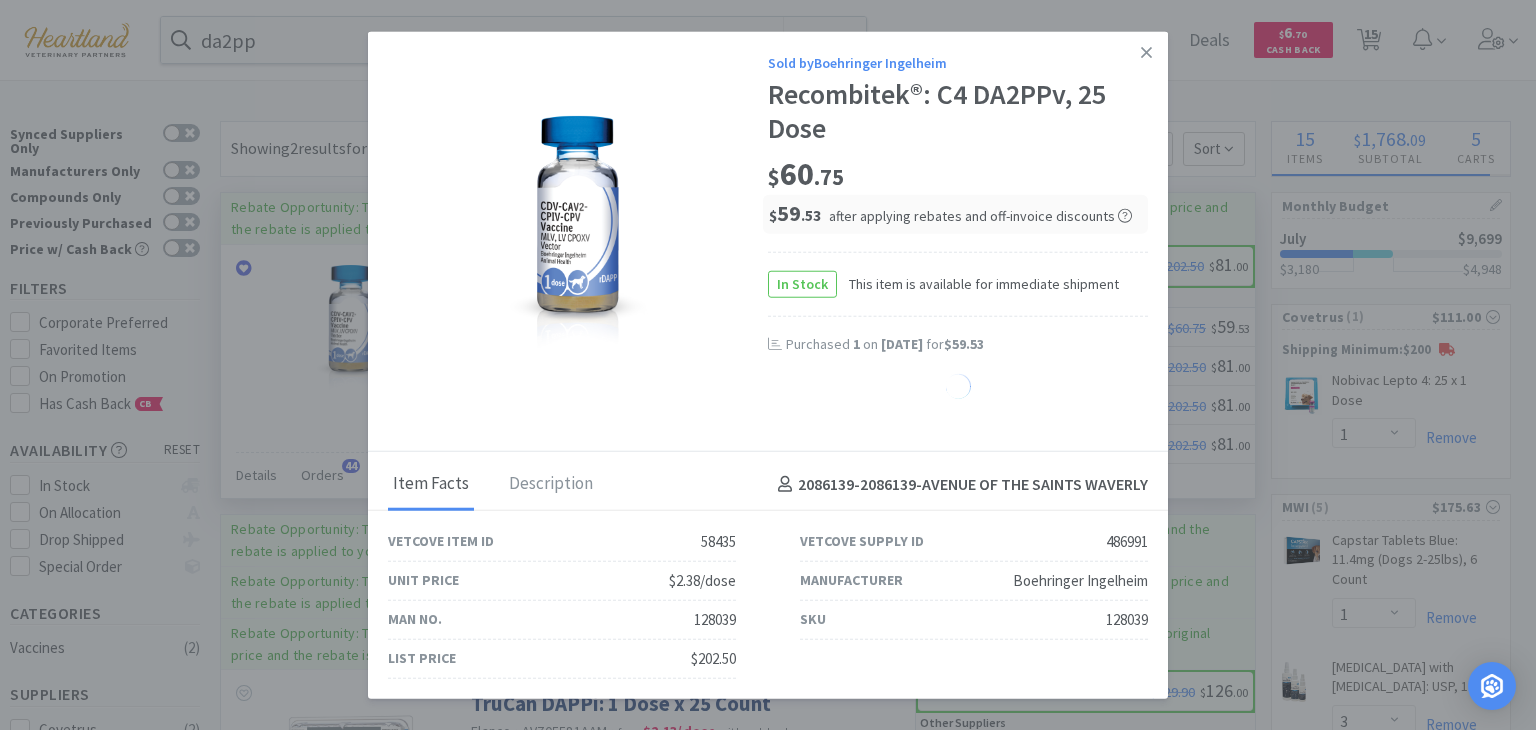select on "1" 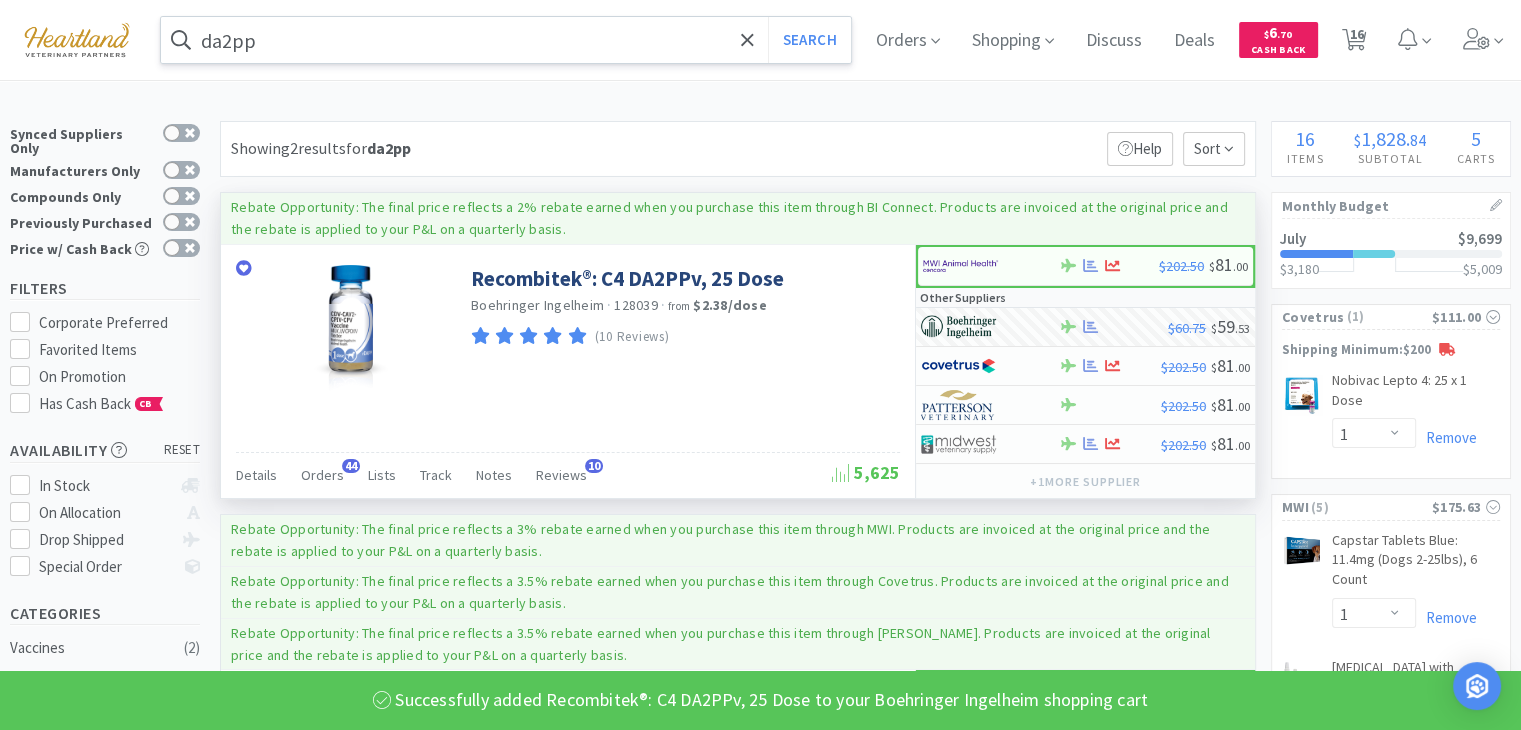 click on "da2pp" at bounding box center (506, 40) 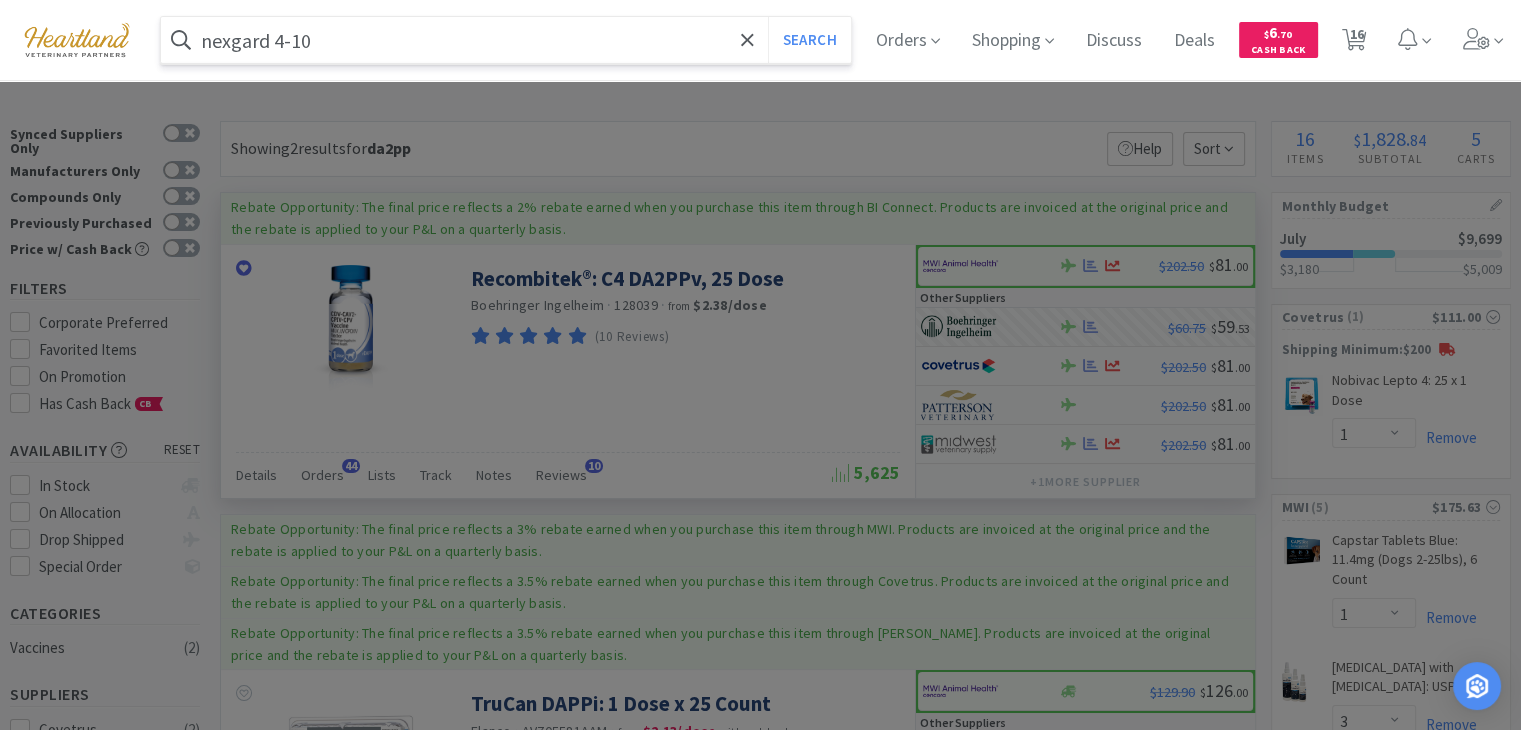 type on "nexgard 4-10" 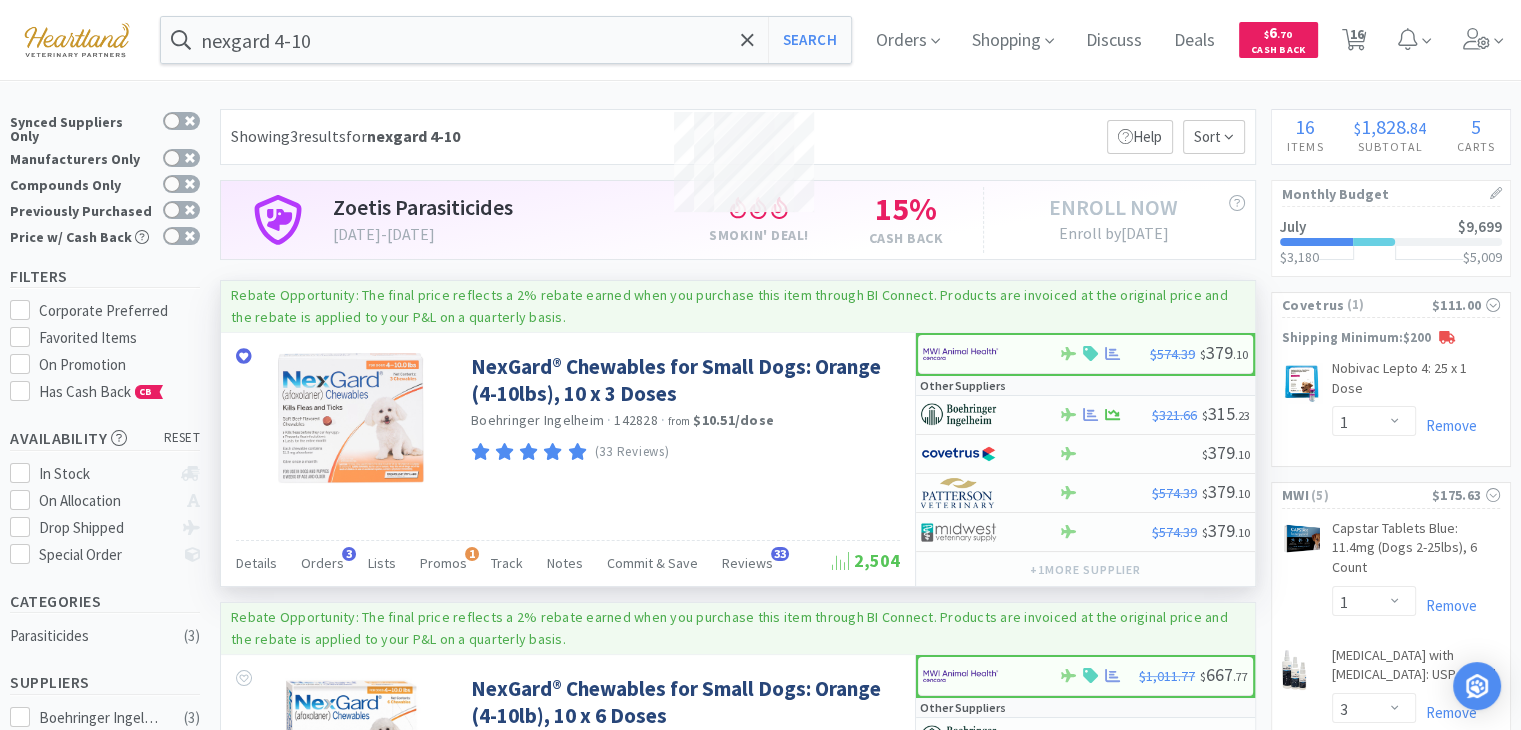 scroll, scrollTop: 0, scrollLeft: 0, axis: both 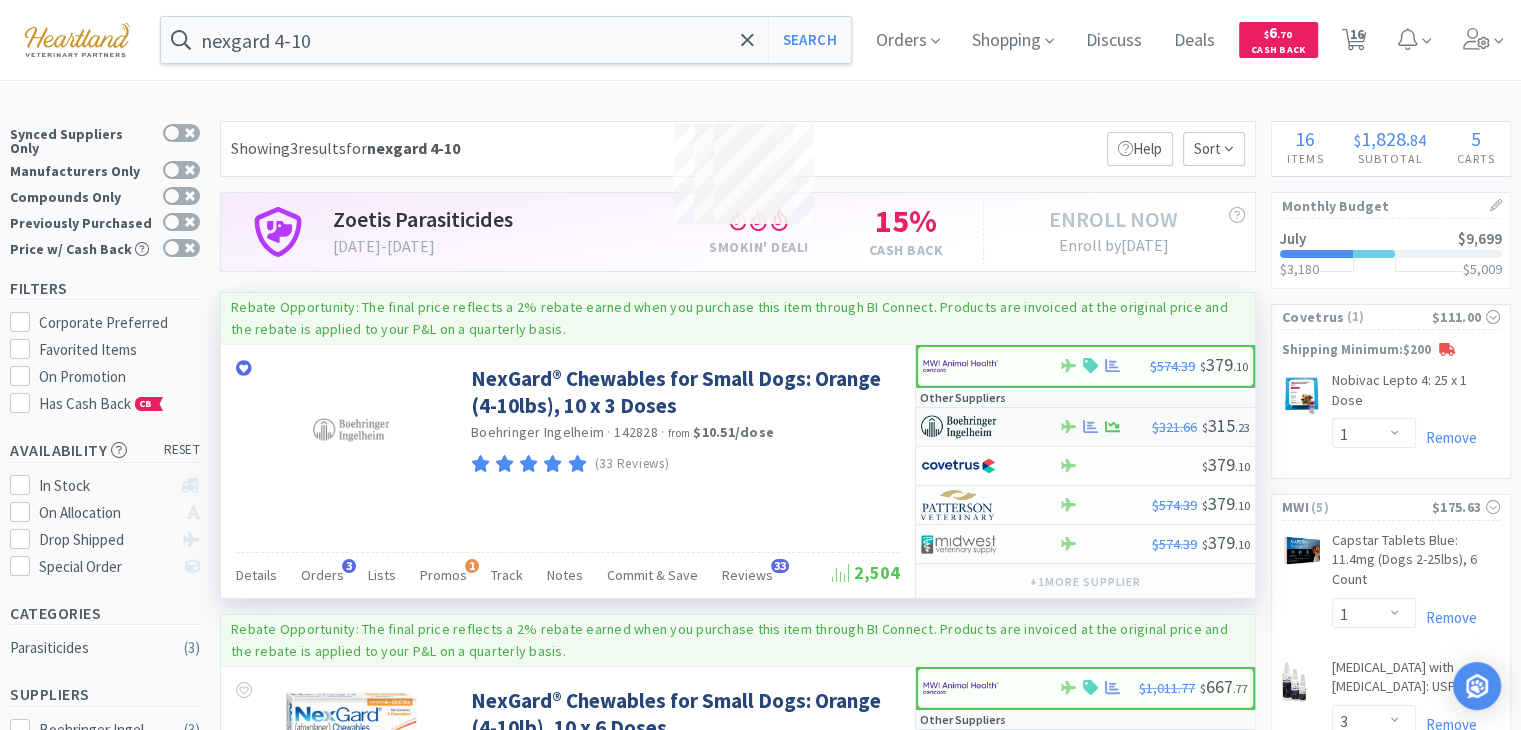 click at bounding box center [958, 427] 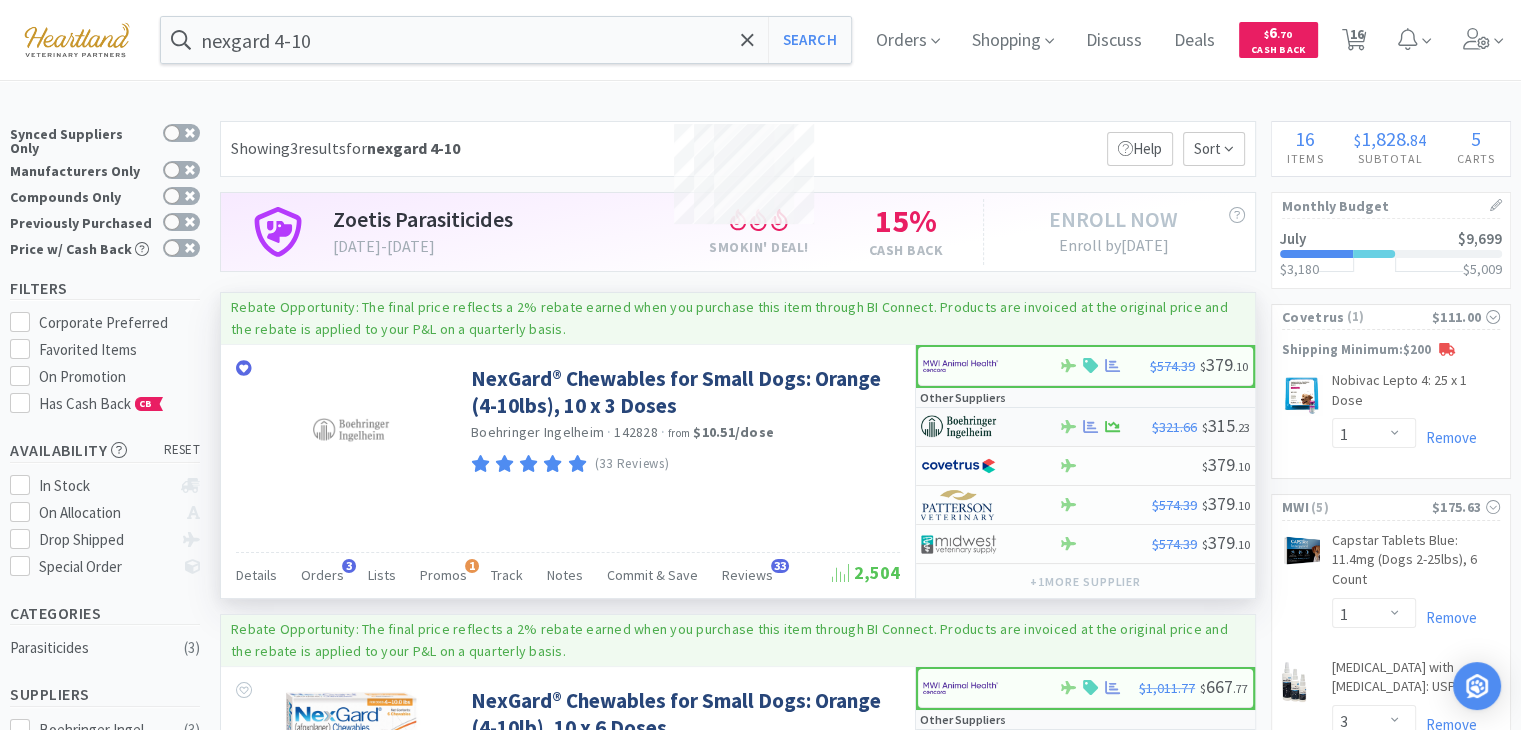select on "1" 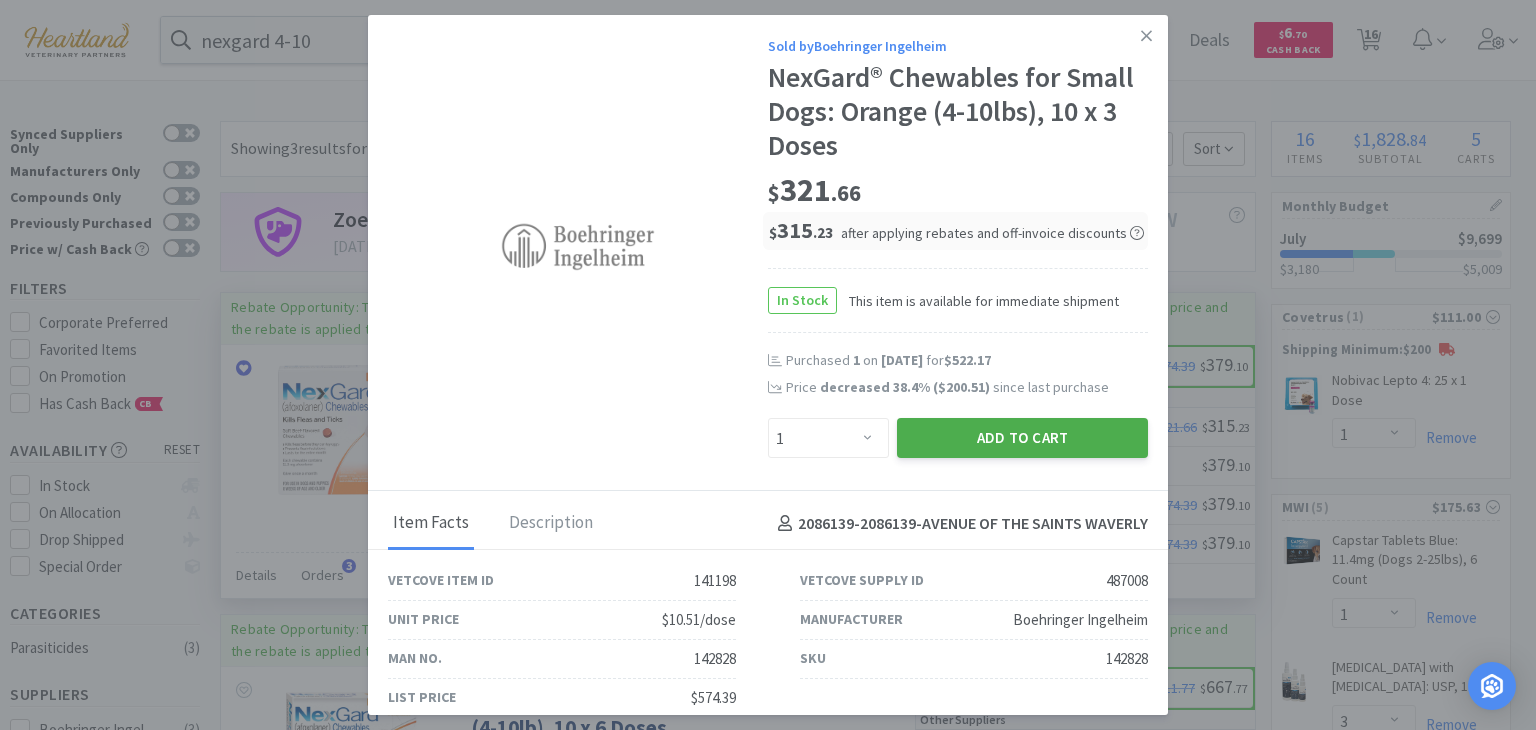 click on "Add to Cart" at bounding box center (1022, 438) 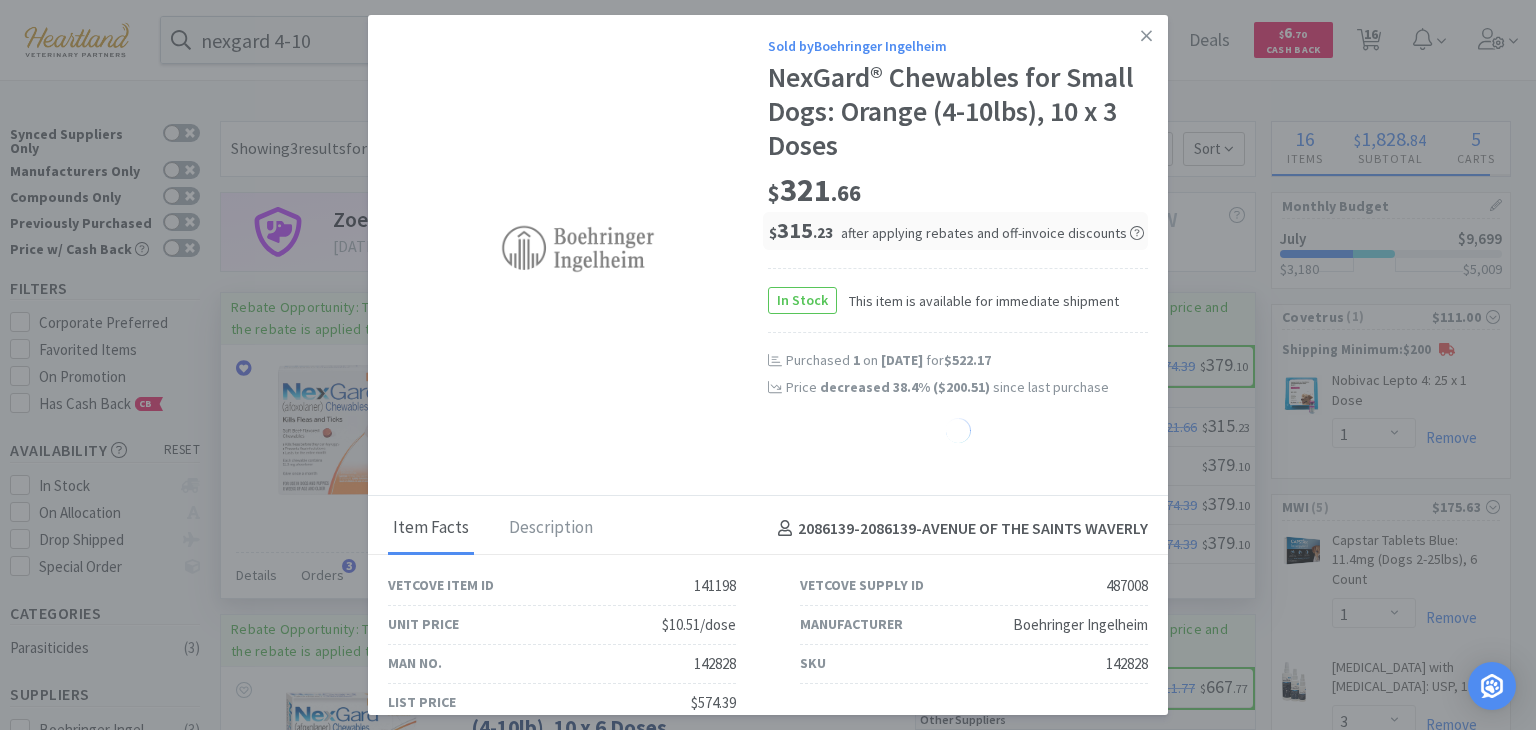 select on "1" 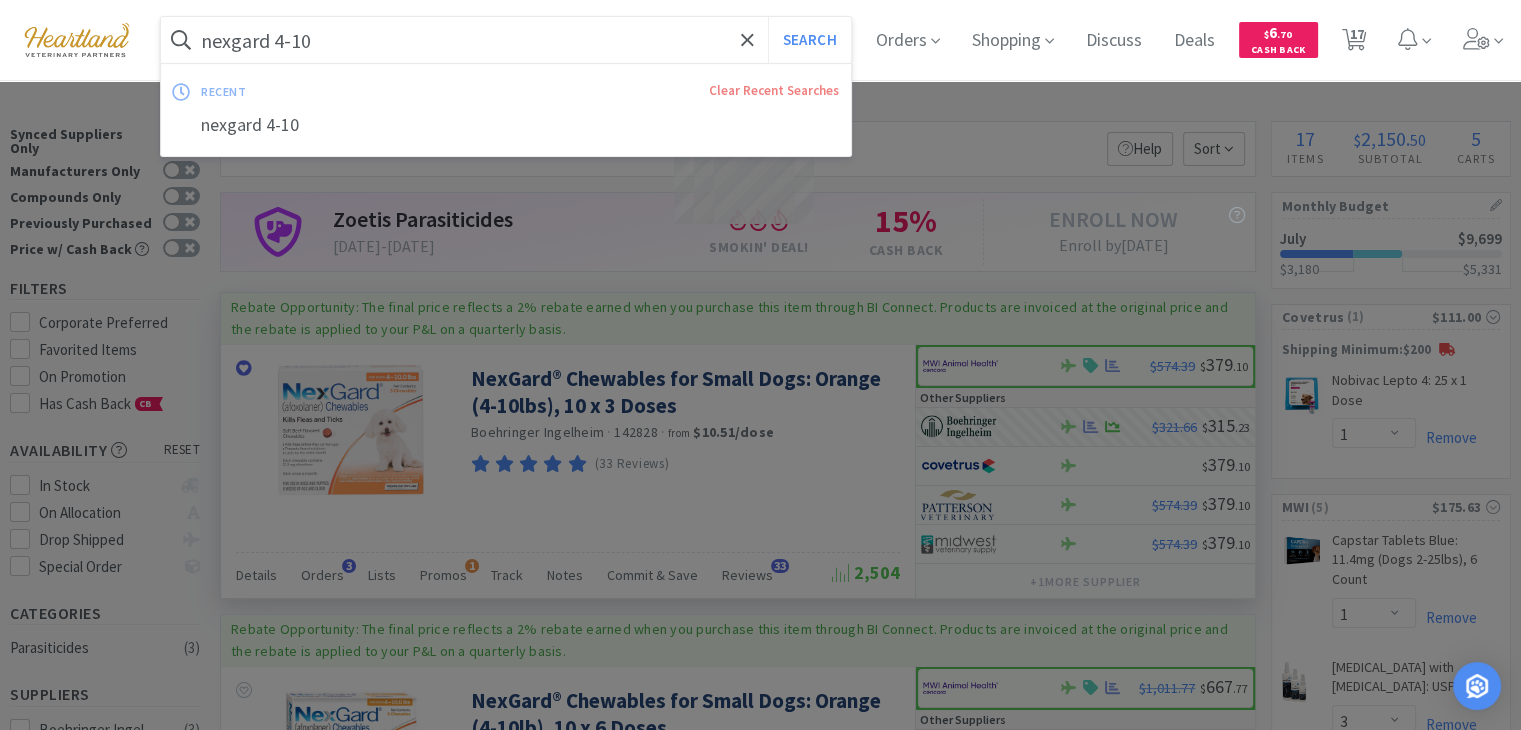 click on "nexgard 4-10" at bounding box center (506, 40) 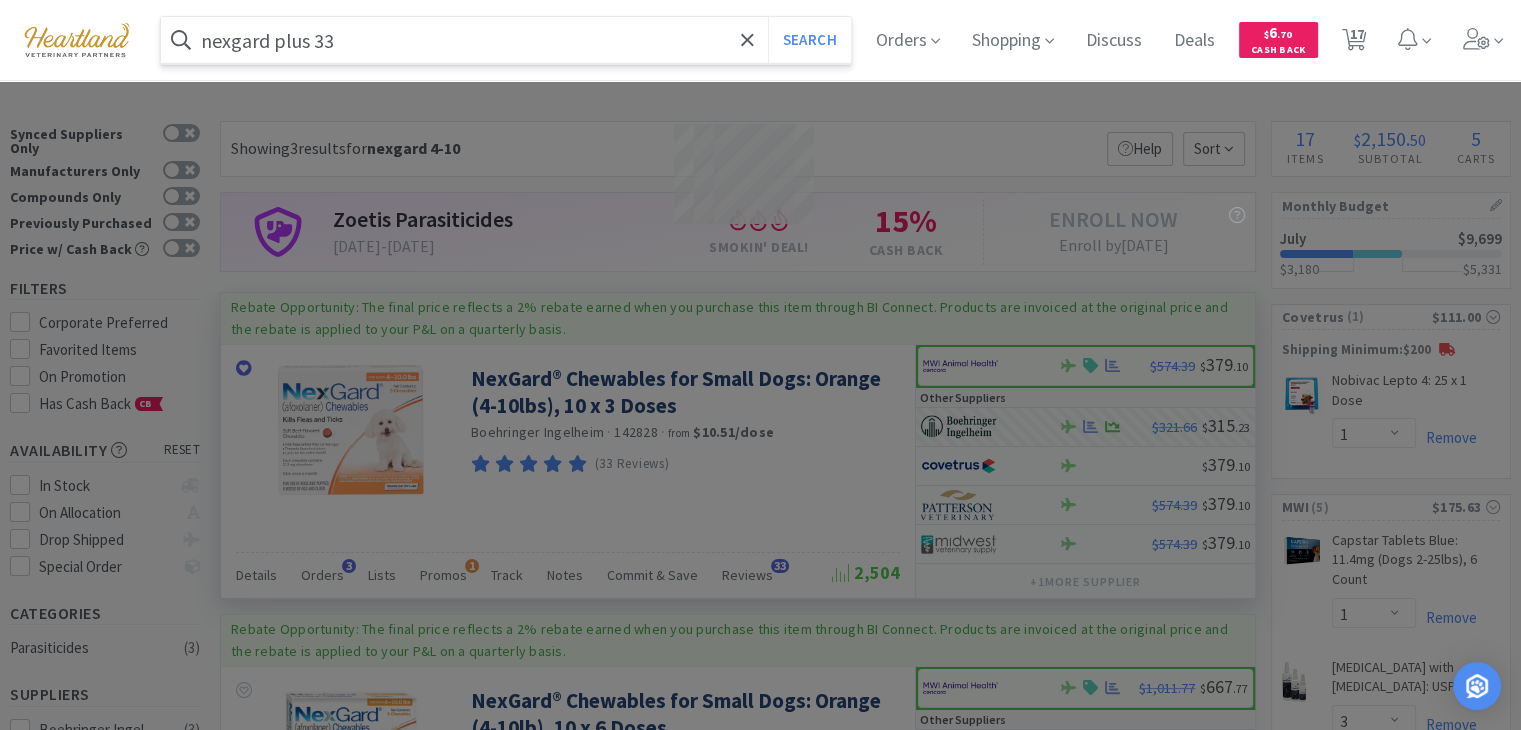 type on "nexgard plus 33" 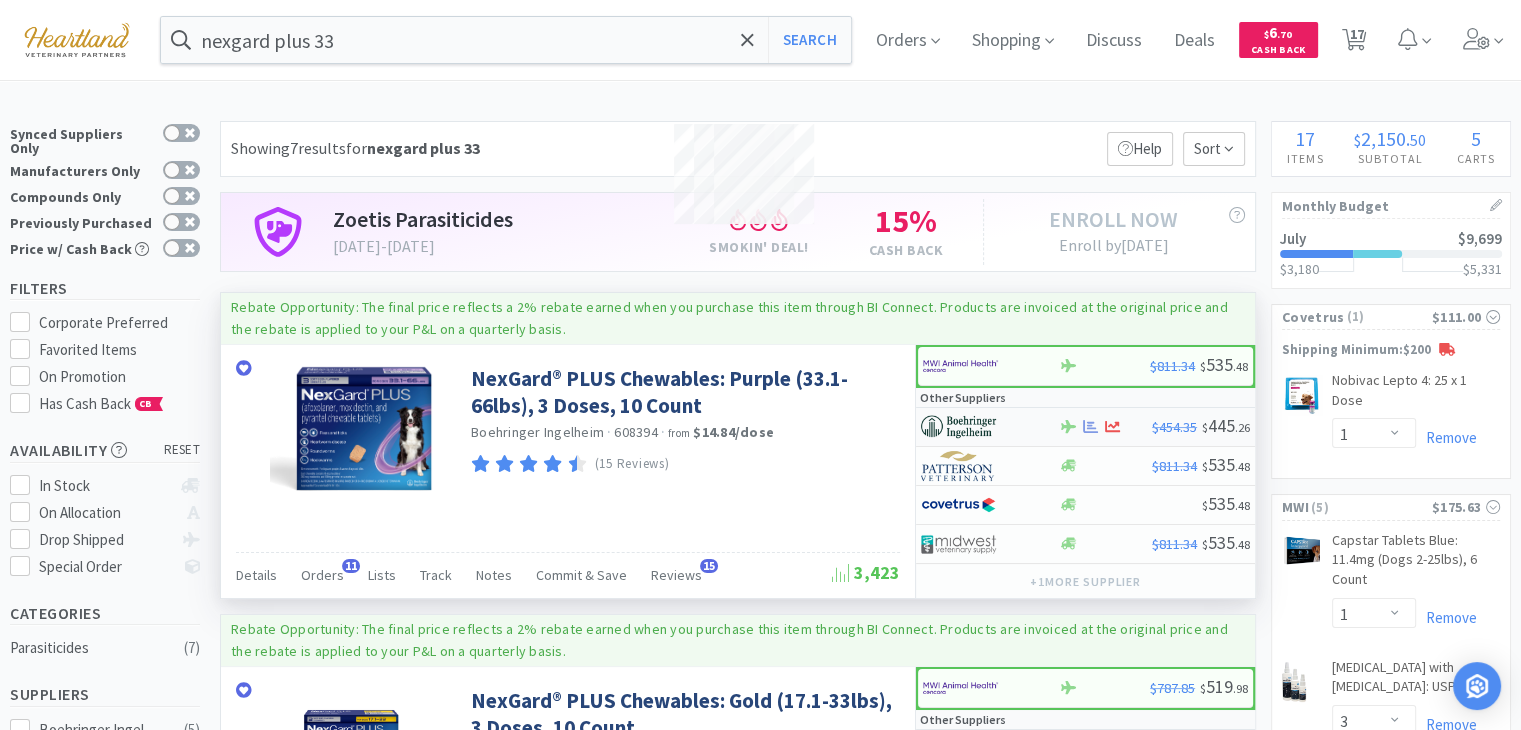 click at bounding box center (958, 427) 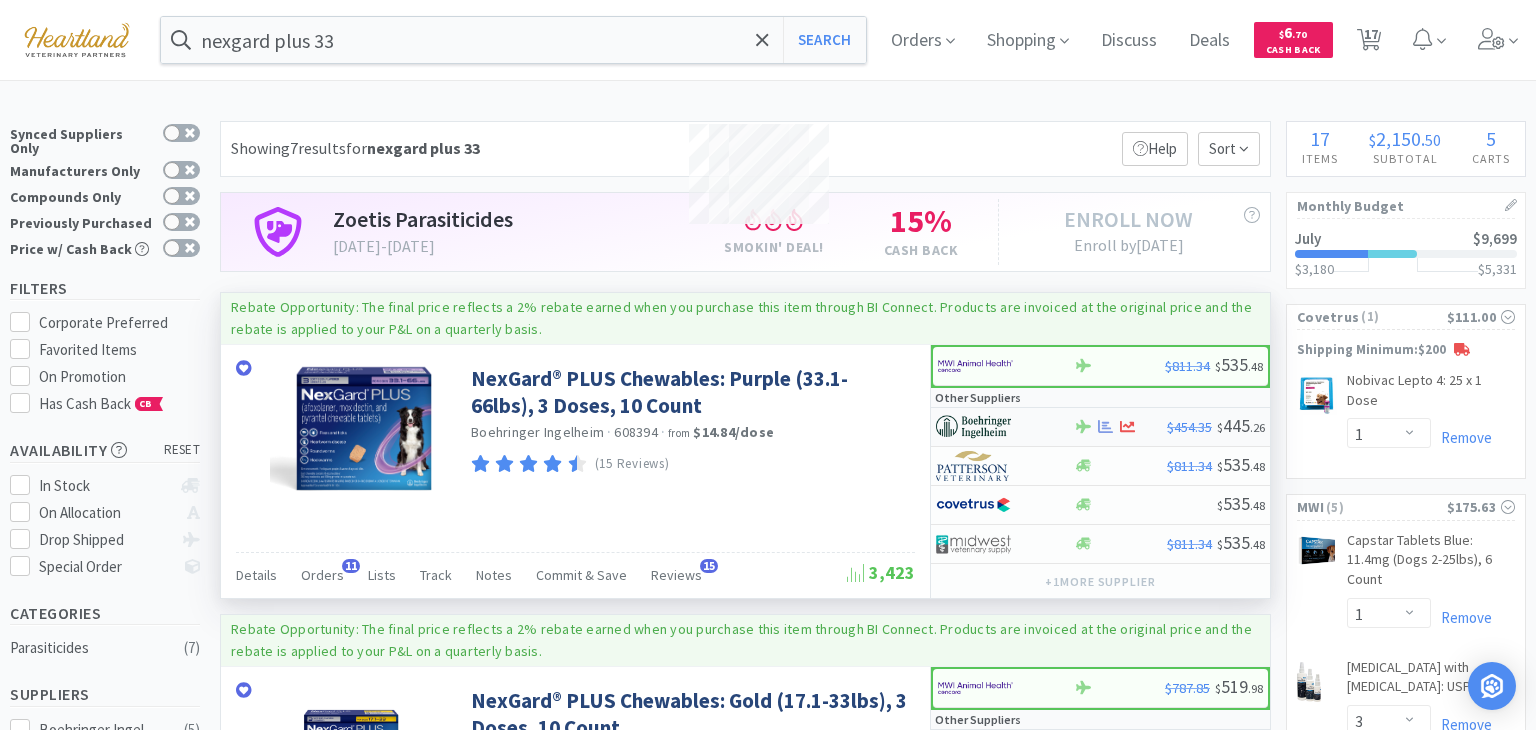 select on "1" 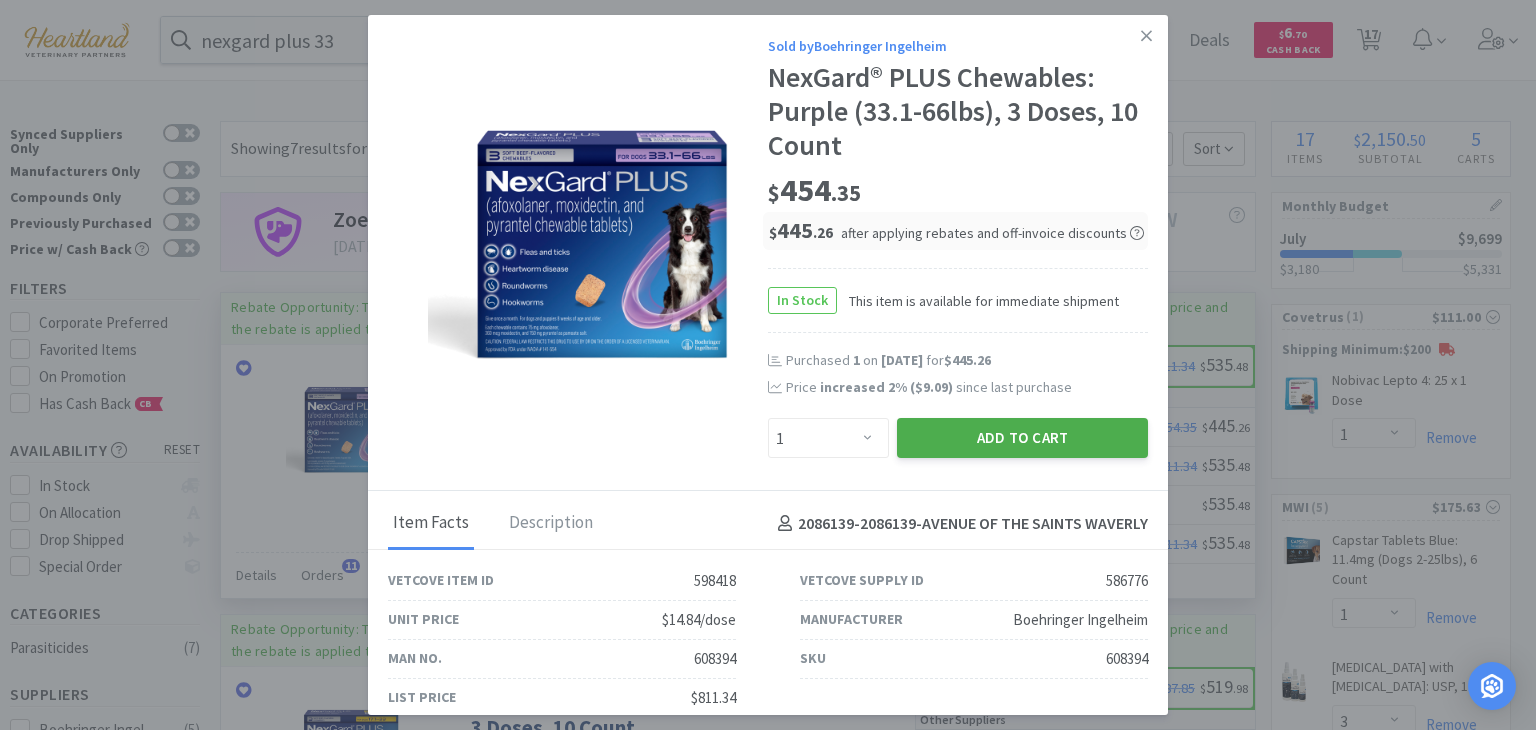 click on "Add to Cart" at bounding box center (1022, 438) 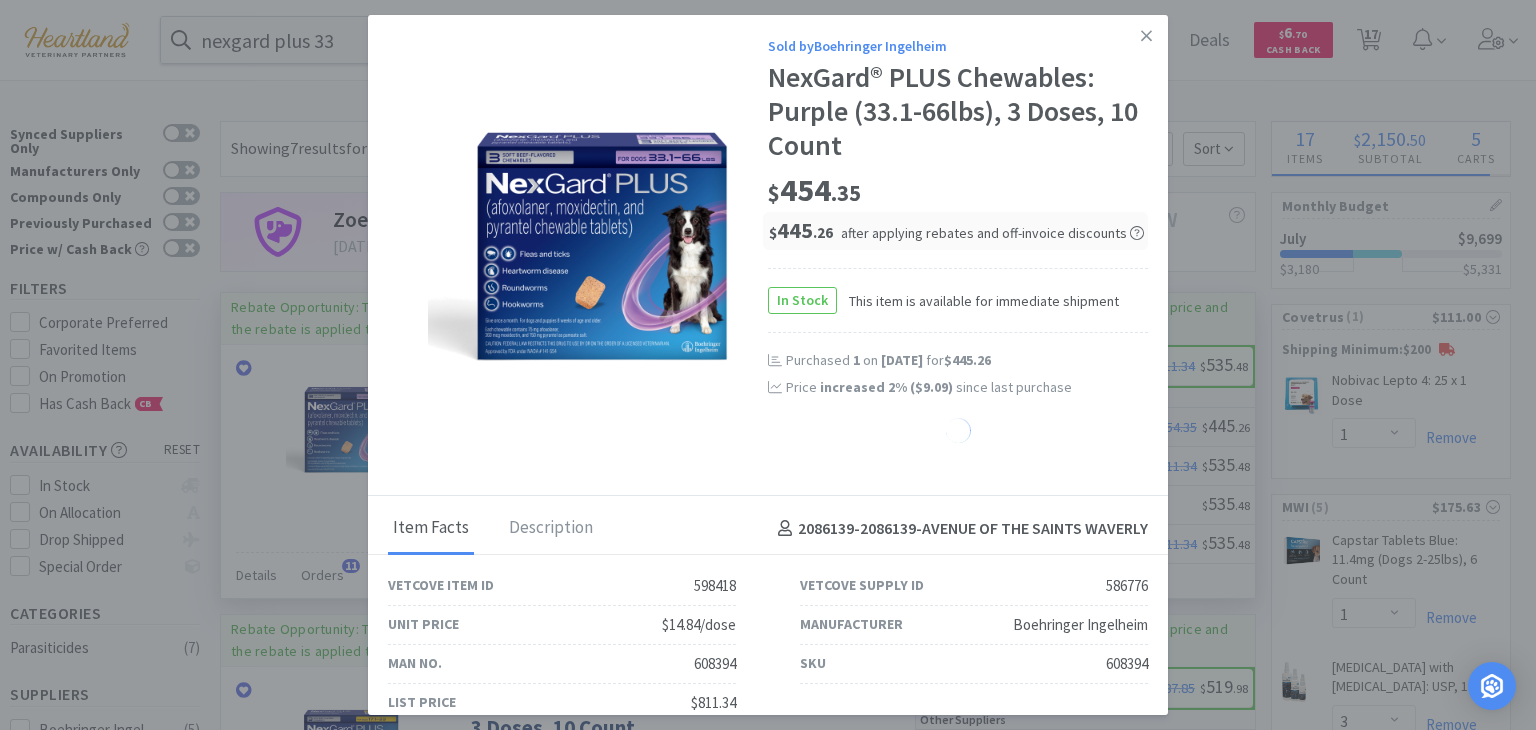 select on "1" 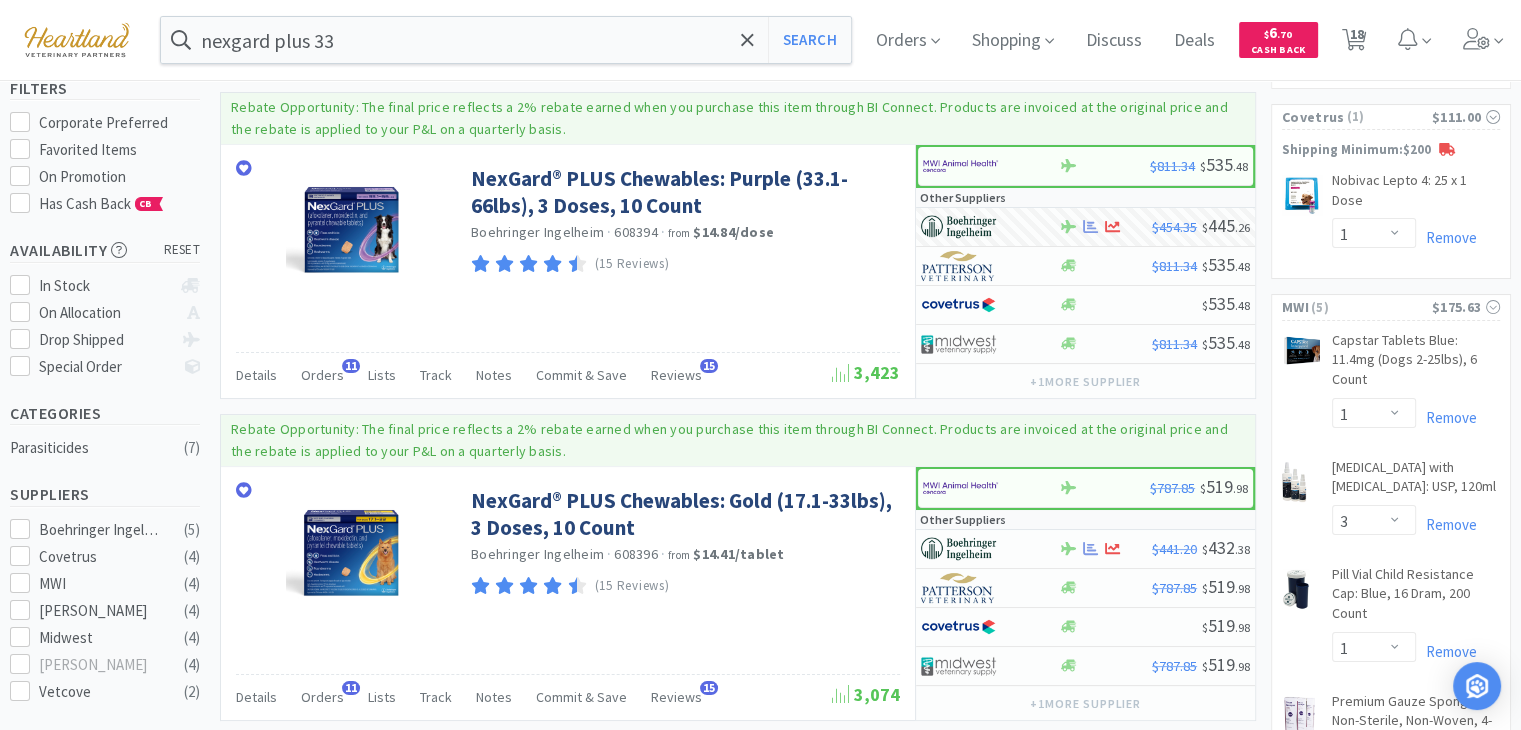 scroll, scrollTop: 0, scrollLeft: 0, axis: both 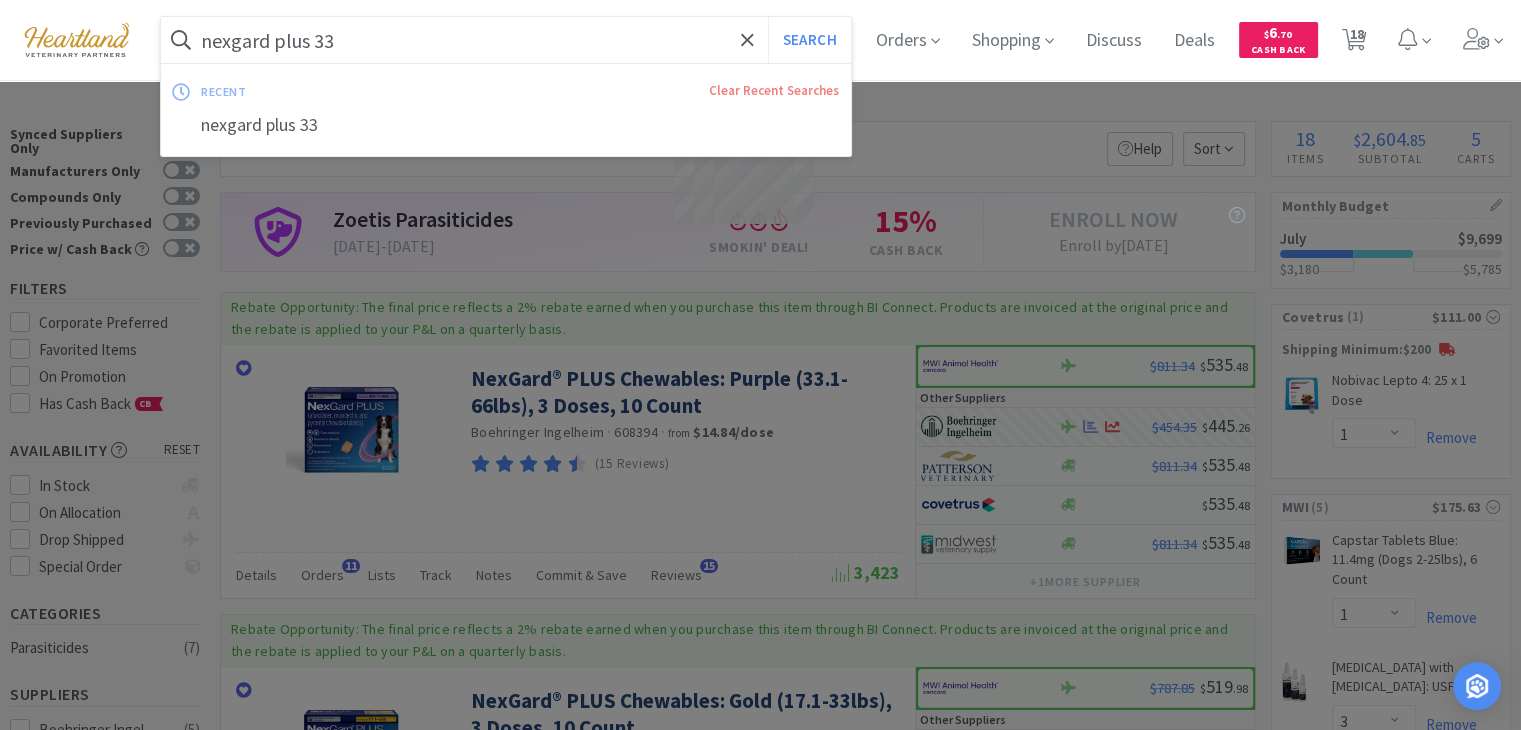 click on "nexgard plus 33" at bounding box center (506, 40) 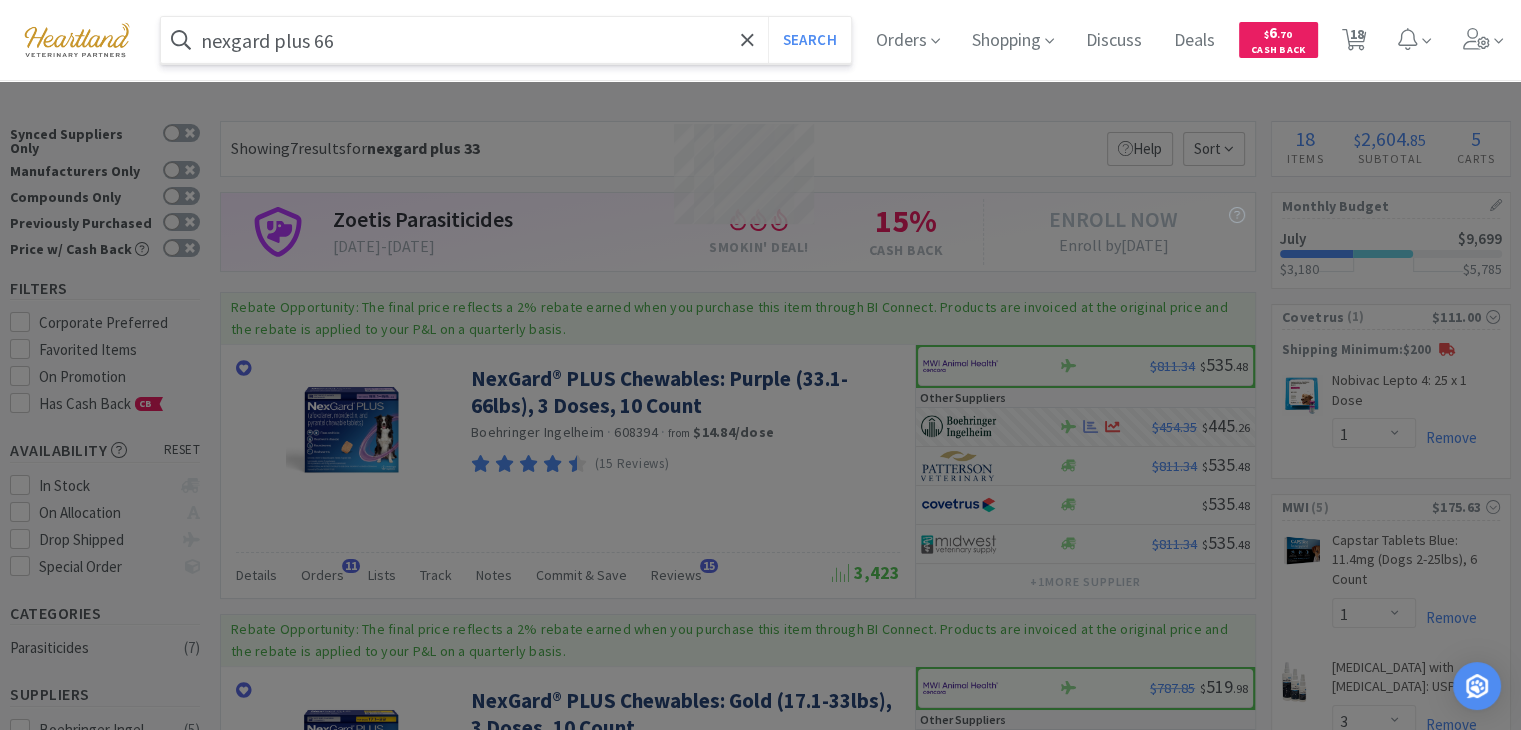 click on "Search" at bounding box center (809, 40) 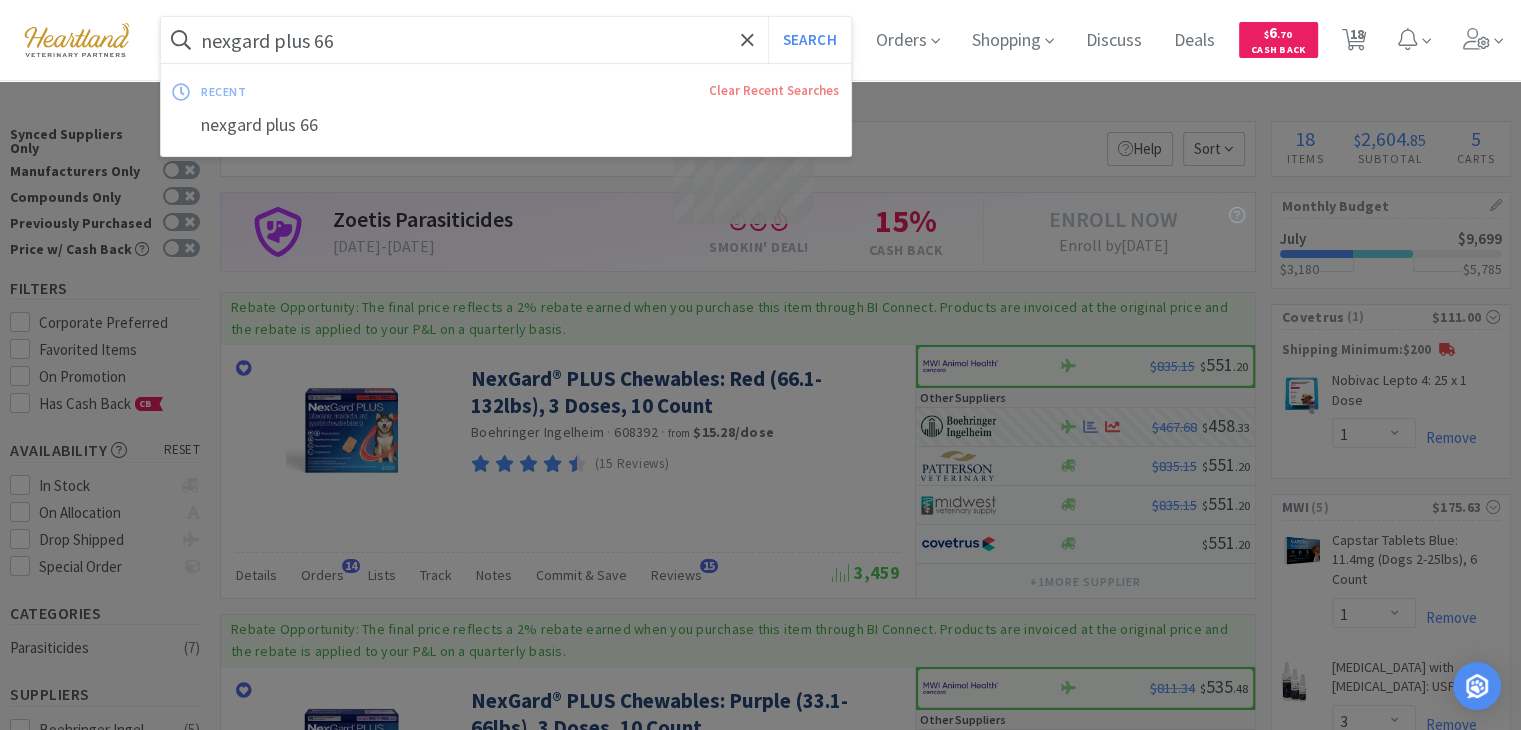 click on "nexgard plus 66" at bounding box center [506, 40] 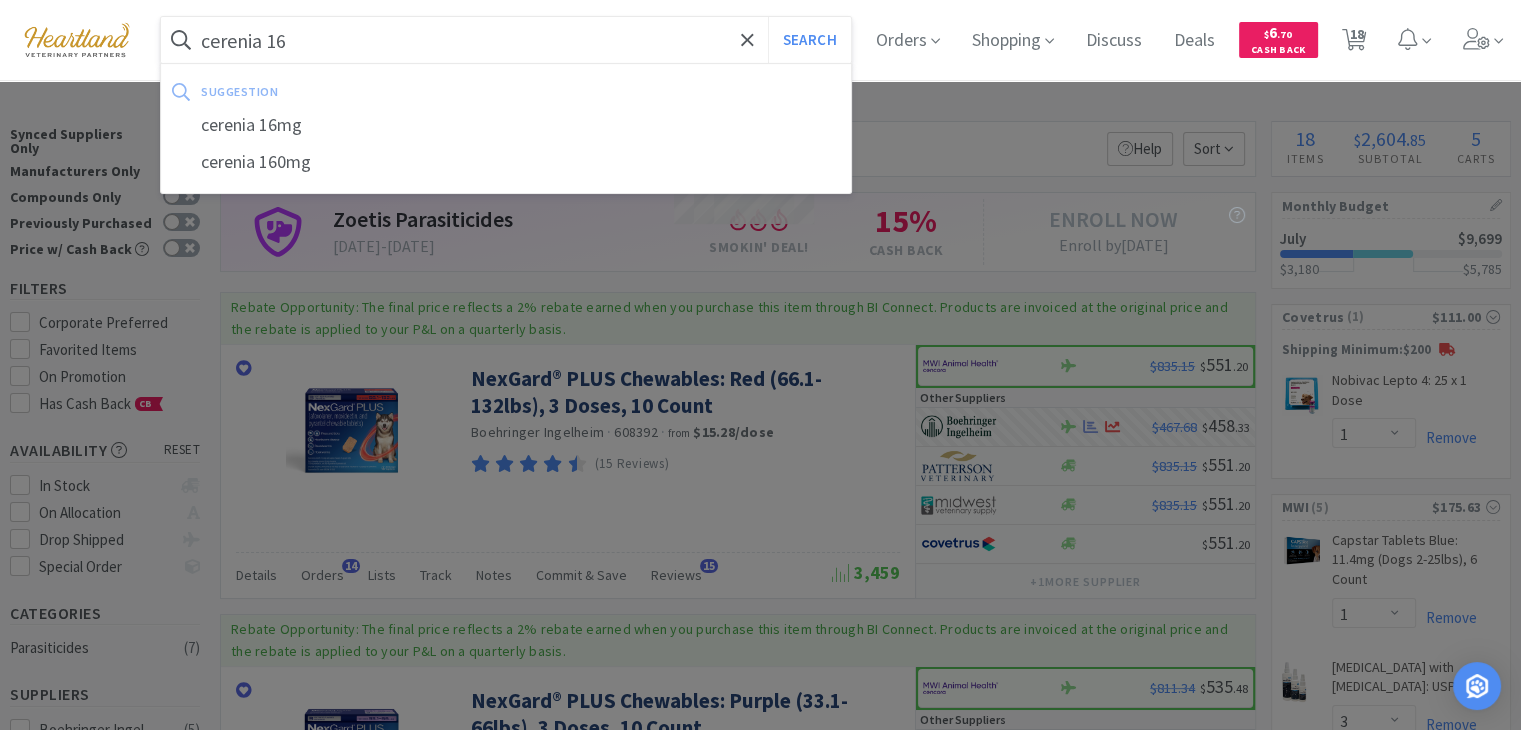 type on "cerenia 16" 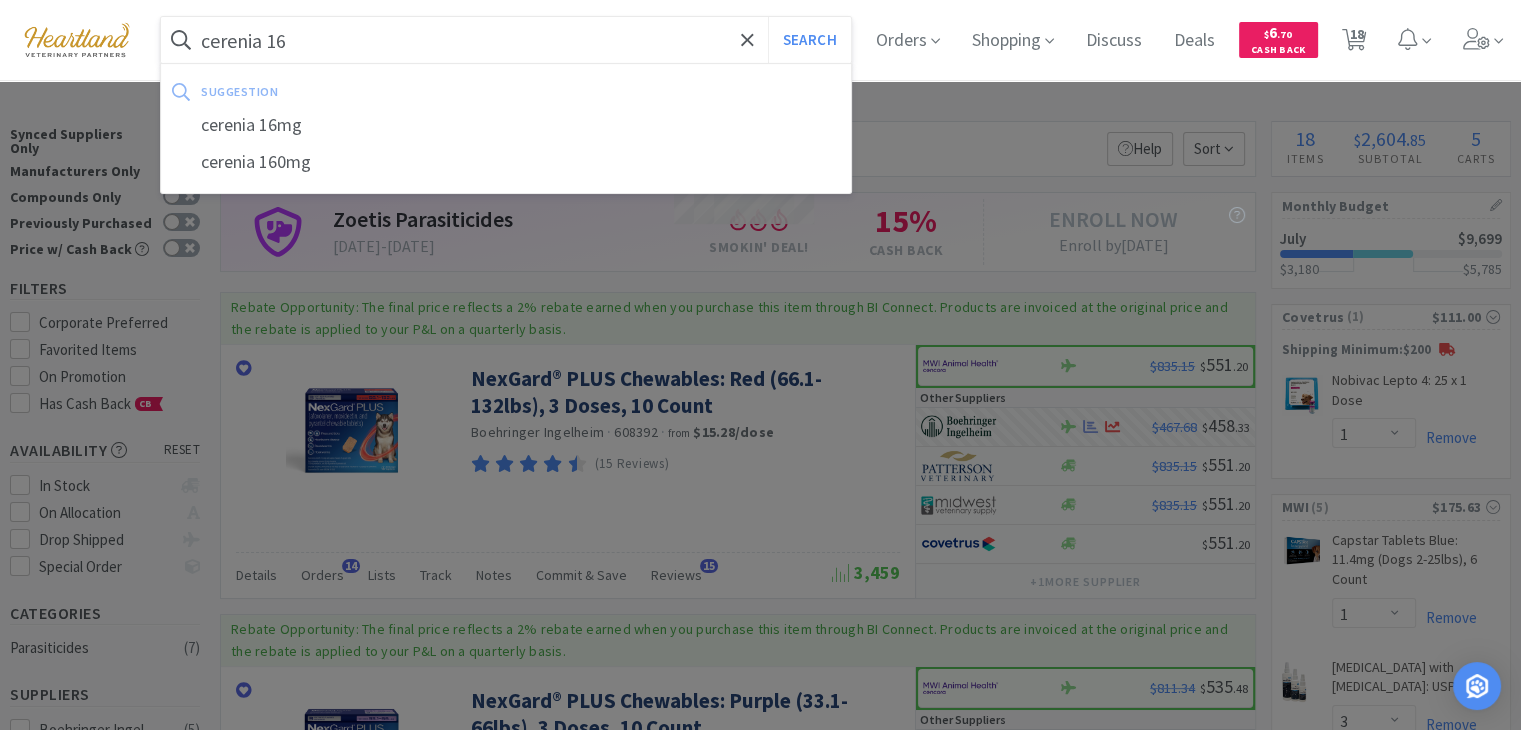 click on "Search" at bounding box center [809, 40] 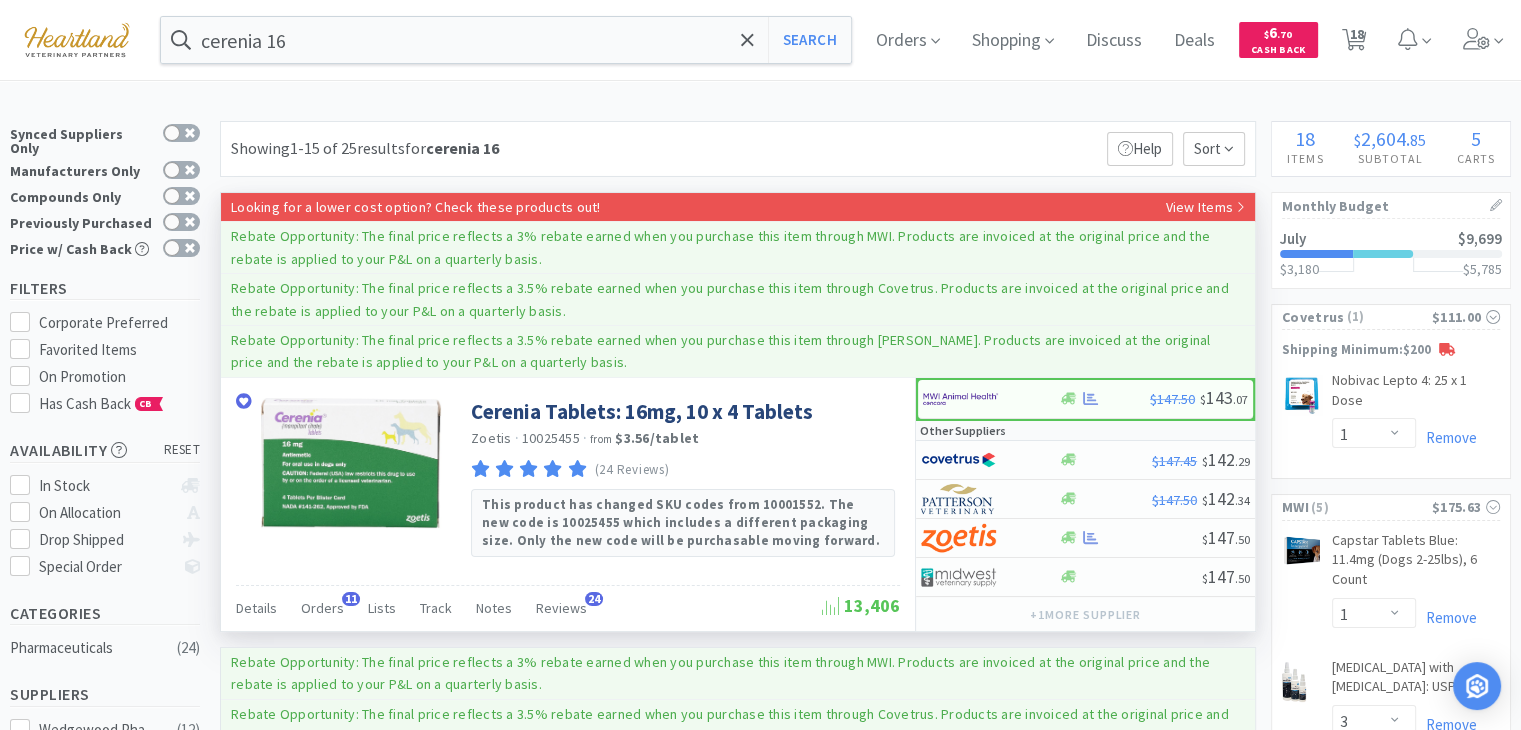 scroll, scrollTop: 100, scrollLeft: 0, axis: vertical 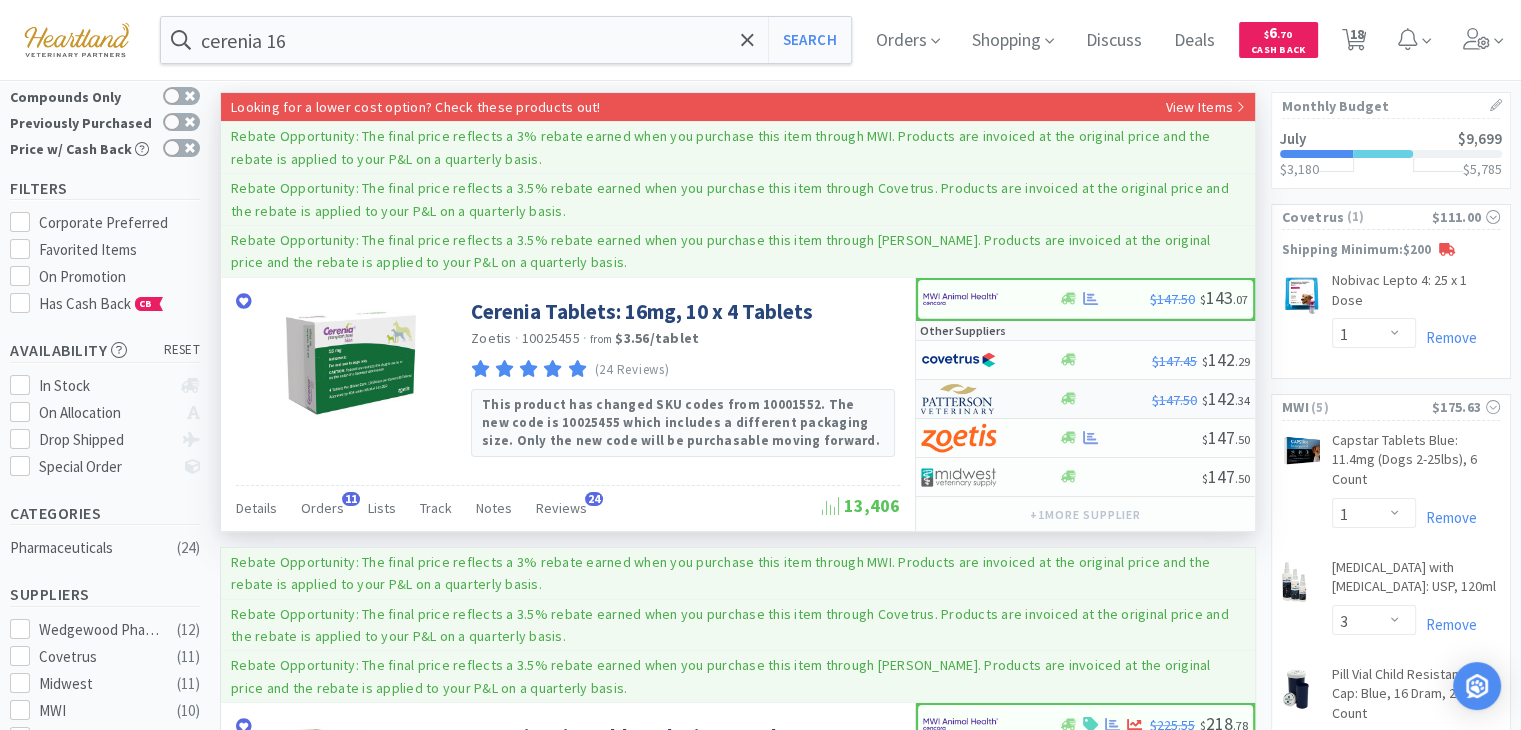 click at bounding box center [958, 399] 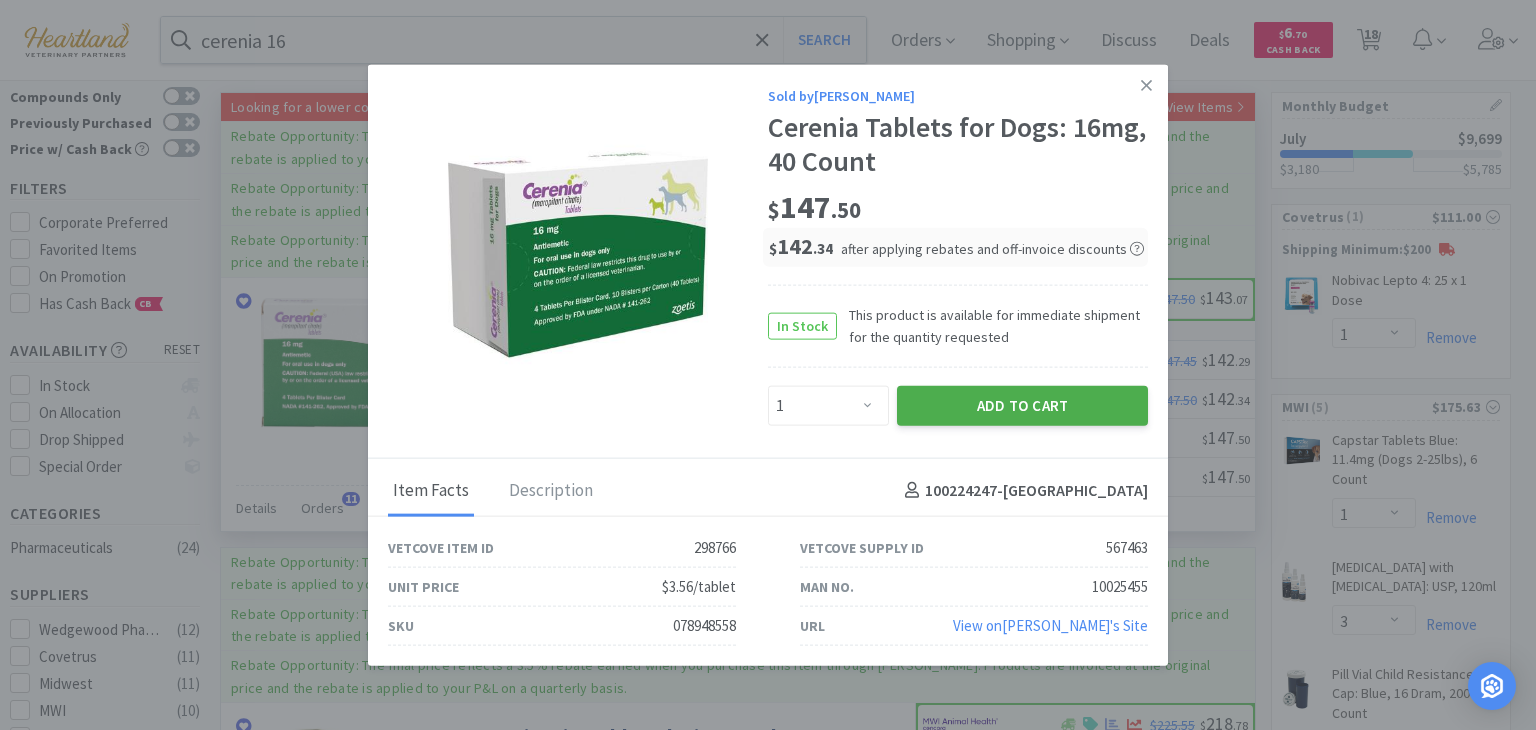 click on "Add to Cart" at bounding box center (1022, 405) 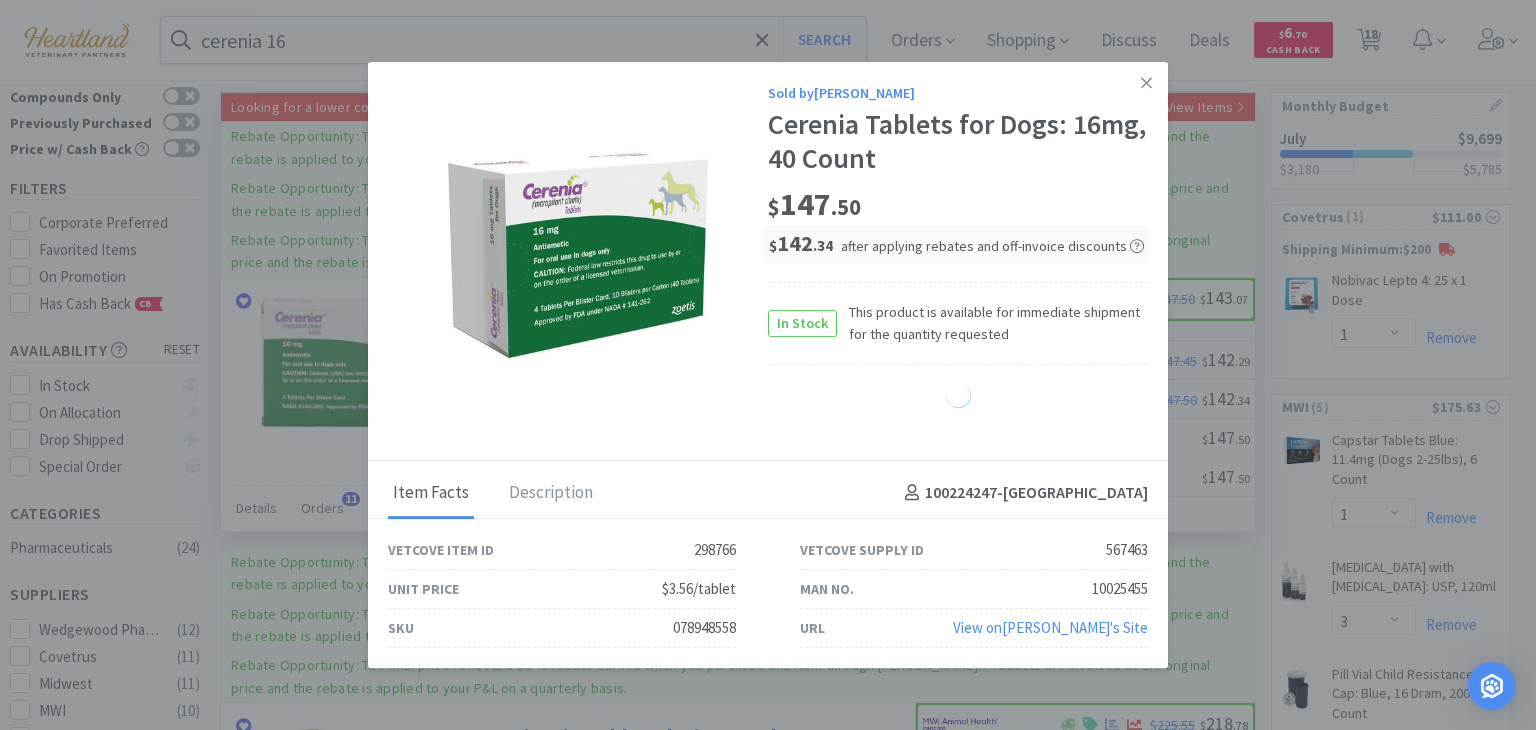 select on "1" 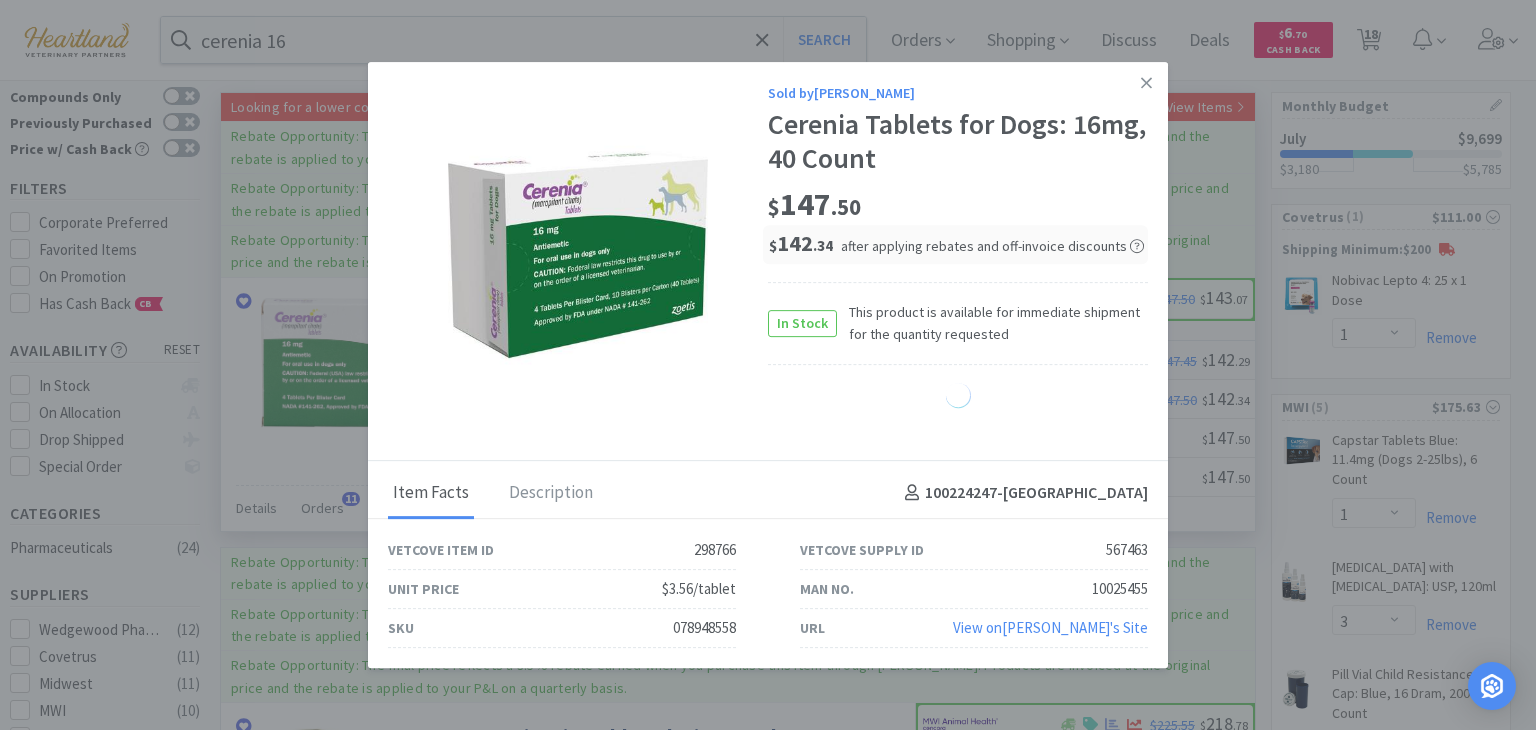 select on "3" 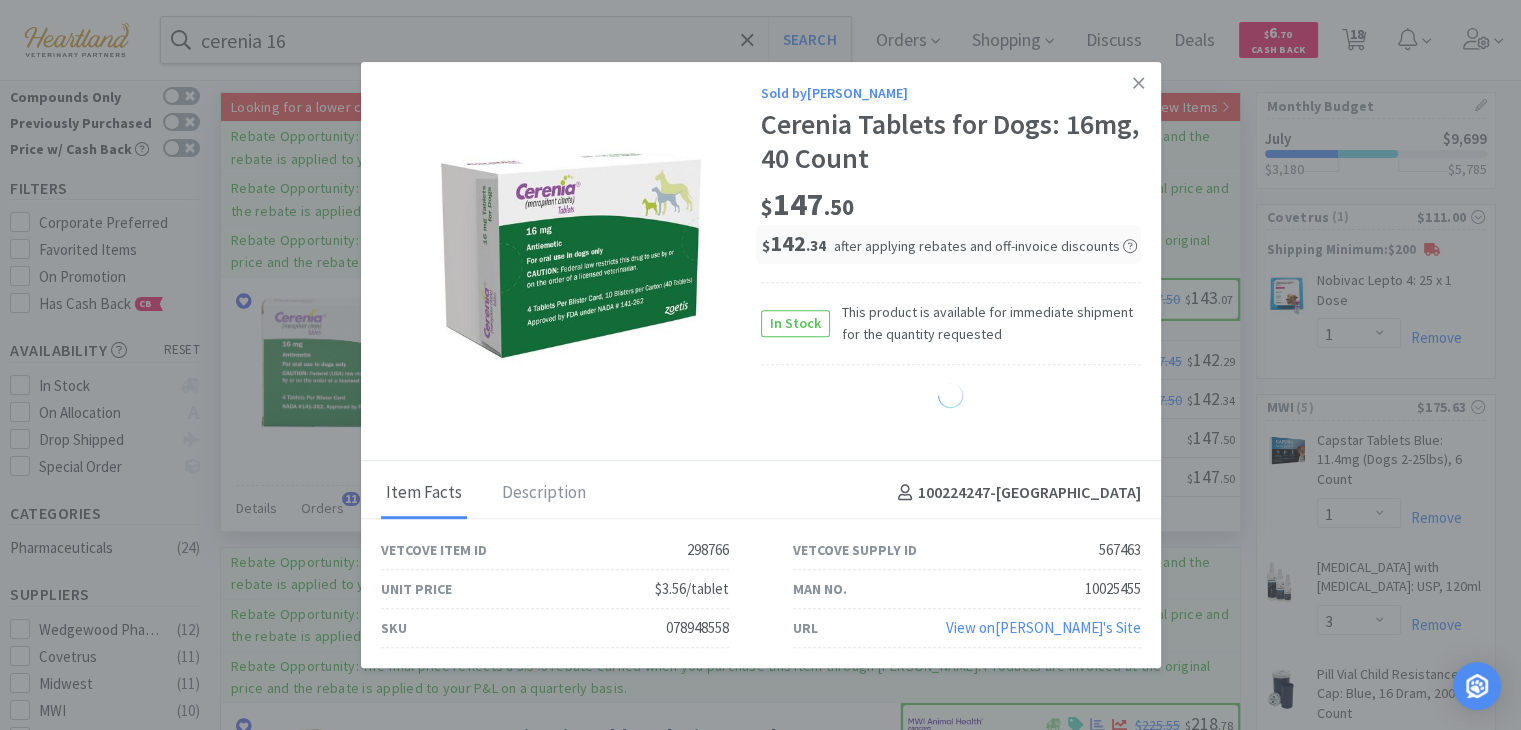 select on "1" 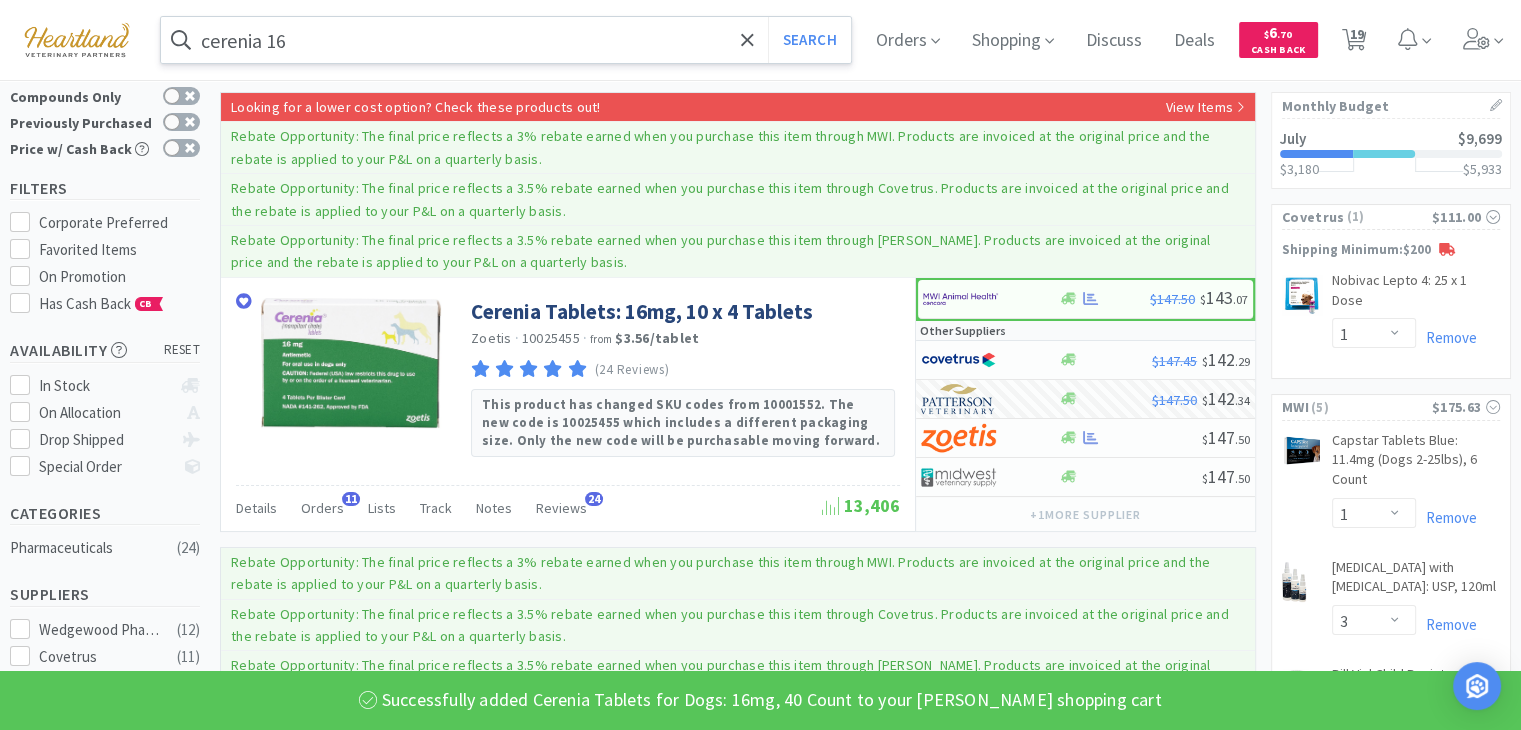 click on "cerenia 16" at bounding box center (506, 40) 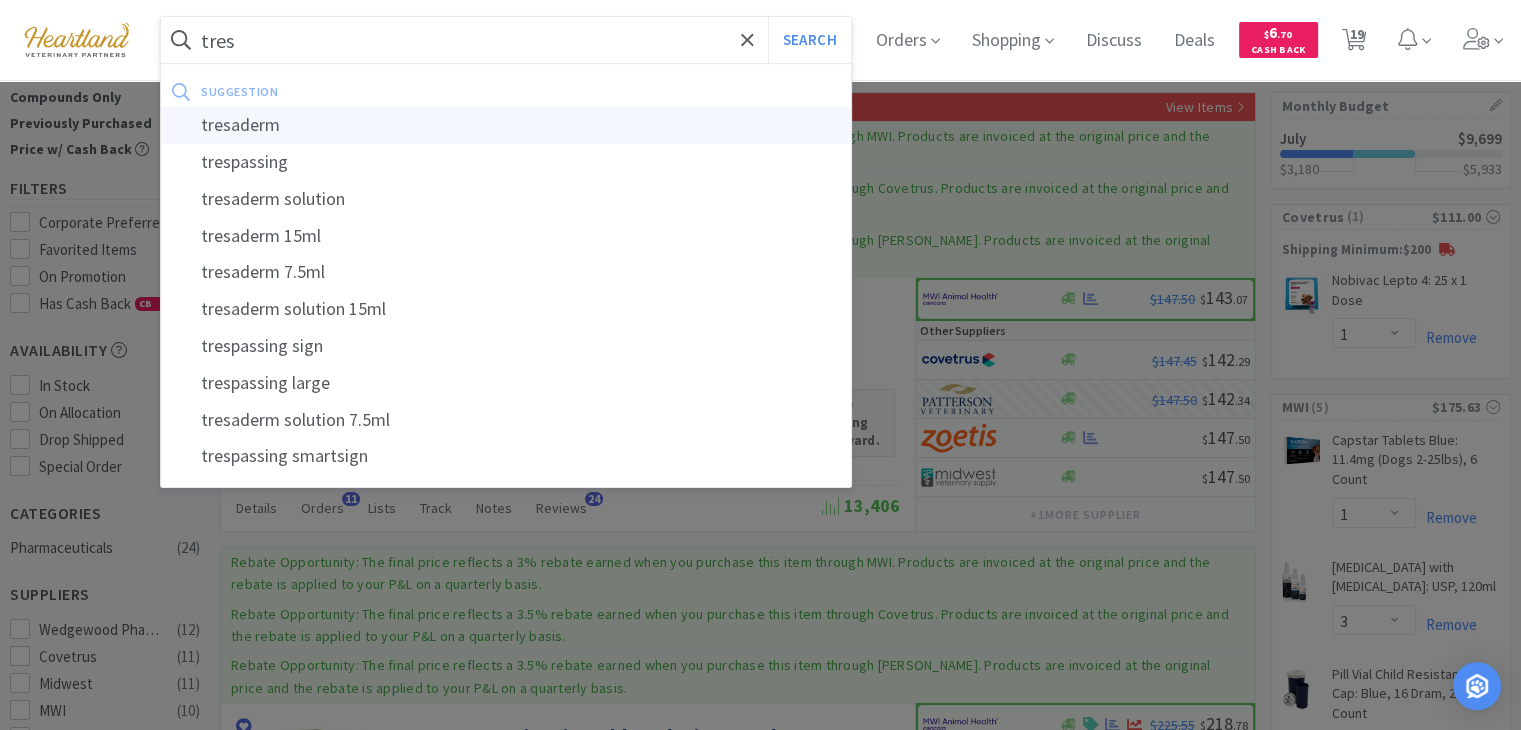 click on "tresaderm" at bounding box center [506, 125] 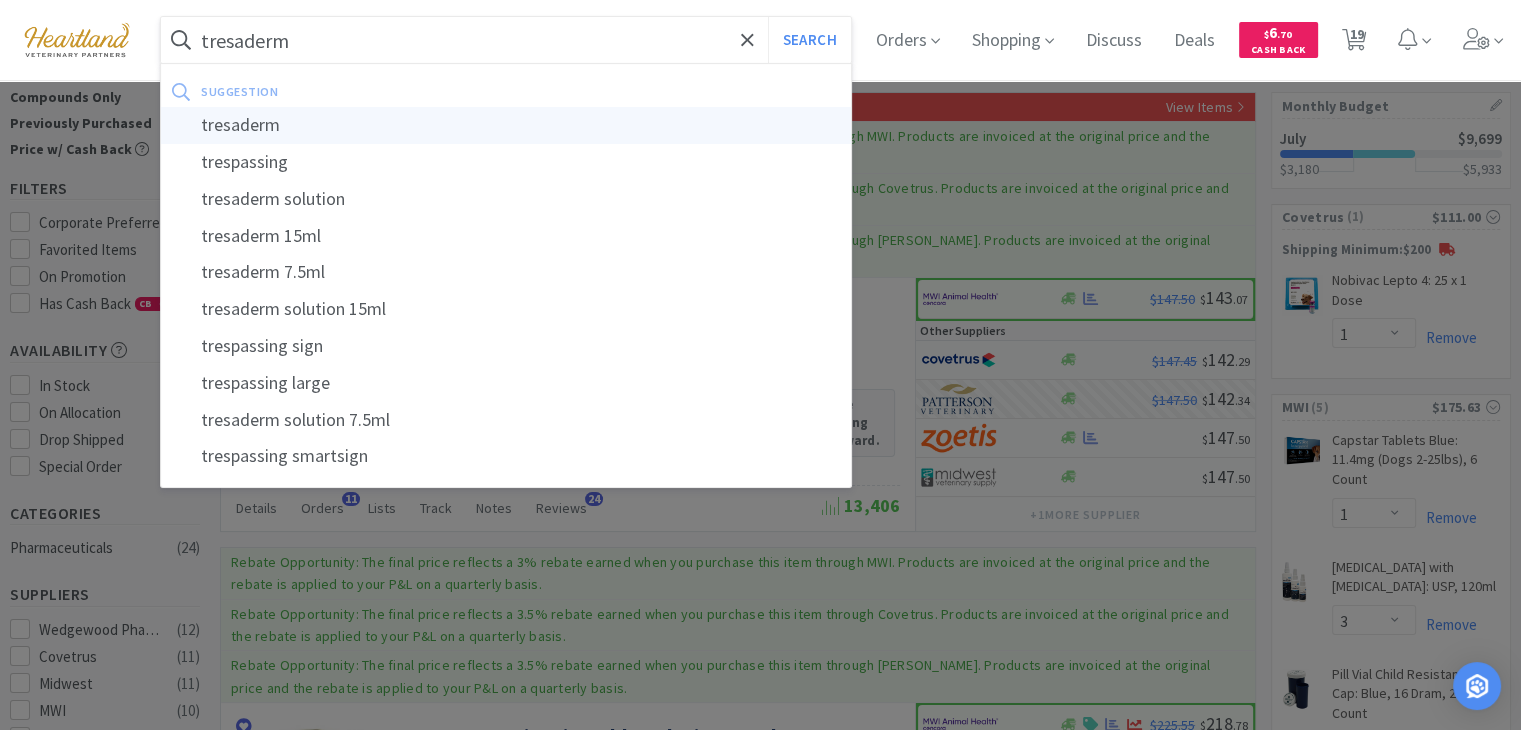 scroll, scrollTop: 0, scrollLeft: 0, axis: both 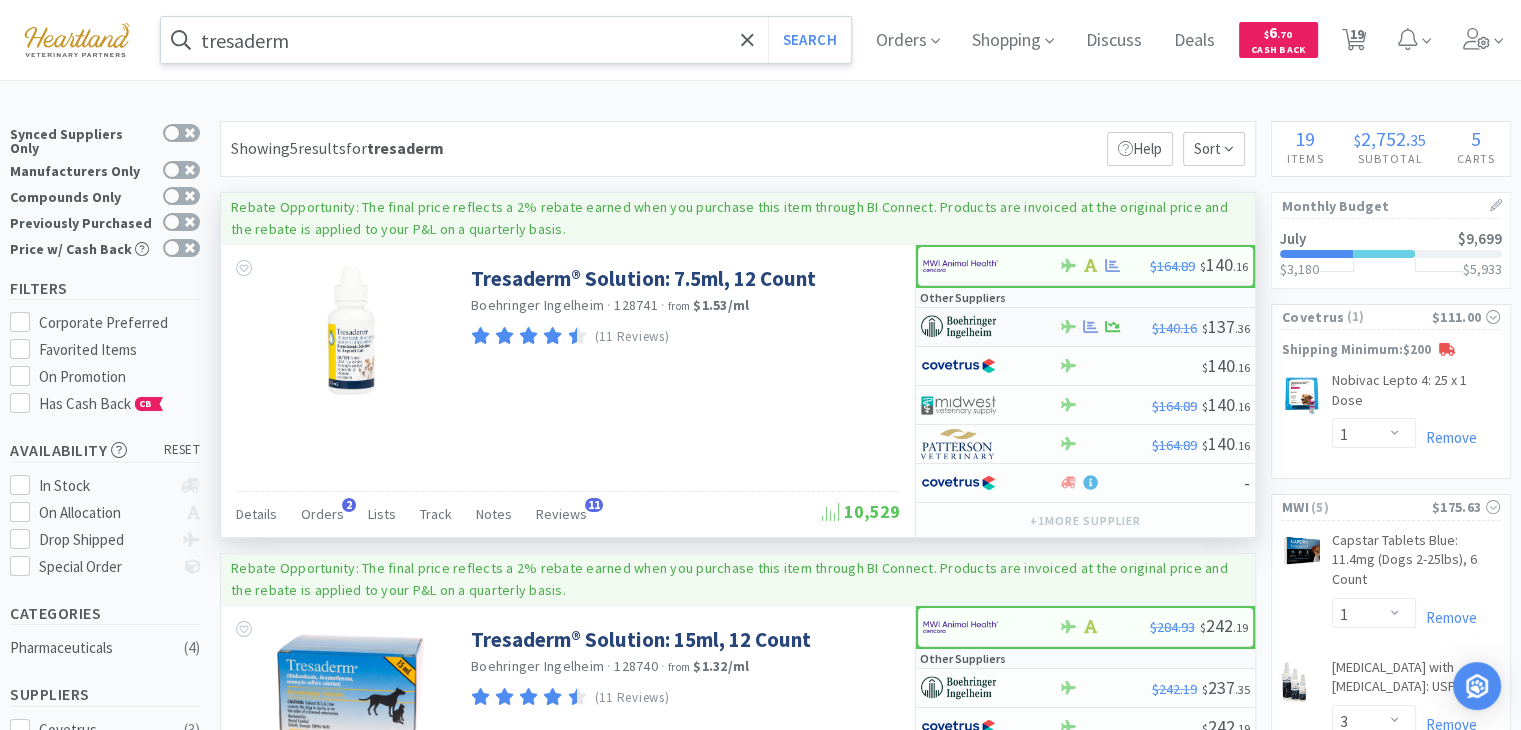 click at bounding box center [958, 327] 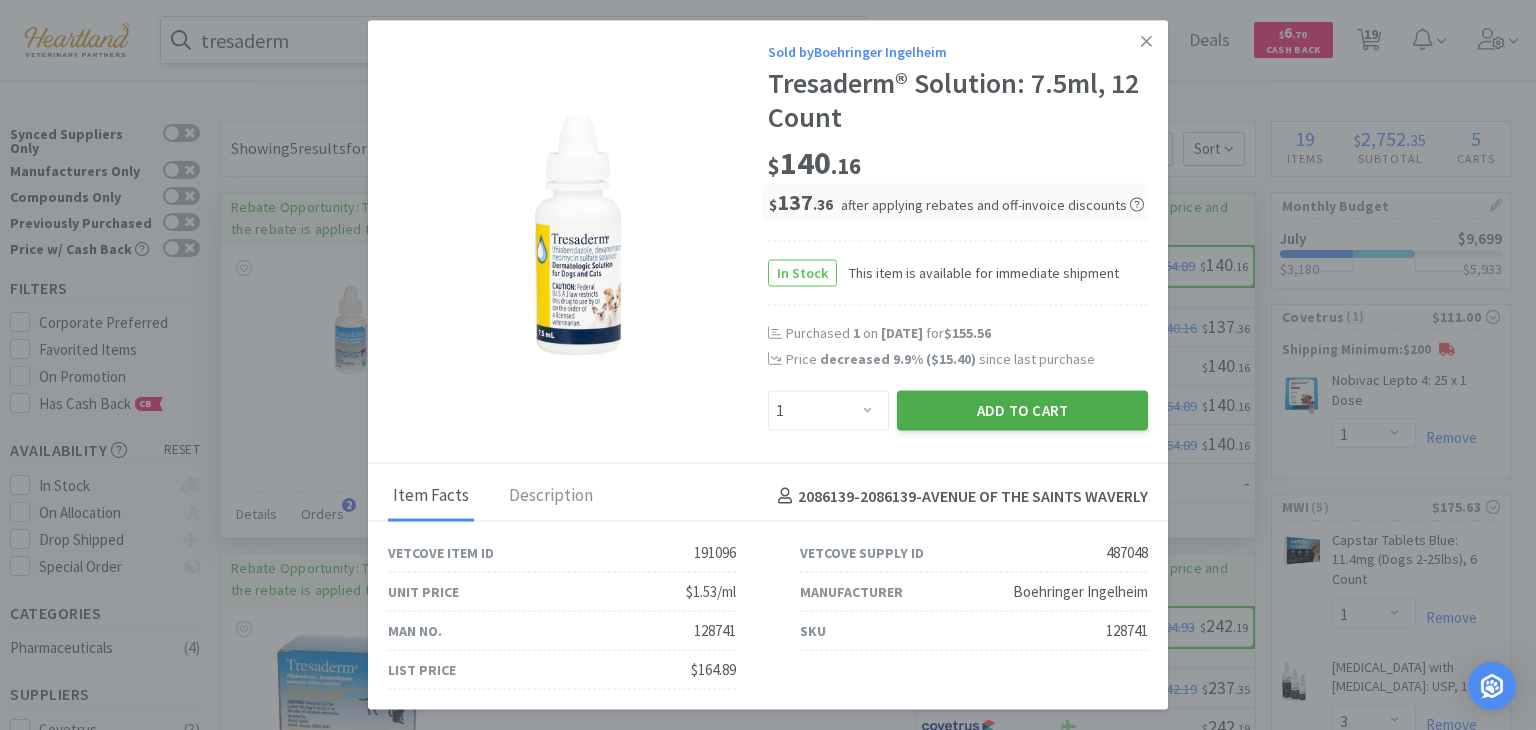 click on "Add to Cart" at bounding box center [1022, 410] 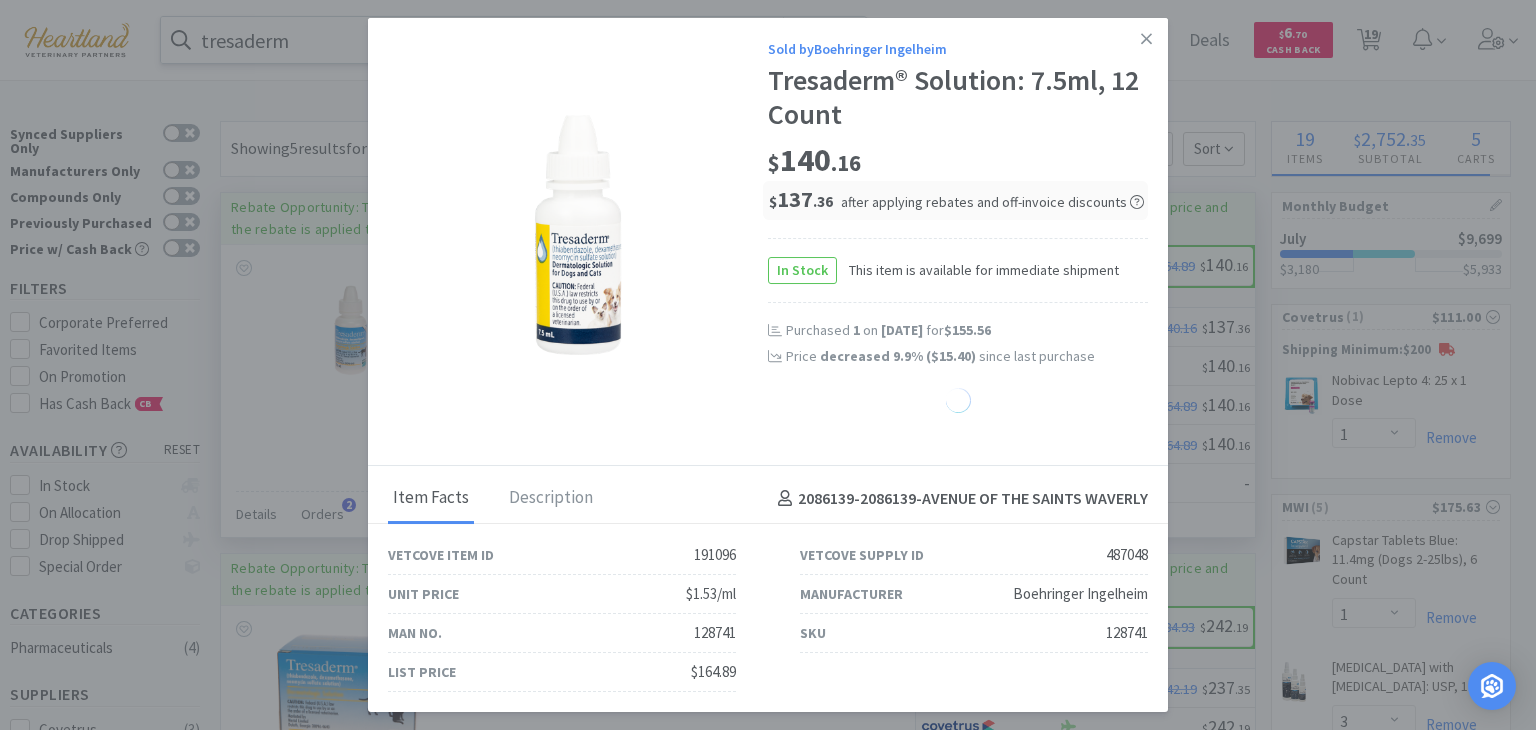 select on "1" 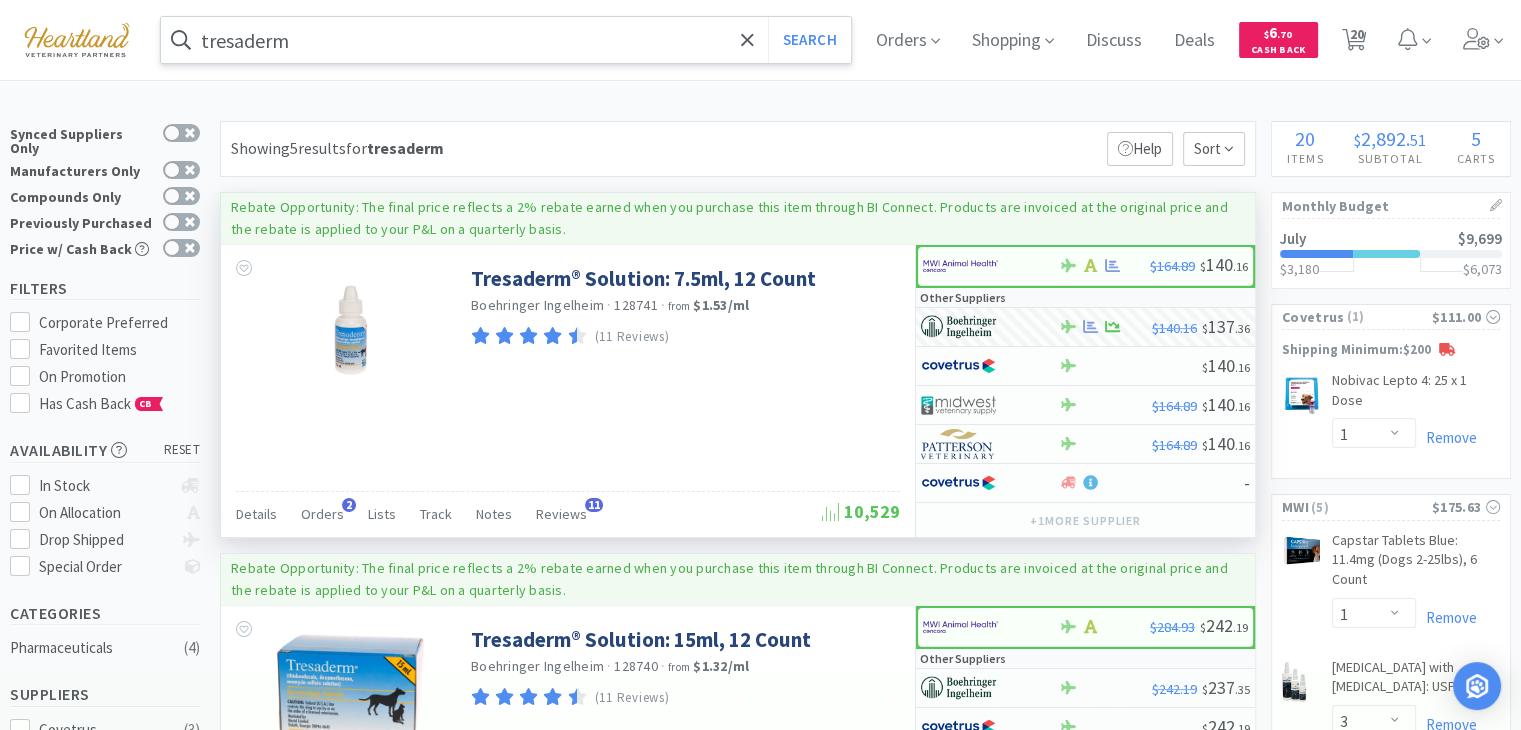 click on "tresaderm" at bounding box center (506, 40) 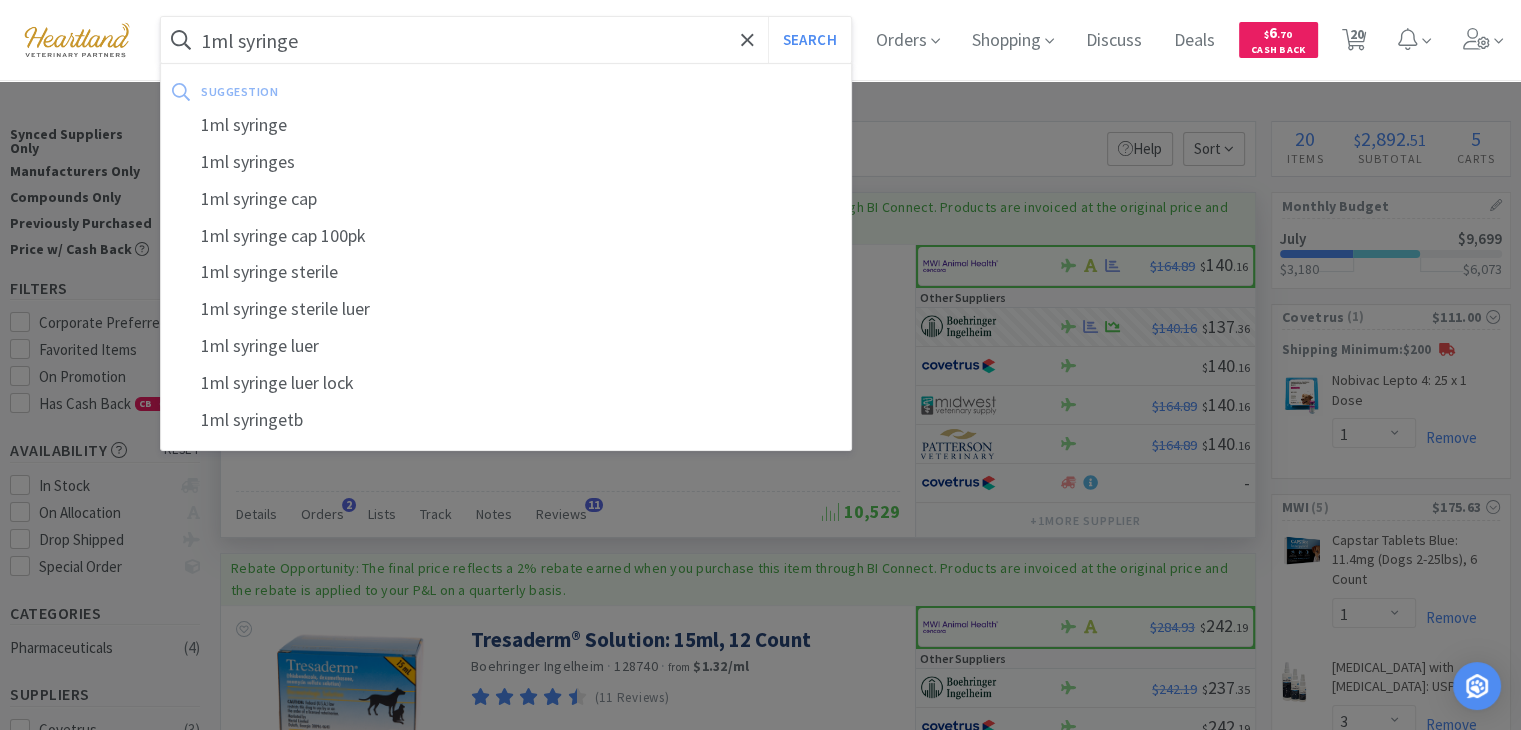 type on "1ml syringe" 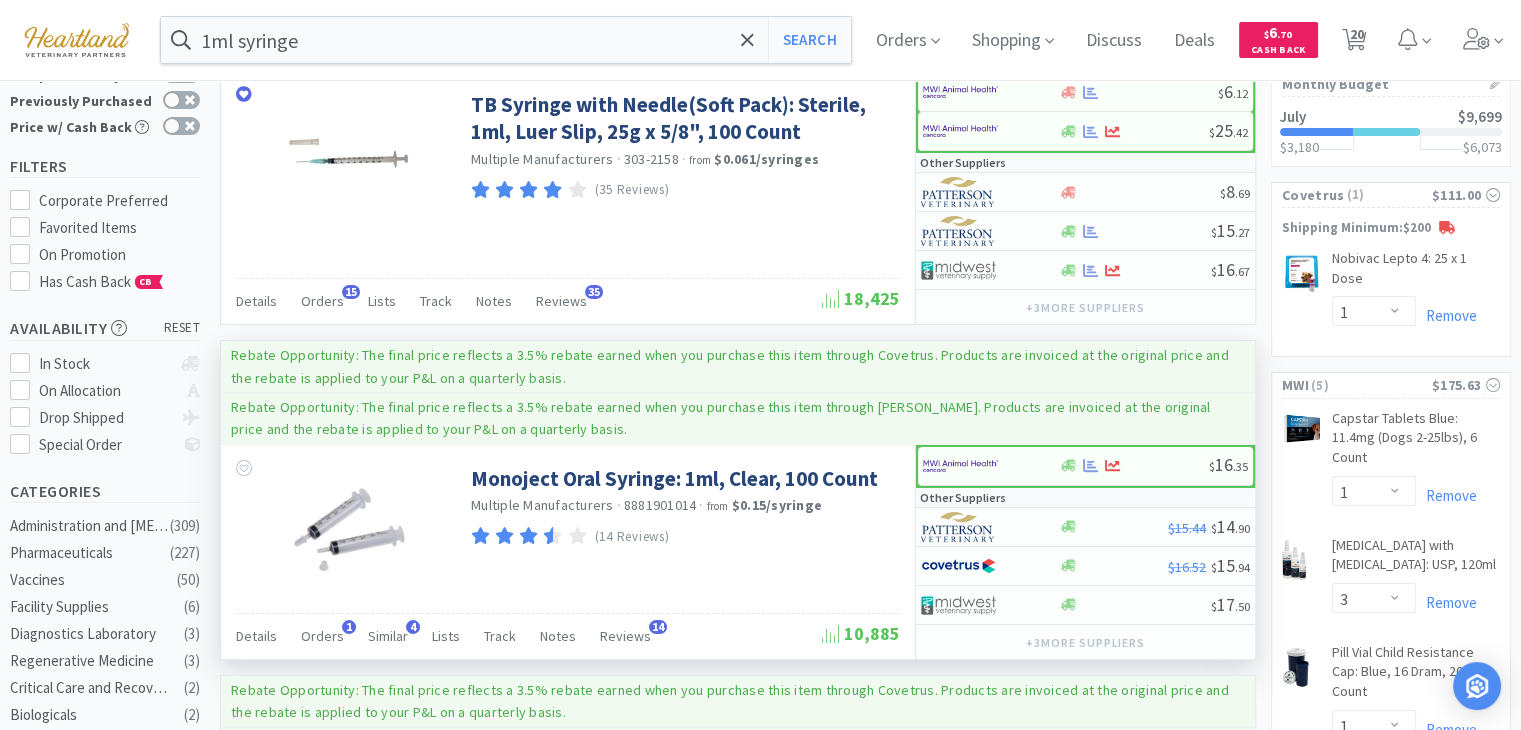 scroll, scrollTop: 0, scrollLeft: 0, axis: both 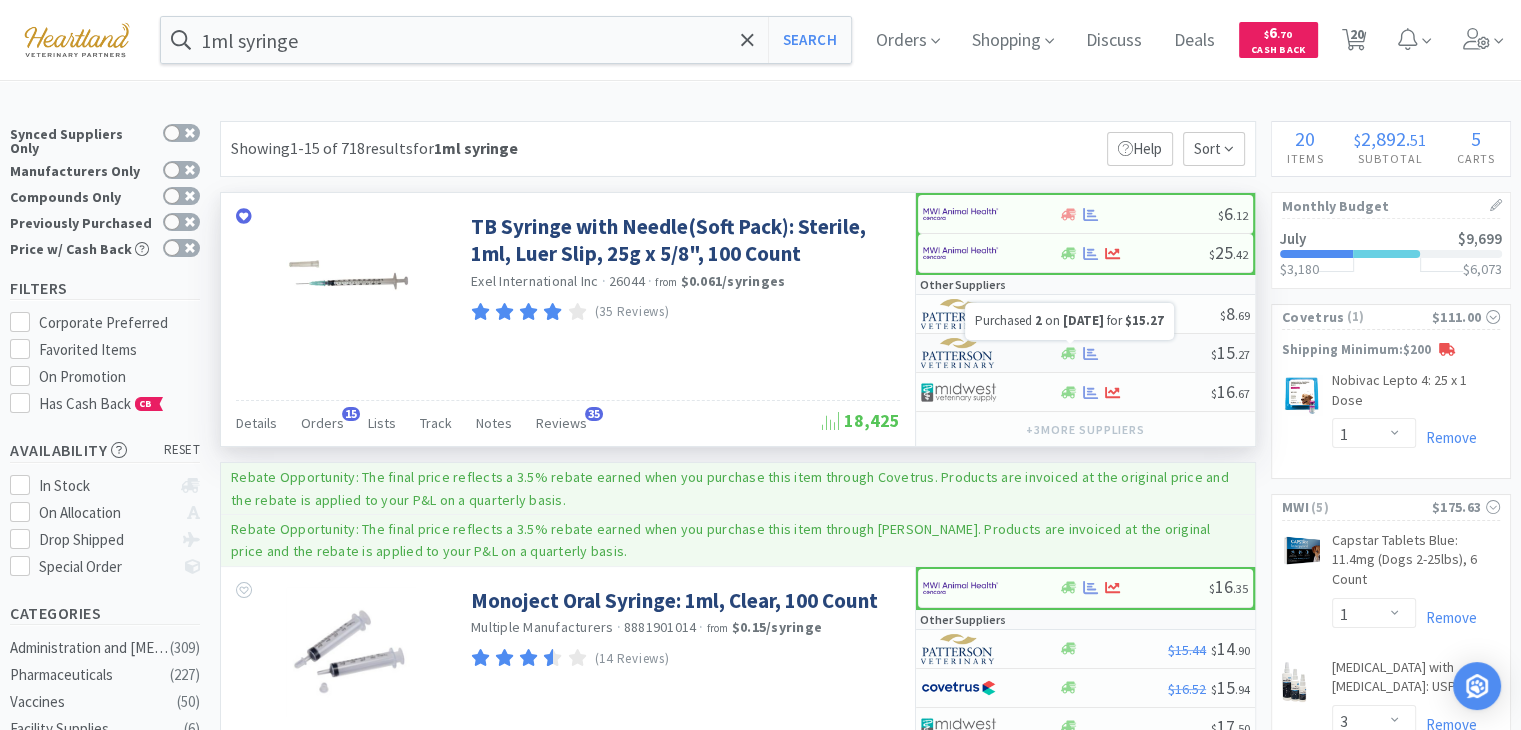 click 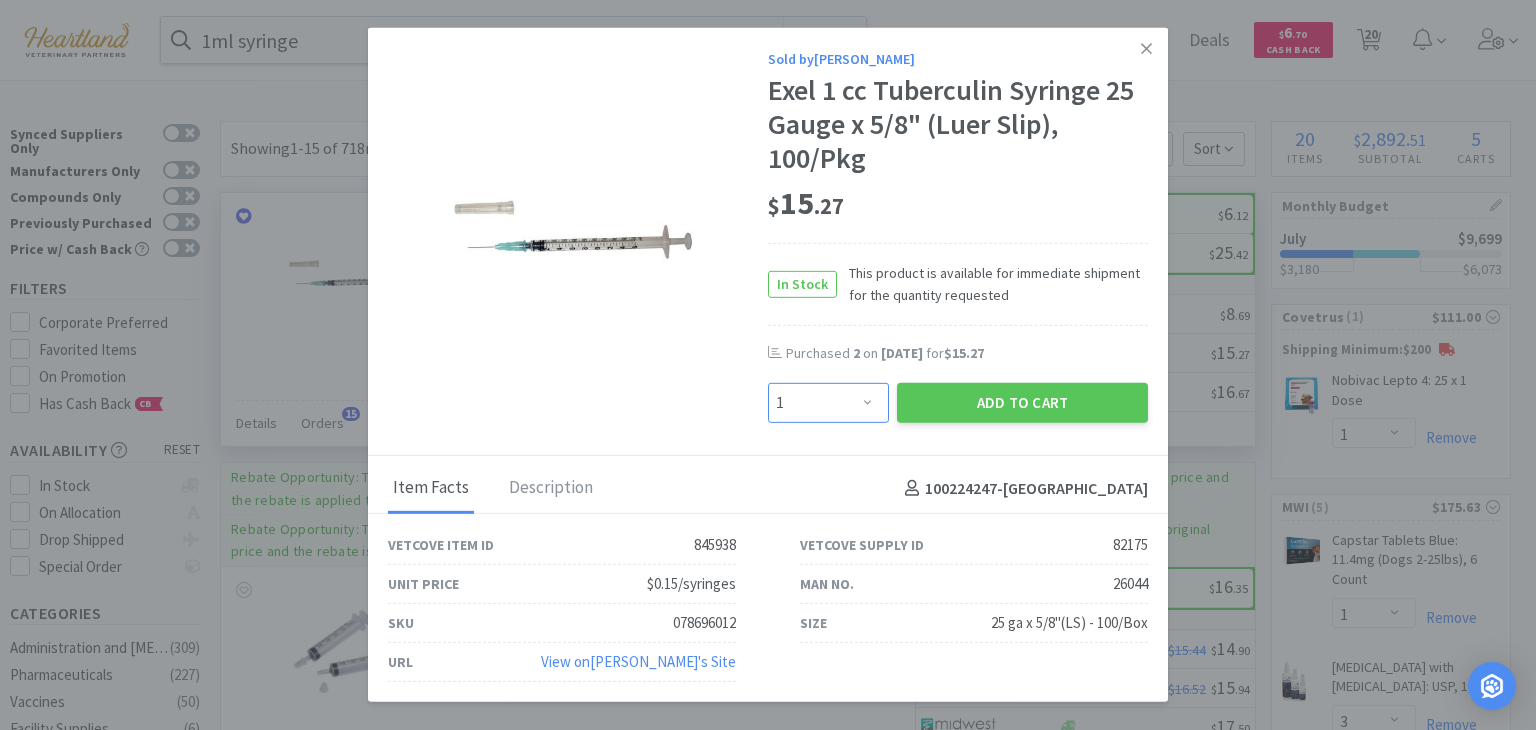 click on "Enter Quantity 1 2 3 4 5 6 7 8 9 10 11 12 13 14 15 16 17 18 19 20 Enter Quantity" at bounding box center [828, 403] 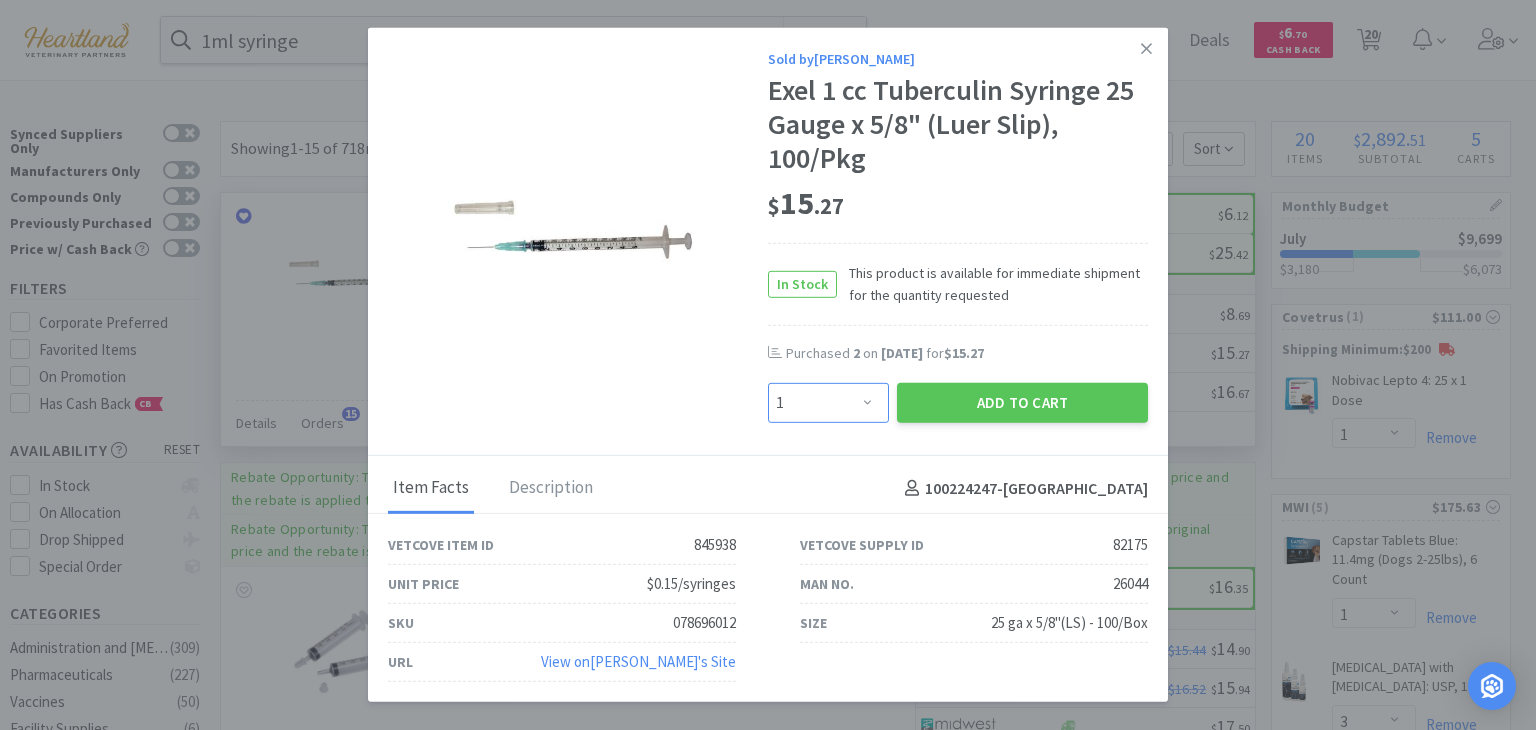 select on "3" 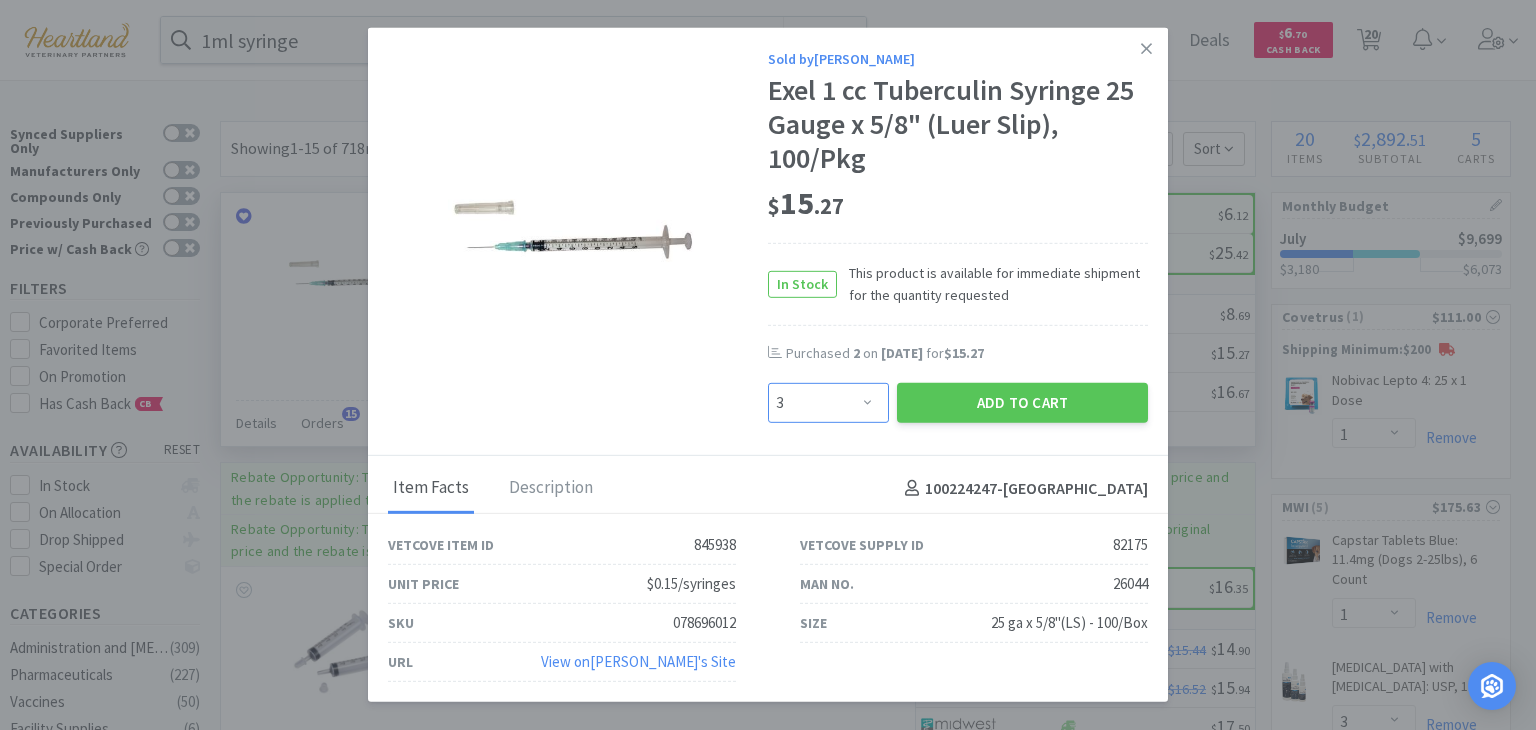 click on "Enter Quantity 1 2 3 4 5 6 7 8 9 10 11 12 13 14 15 16 17 18 19 20 Enter Quantity" at bounding box center [828, 403] 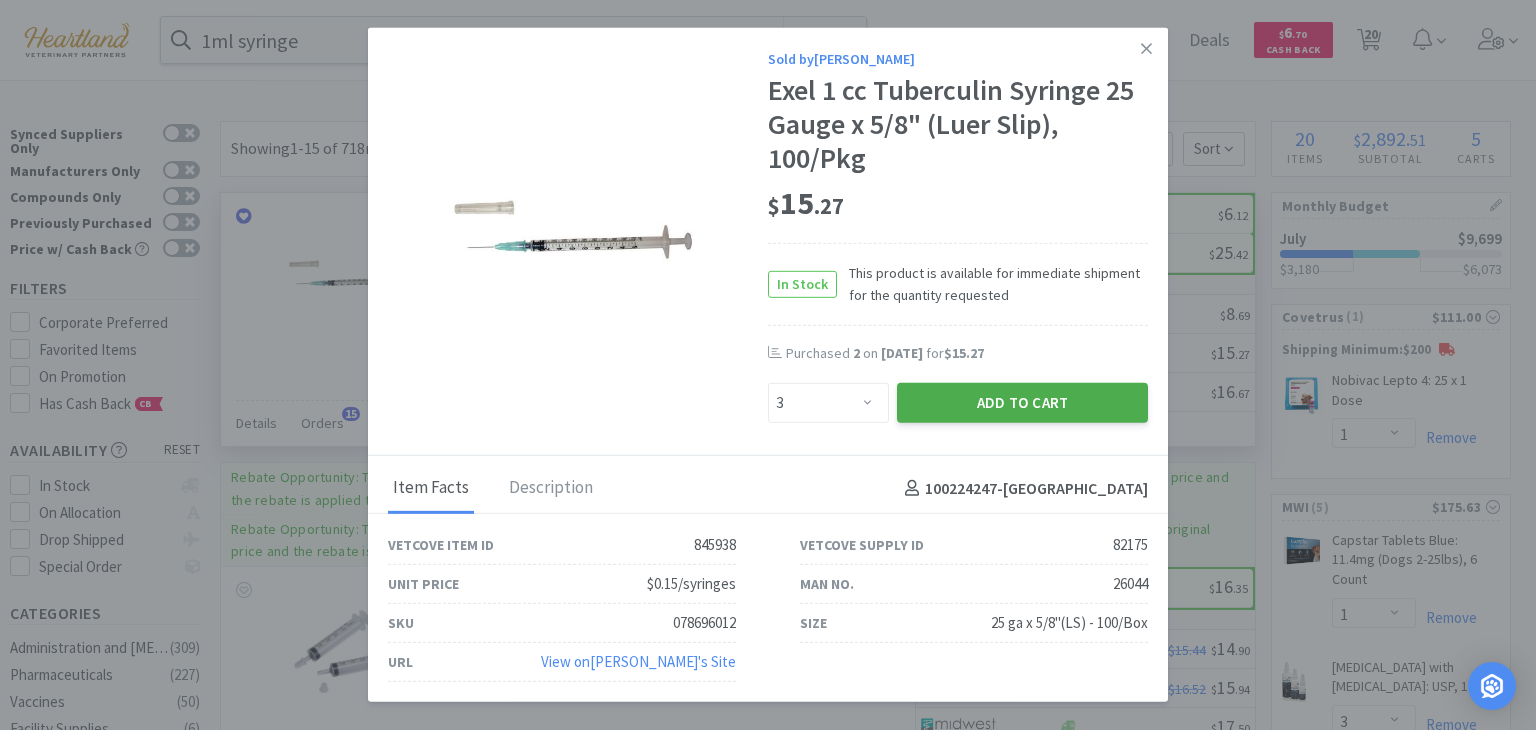 click on "Add to Cart" at bounding box center (1022, 403) 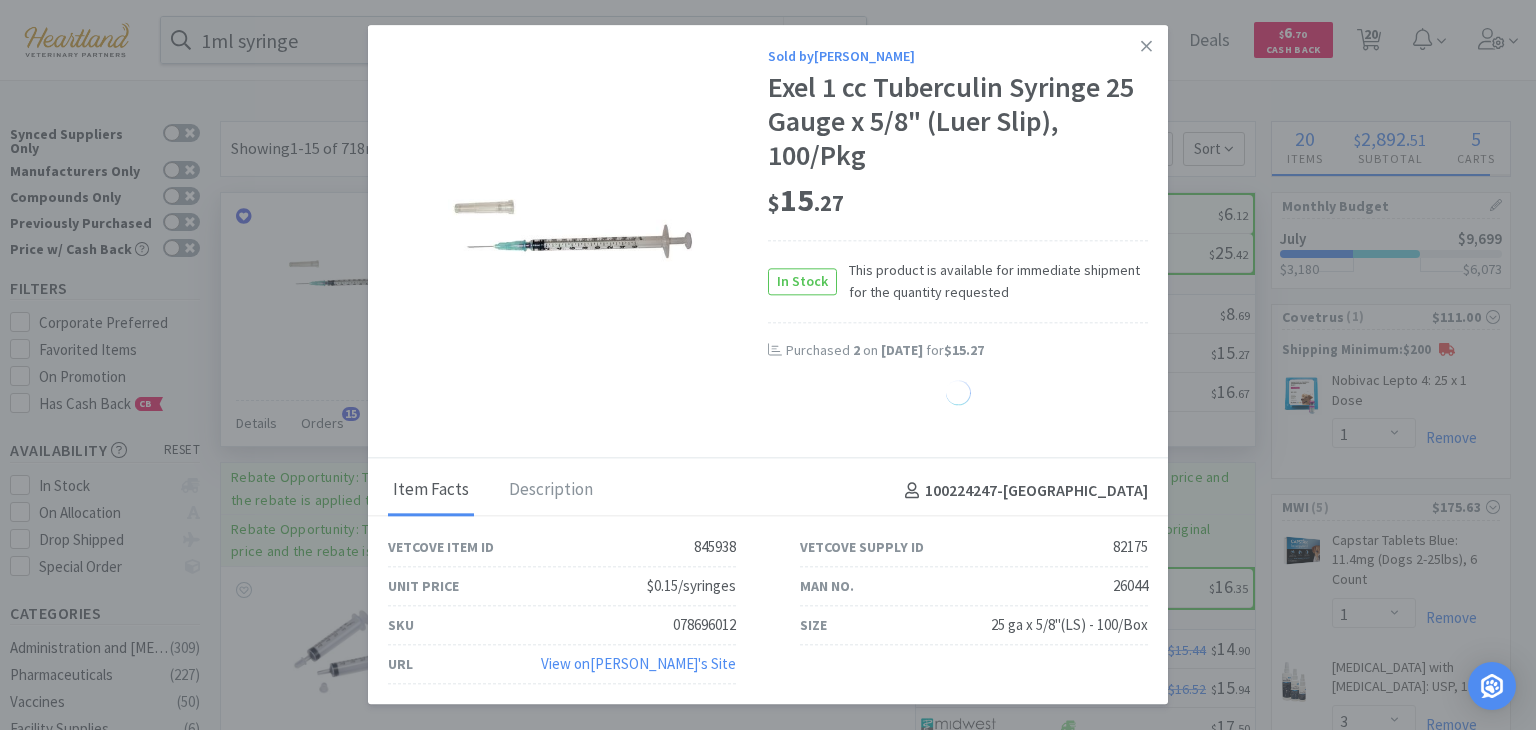 select on "3" 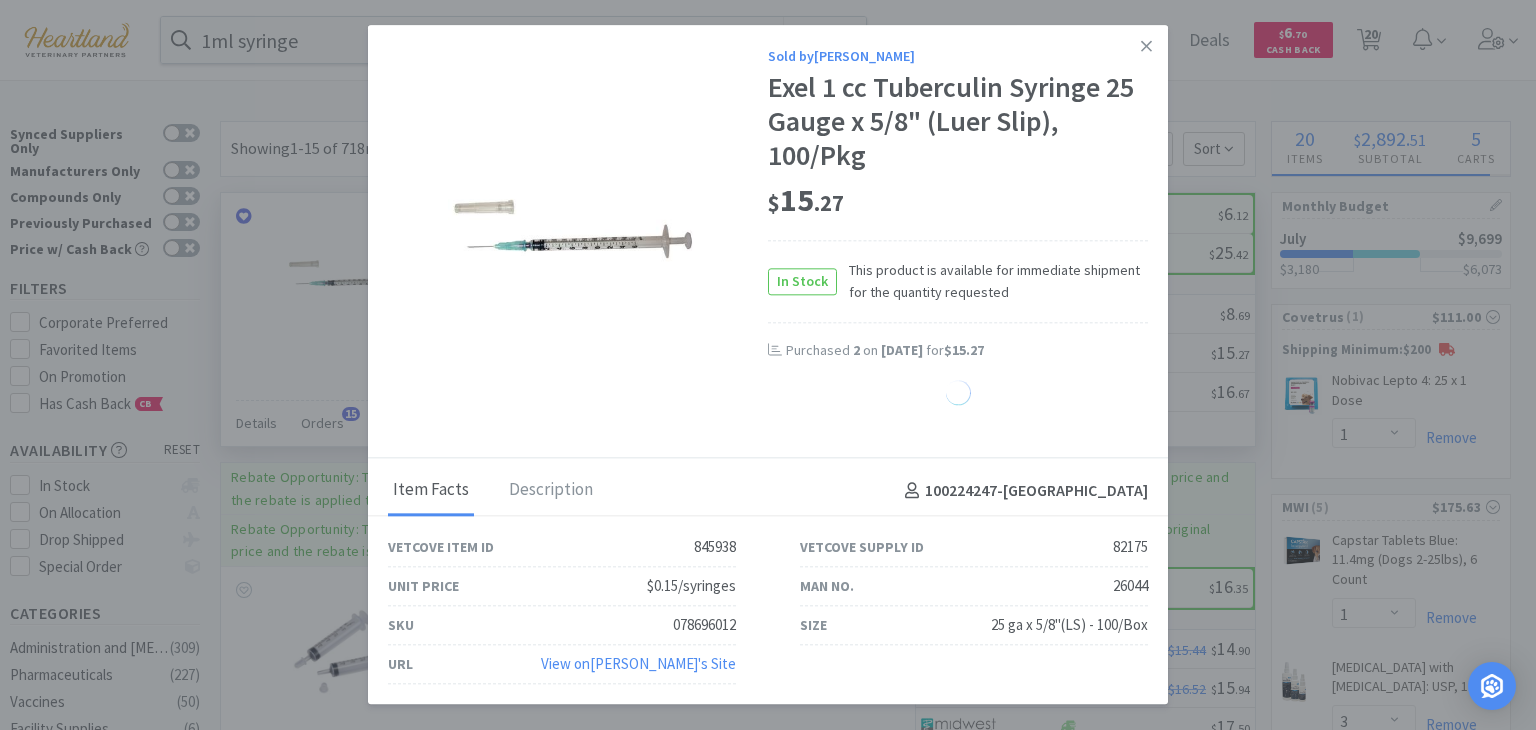select on "1" 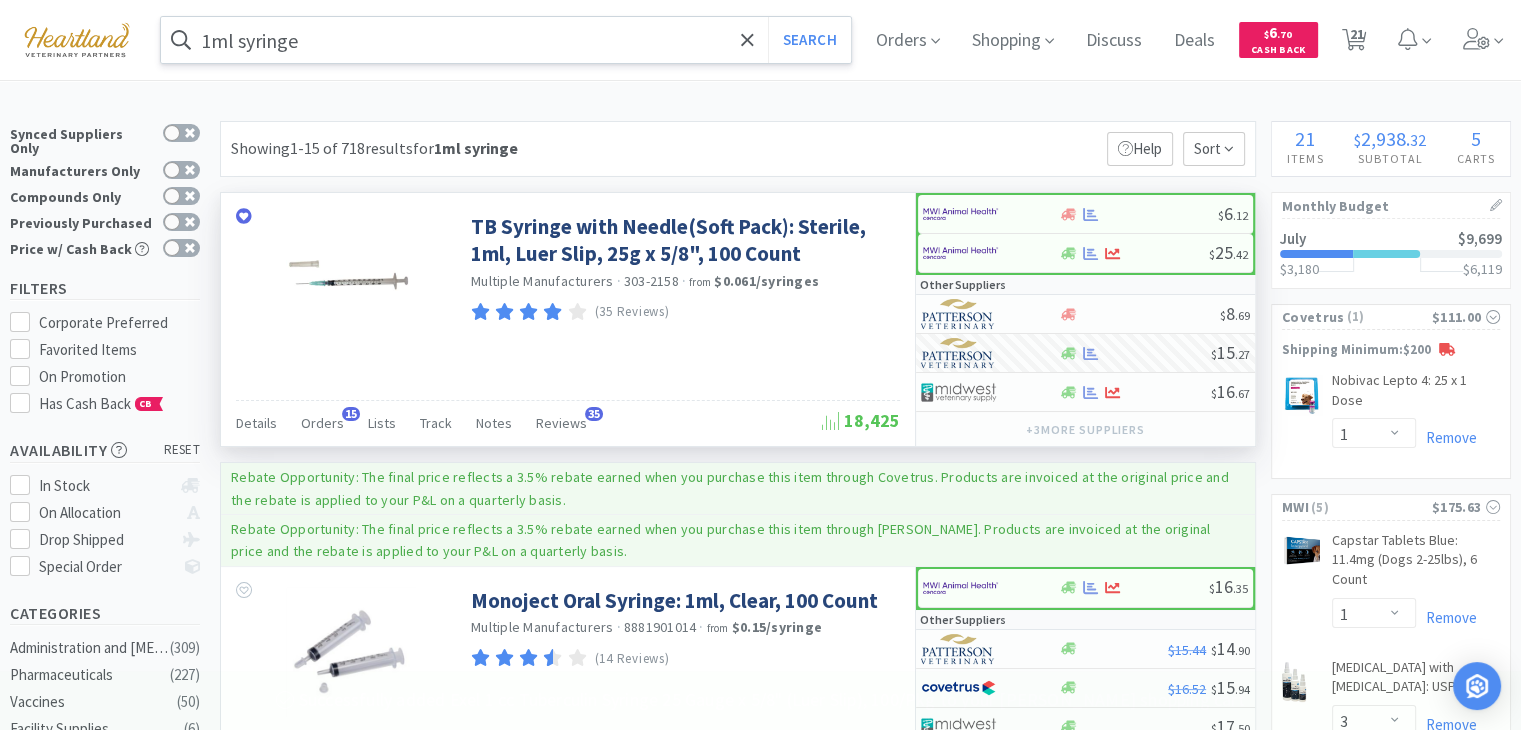 click on "1ml syringe" at bounding box center (506, 40) 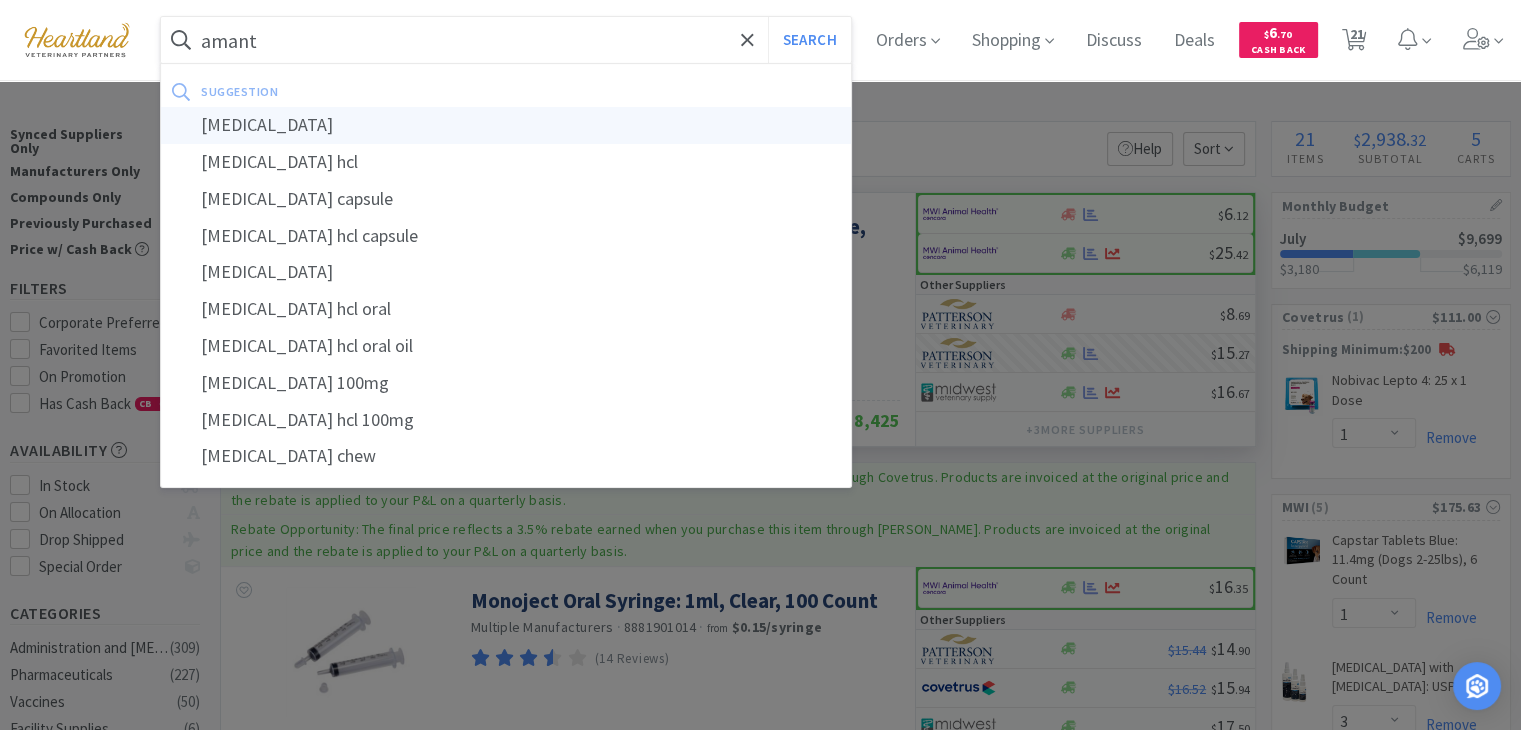 click on "[MEDICAL_DATA]" at bounding box center [506, 125] 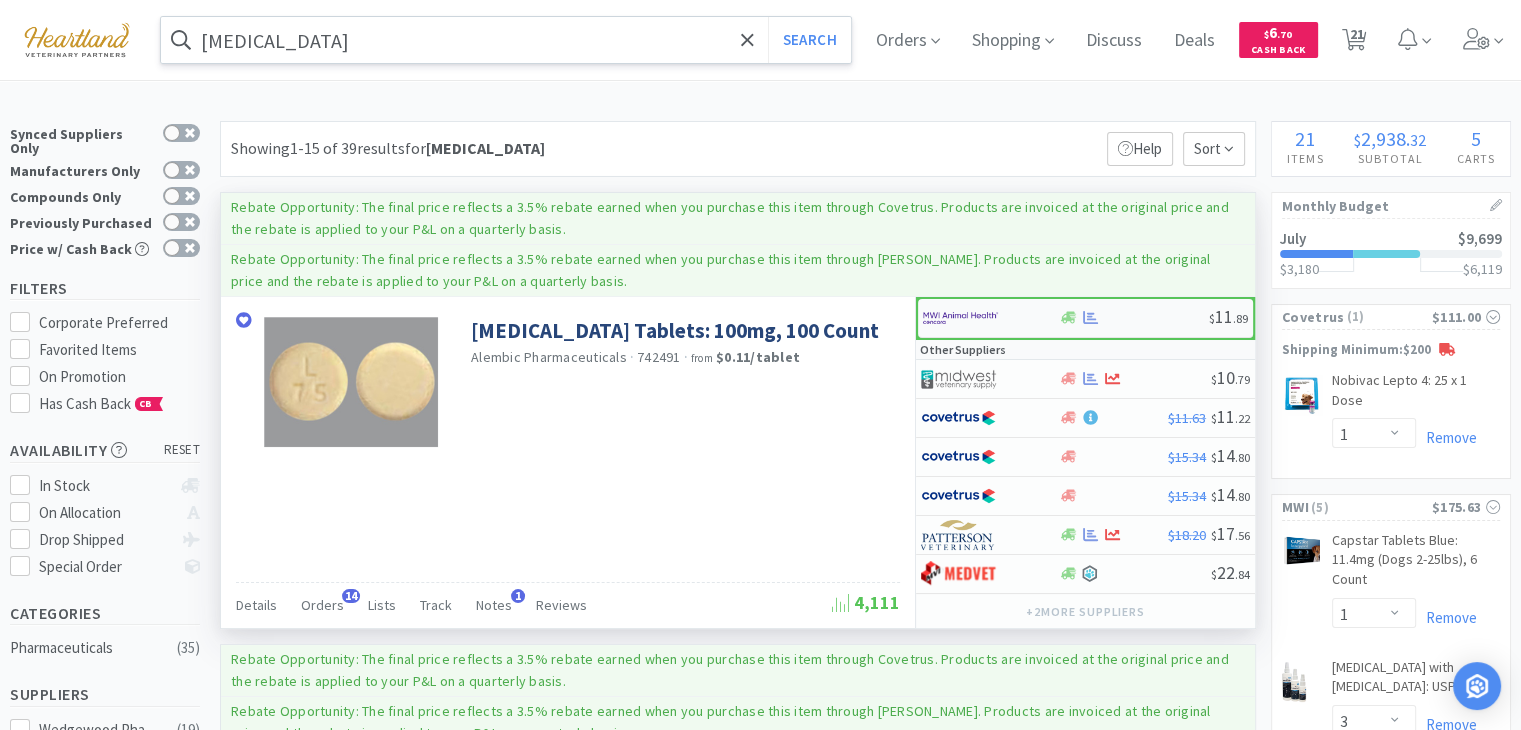 click at bounding box center (960, 318) 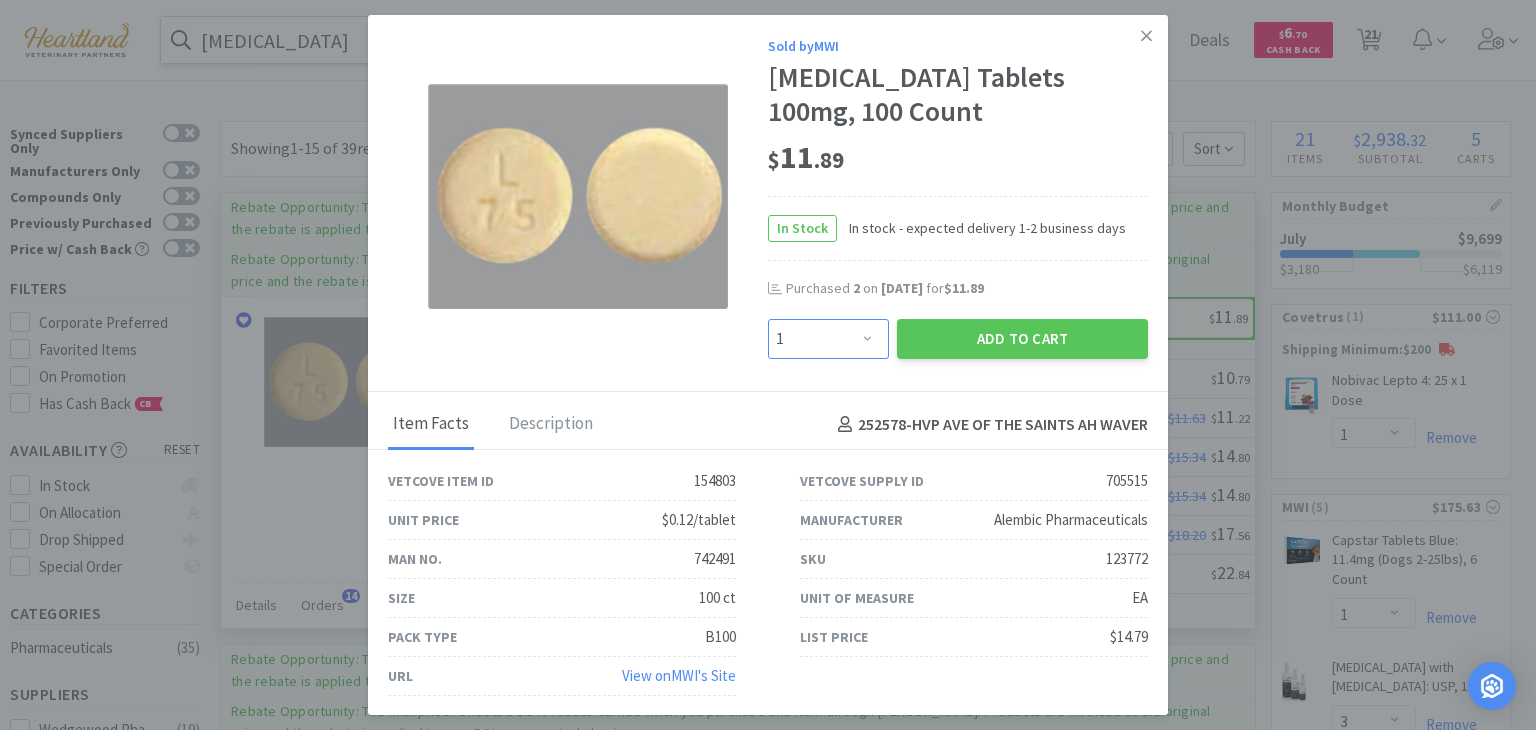 click on "Enter Quantity 1 2 3 4 5 6 7 8 9 10 11 12 13 14 15 16 17 18 19 20 Enter Quantity" at bounding box center [828, 339] 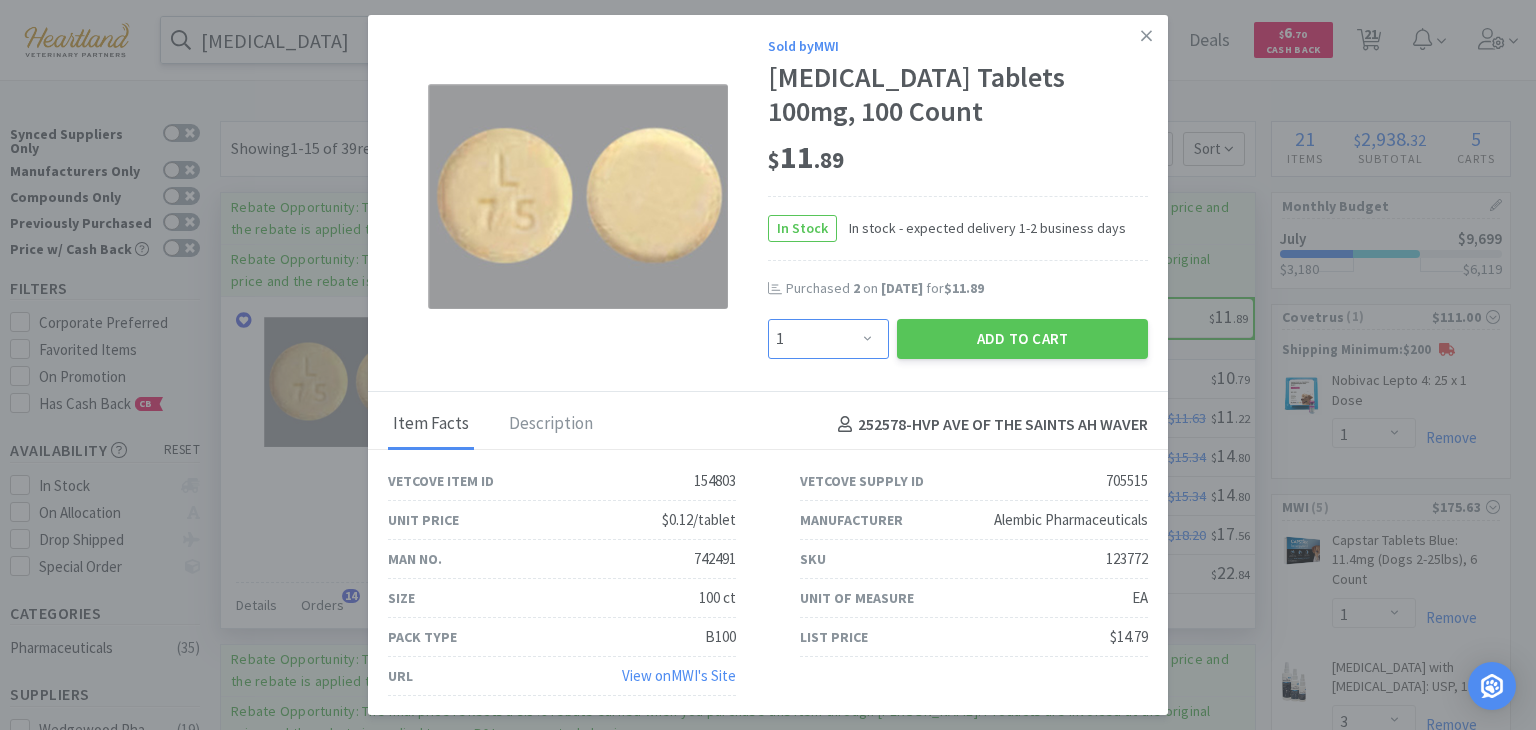 select on "3" 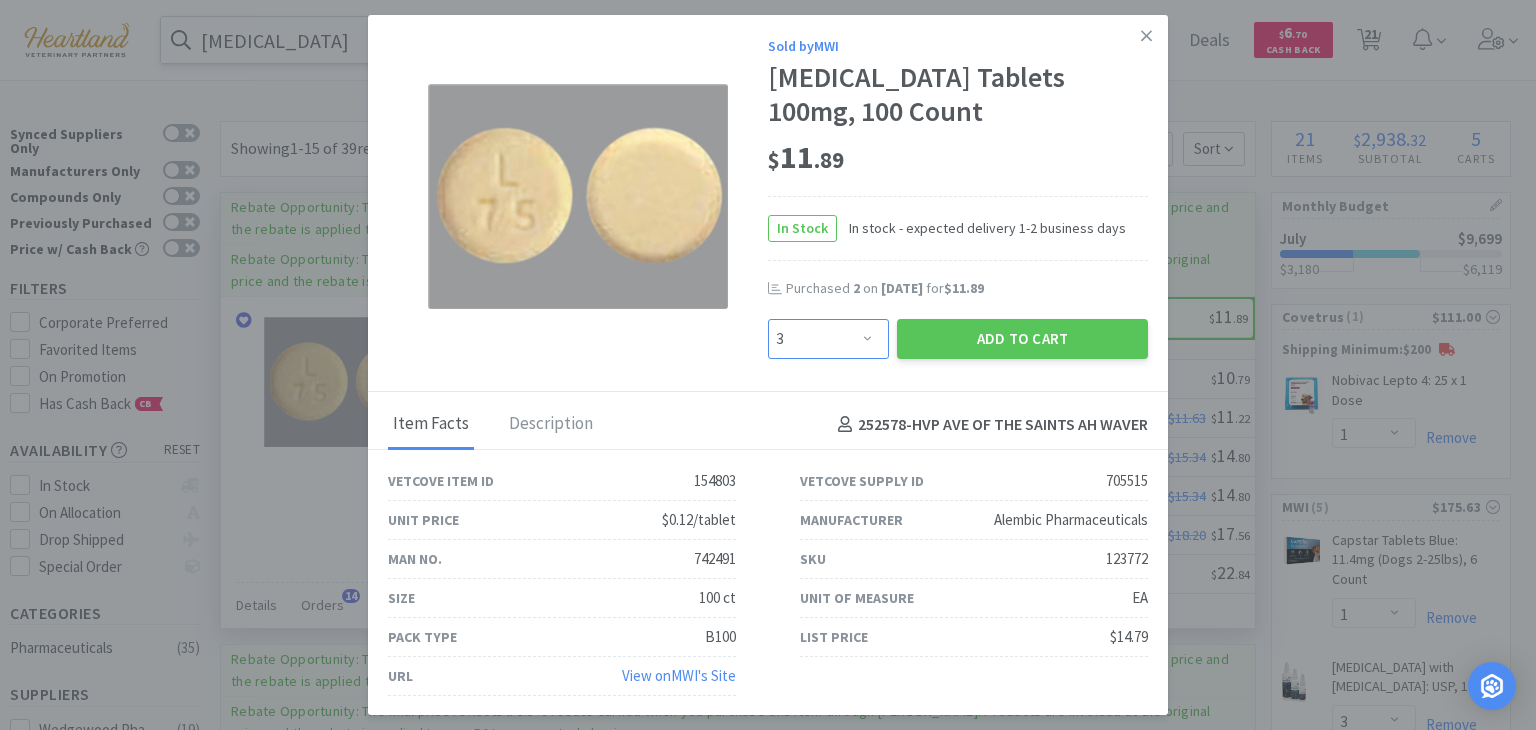 click on "Enter Quantity 1 2 3 4 5 6 7 8 9 10 11 12 13 14 15 16 17 18 19 20 Enter Quantity" at bounding box center (828, 339) 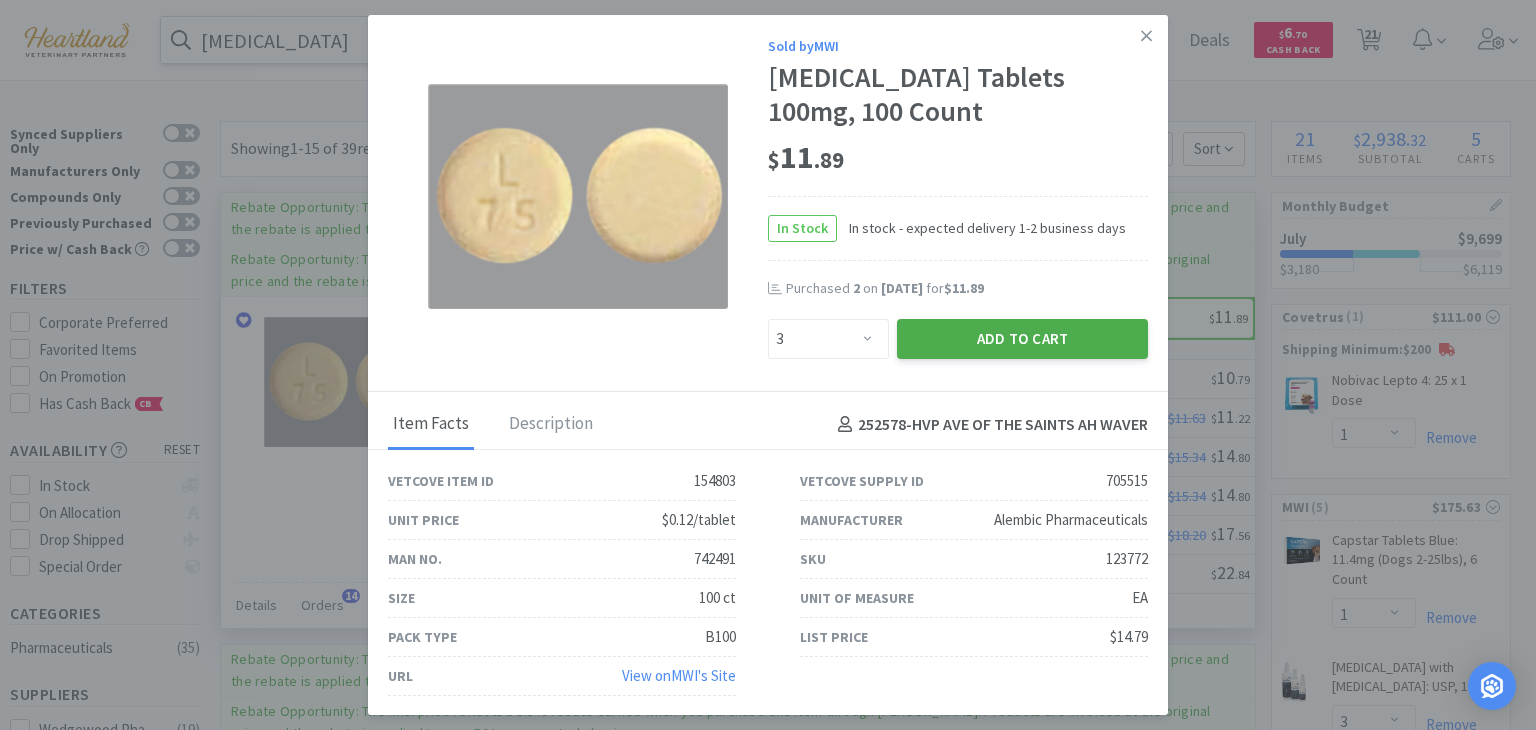 click on "Add to Cart" at bounding box center [1022, 339] 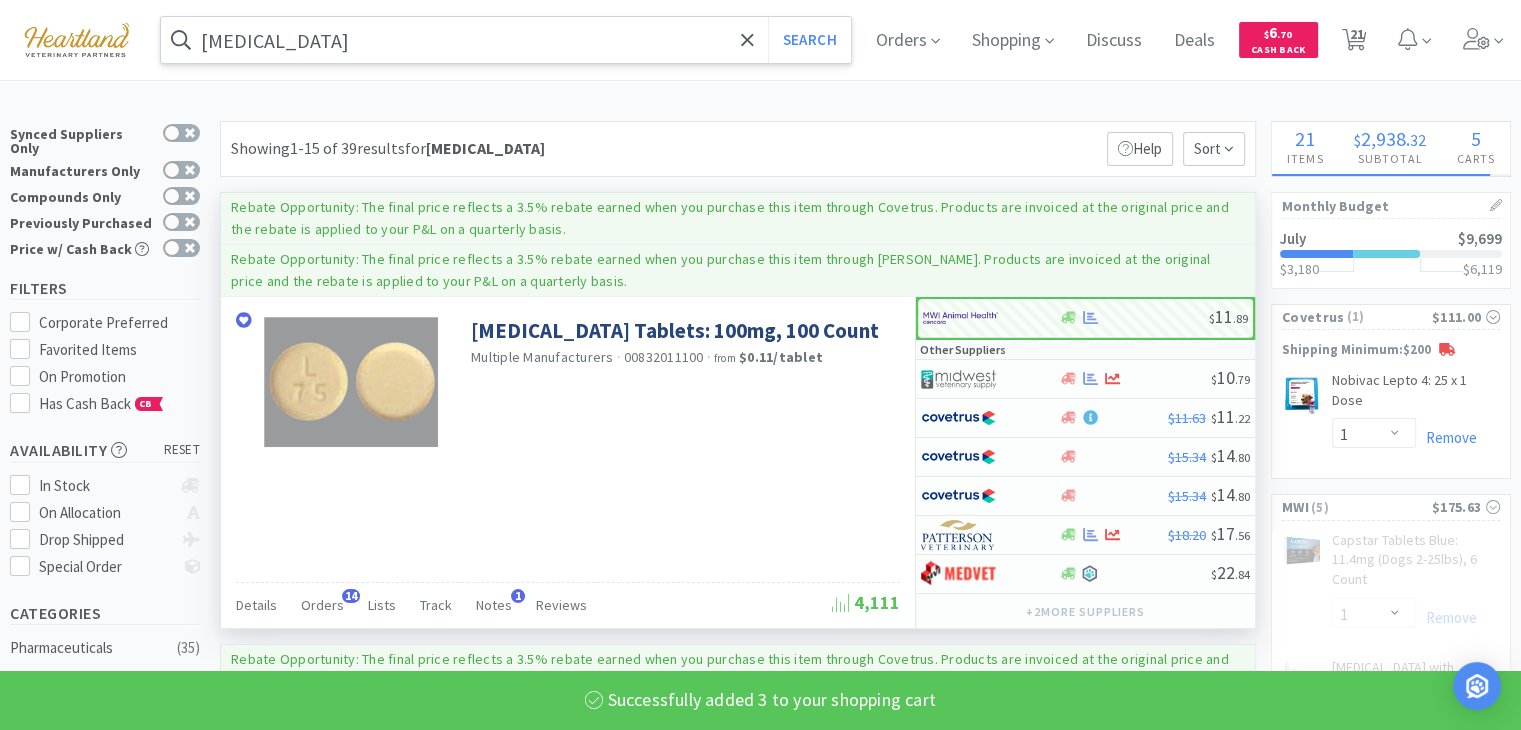 select on "3" 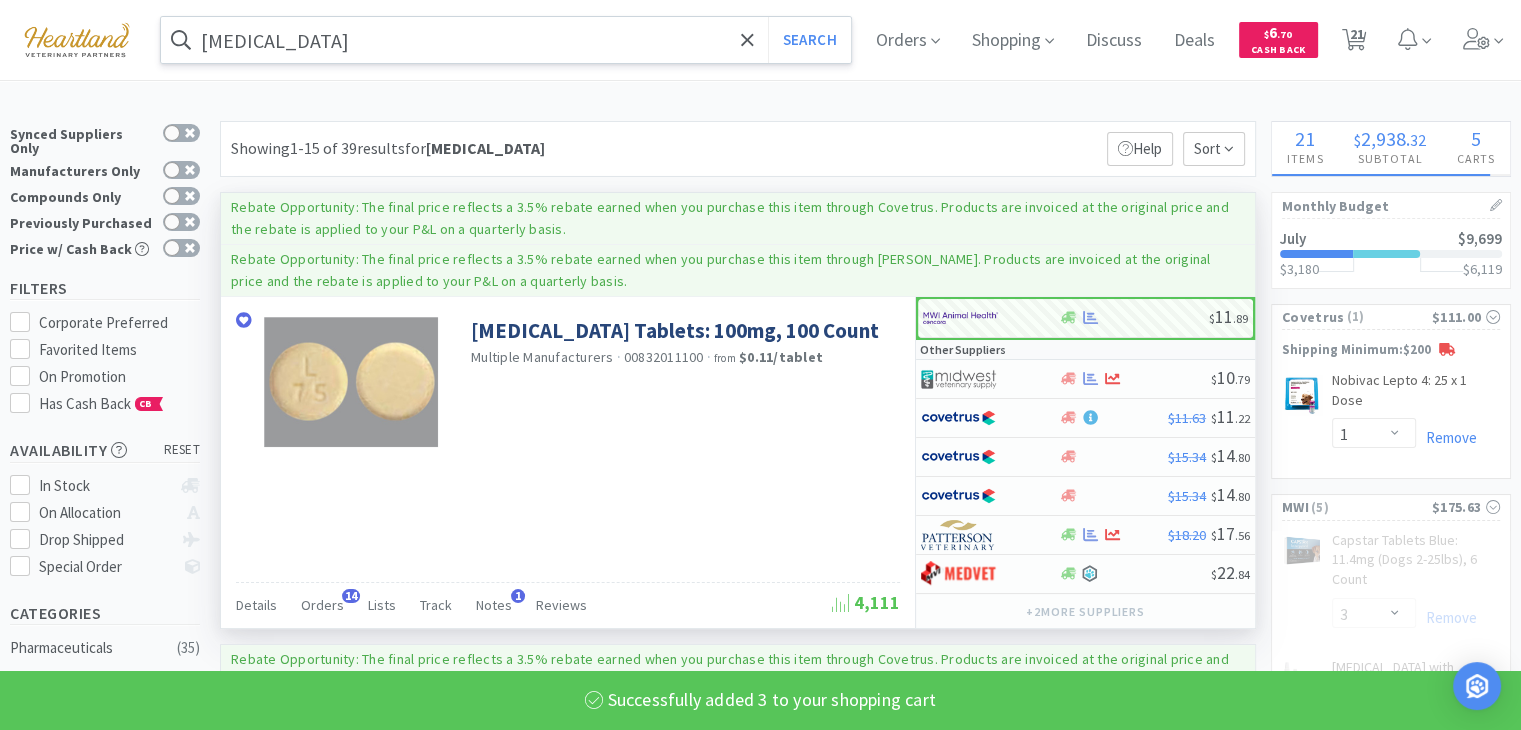 select on "1" 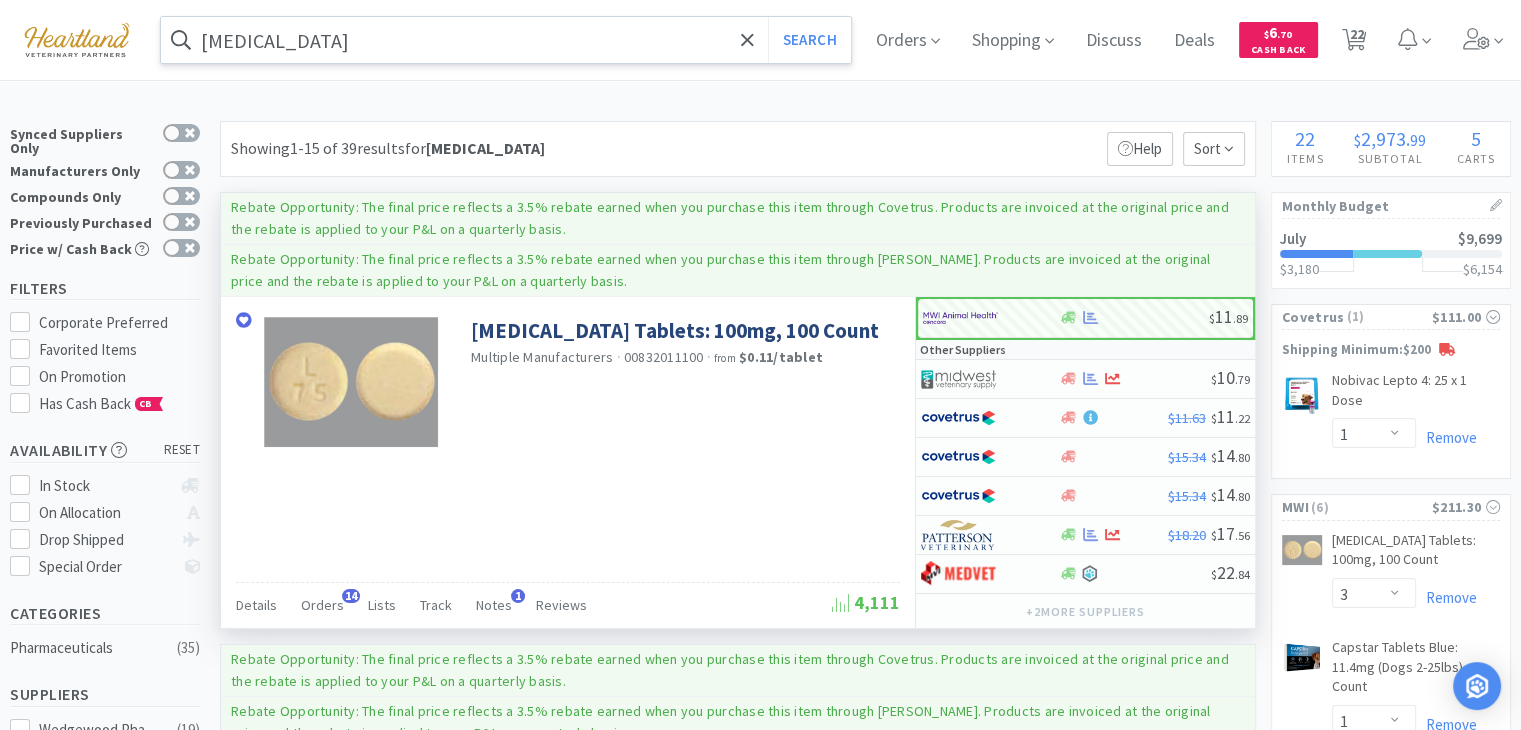 click on "[MEDICAL_DATA]" at bounding box center [506, 40] 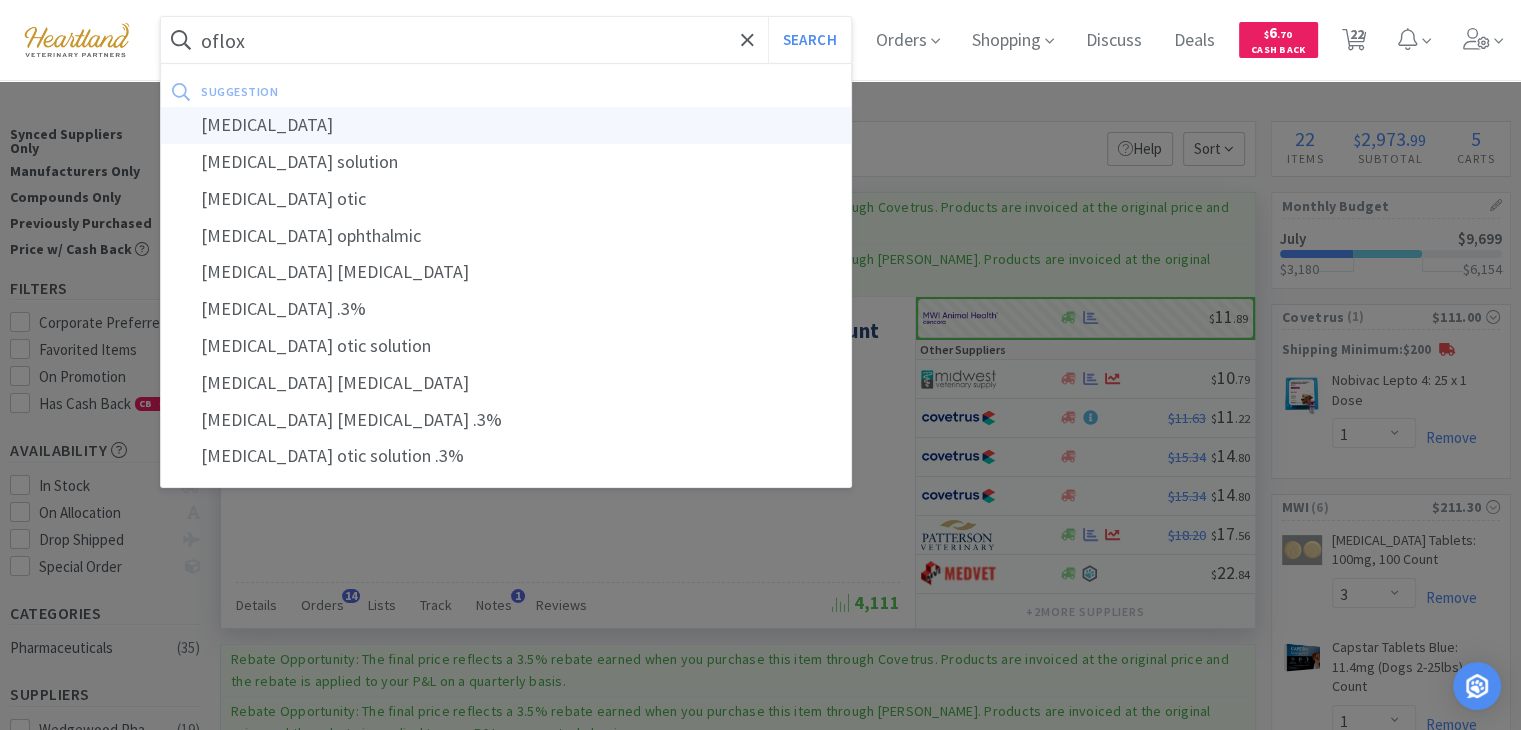 click on "[MEDICAL_DATA]" at bounding box center [506, 125] 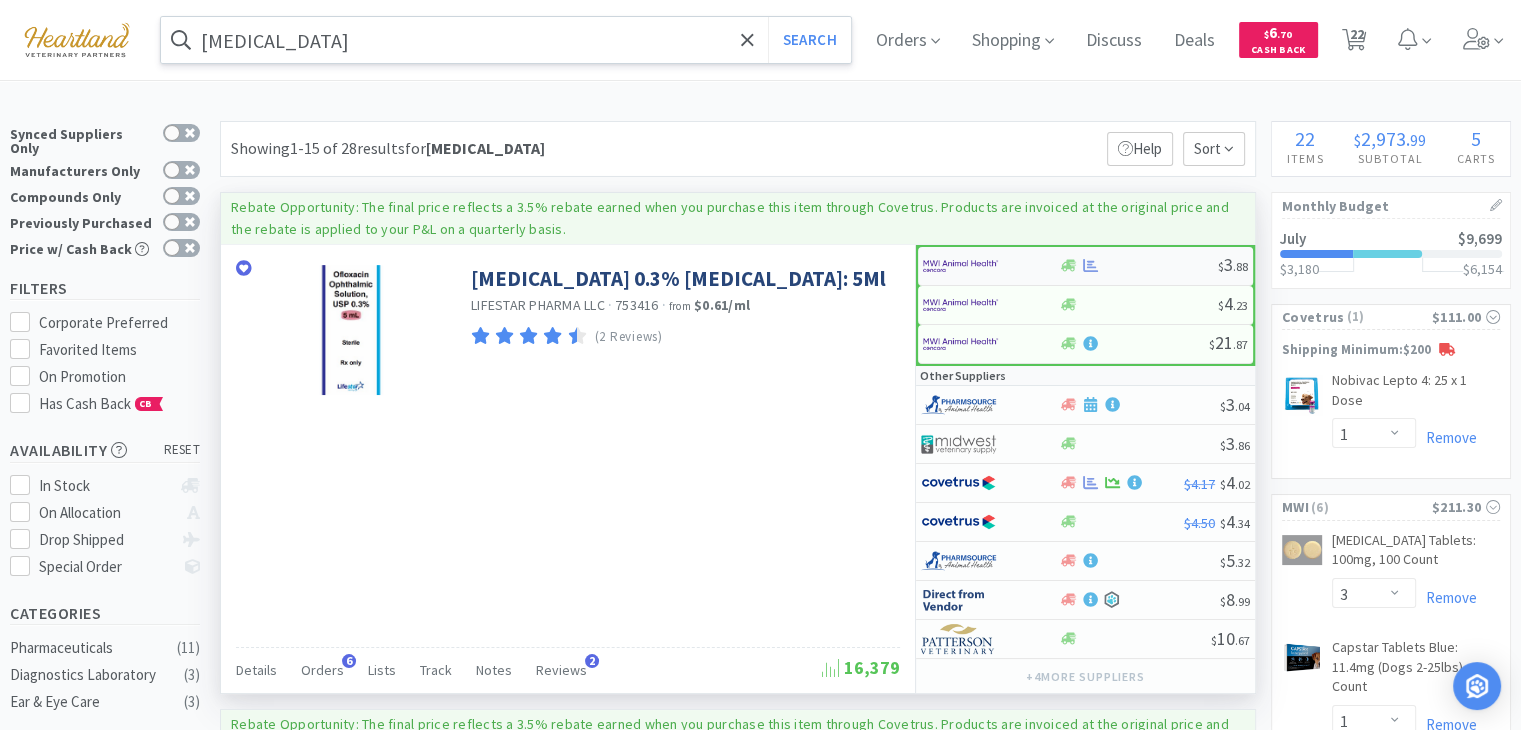 click at bounding box center (960, 266) 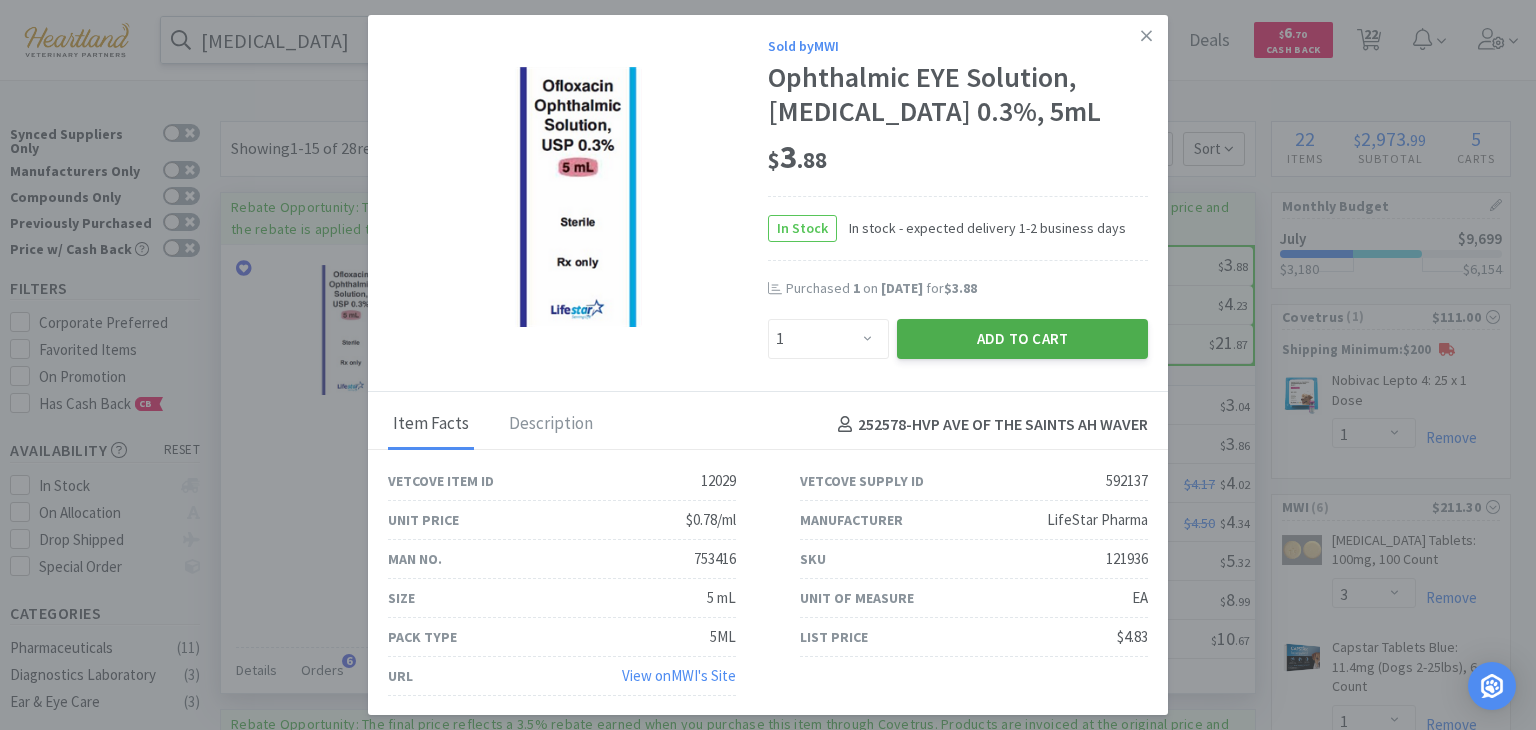 click on "Add to Cart" at bounding box center (1022, 339) 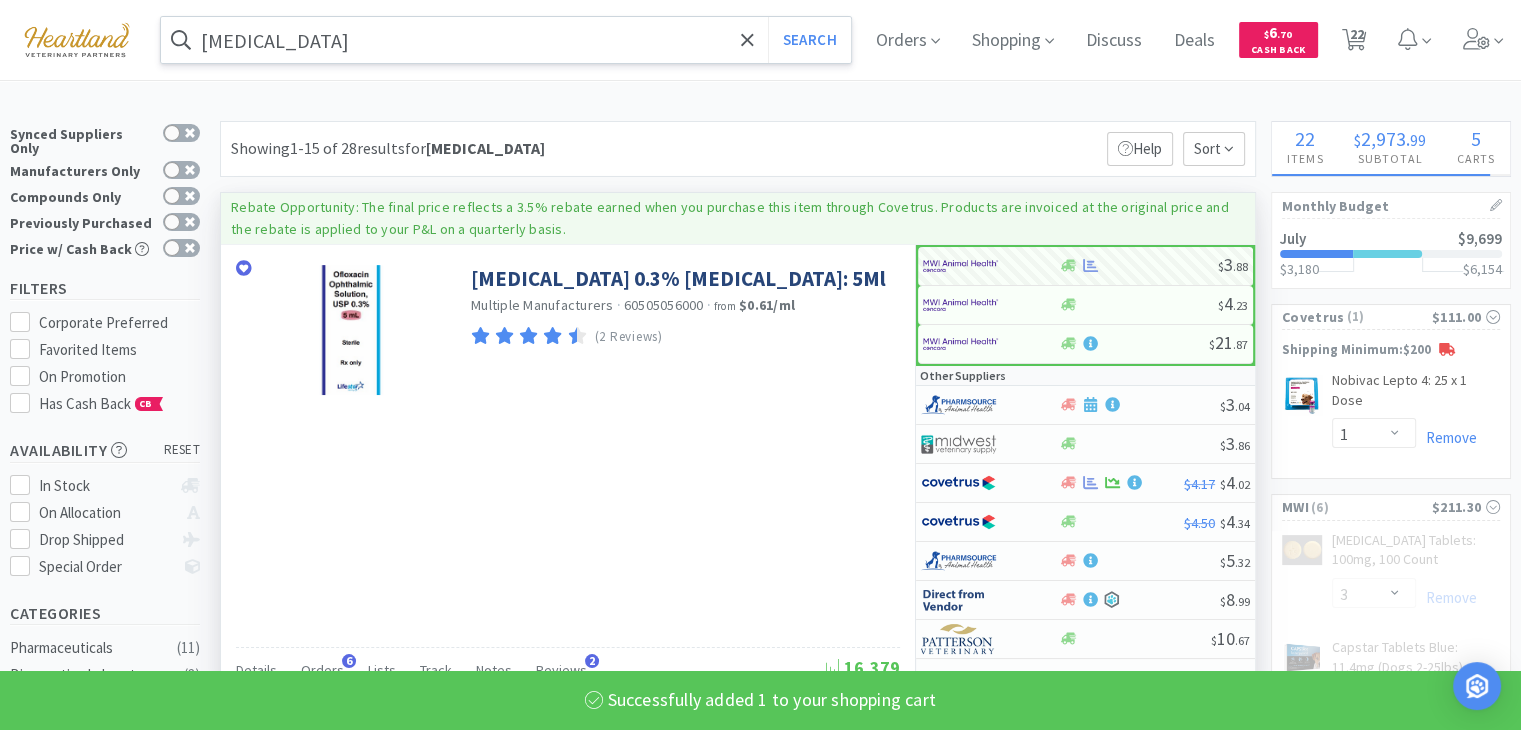 click on "[MEDICAL_DATA]" at bounding box center [506, 40] 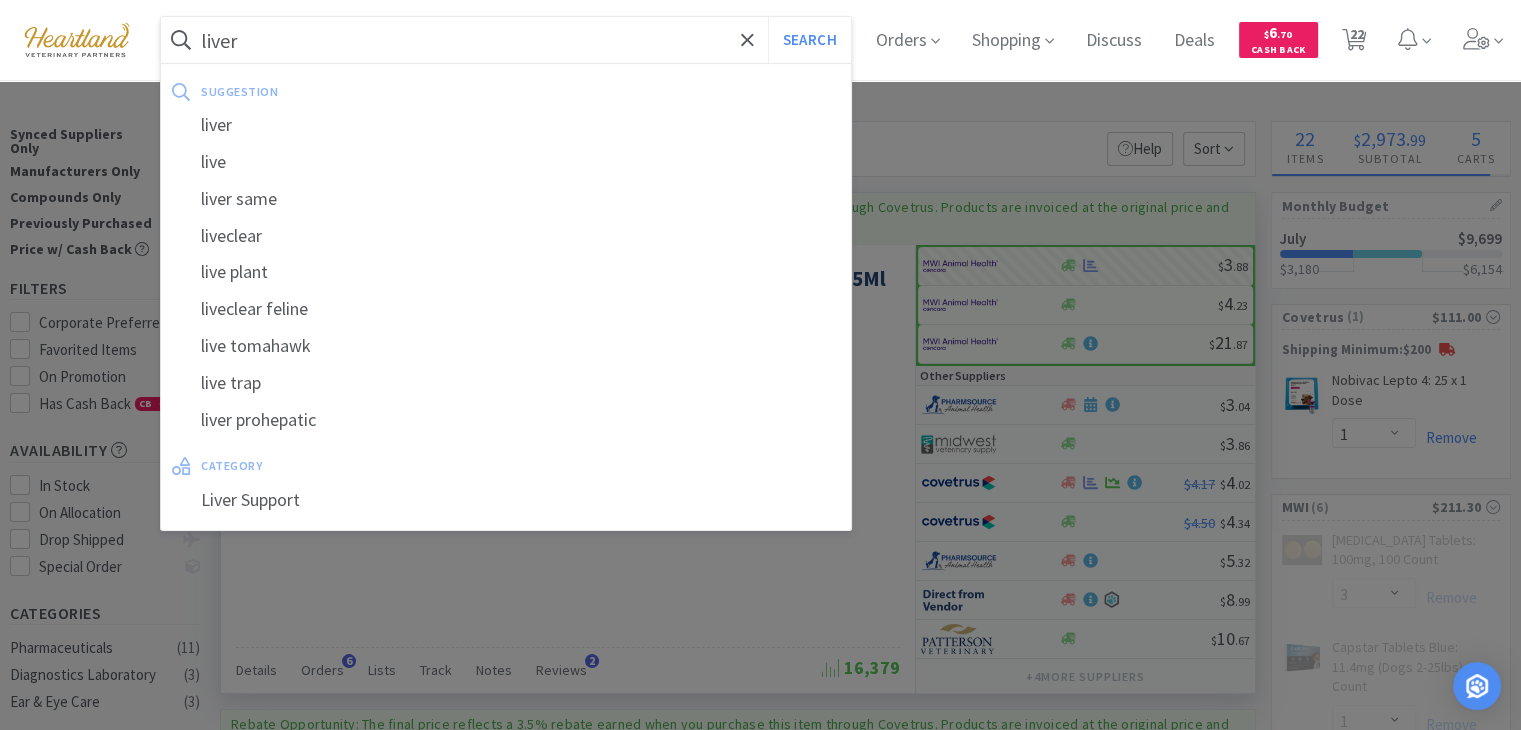 type on "liver s" 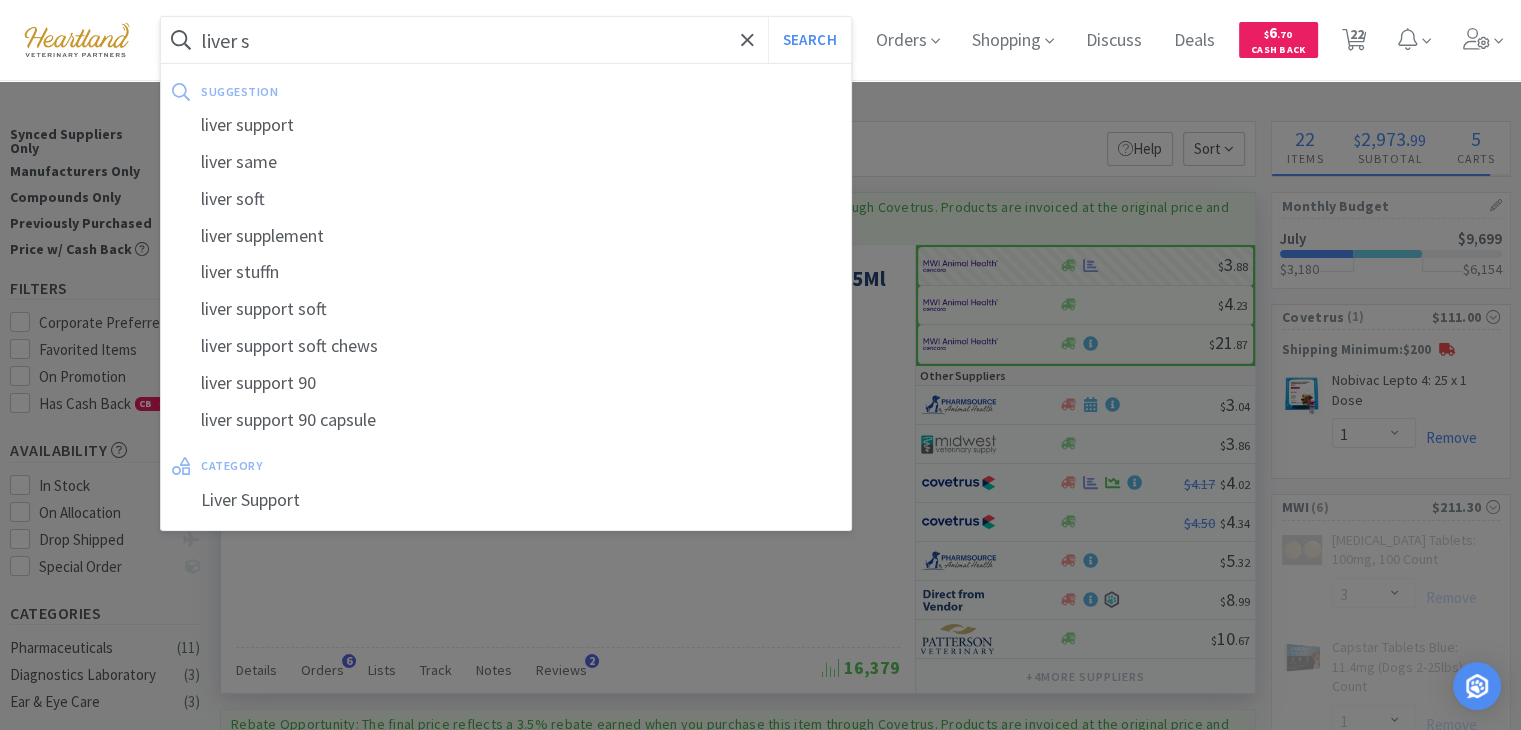 select on "1" 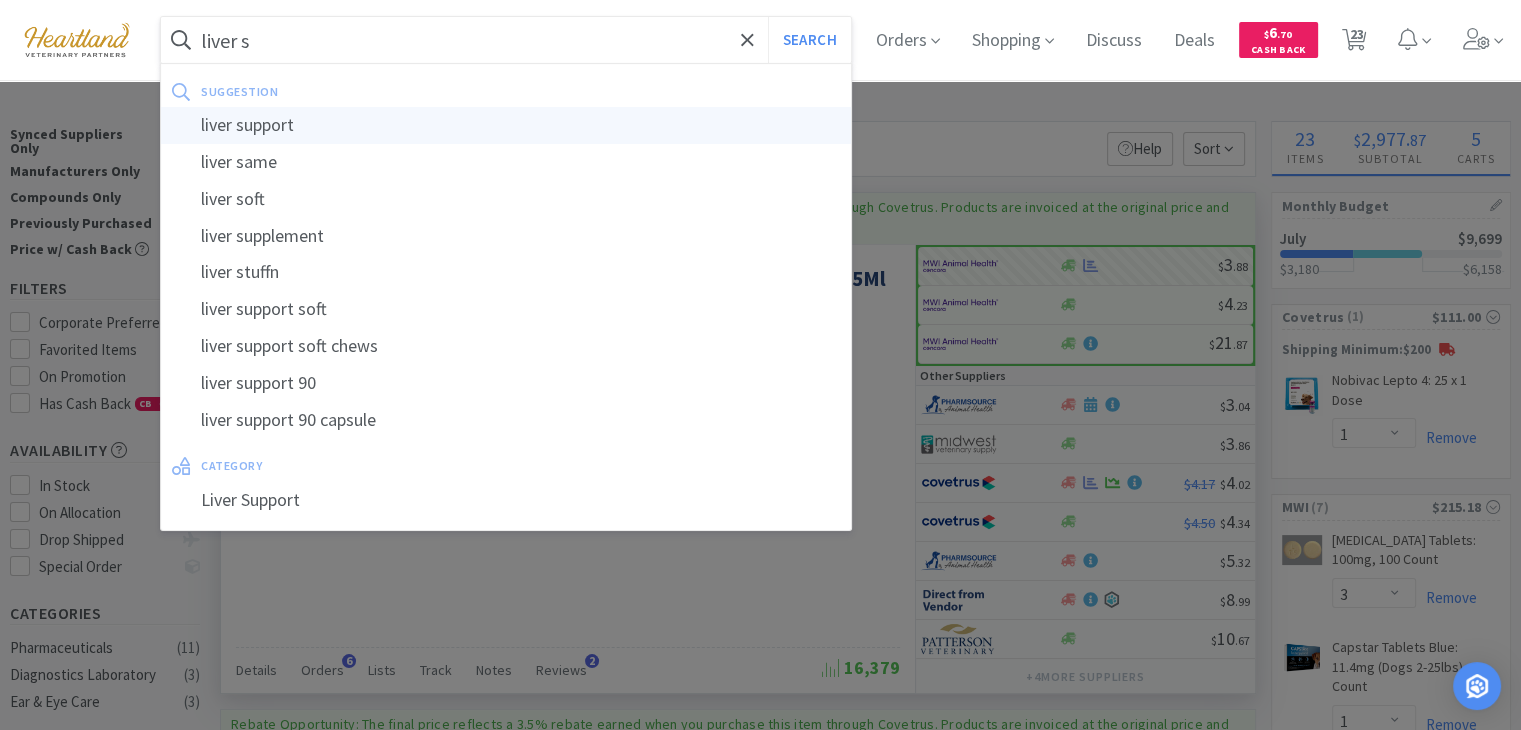 click on "liver support" at bounding box center (506, 125) 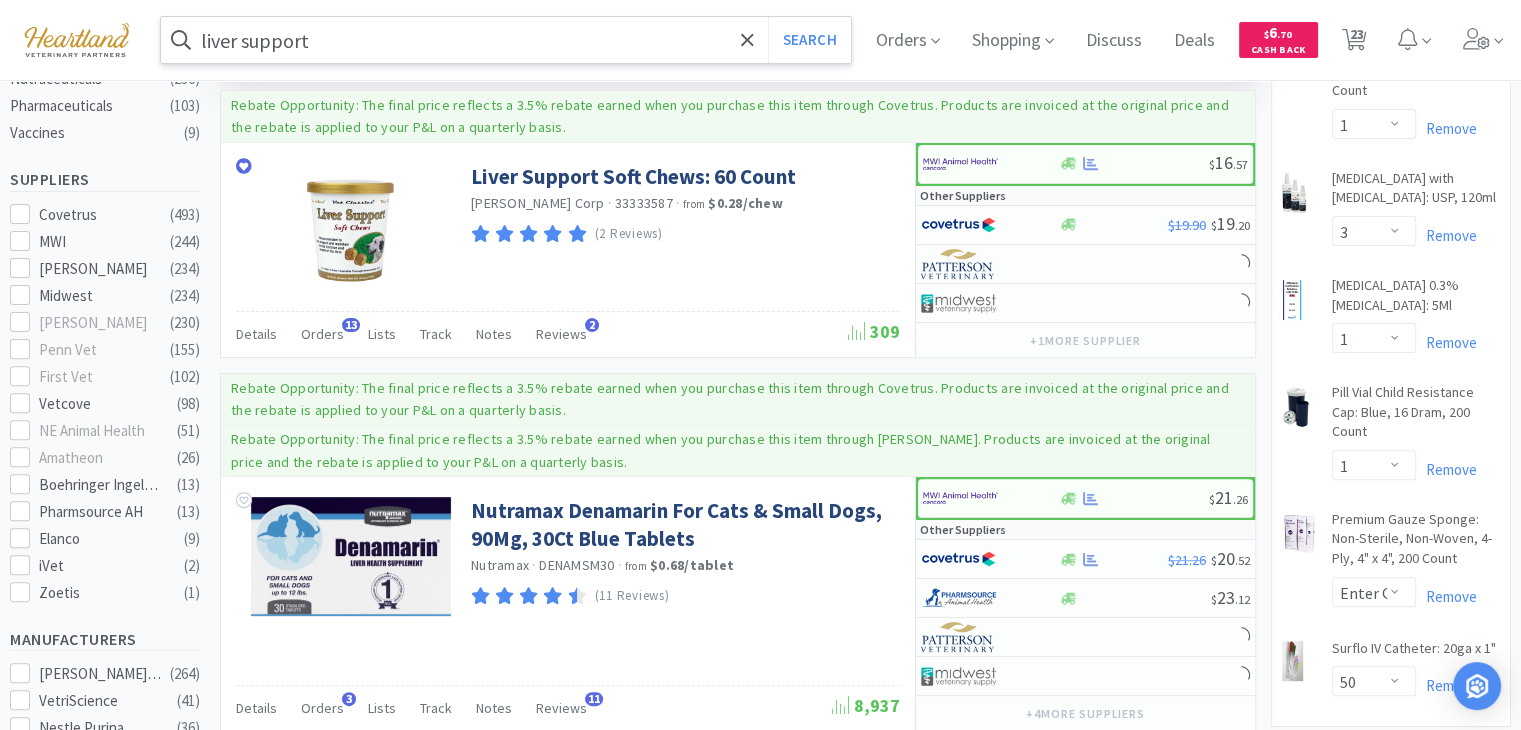 scroll, scrollTop: 600, scrollLeft: 0, axis: vertical 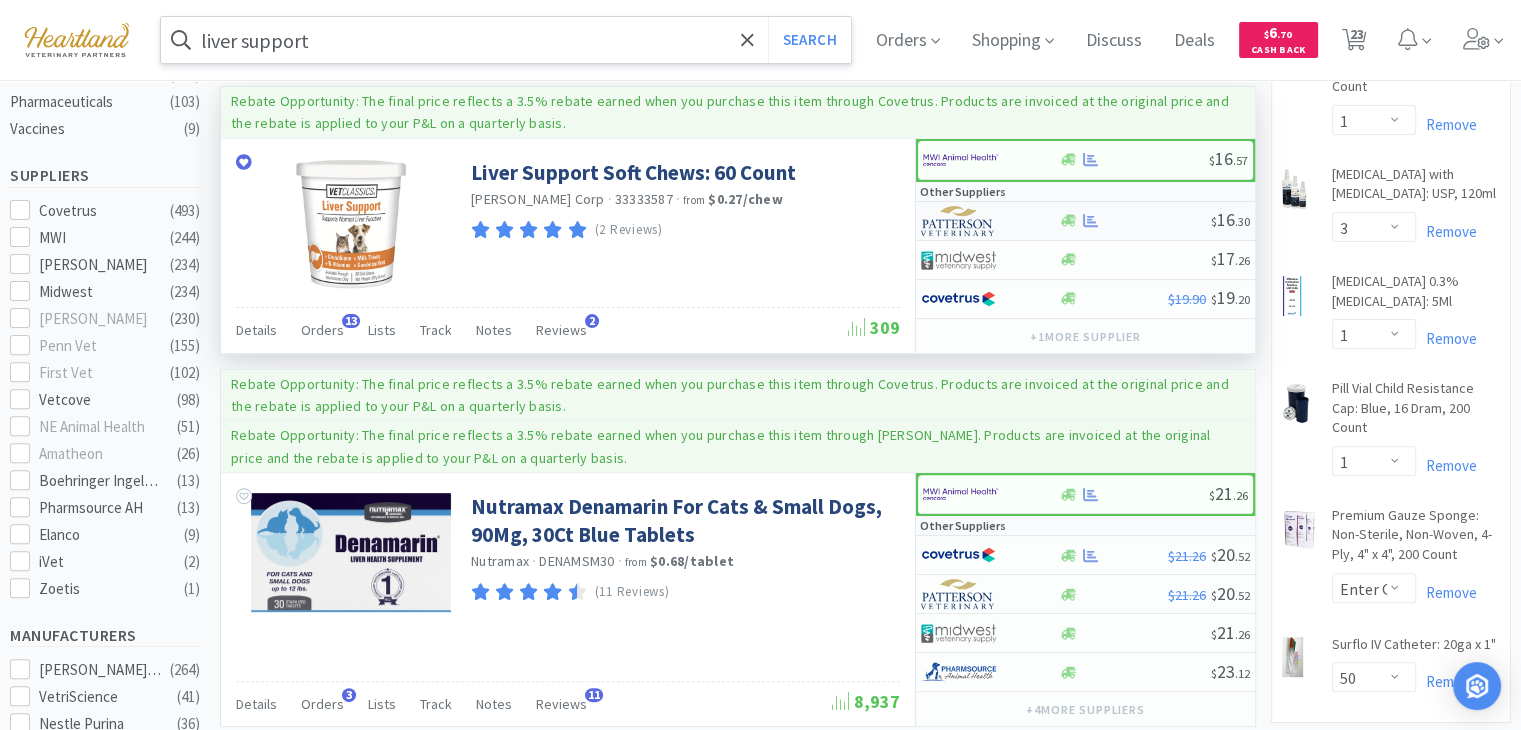 click at bounding box center [958, 221] 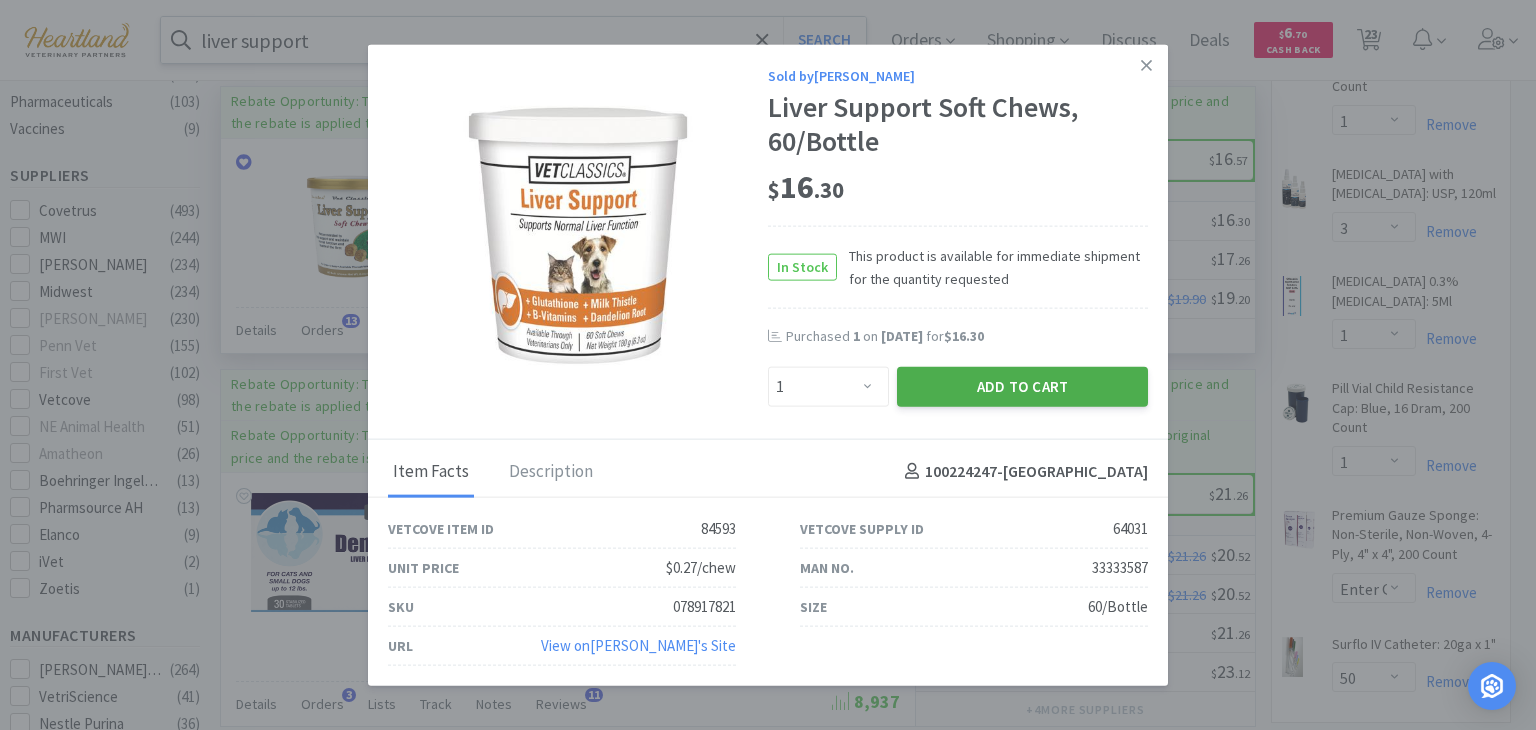click on "Add to Cart" at bounding box center (1022, 386) 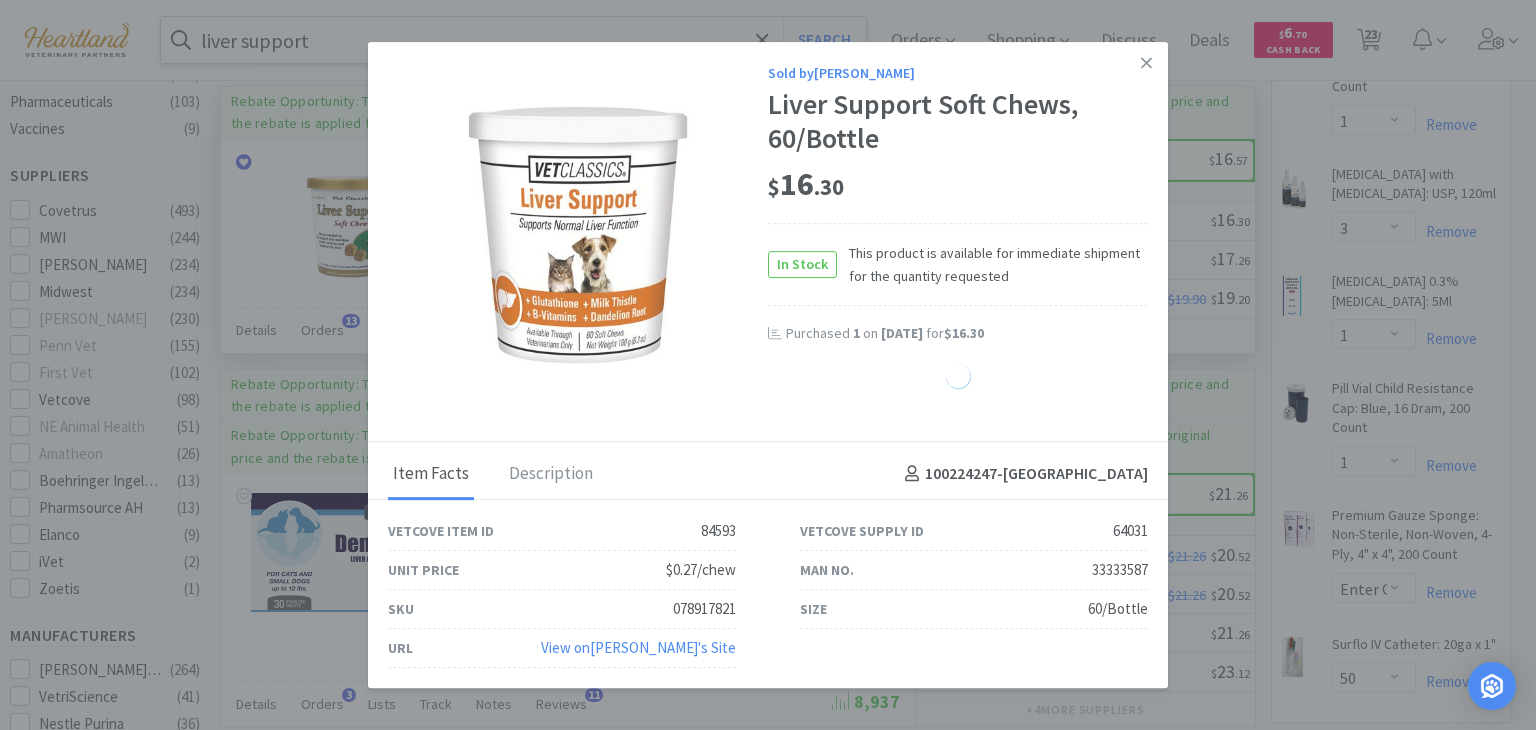select on "1" 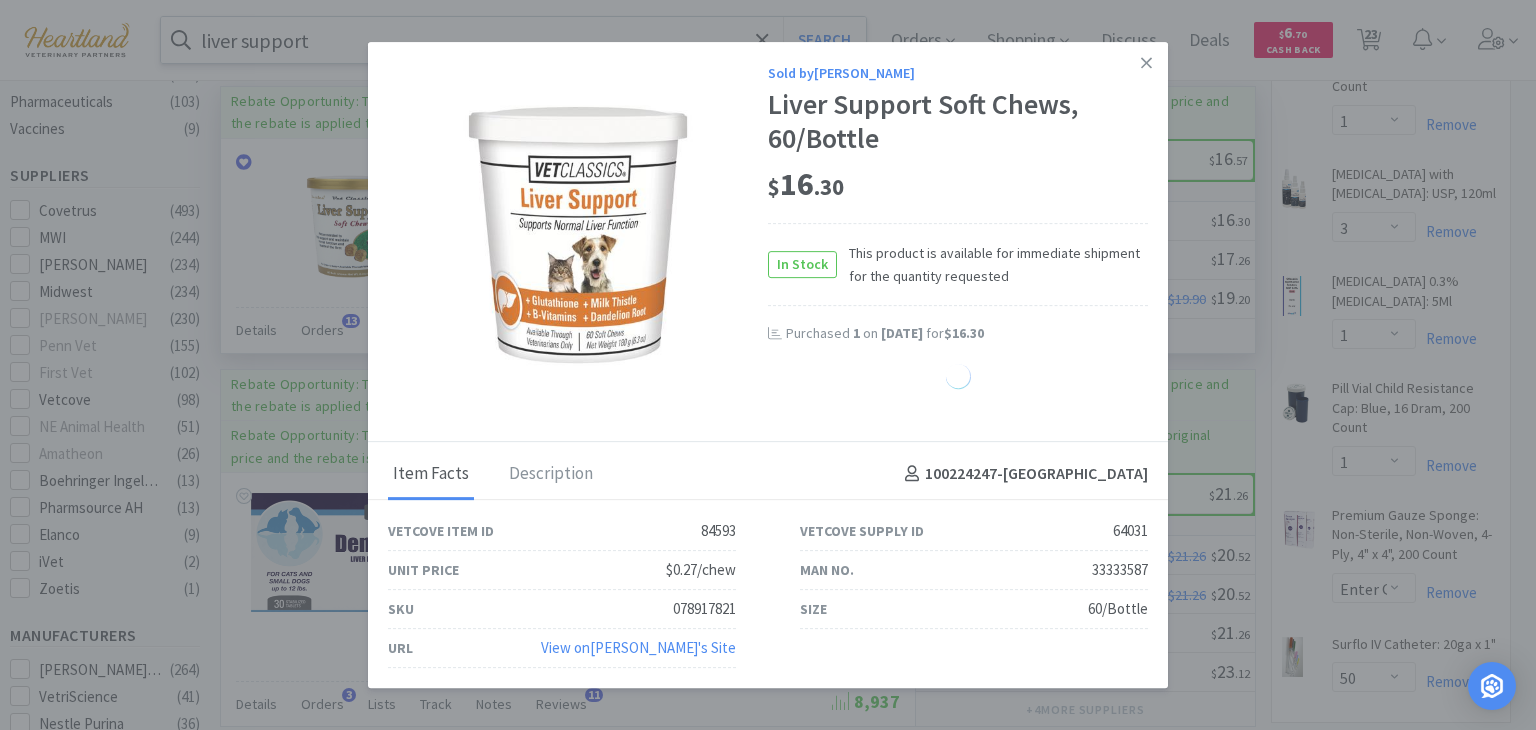select on "3" 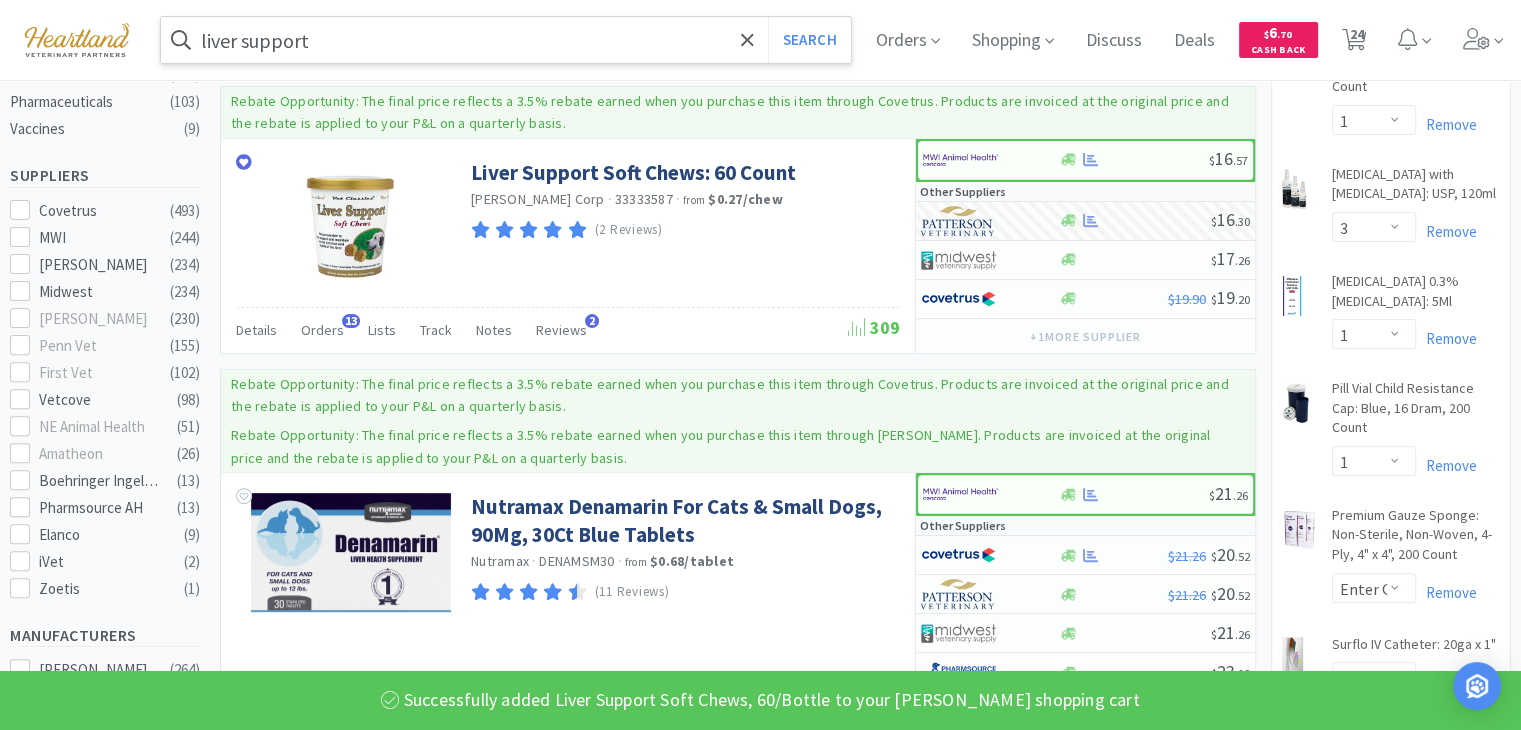 click on "liver support Search" at bounding box center [506, 40] 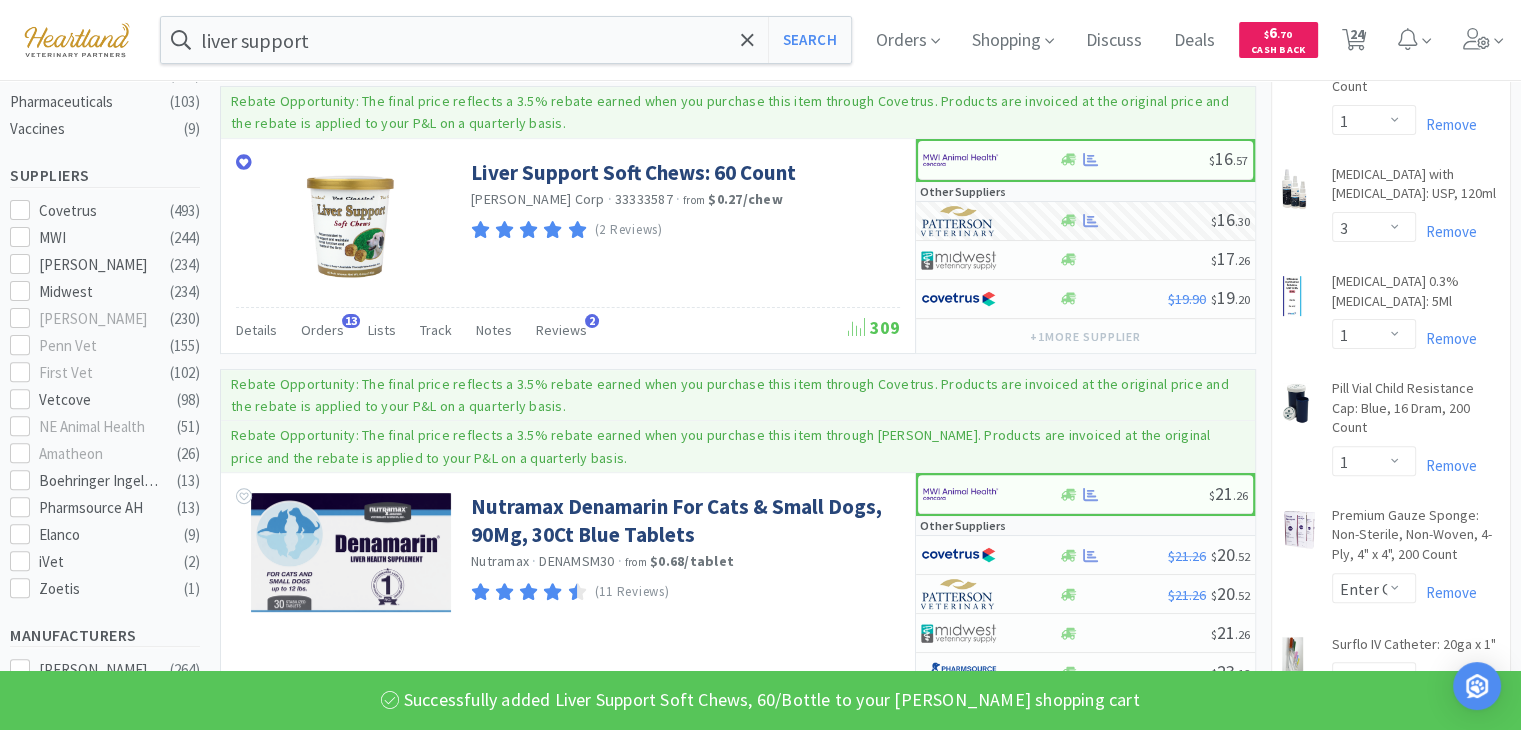 click on "liver support" at bounding box center (506, 40) 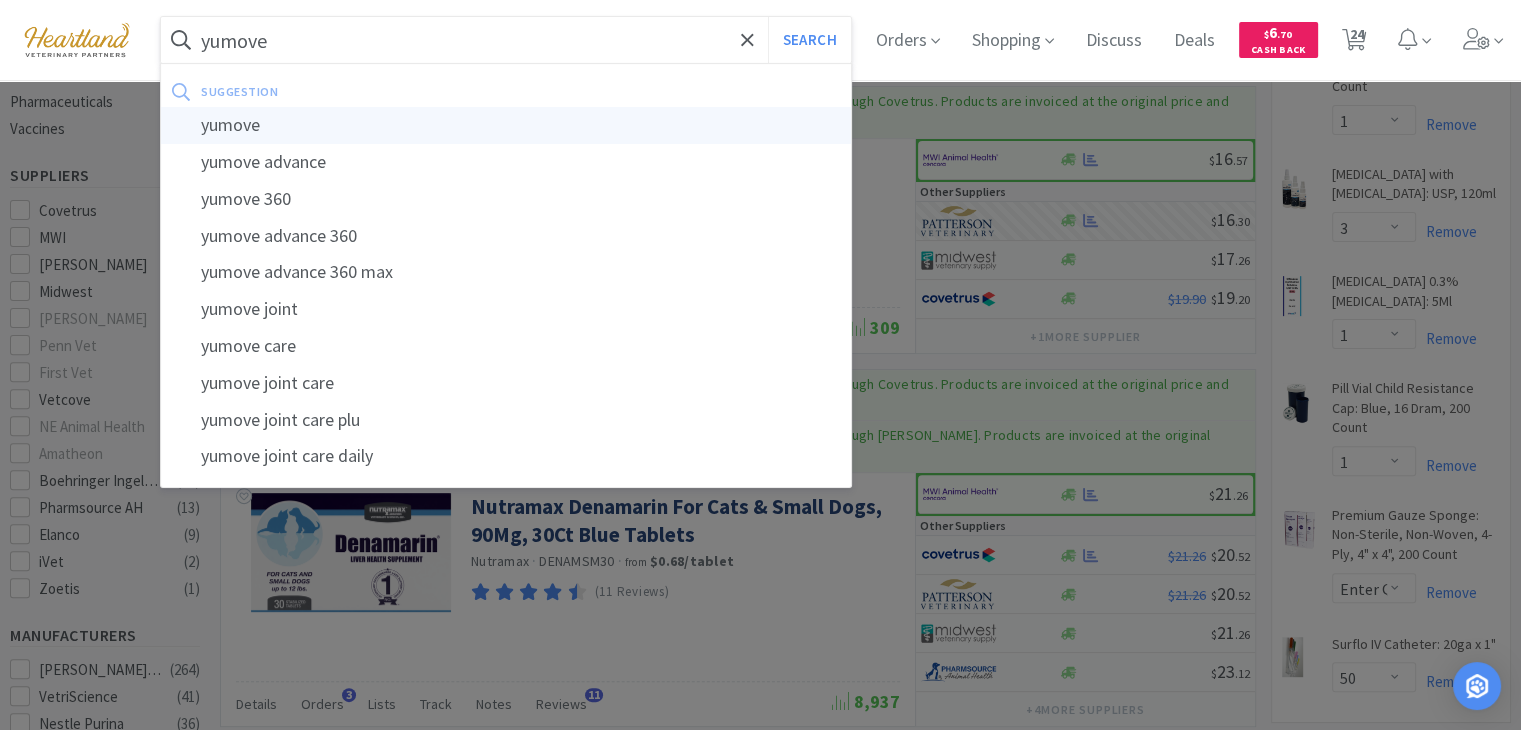 type on "yumove" 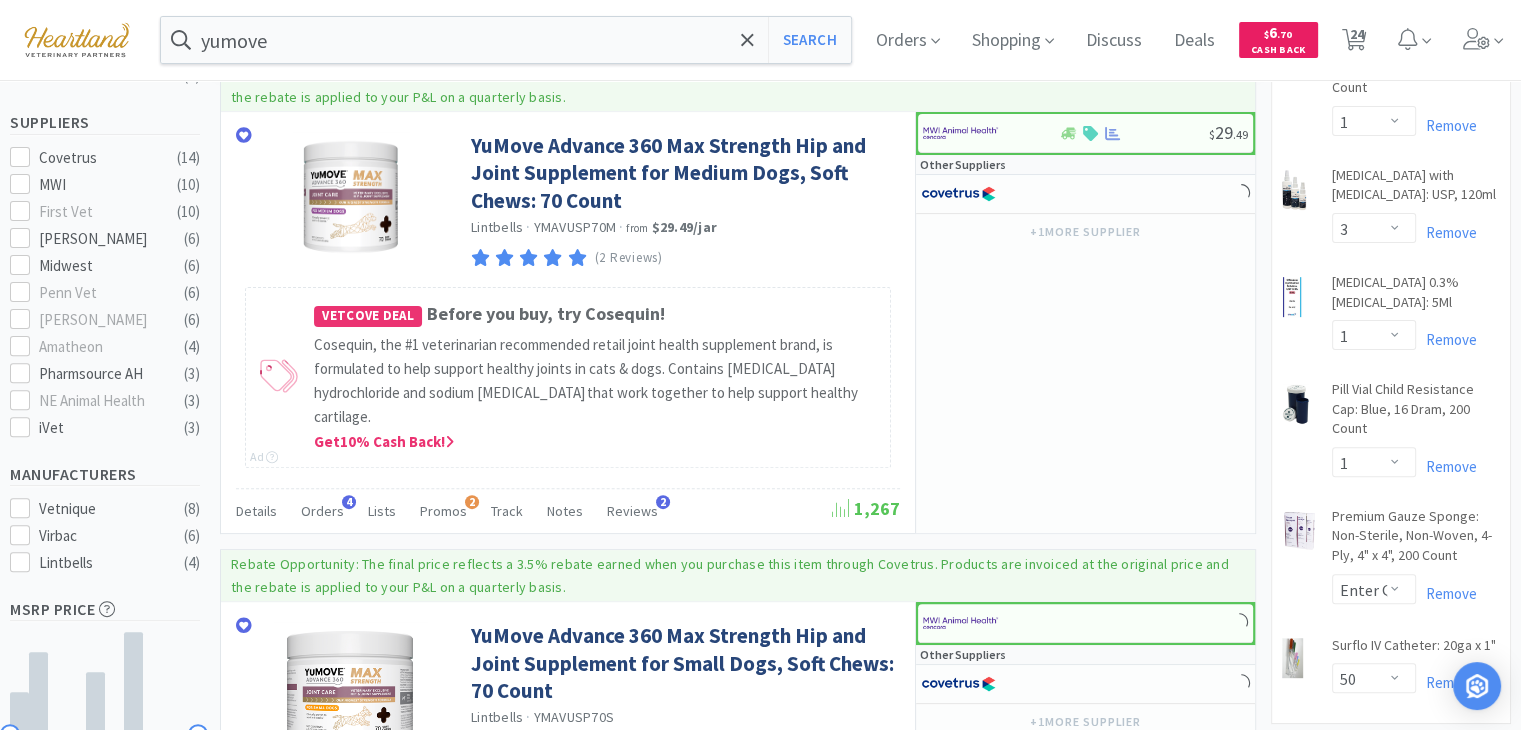 scroll, scrollTop: 600, scrollLeft: 0, axis: vertical 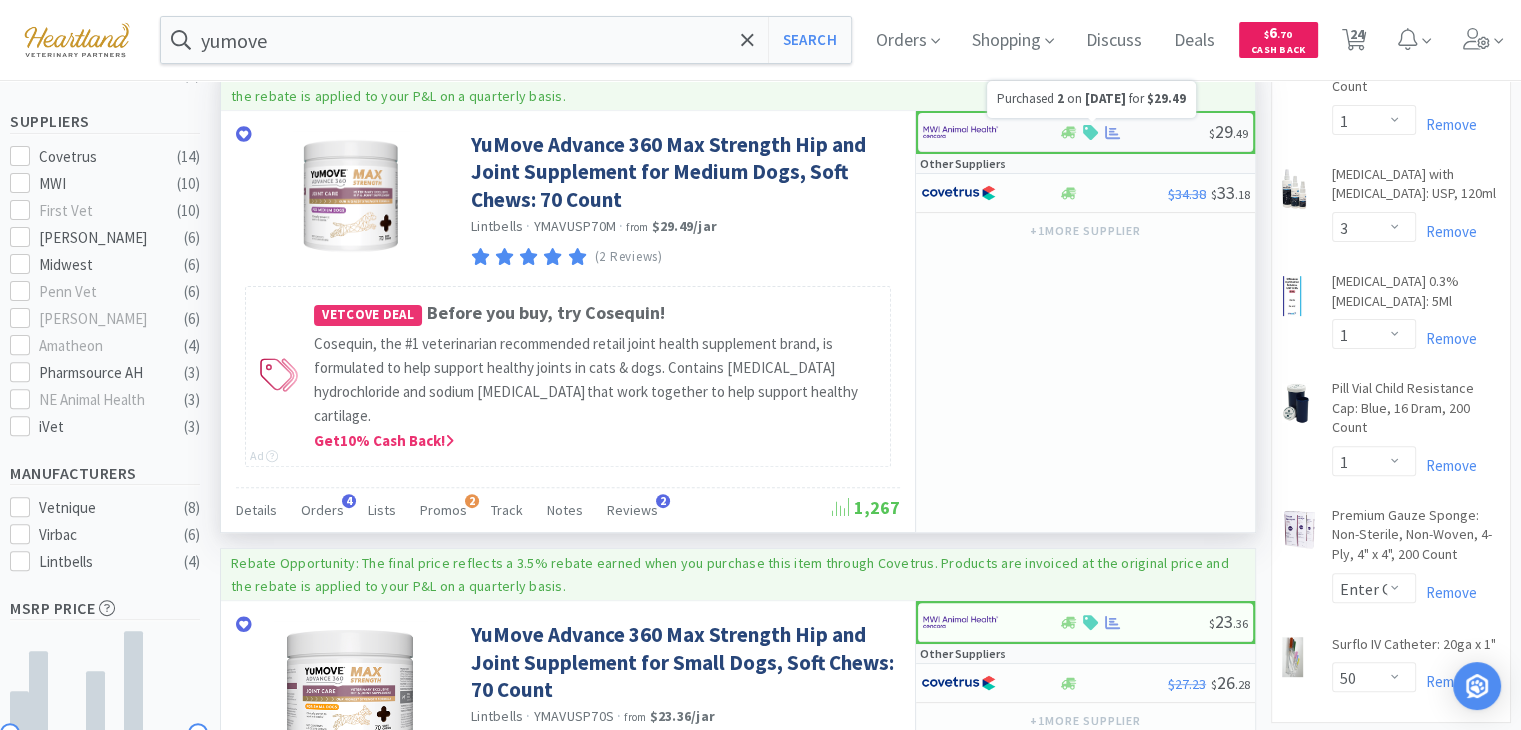 click 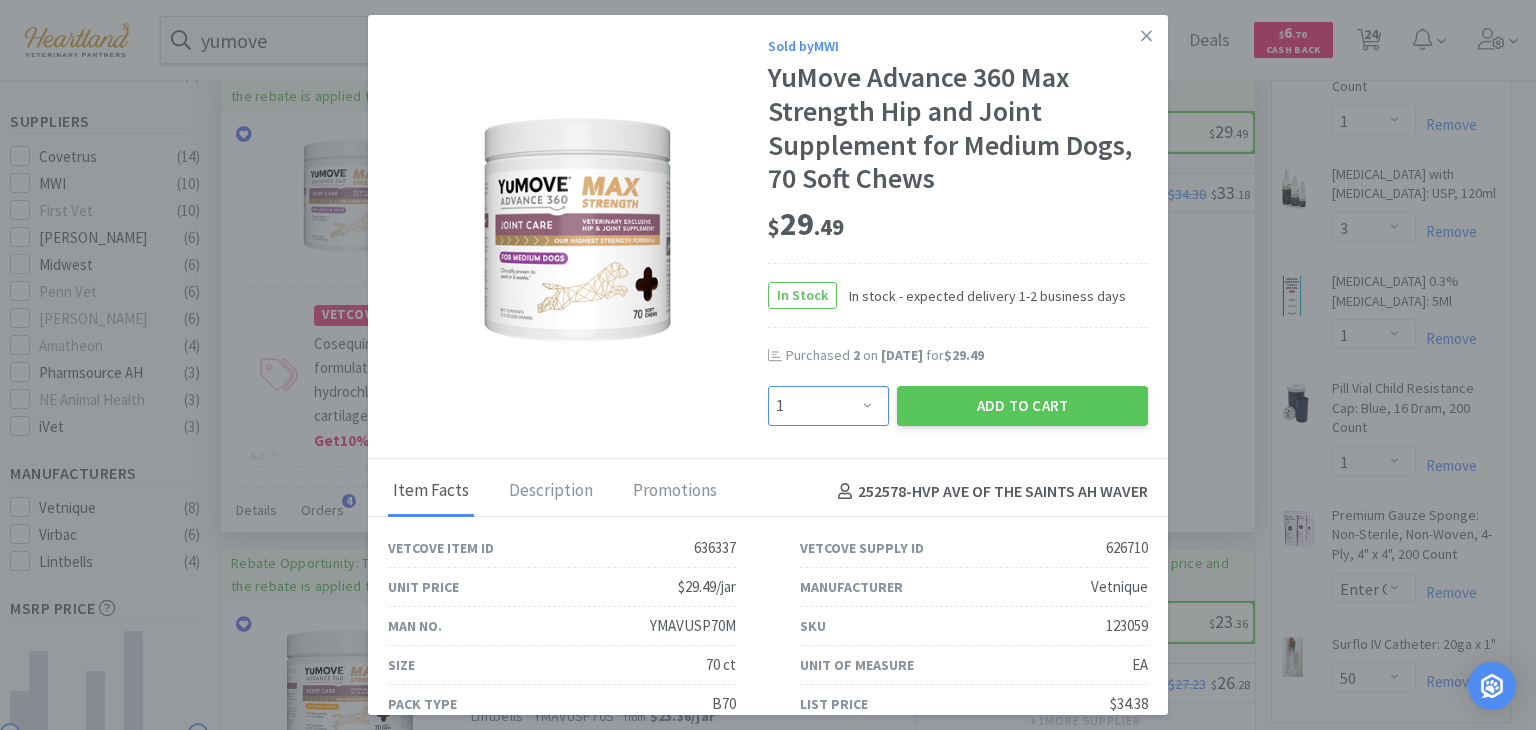 click on "Enter Quantity 1 2 3 4 5 6 7 8 9 10 11 12 13 14 15 16 17 18 19 20 Enter Quantity" at bounding box center [828, 406] 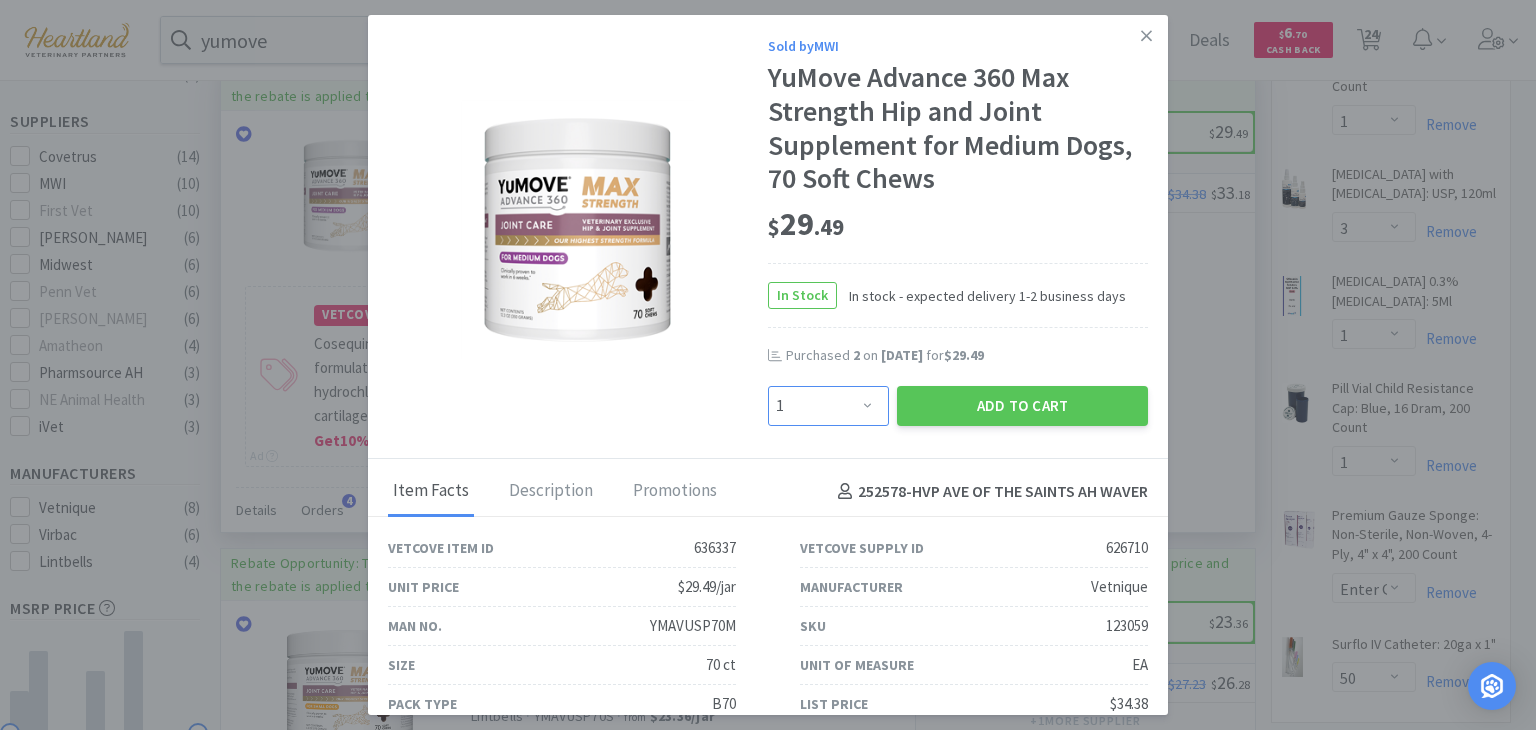 select on "3" 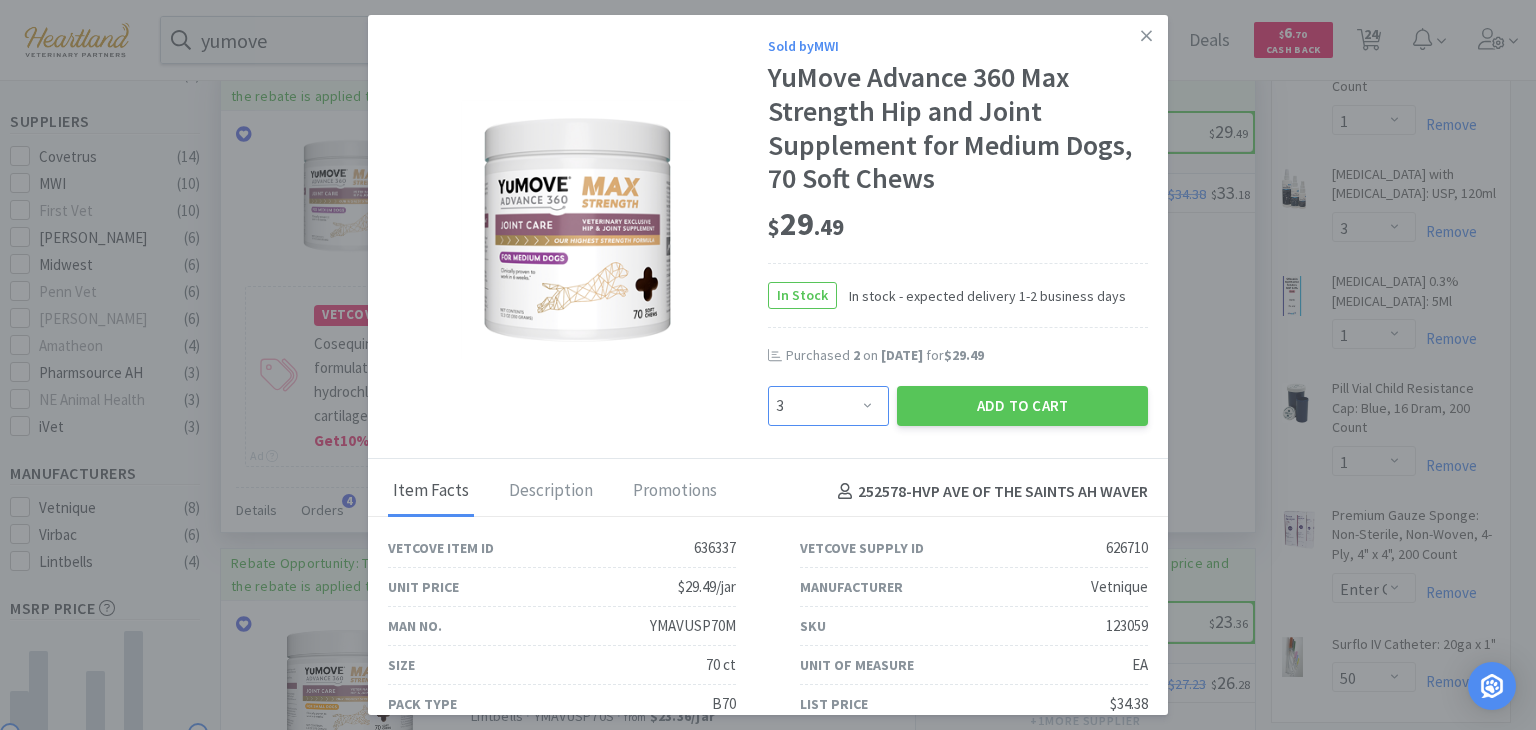 click on "Enter Quantity 1 2 3 4 5 6 7 8 9 10 11 12 13 14 15 16 17 18 19 20 Enter Quantity" at bounding box center [828, 406] 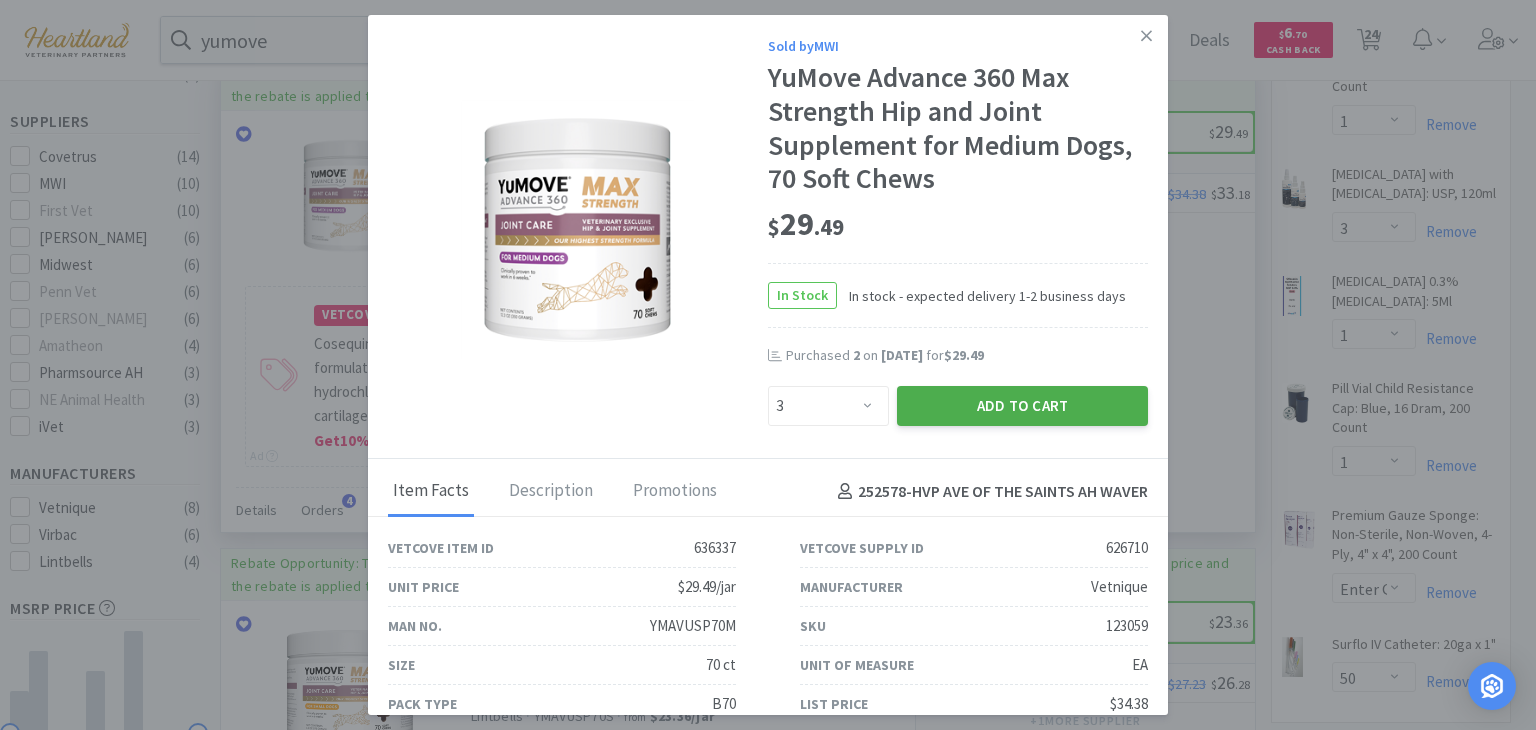 click on "Add to Cart" at bounding box center (1022, 406) 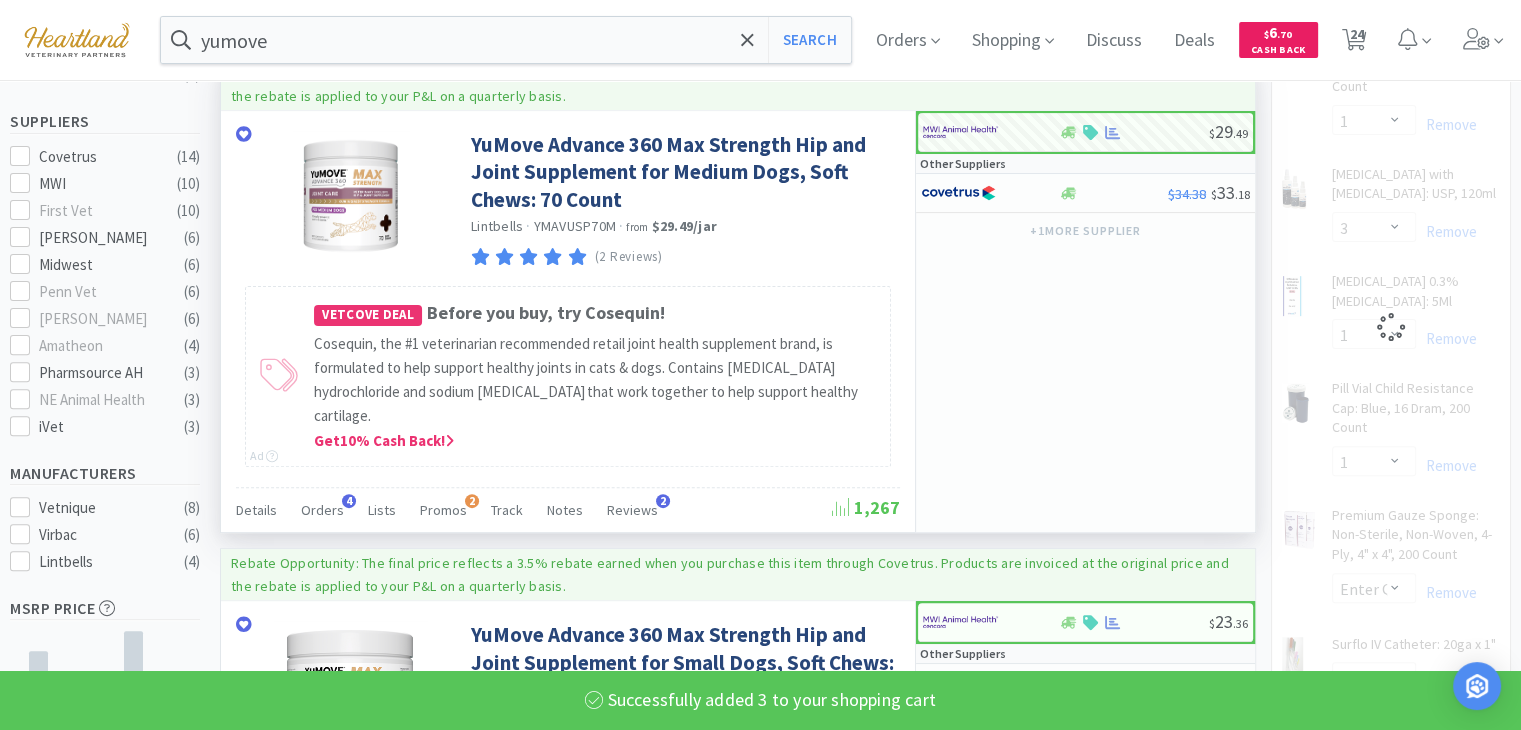 select on "3" 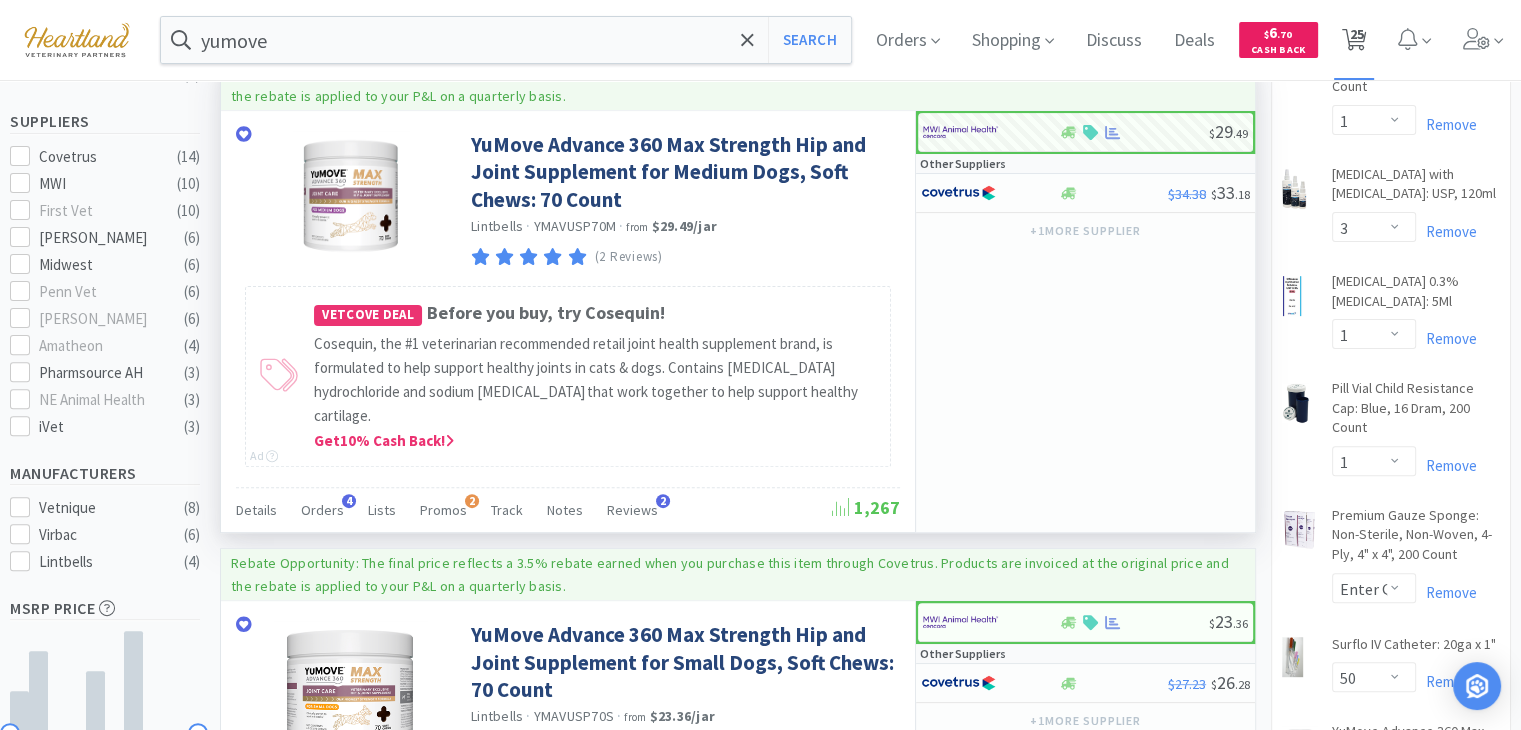 click on "25" at bounding box center (1356, 34) 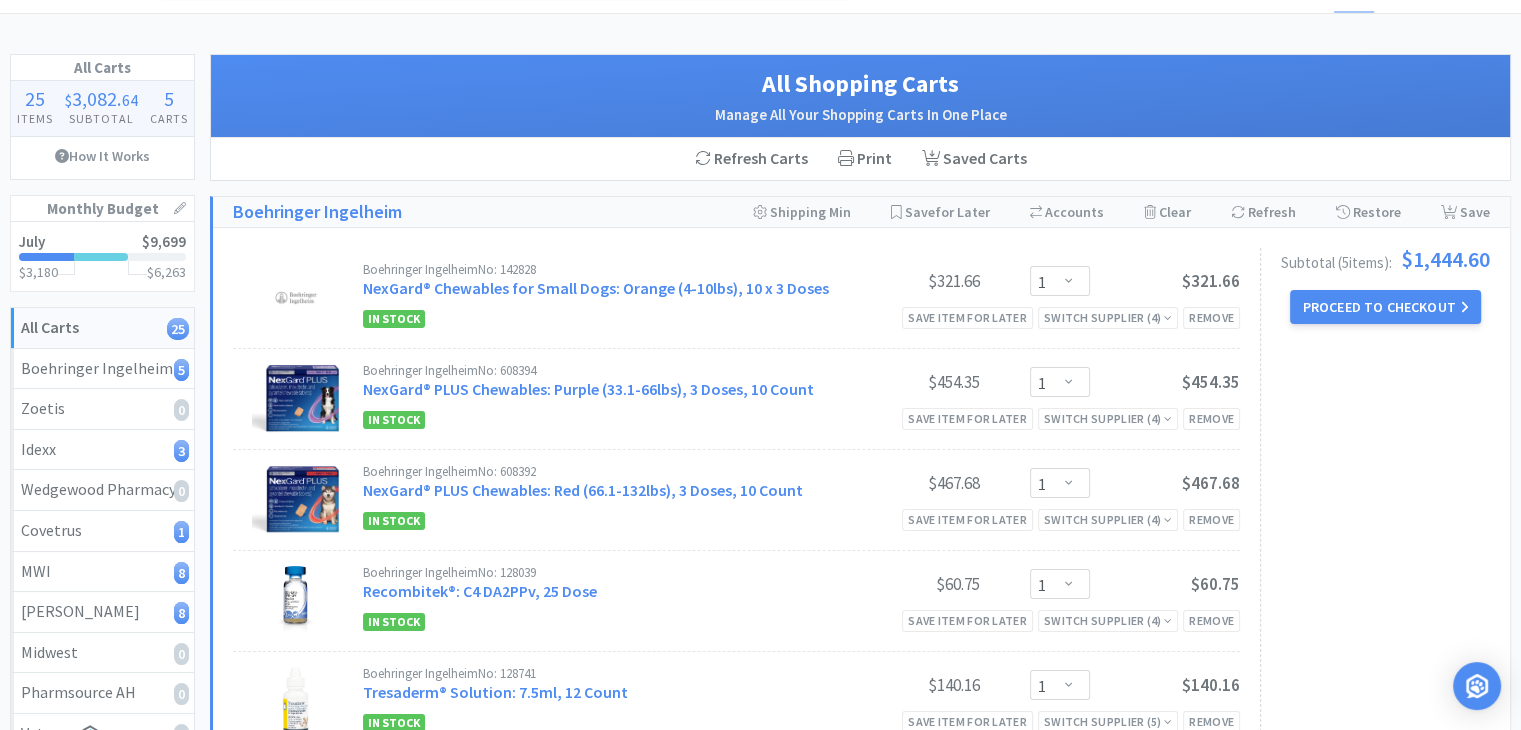 scroll, scrollTop: 100, scrollLeft: 0, axis: vertical 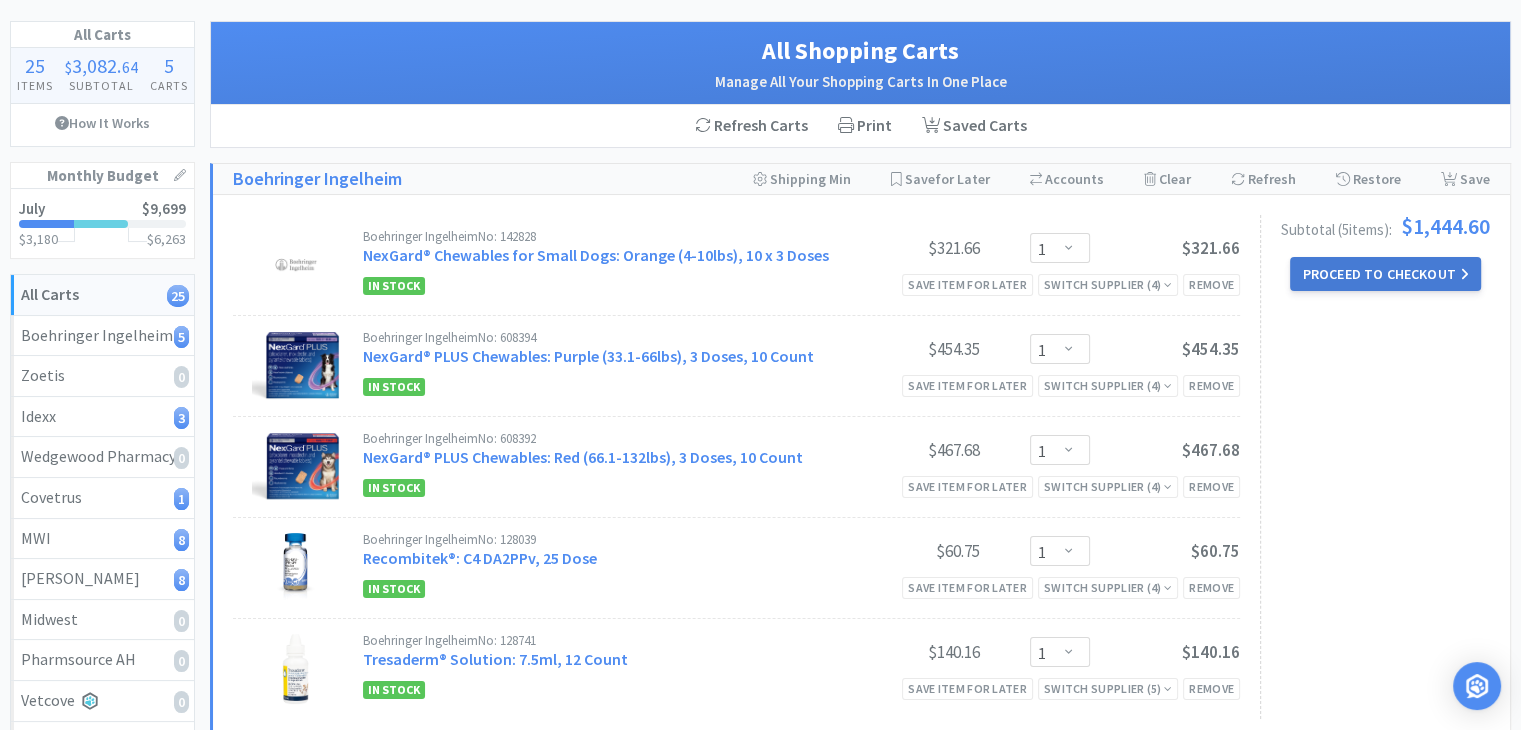 click on "Proceed to Checkout" at bounding box center [1385, 274] 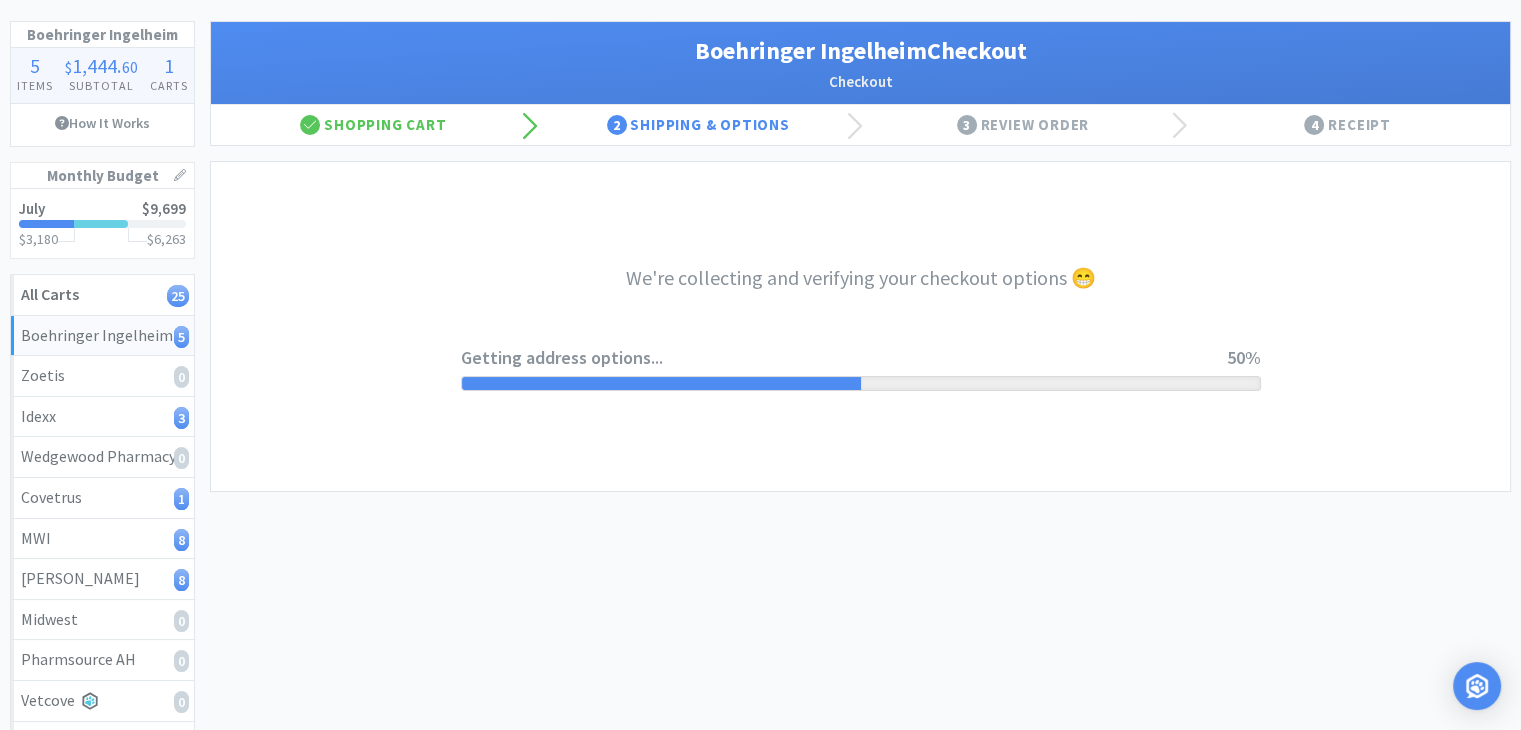 select on "invoice" 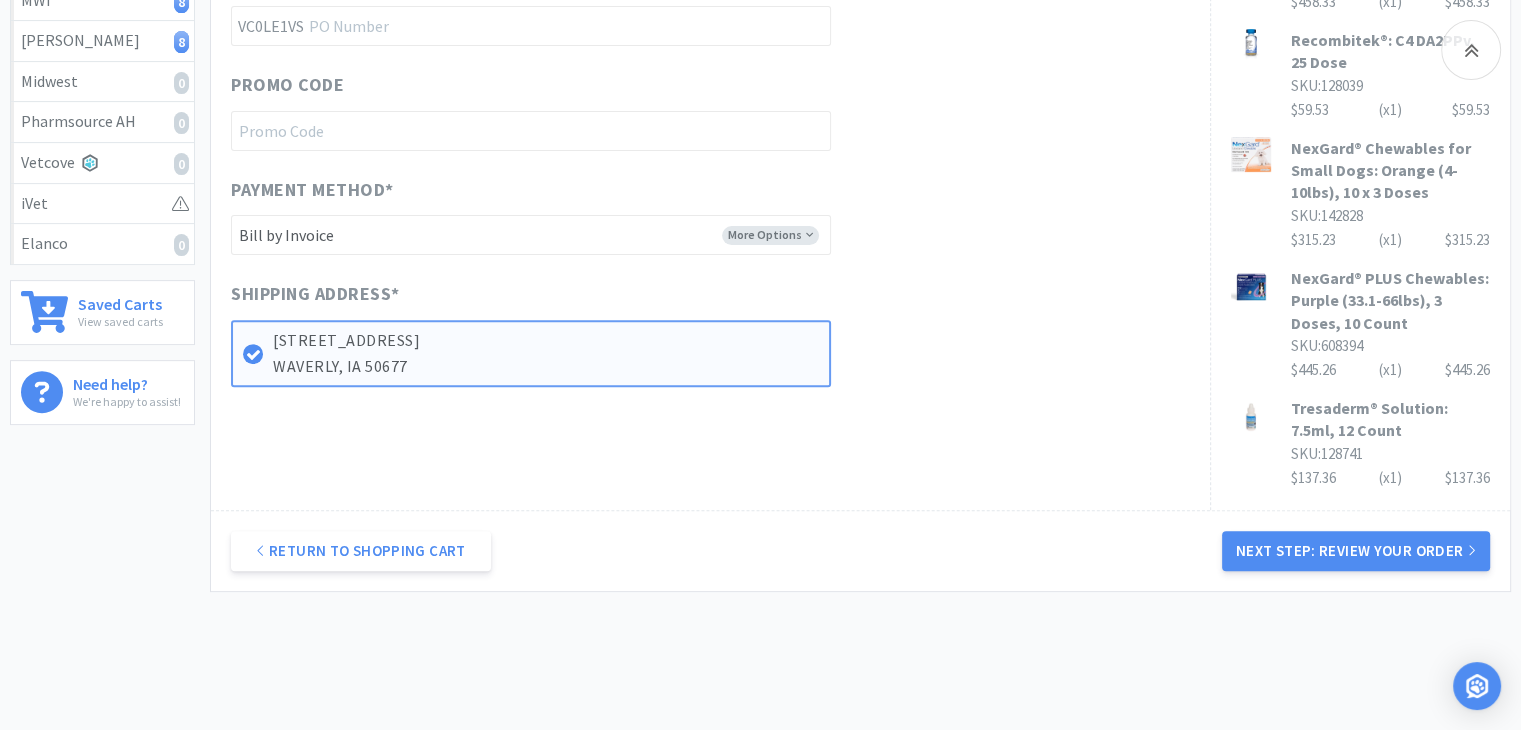 scroll, scrollTop: 604, scrollLeft: 0, axis: vertical 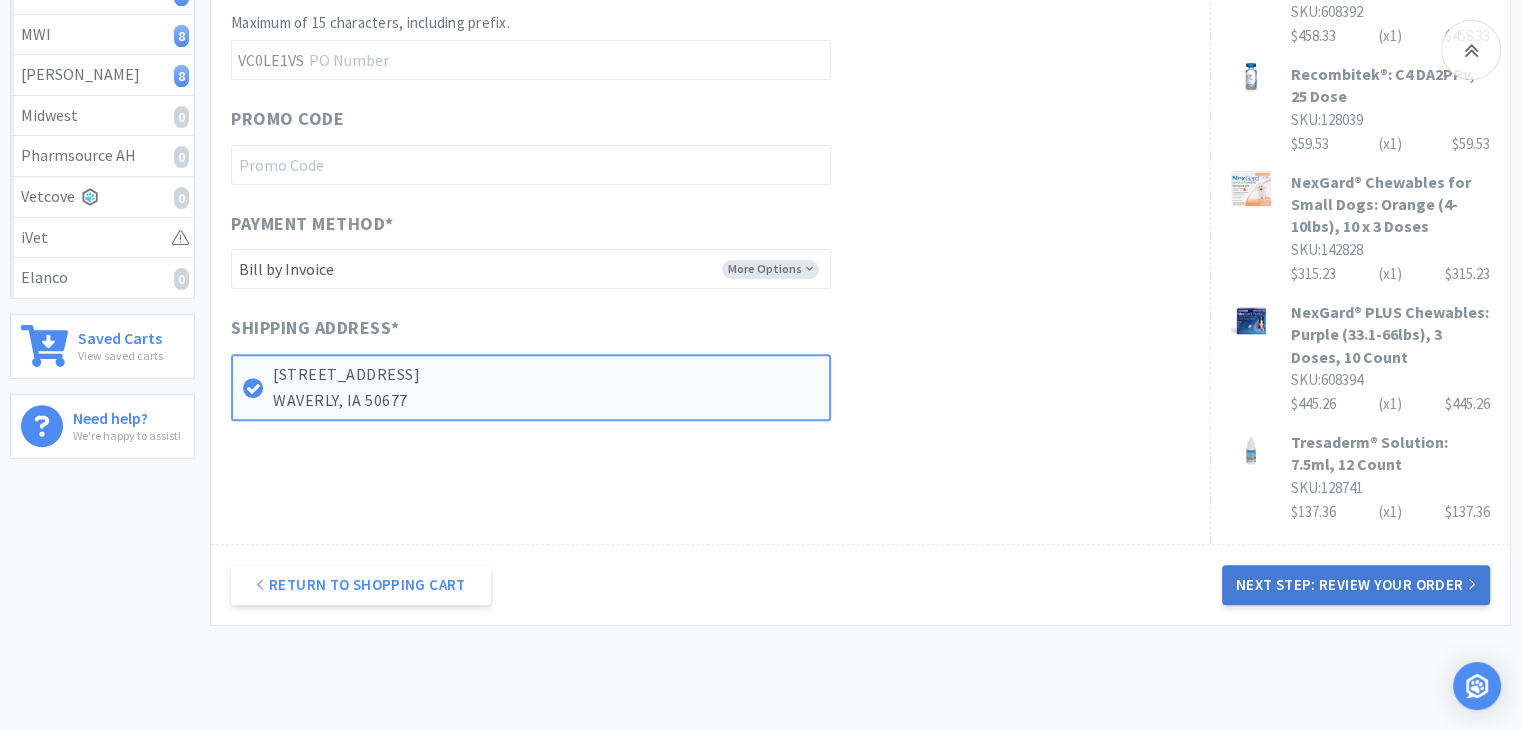 click on "Next Step: Review Your Order" at bounding box center [1356, 585] 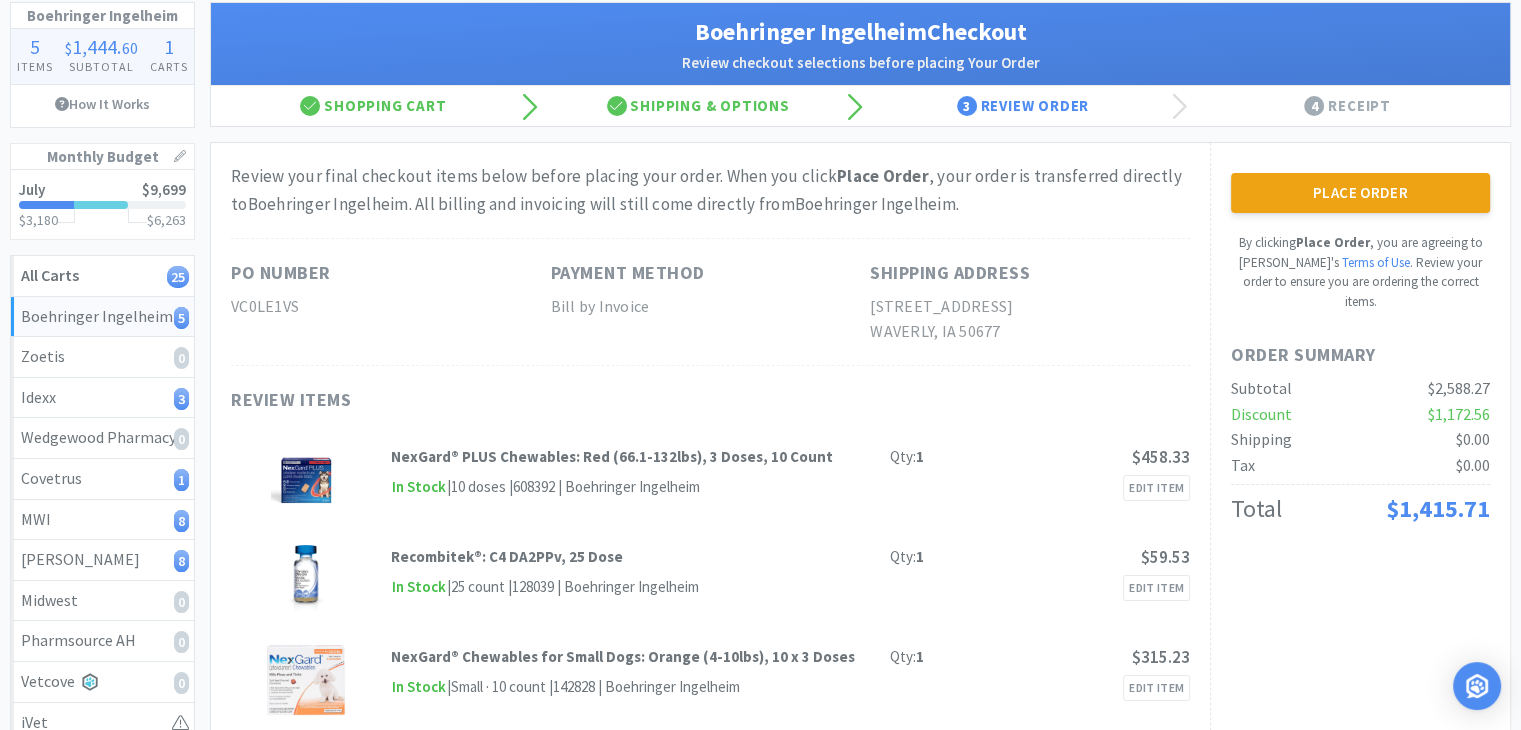 scroll, scrollTop: 0, scrollLeft: 0, axis: both 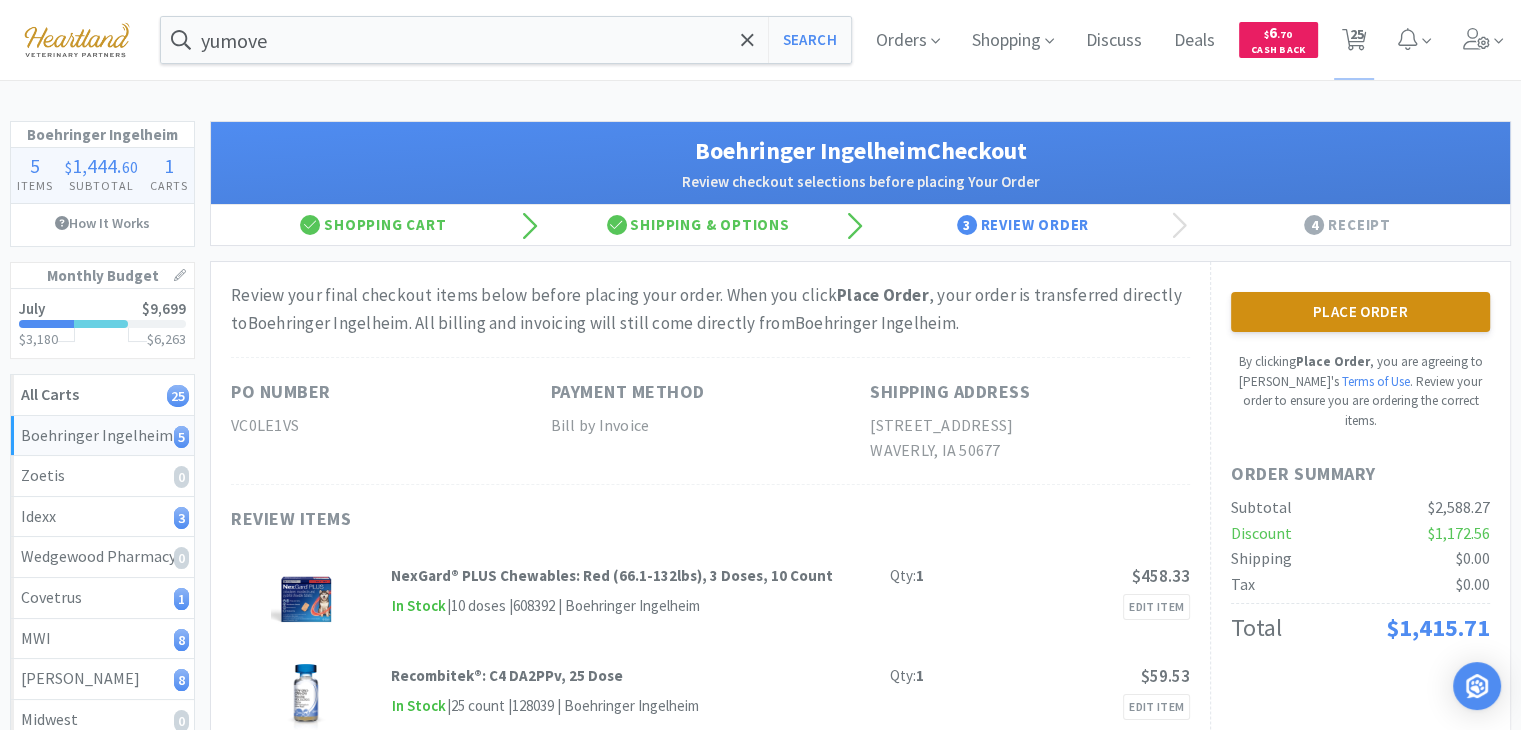 click on "Place Order" at bounding box center [1360, 312] 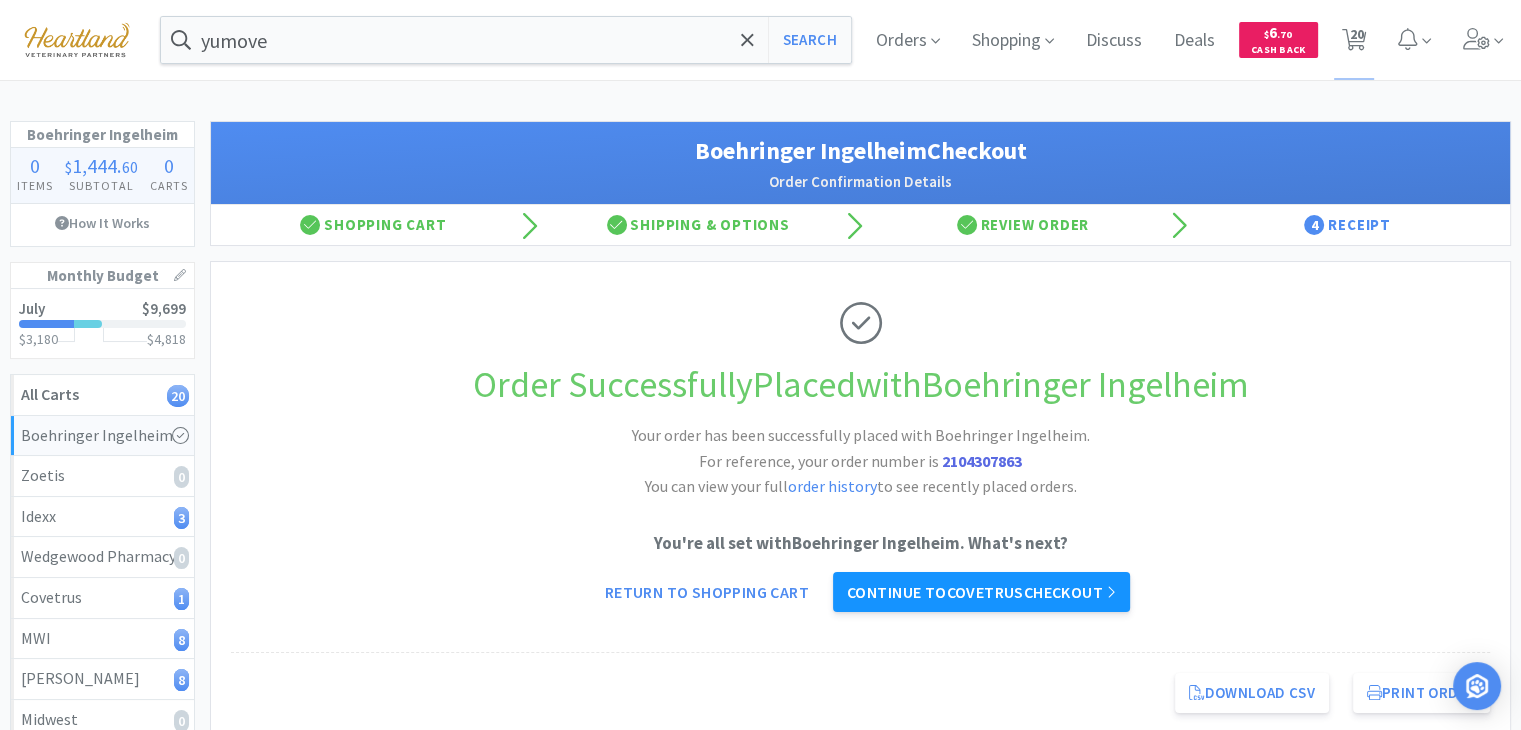 click on "Continue to  Covetrus  checkout" at bounding box center [981, 592] 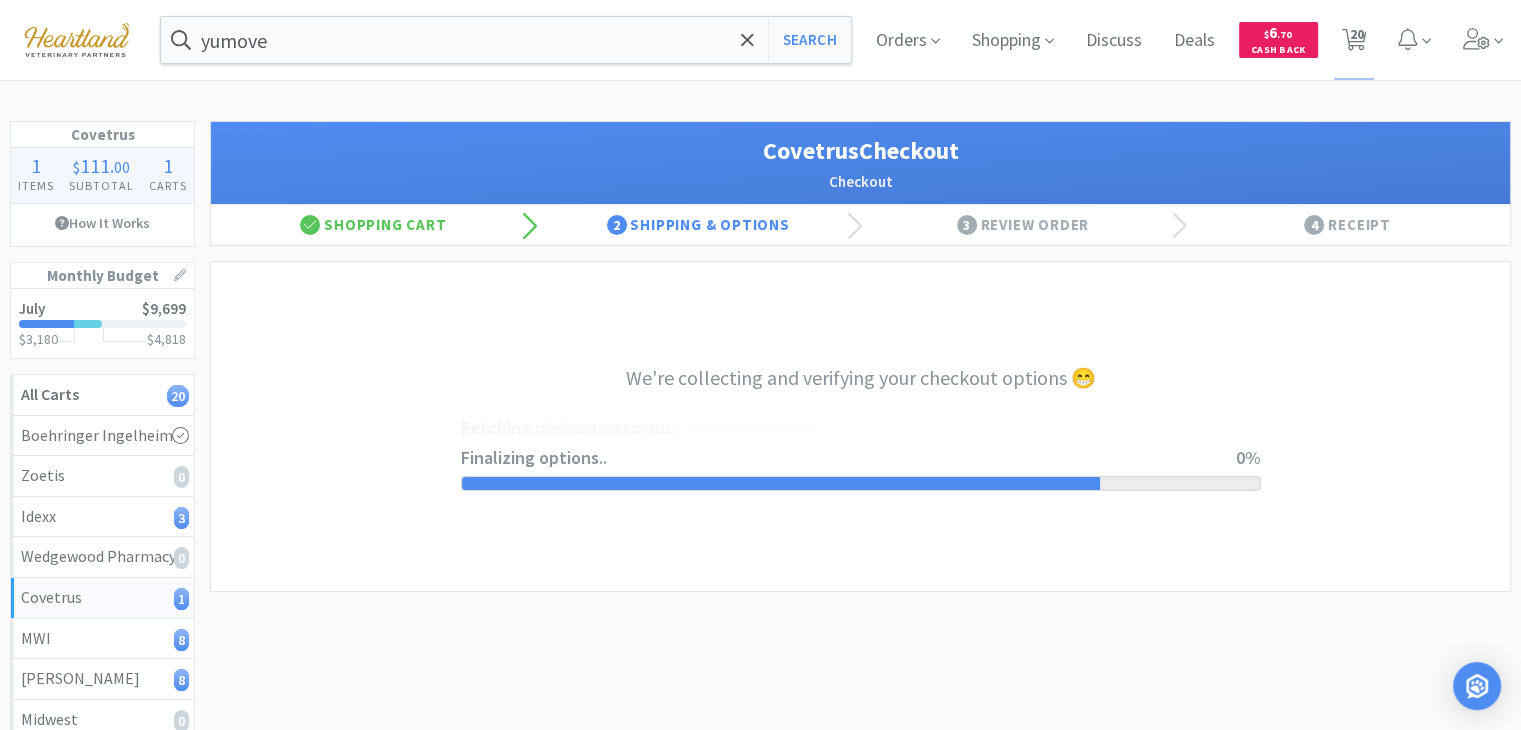 select on "ACCOUNT" 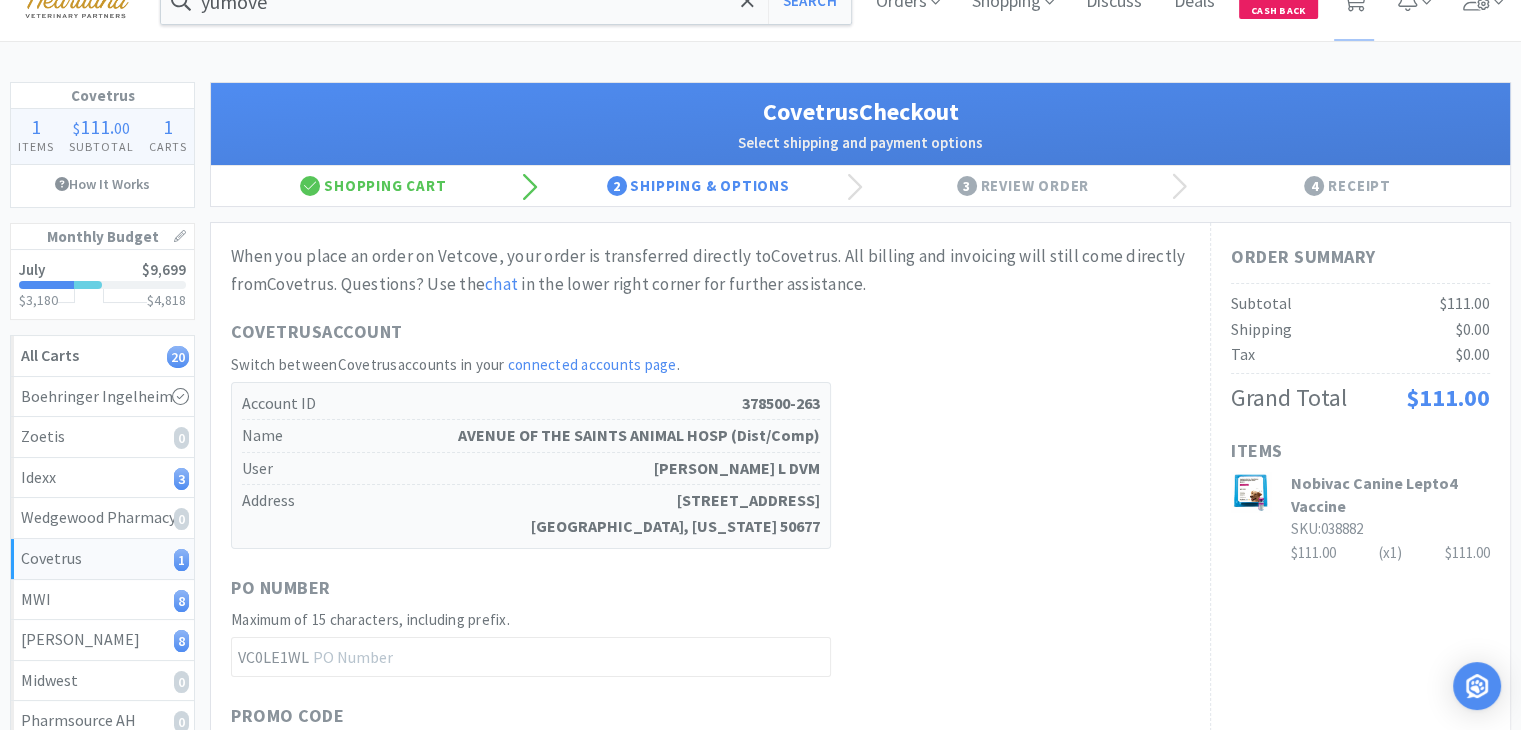scroll, scrollTop: 0, scrollLeft: 0, axis: both 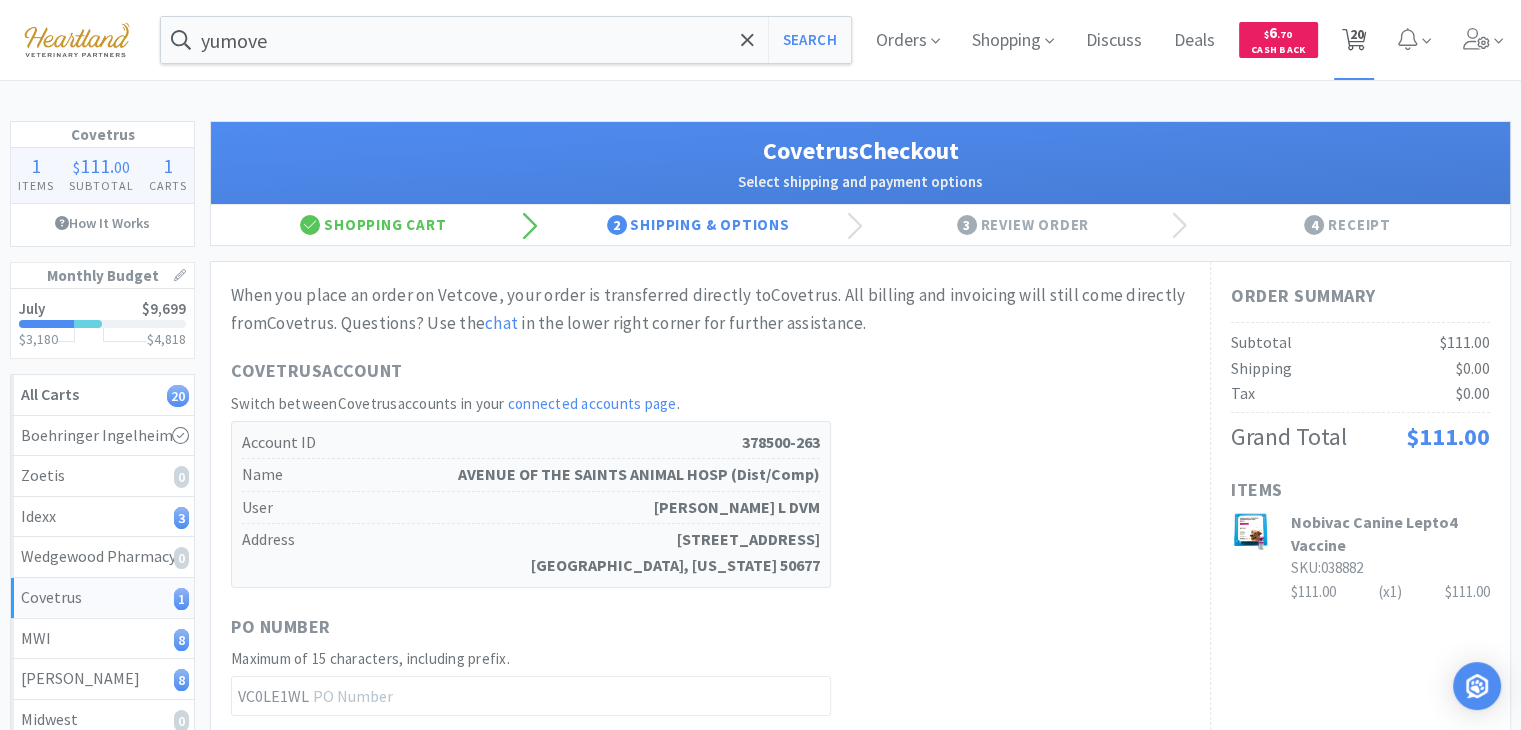 click on "20" at bounding box center (1356, 34) 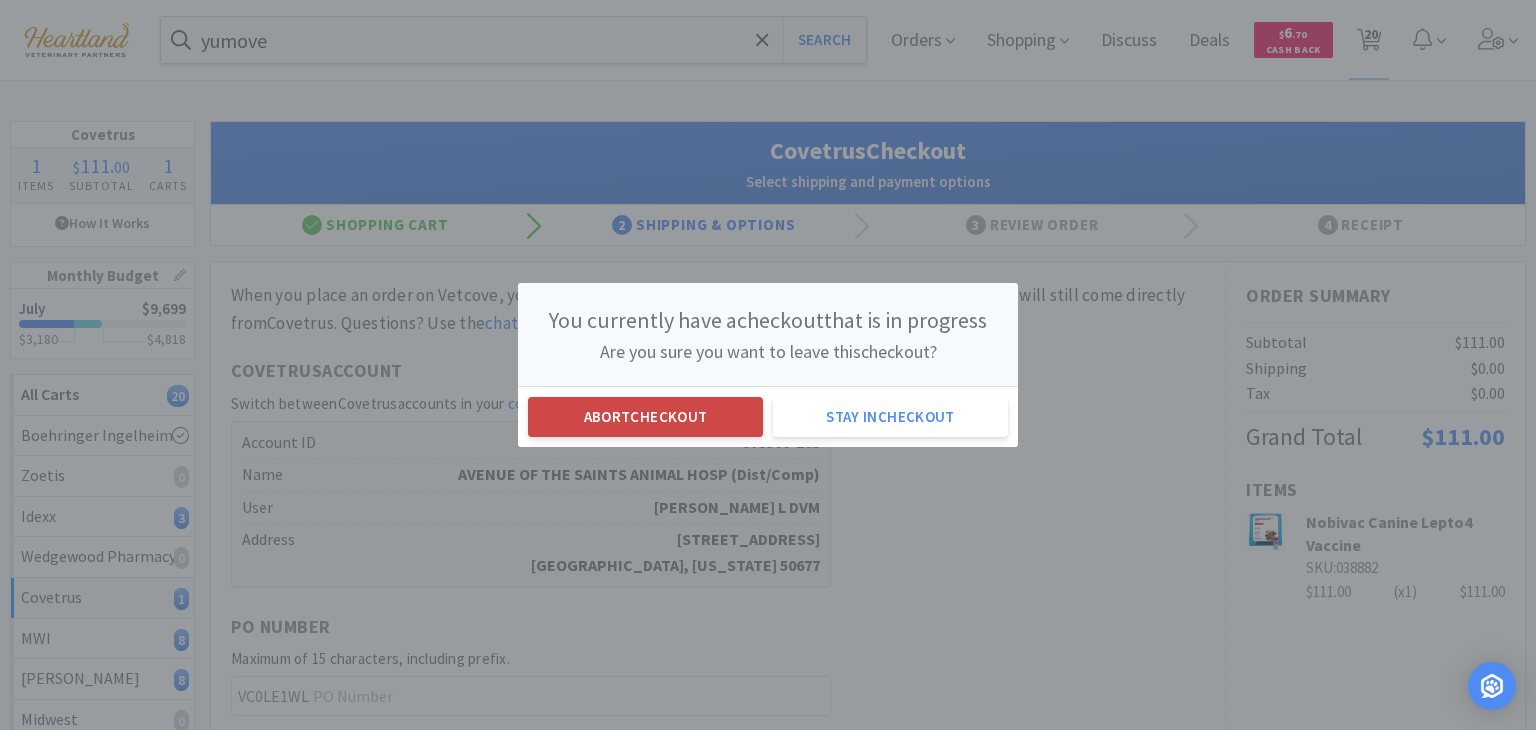 click on "Abort  checkout" at bounding box center [645, 417] 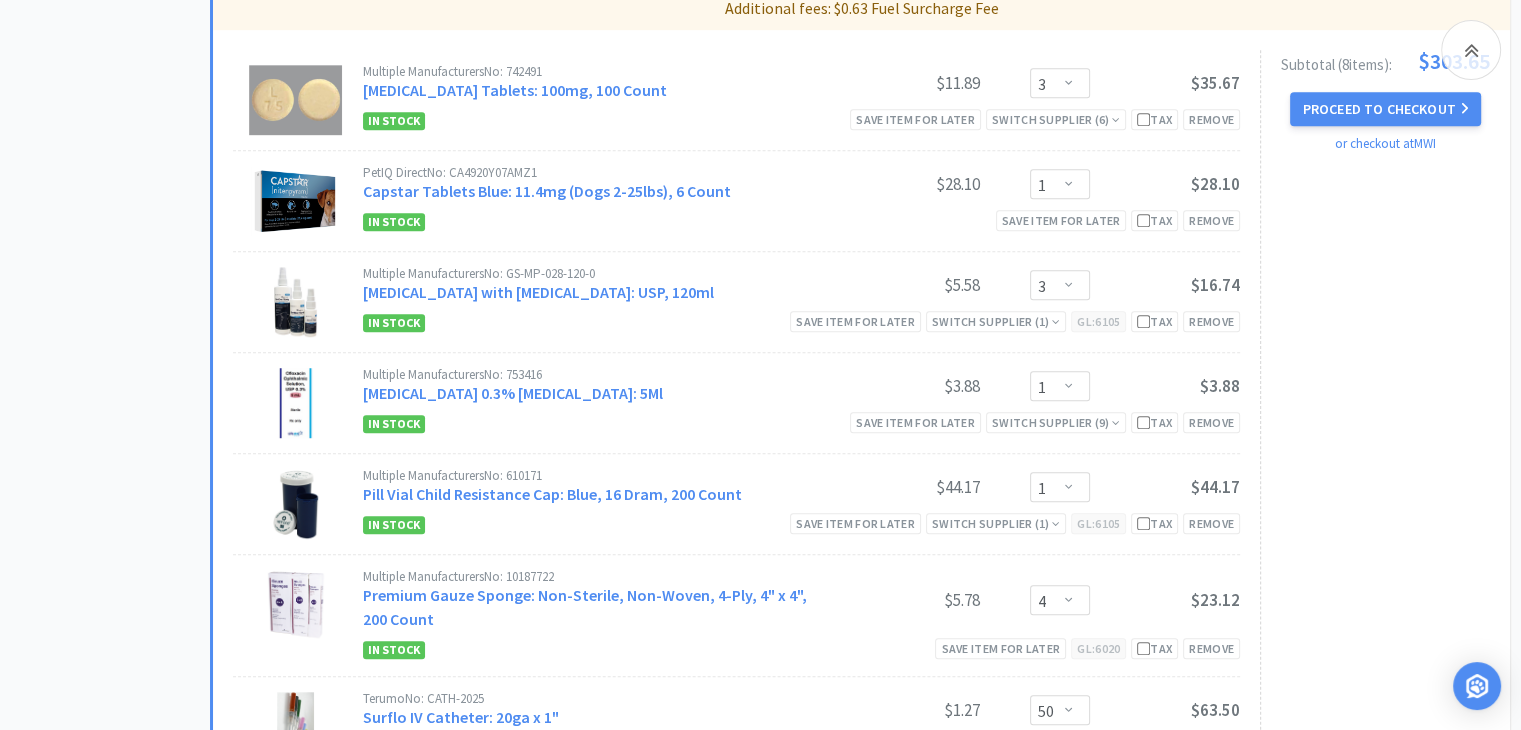 scroll, scrollTop: 1100, scrollLeft: 0, axis: vertical 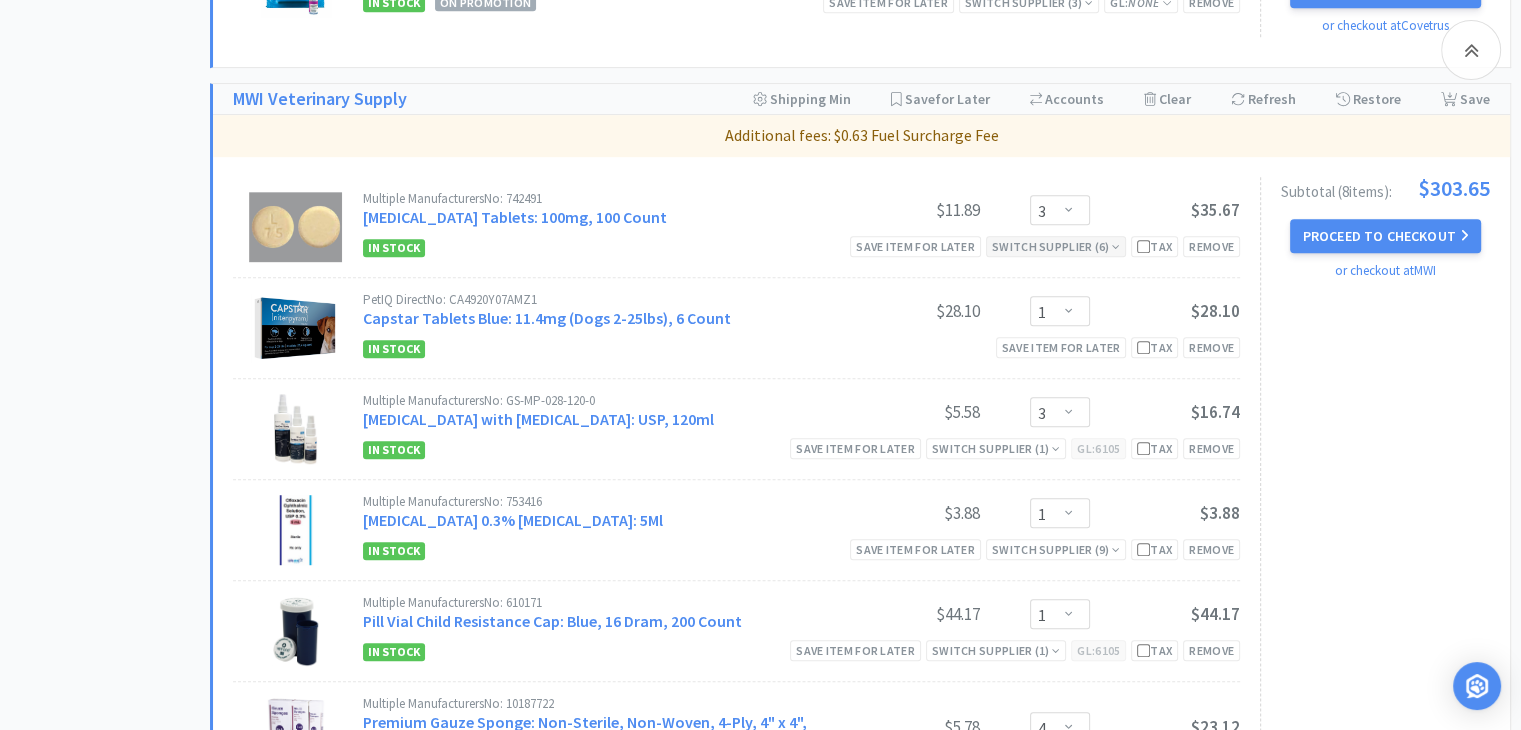 click on "Switch Supplier ( 6 )" at bounding box center [1056, 246] 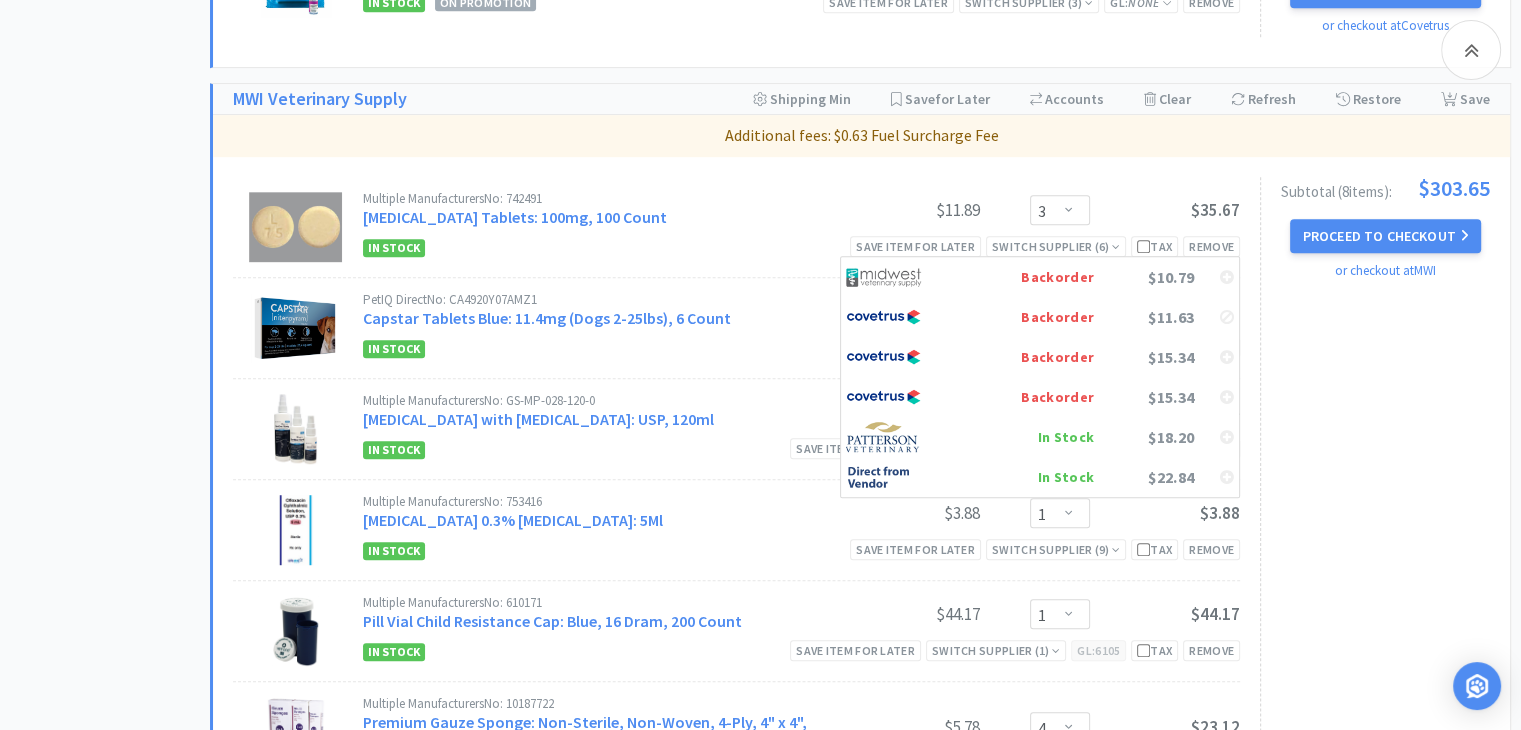 click on "Multiple Manufacturers  No: 742491 [MEDICAL_DATA] Tablets: 100mg, 100 Count $11.89   Enter Quantity 1 2 3 4 5 6 7 8 9 10 11 12 13 14 15 16 17 18 19 20 Enter Quantity $35.67" at bounding box center [801, 212] 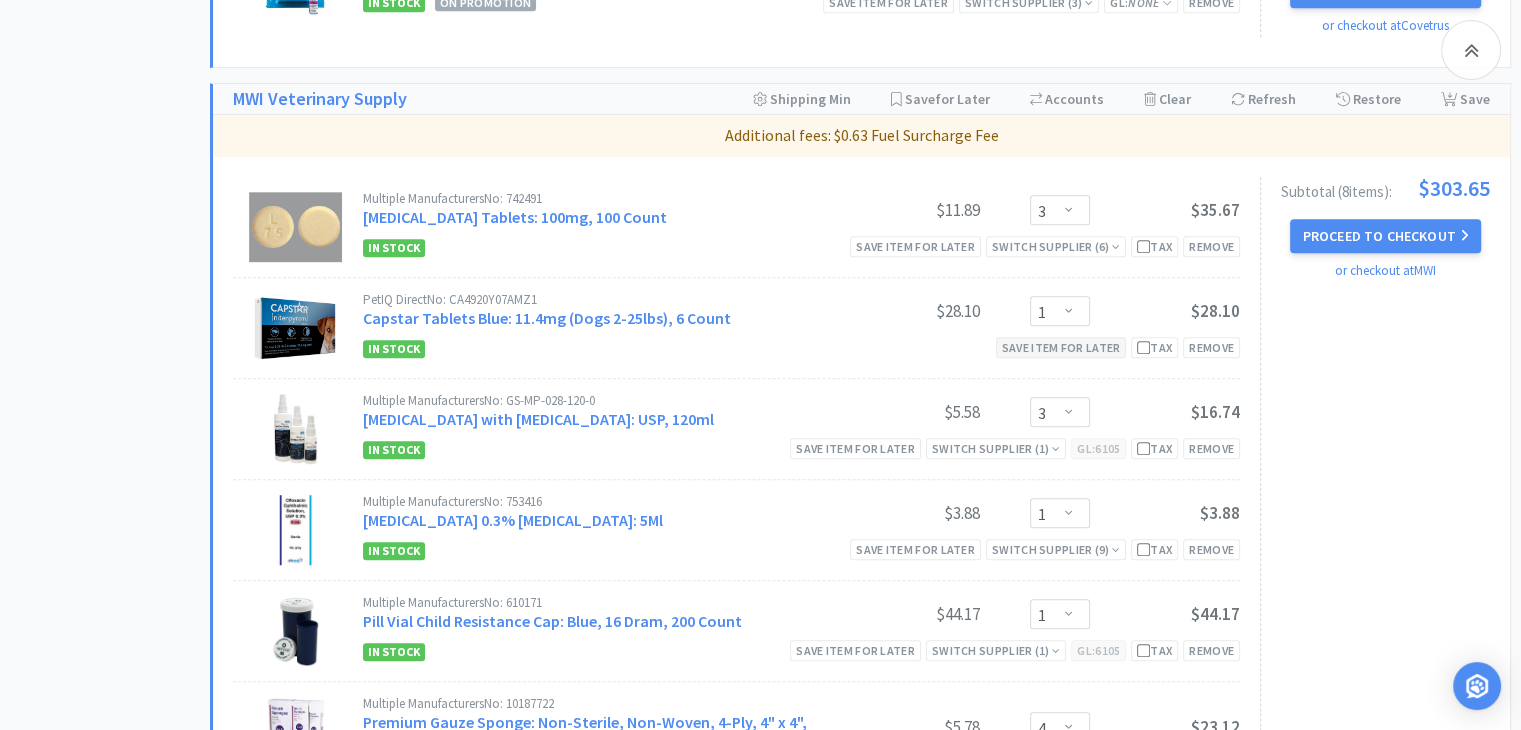 click on "Save item for later" at bounding box center [1061, 347] 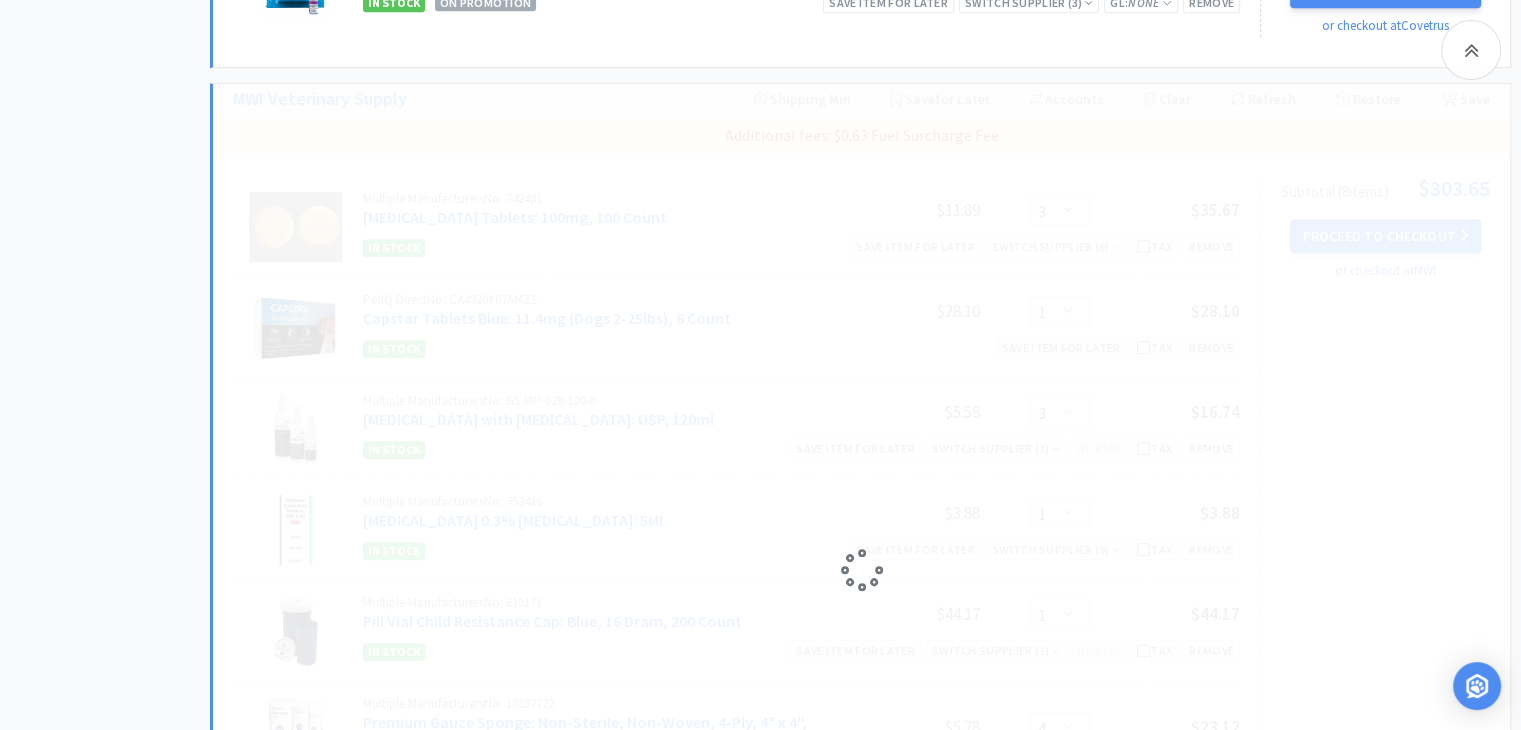 select on "3" 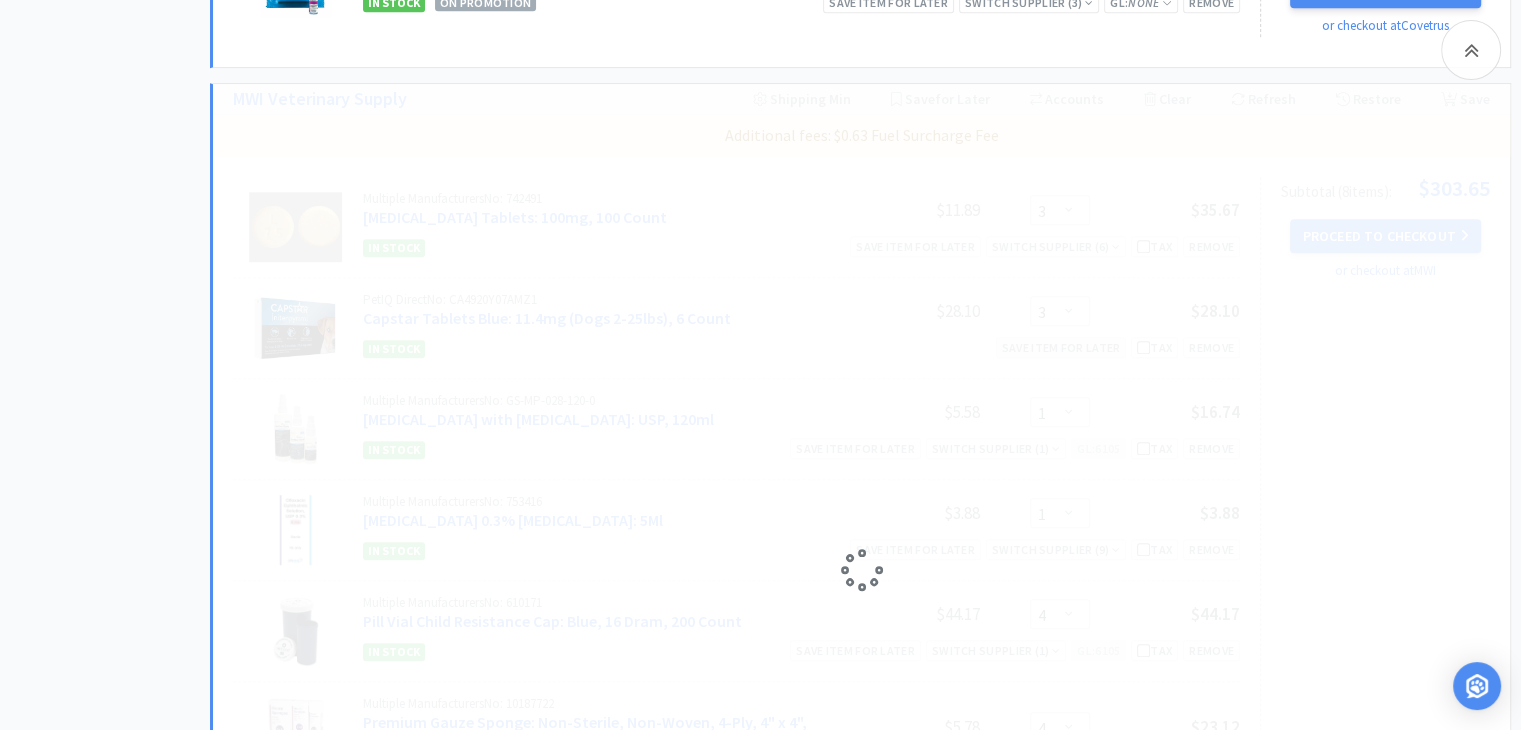 select on "50" 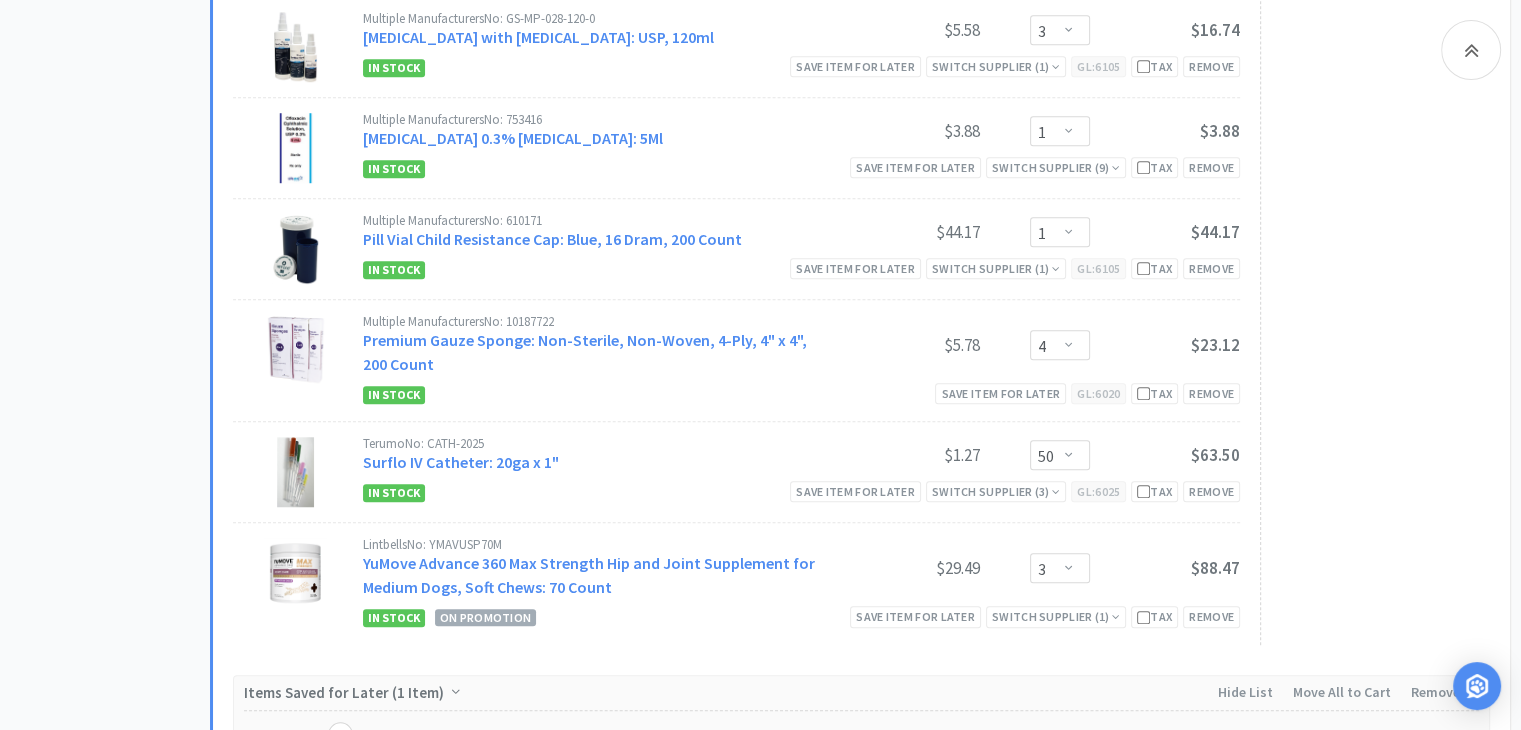 scroll, scrollTop: 1400, scrollLeft: 0, axis: vertical 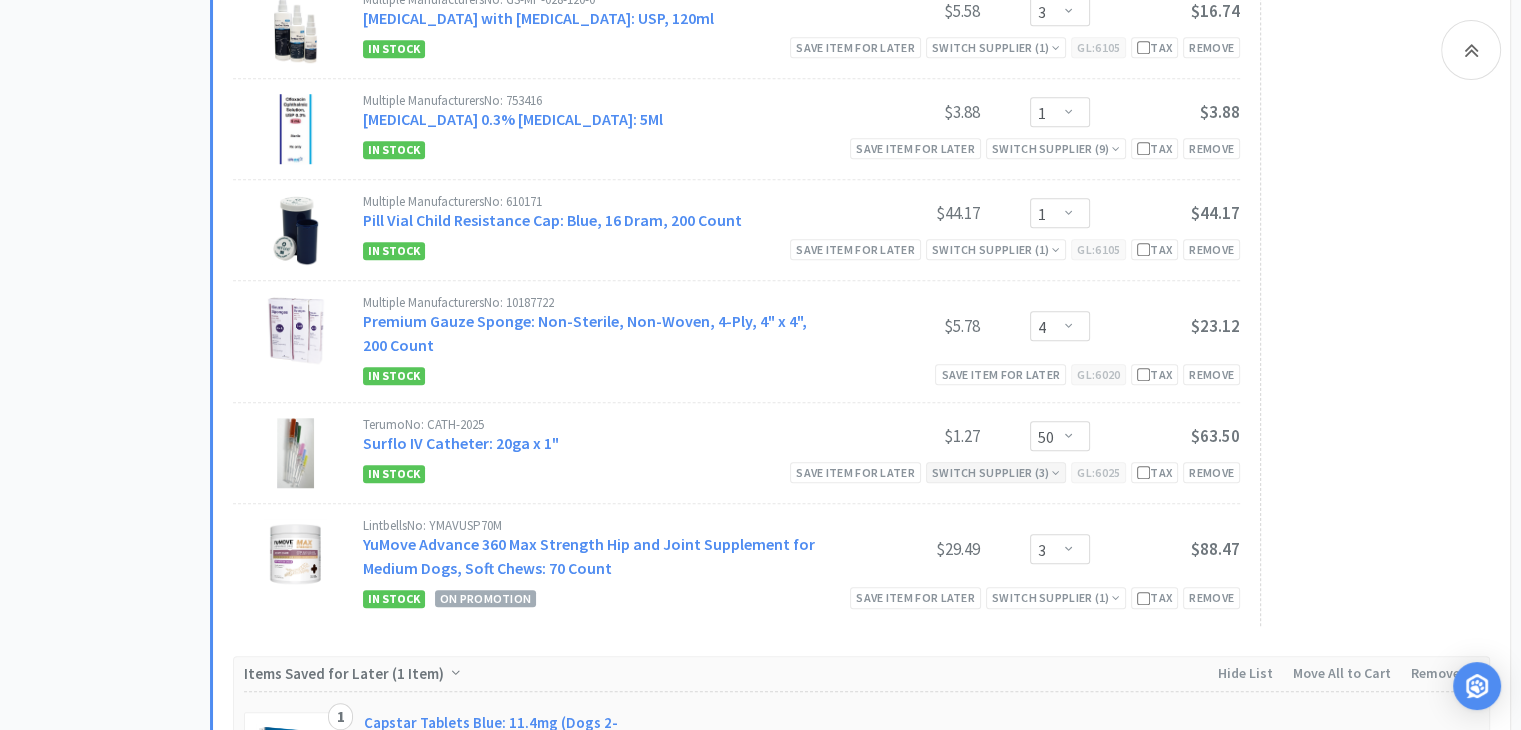 click on "Switch Supplier ( 3 )" at bounding box center (996, 472) 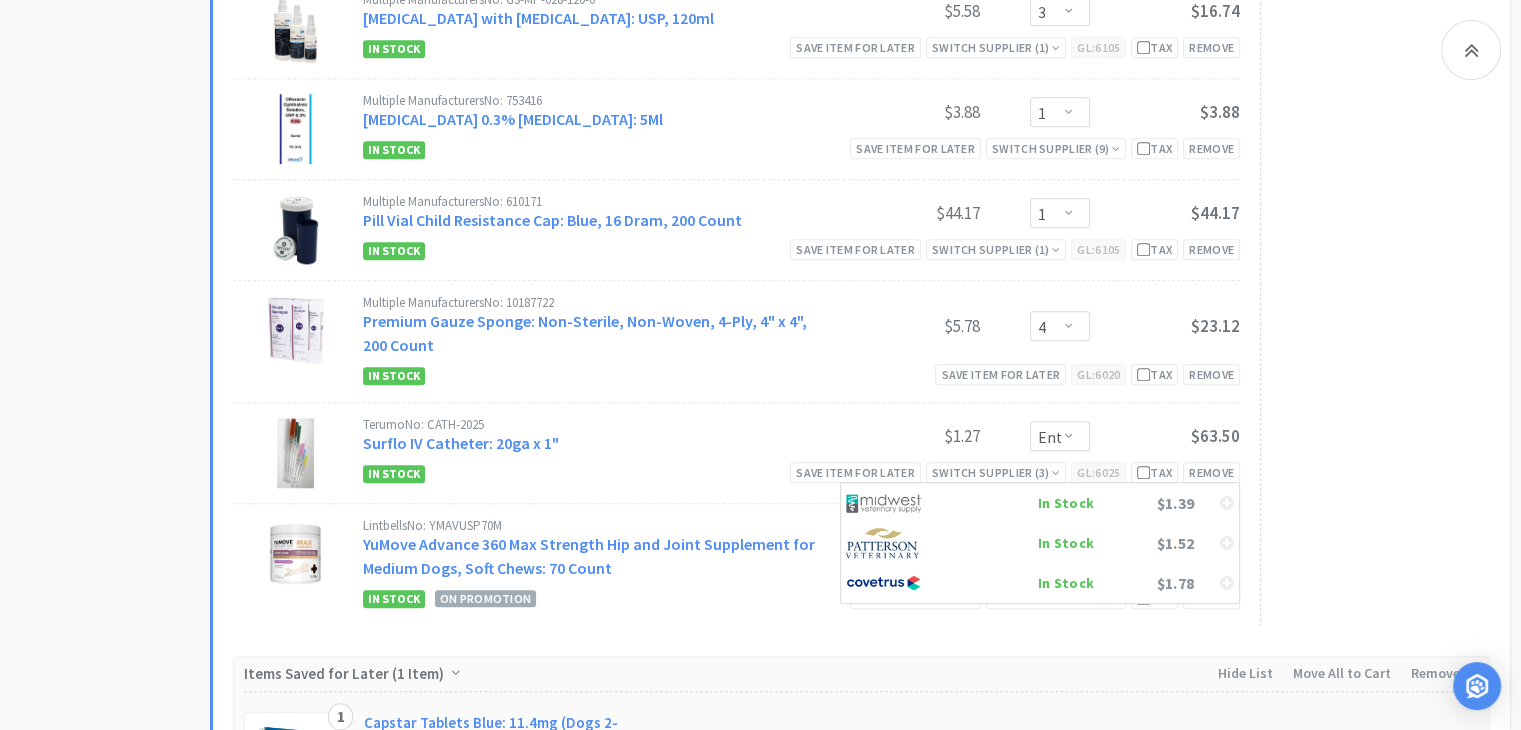 click on "Terumo  No: CATH-2025 Surflo IV Catheter: 20ga x 1"" at bounding box center (596, 436) 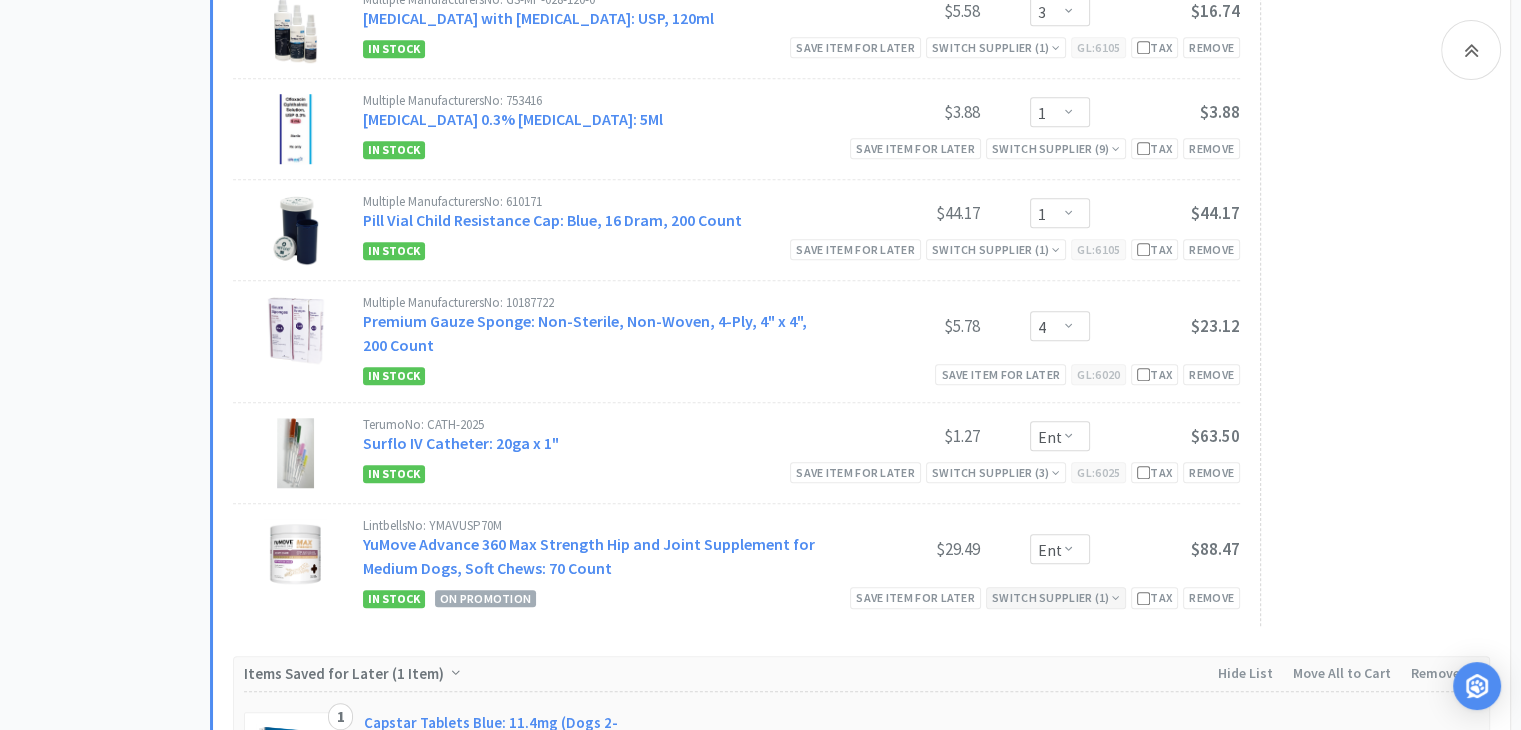 click on "Switch Supplier ( 1 )" at bounding box center [1056, 597] 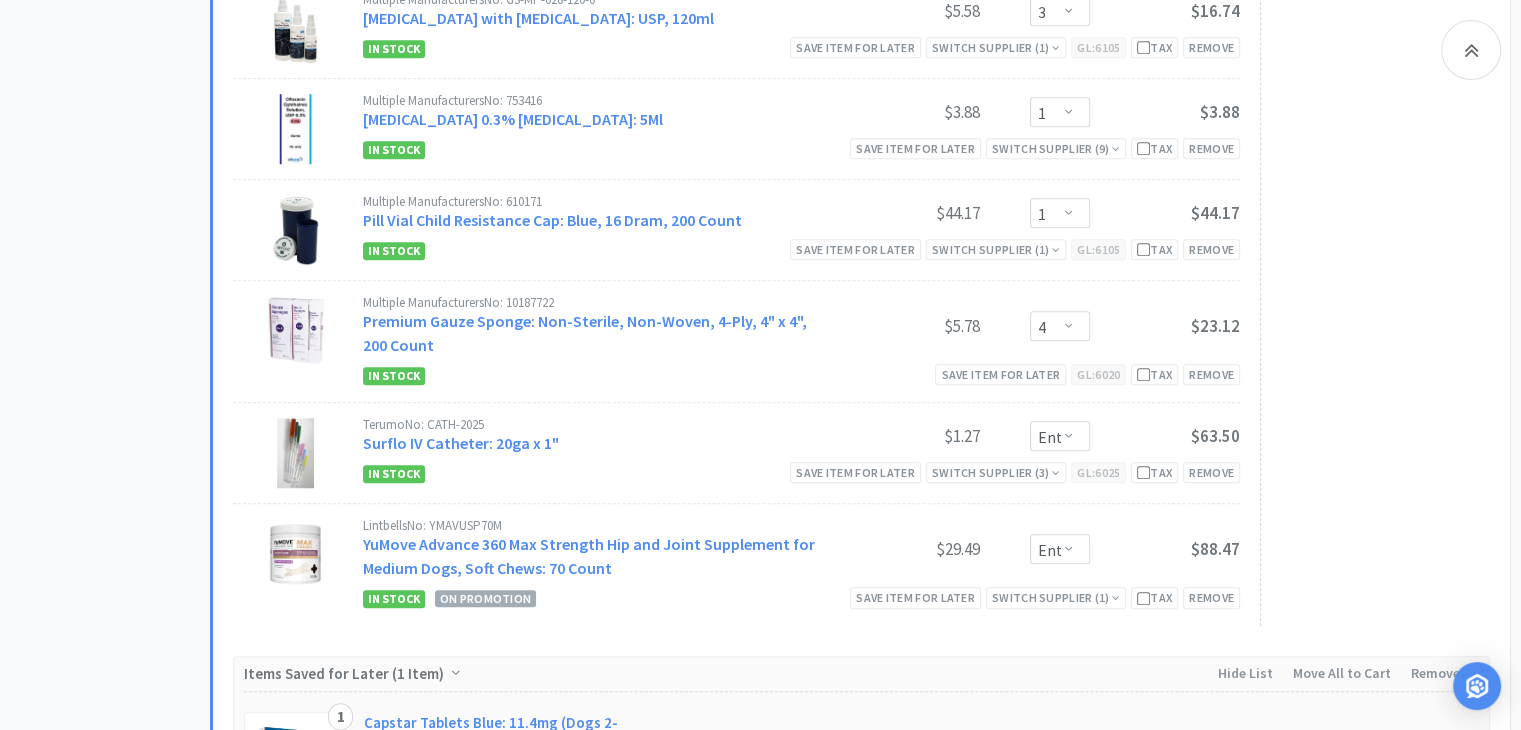 click on "$29.49" at bounding box center (905, 549) 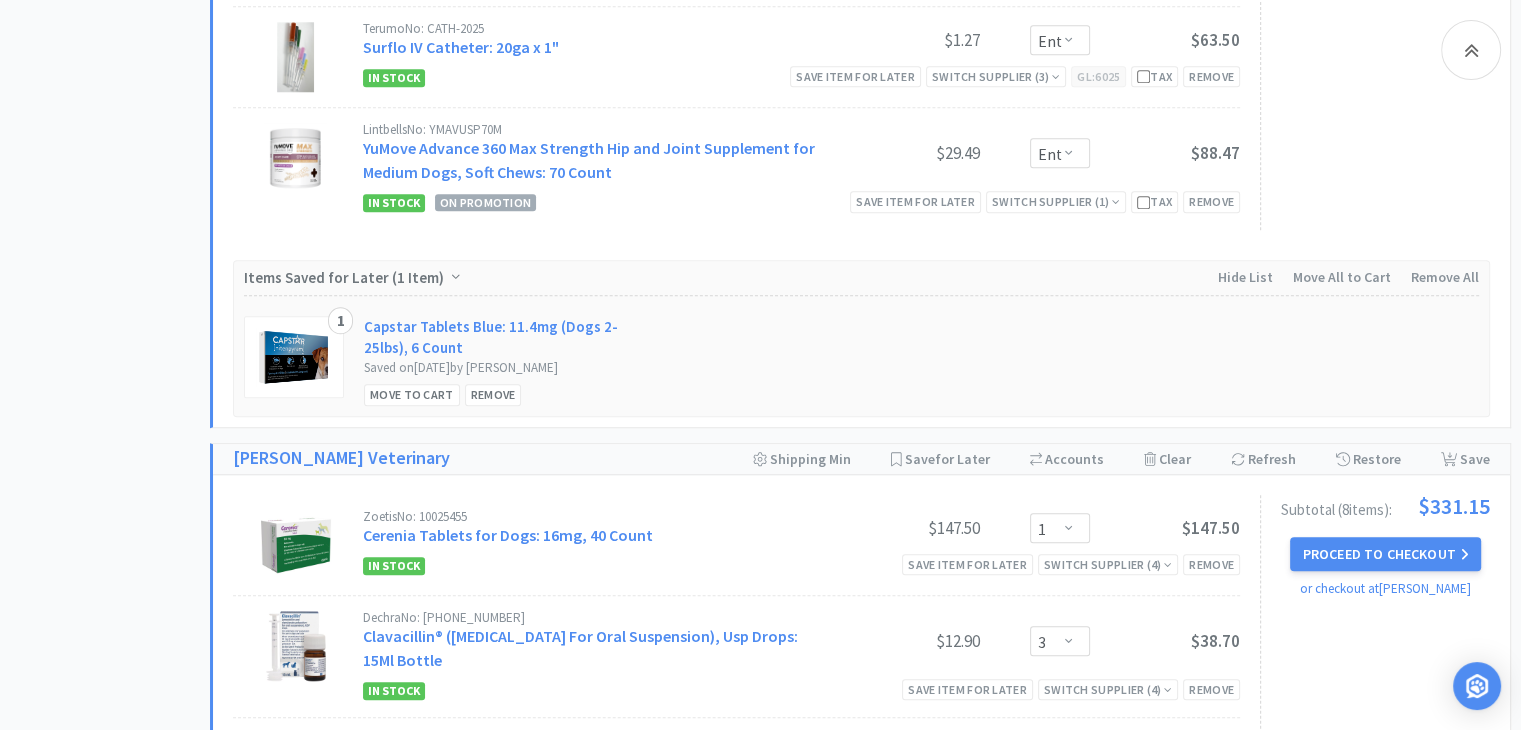 scroll, scrollTop: 1800, scrollLeft: 0, axis: vertical 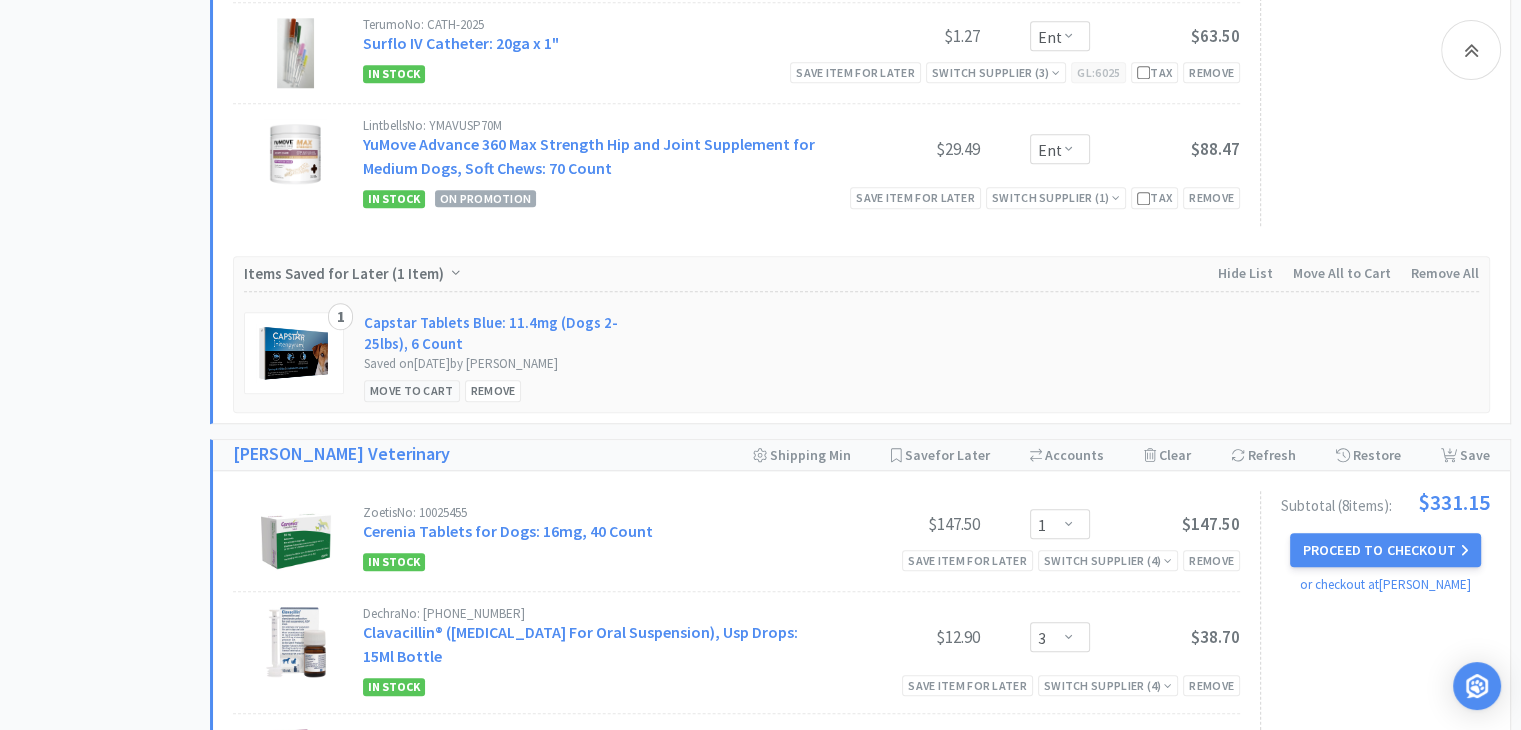 click on "Move to Cart" at bounding box center [412, 390] 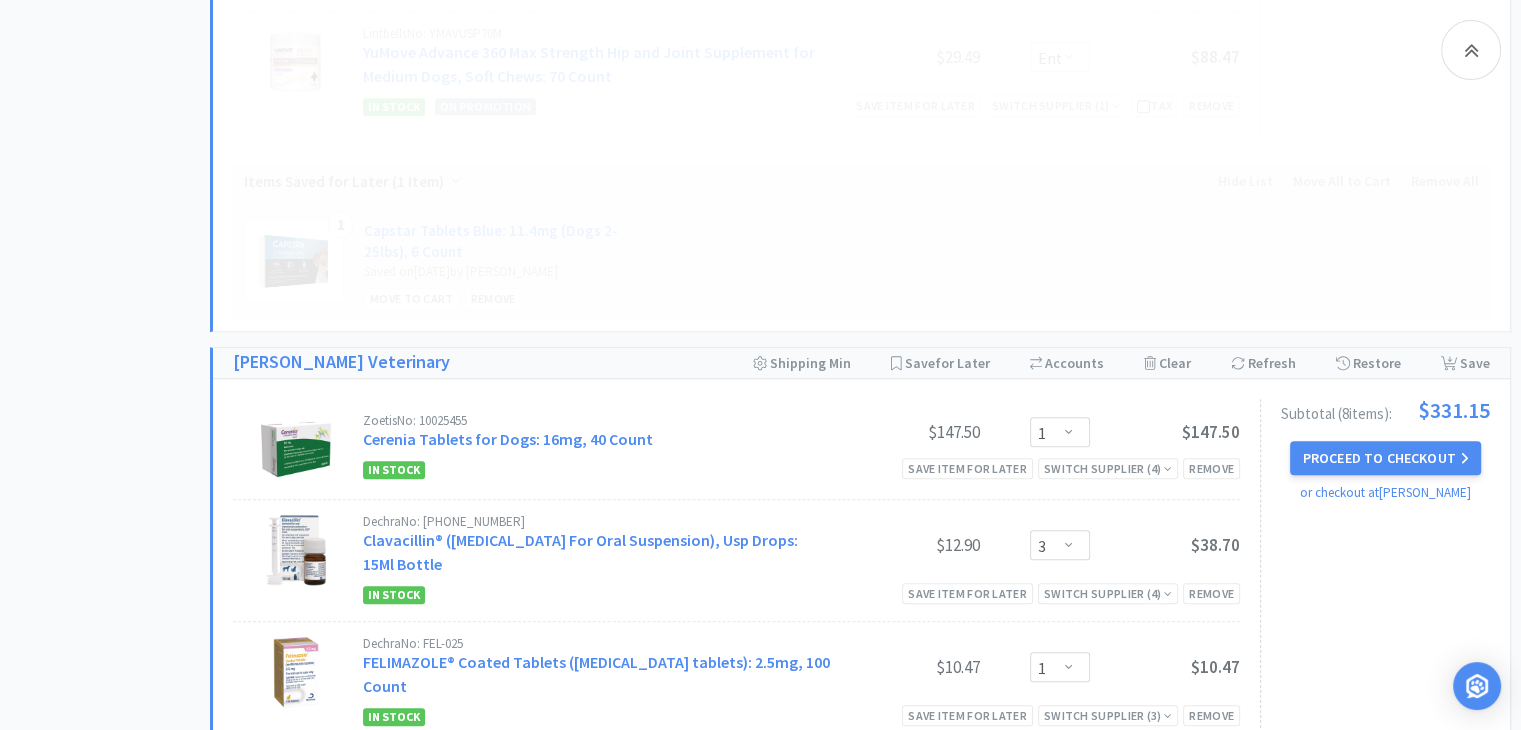 select on "1" 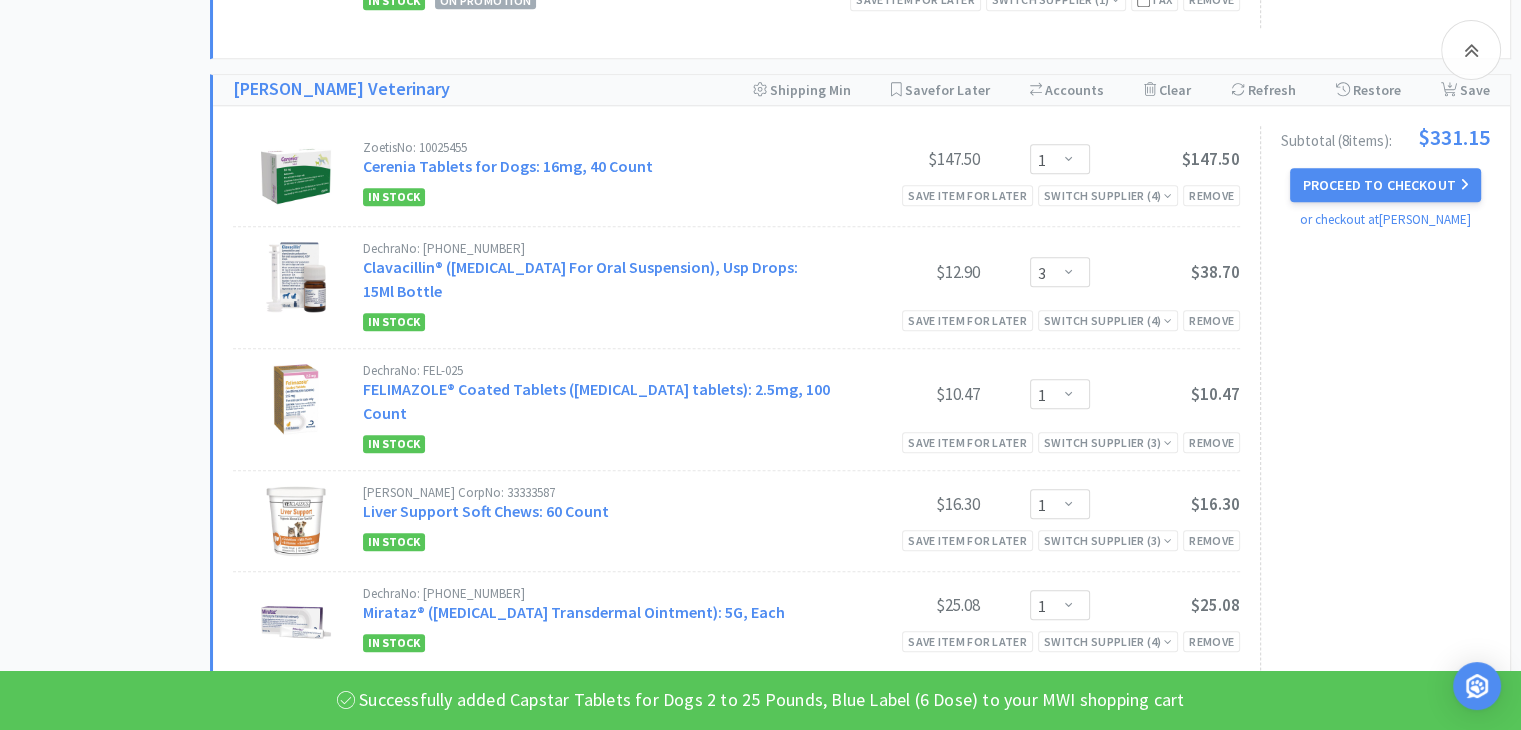 scroll, scrollTop: 2100, scrollLeft: 0, axis: vertical 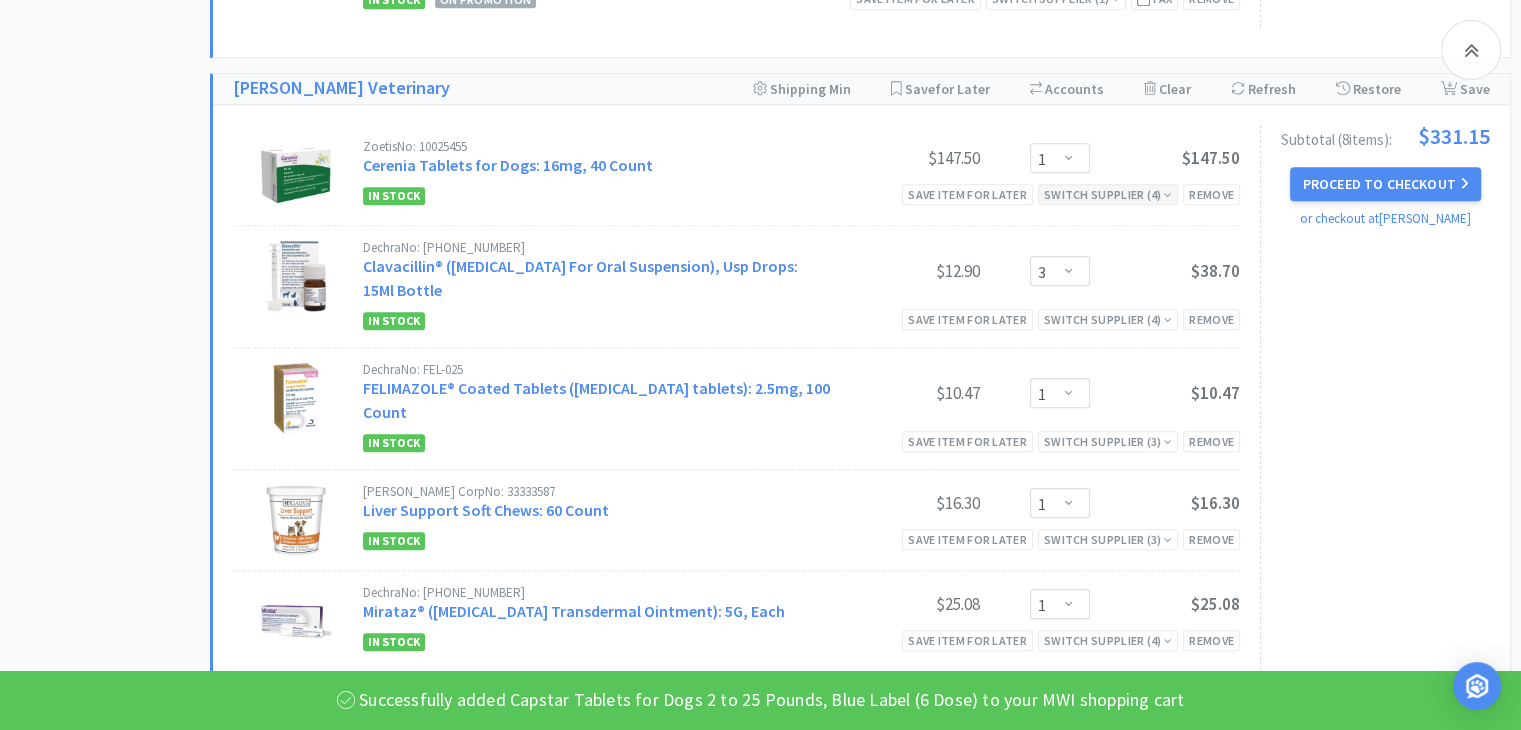 click on "Switch Supplier ( 4 )" at bounding box center [1108, 194] 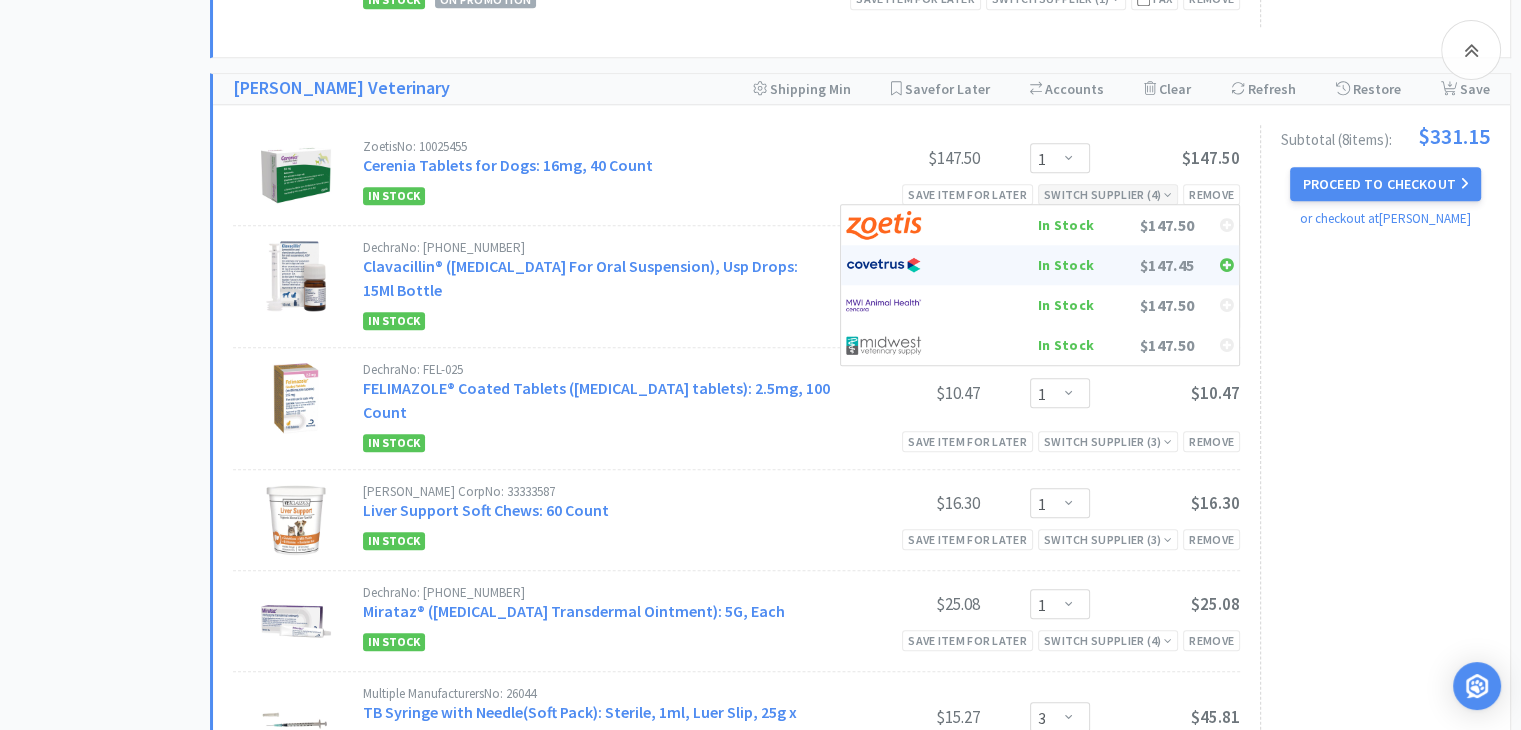 click on "In Stock" at bounding box center [1020, 265] 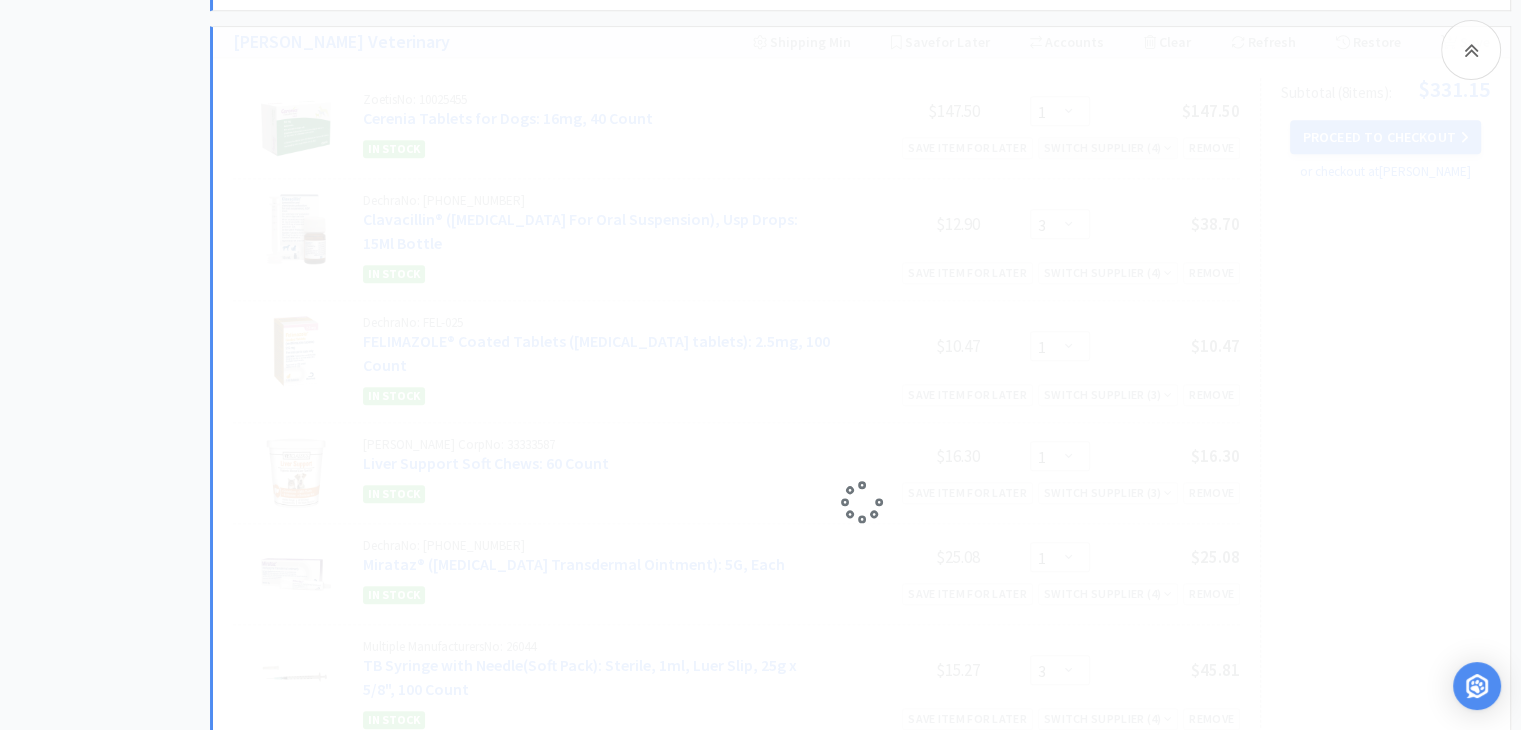 select on "3" 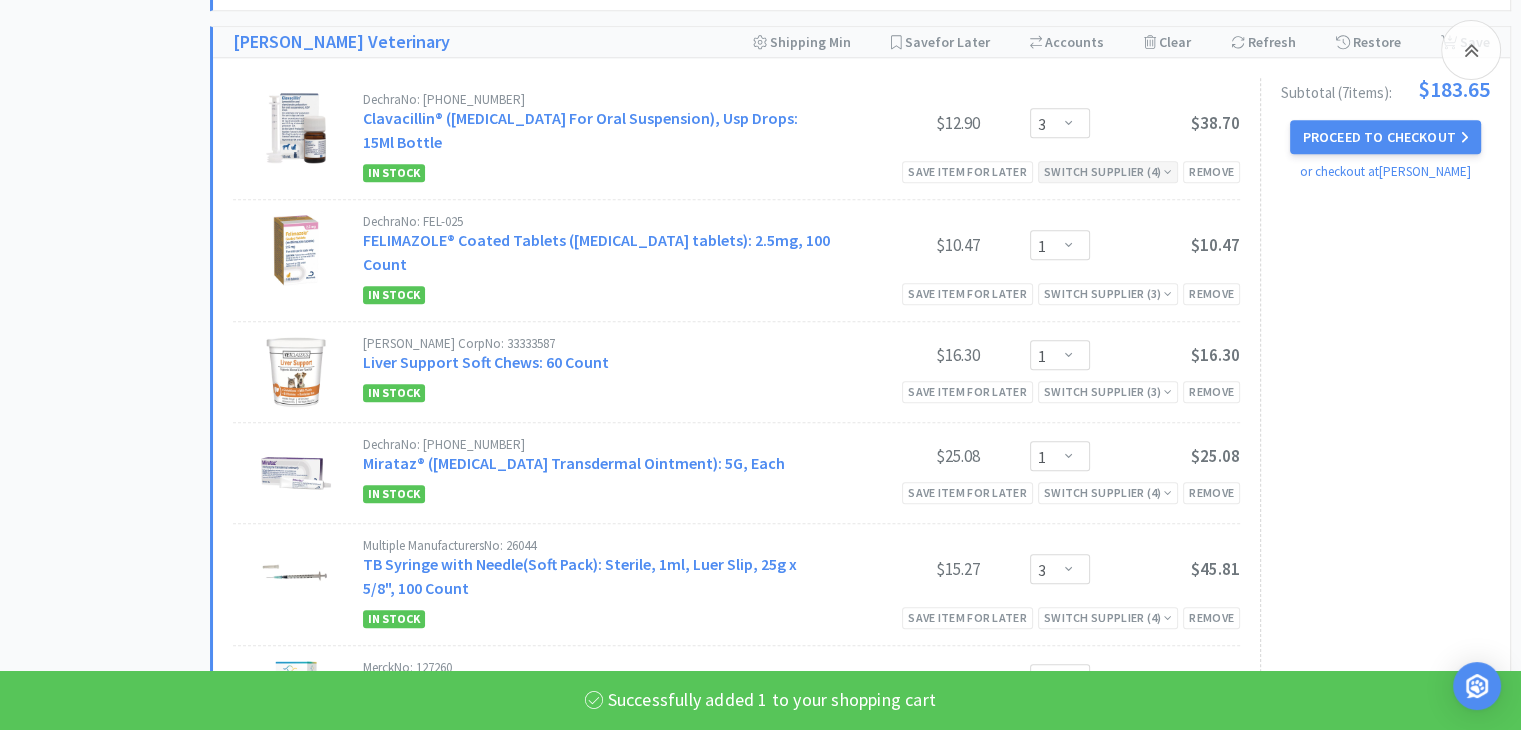 select on "1" 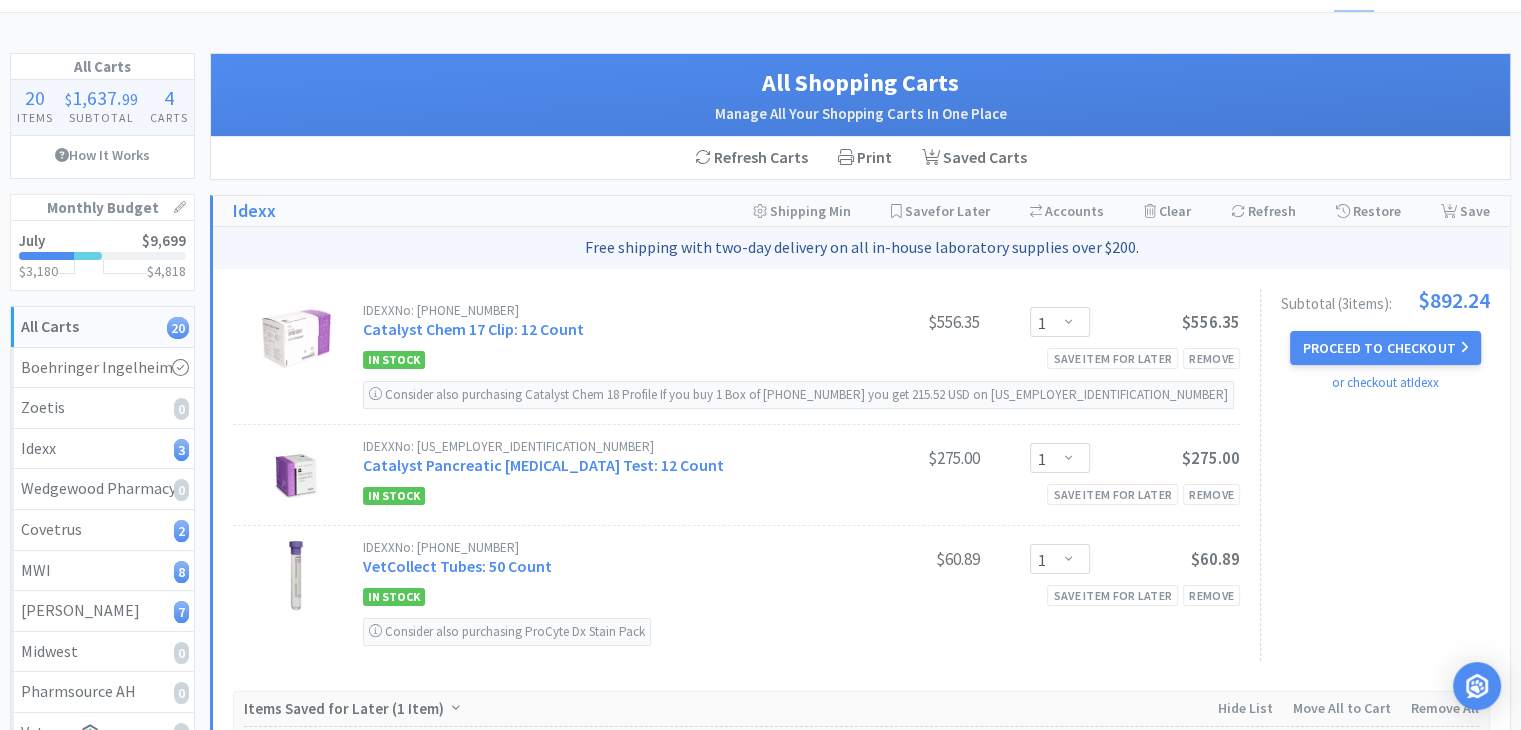 scroll, scrollTop: 100, scrollLeft: 0, axis: vertical 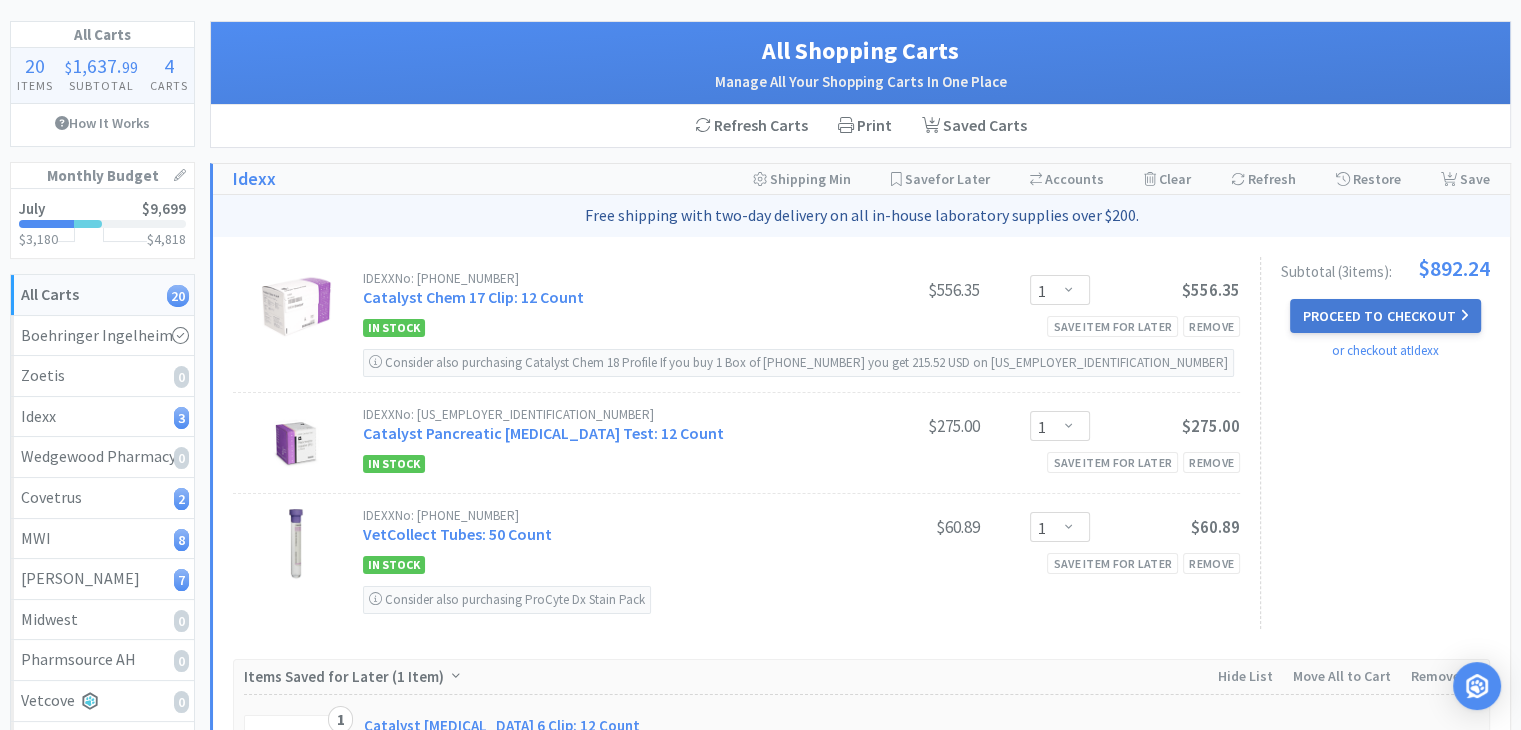 click on "Proceed to Checkout" at bounding box center (1385, 316) 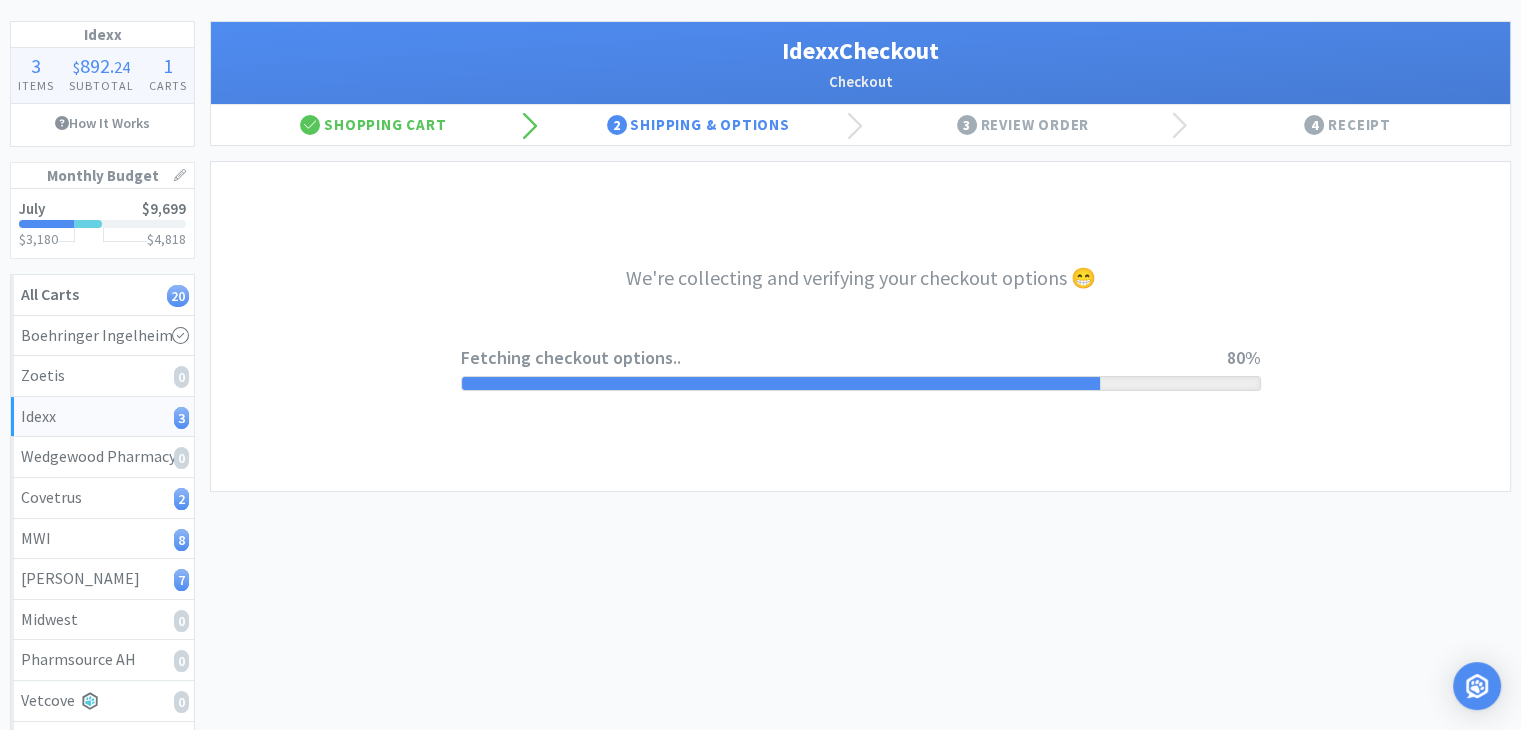 scroll, scrollTop: 0, scrollLeft: 0, axis: both 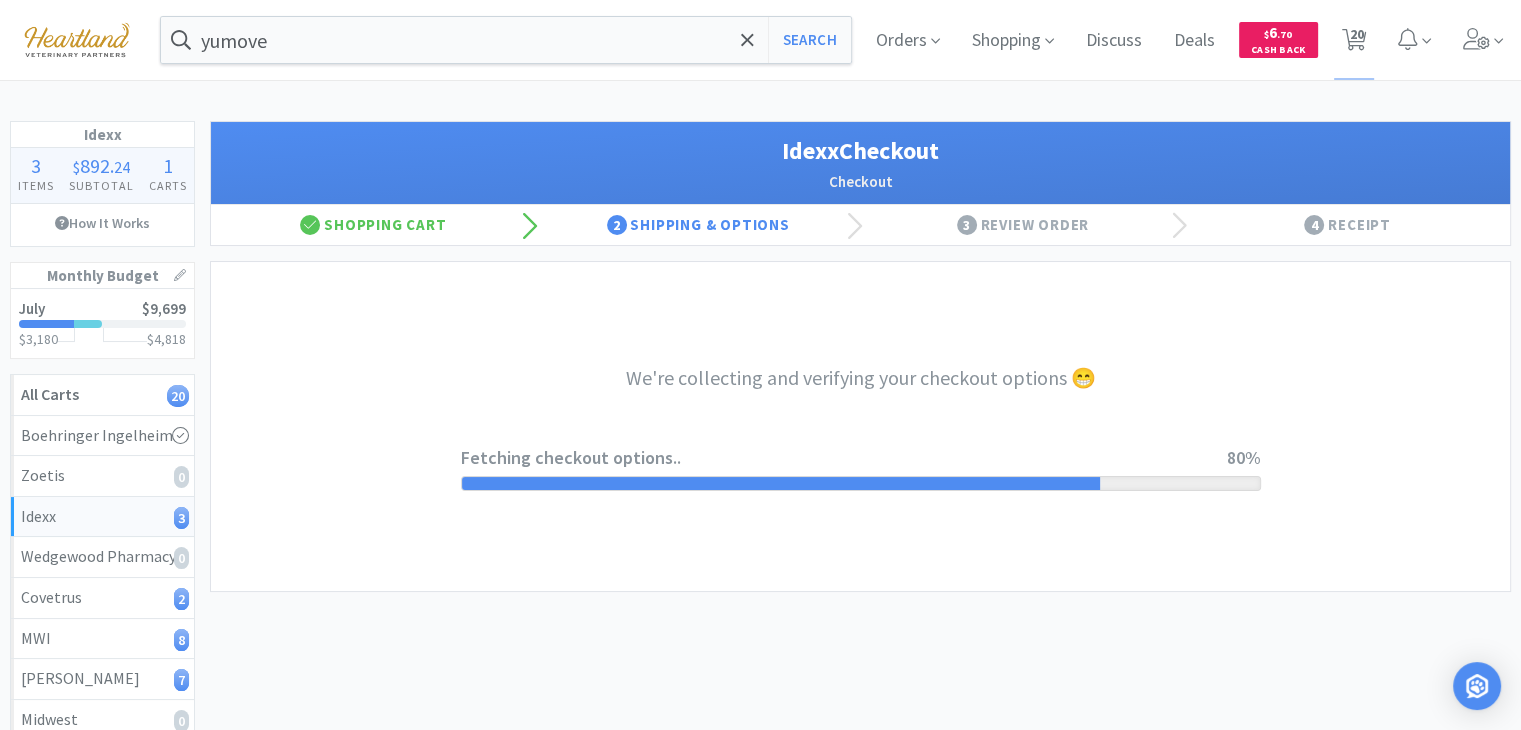 select on "904" 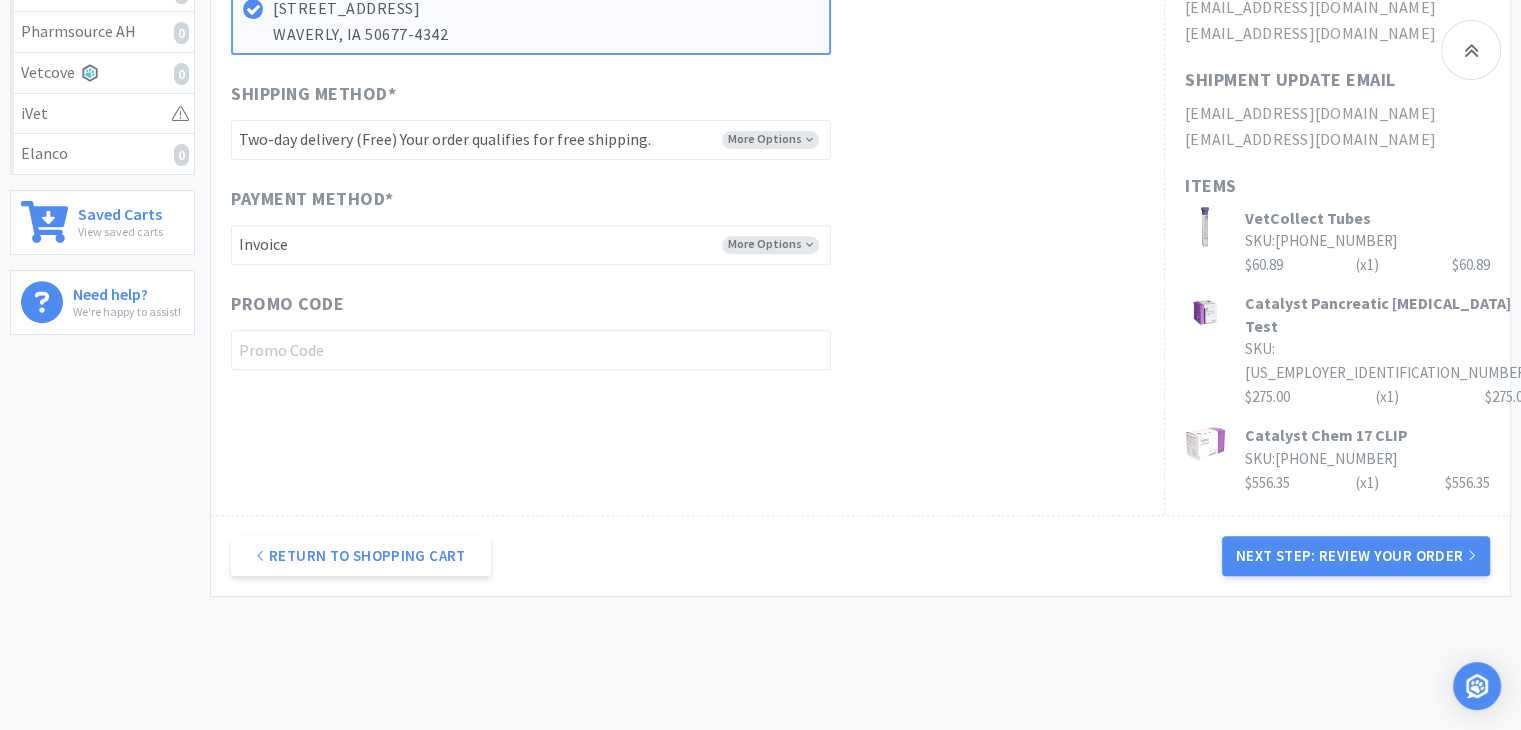 scroll, scrollTop: 800, scrollLeft: 0, axis: vertical 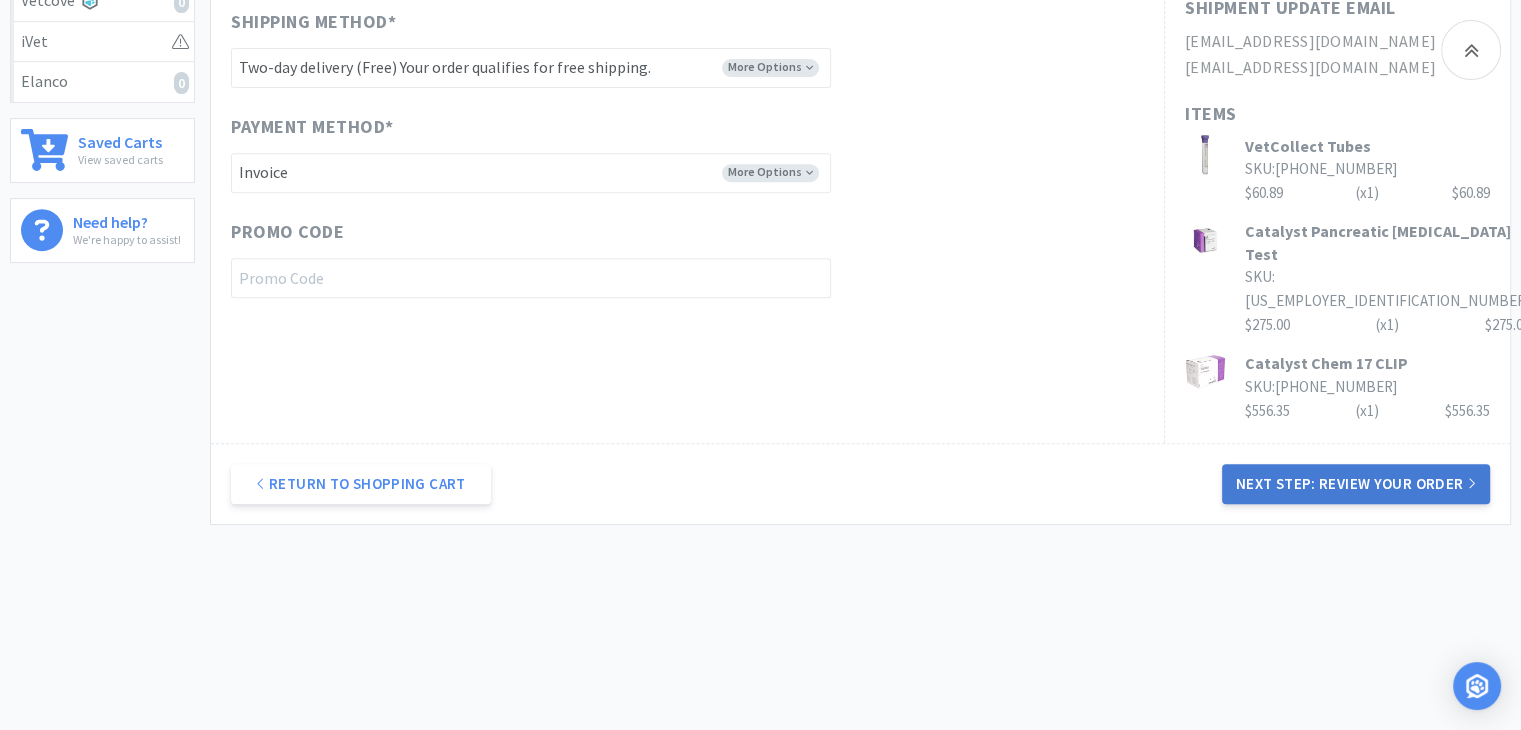 click on "Next Step: Review Your Order" at bounding box center (1356, 484) 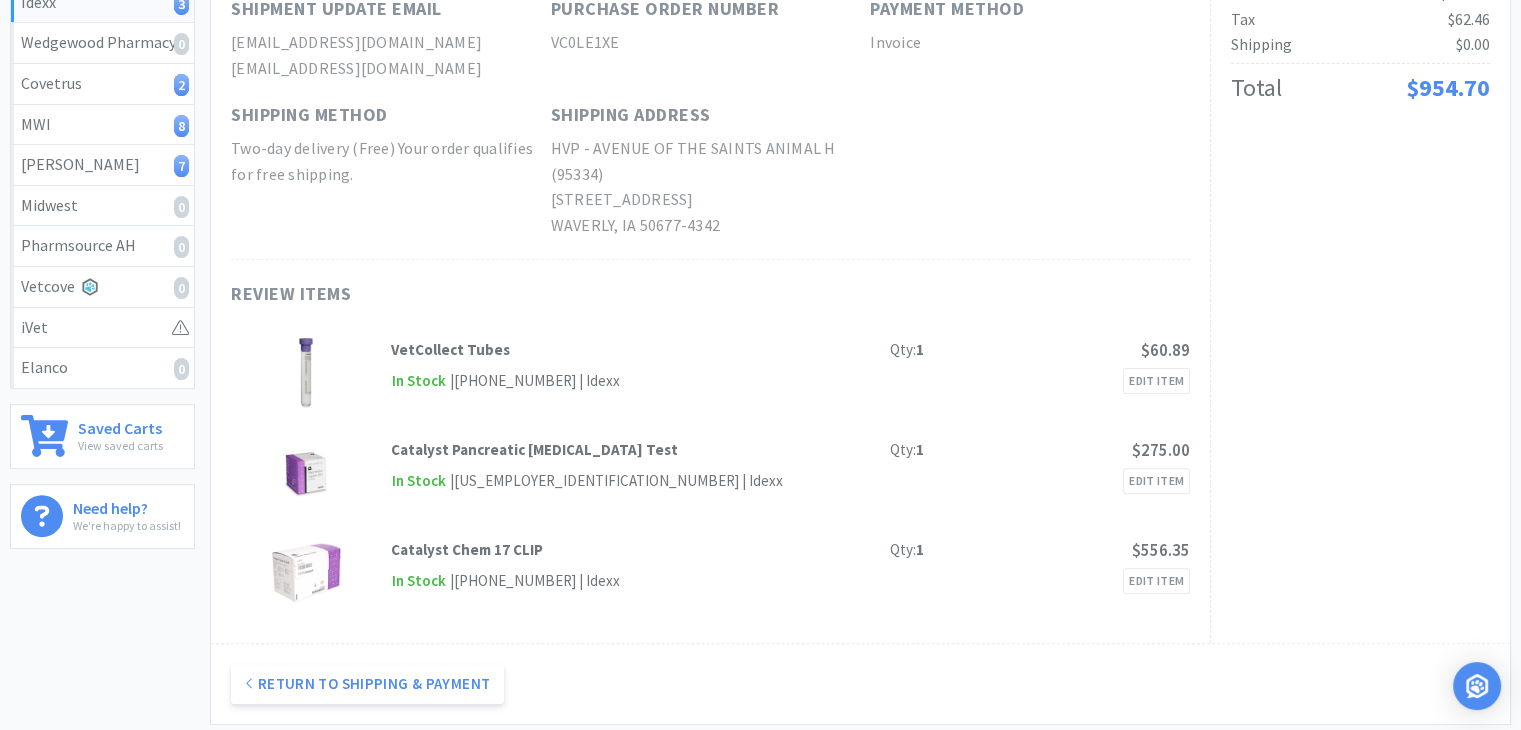 scroll, scrollTop: 0, scrollLeft: 0, axis: both 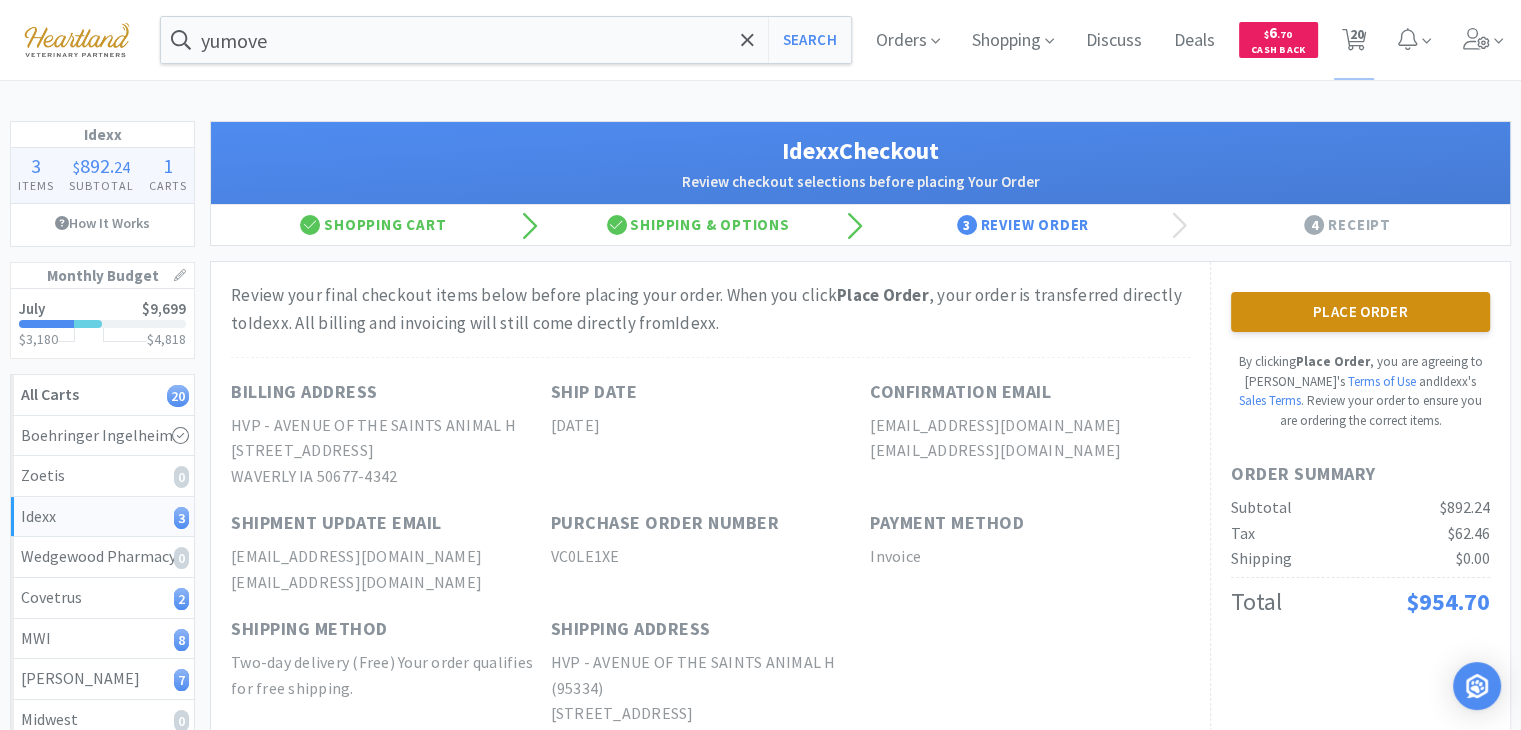 click on "Place Order" at bounding box center (1360, 312) 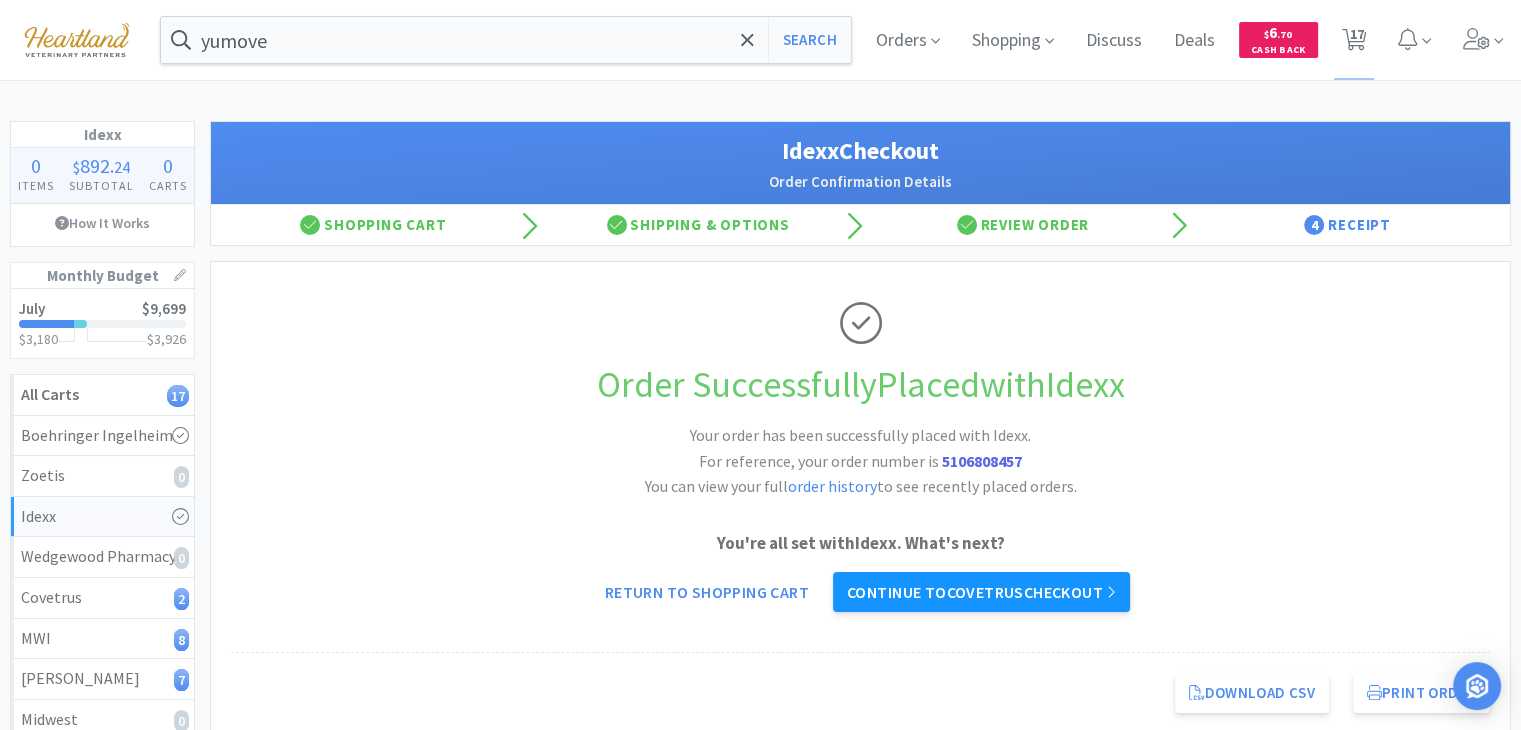 click on "Continue to  Covetrus  checkout" at bounding box center [981, 592] 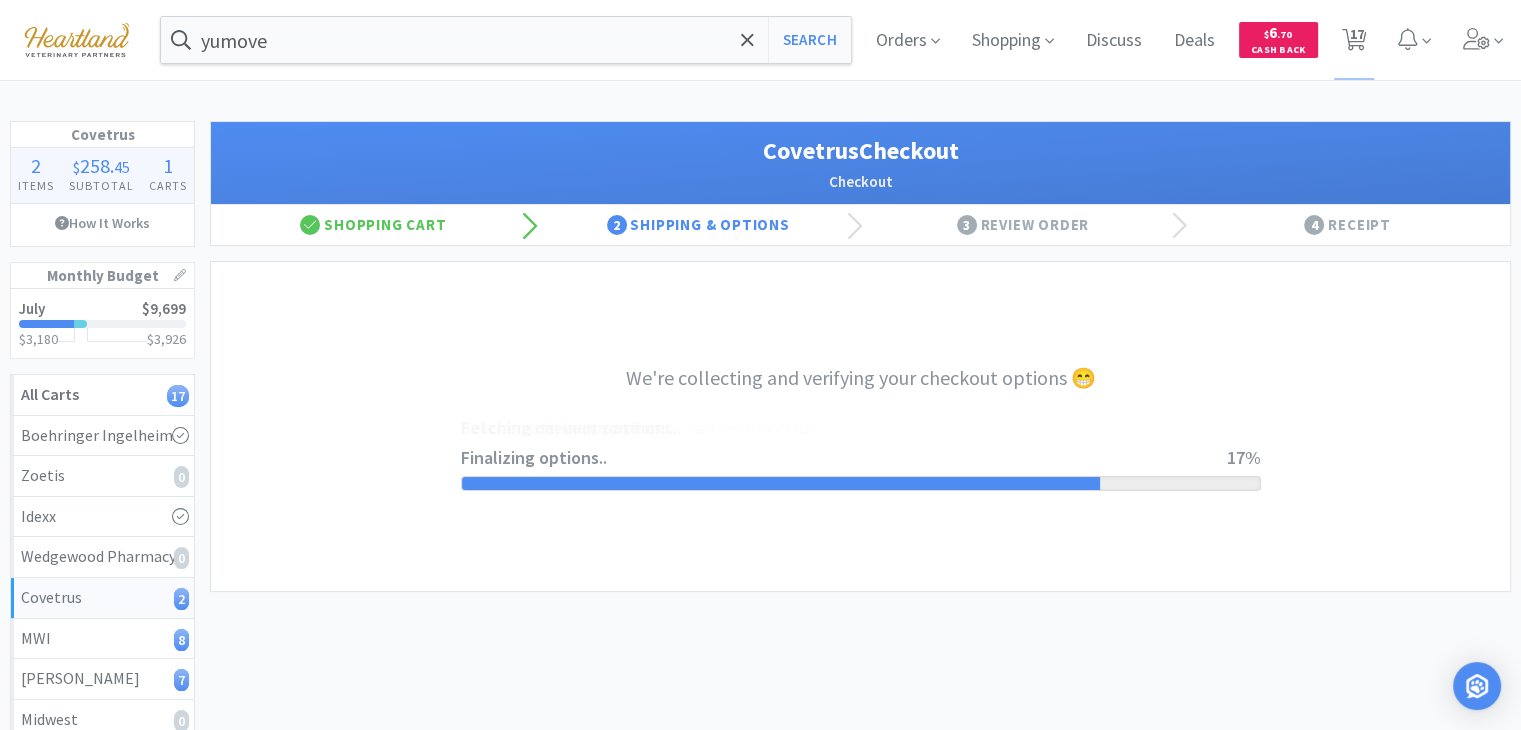 select on "ACCOUNT" 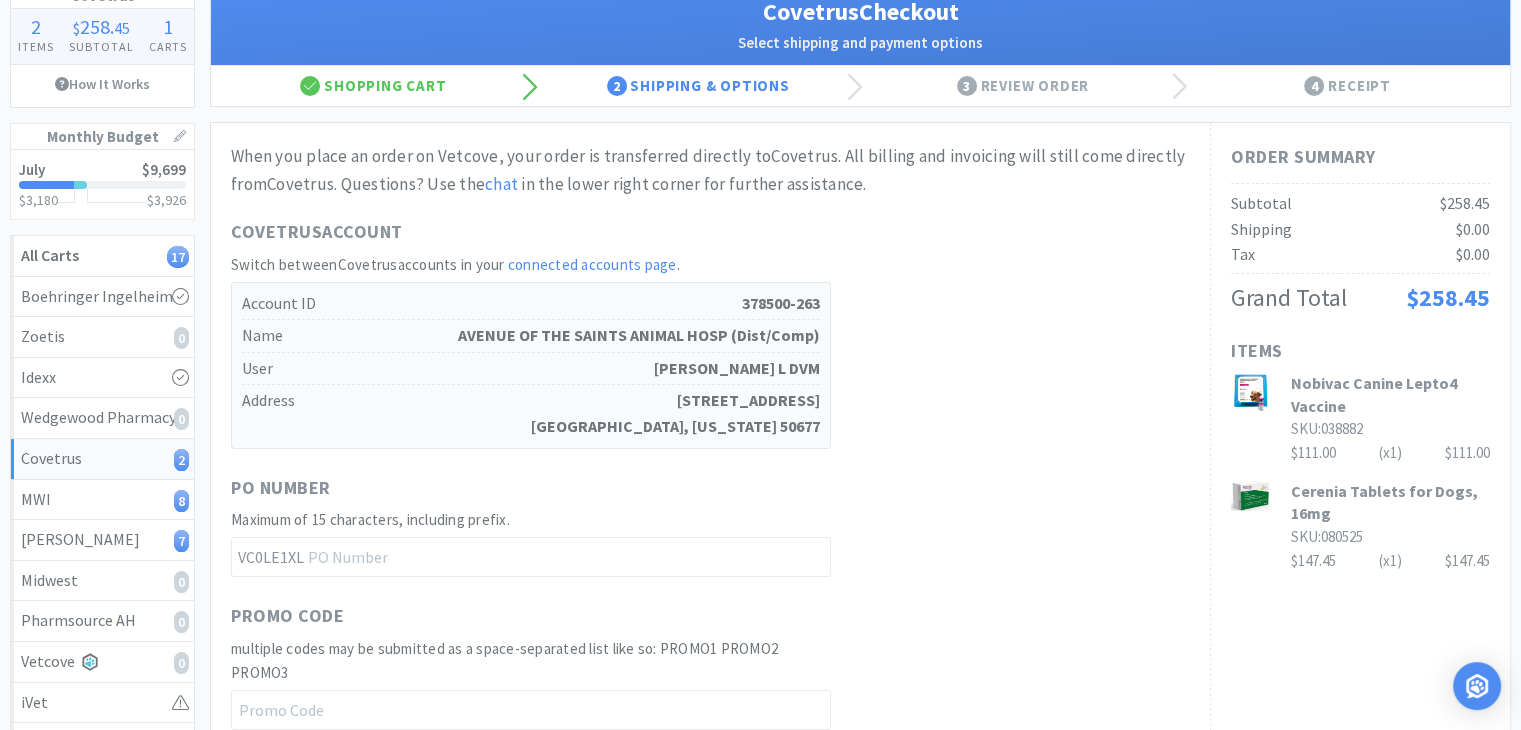 scroll, scrollTop: 0, scrollLeft: 0, axis: both 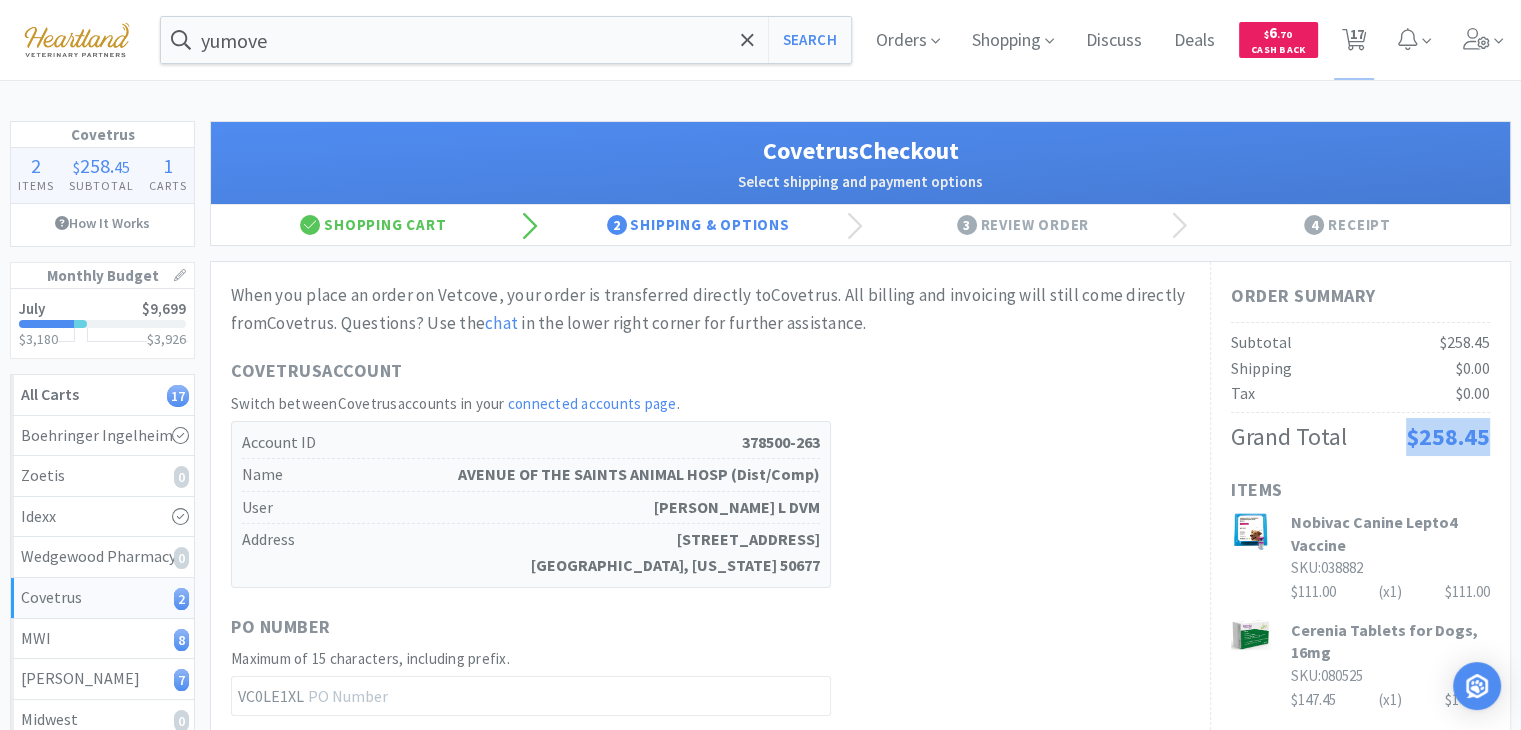 drag, startPoint x: 1495, startPoint y: 436, endPoint x: 1408, endPoint y: 439, distance: 87.05171 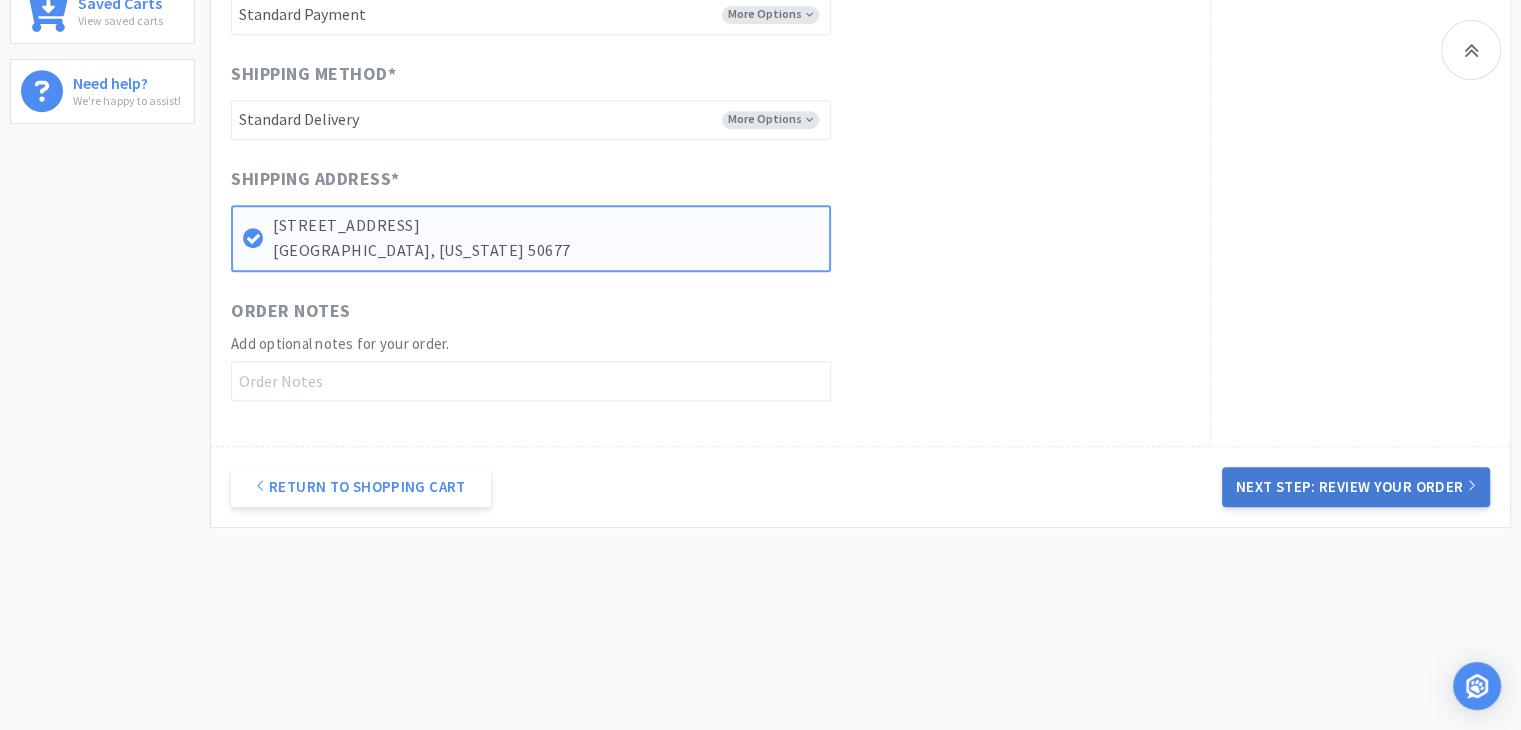 click on "Next Step: Review Your Order" at bounding box center [1356, 487] 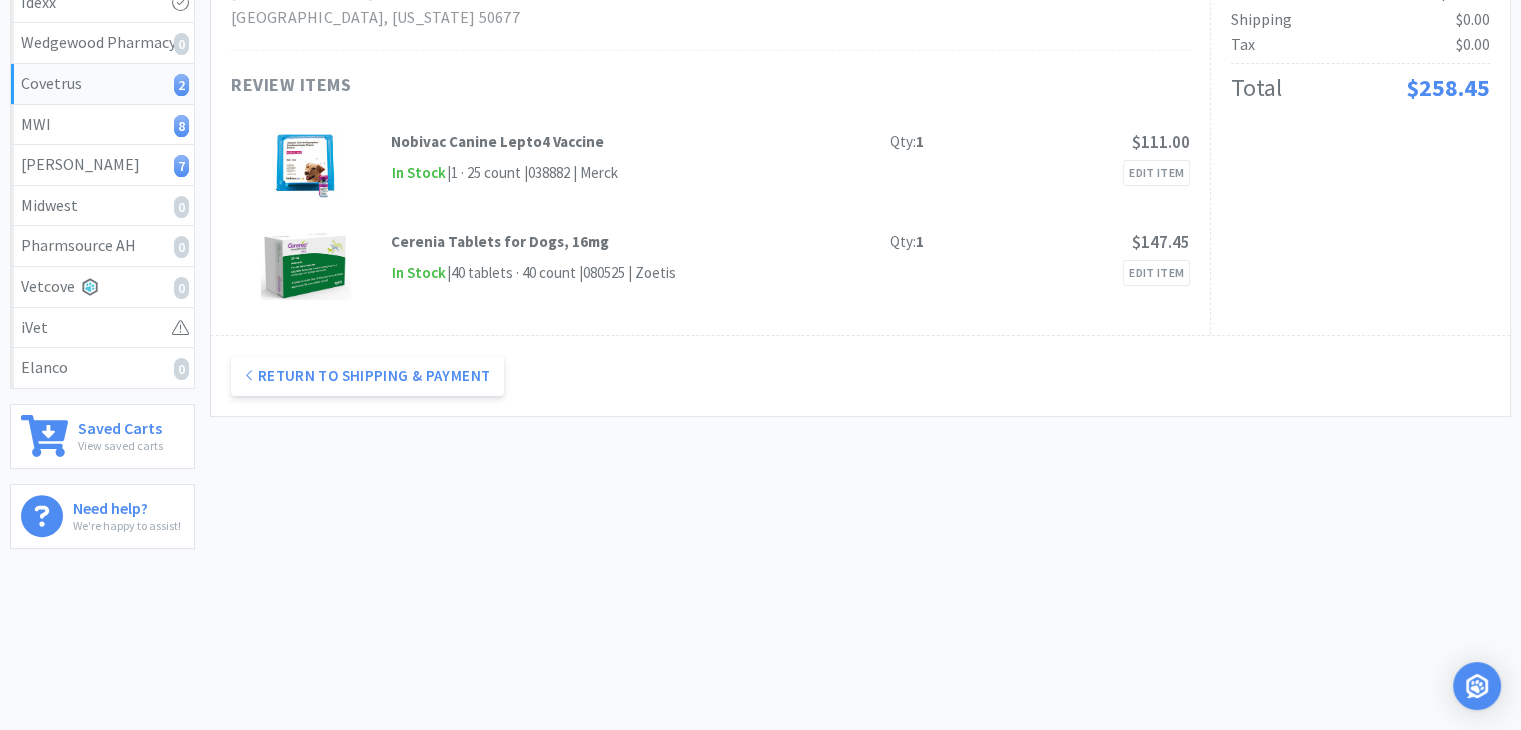 scroll, scrollTop: 0, scrollLeft: 0, axis: both 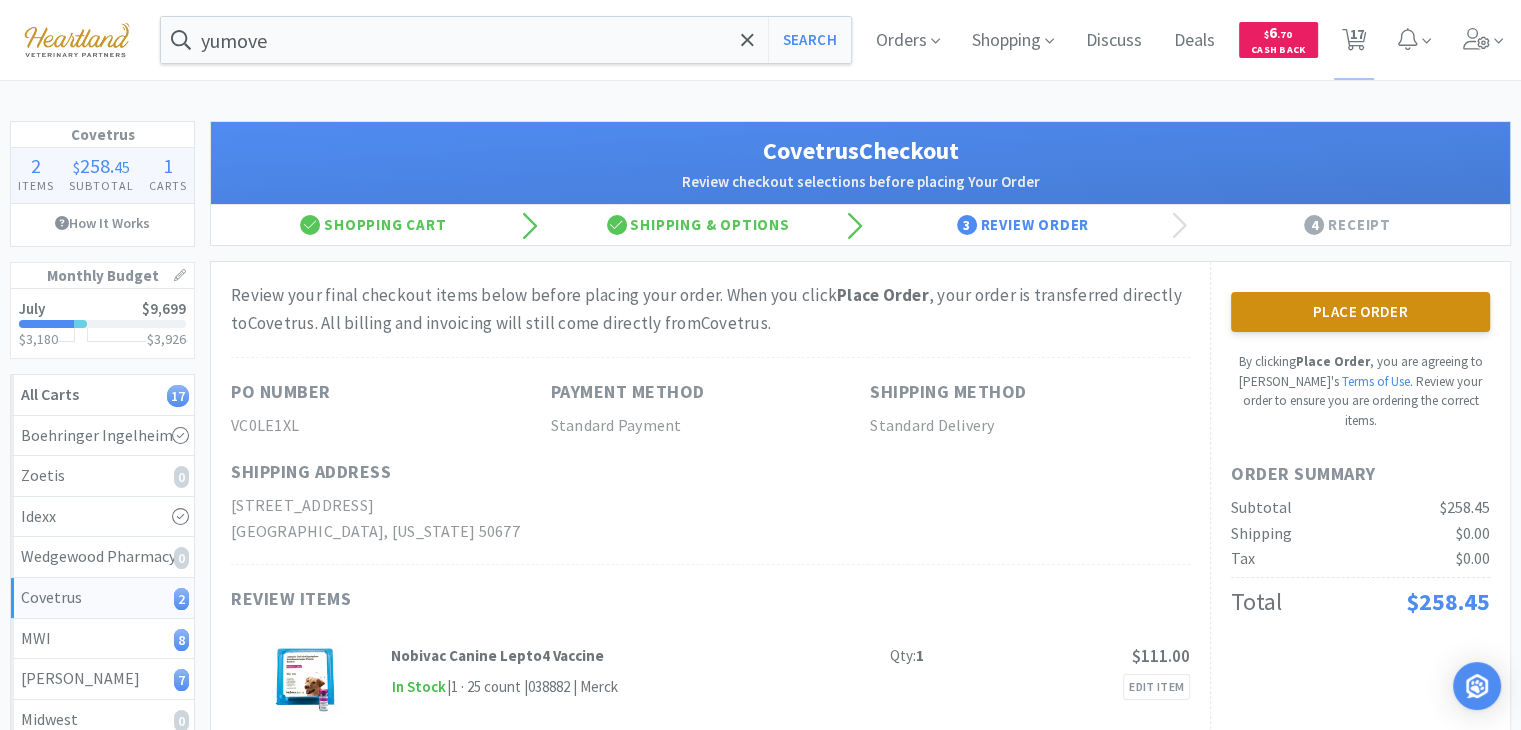 click on "Place Order" at bounding box center (1360, 312) 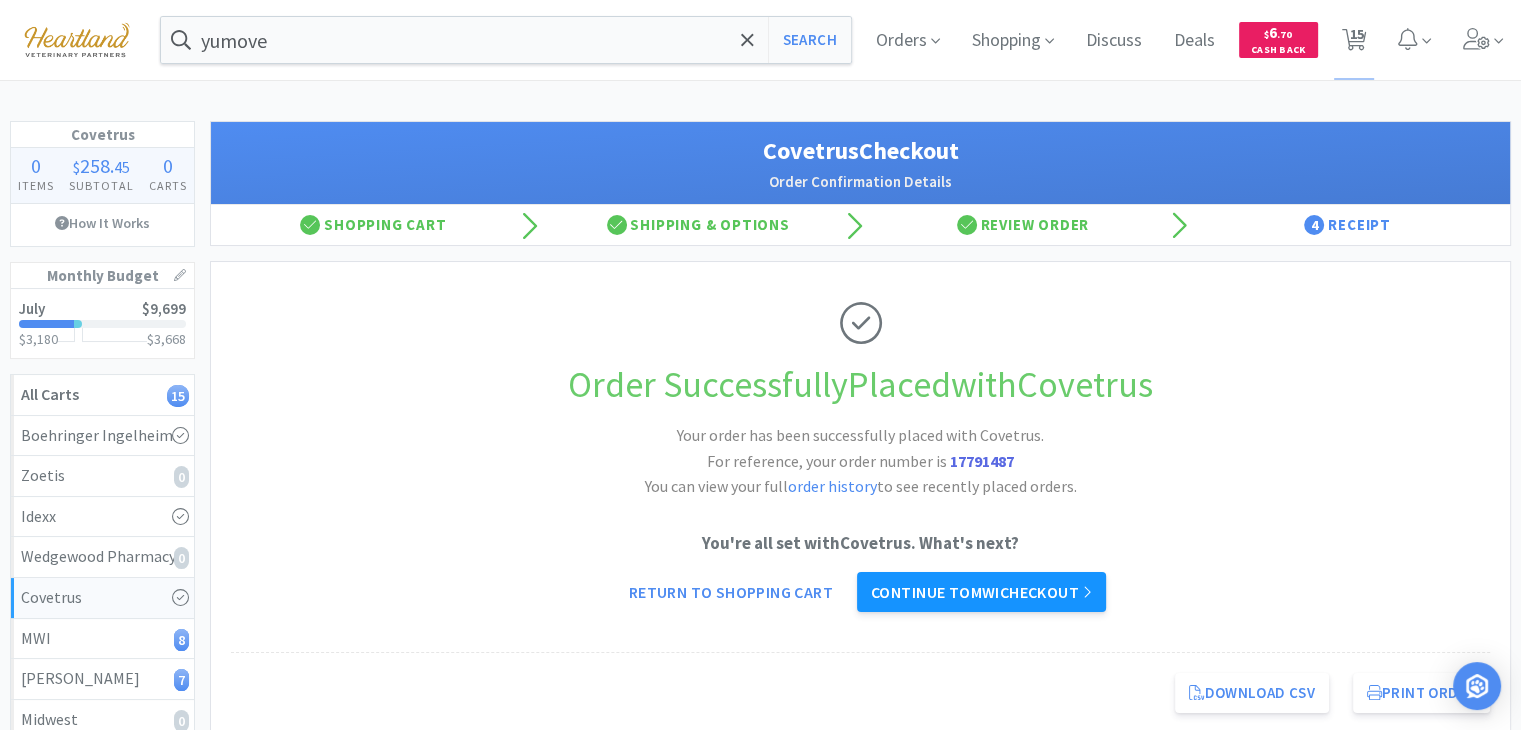 click on "Continue to  MWI  checkout" at bounding box center (981, 592) 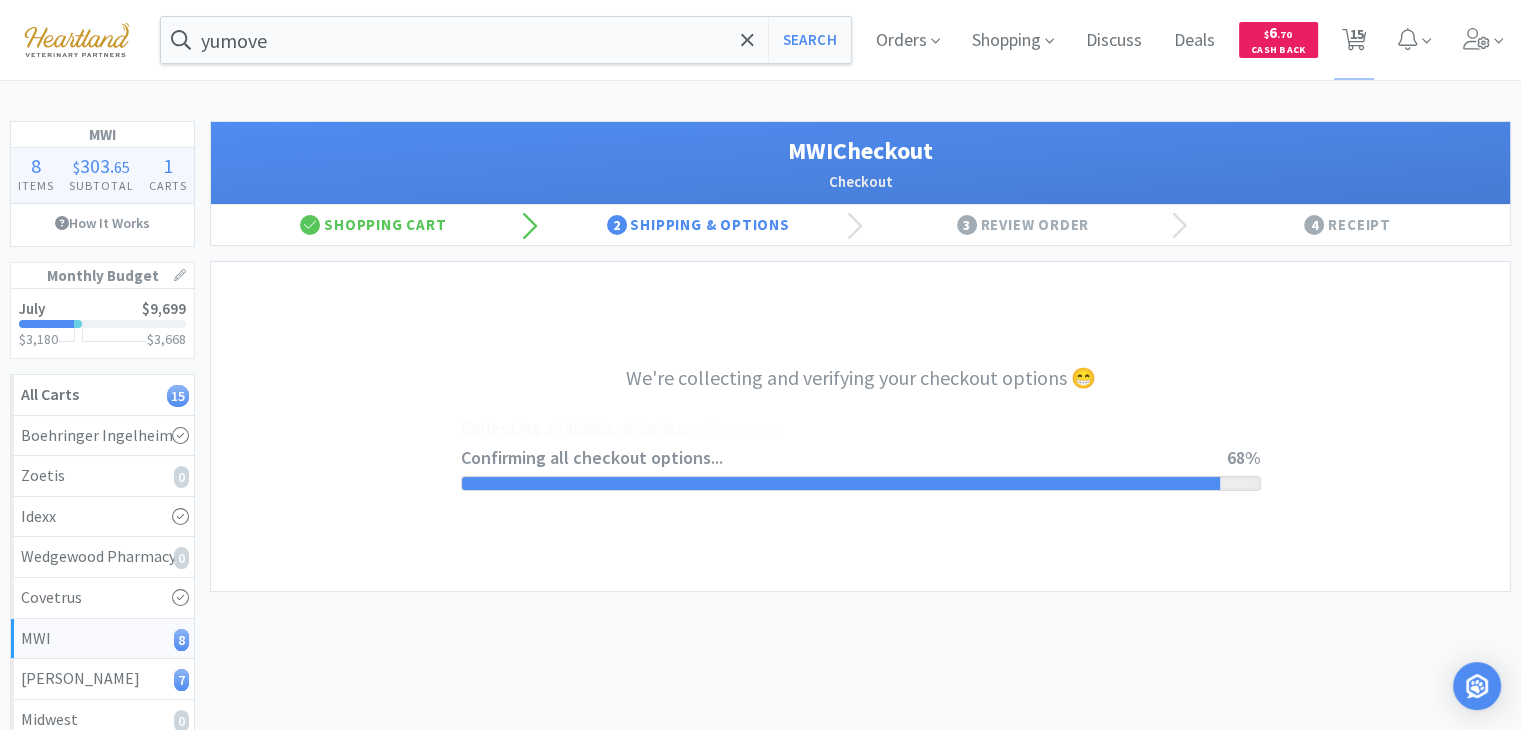 select on "STD_" 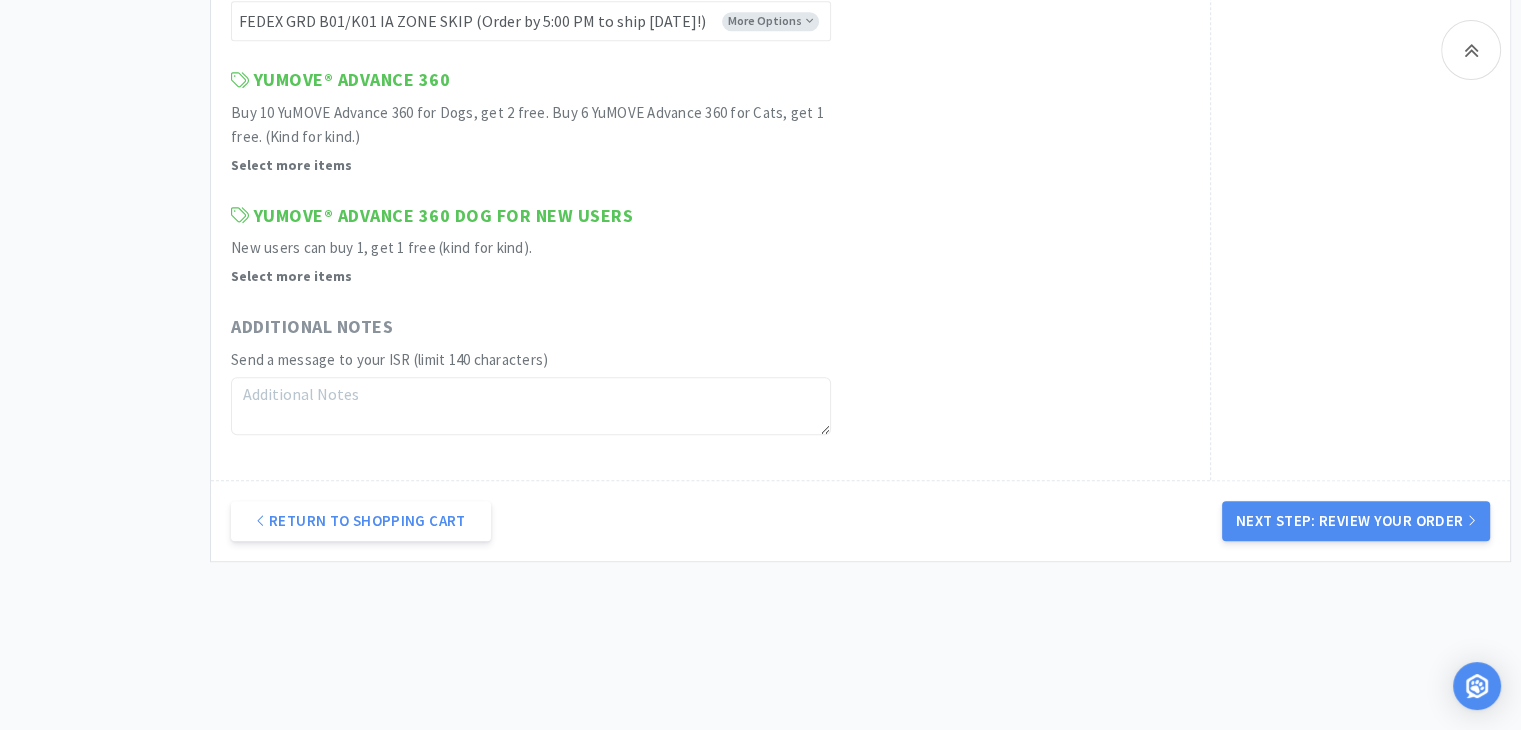 scroll, scrollTop: 1520, scrollLeft: 0, axis: vertical 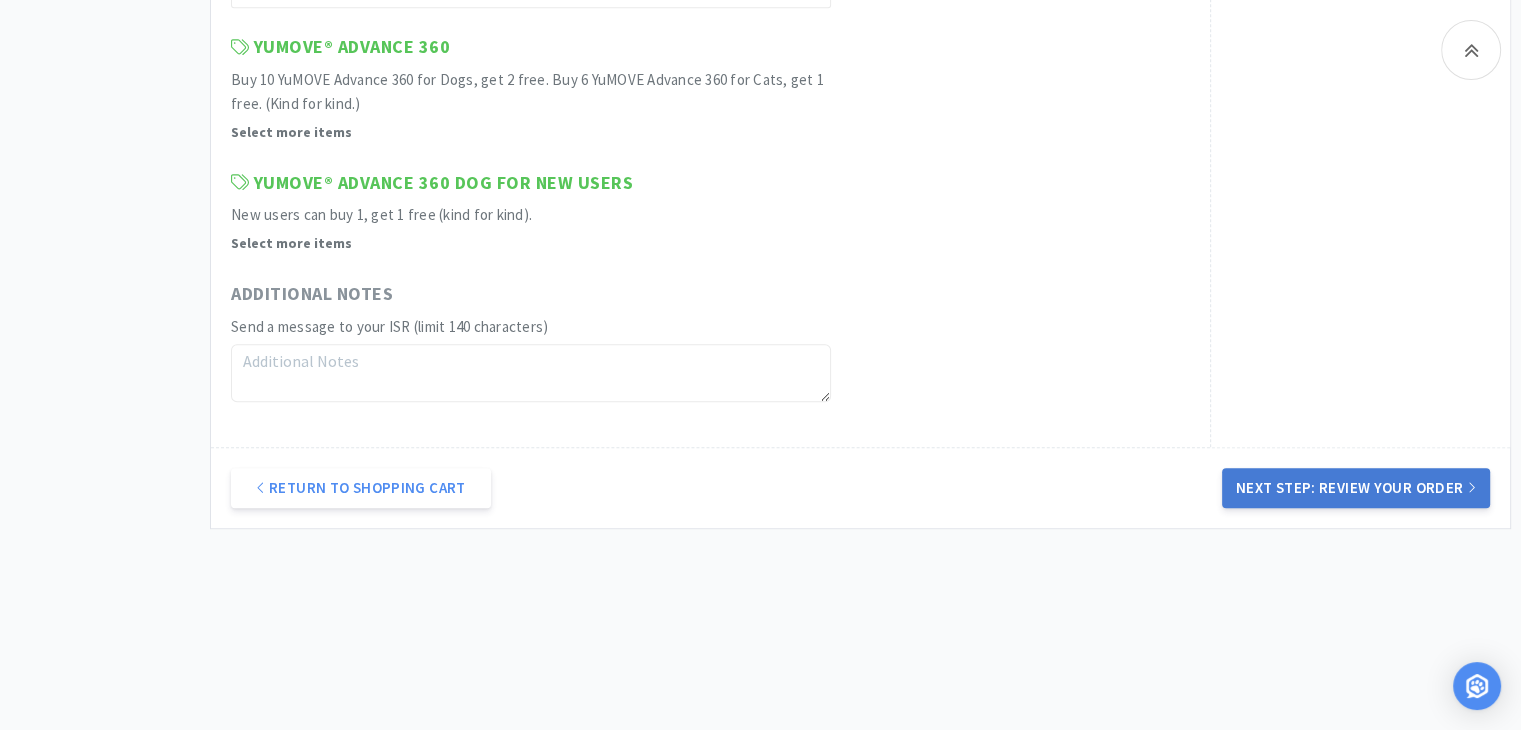 click on "Next Step: Review Your Order" at bounding box center (1356, 488) 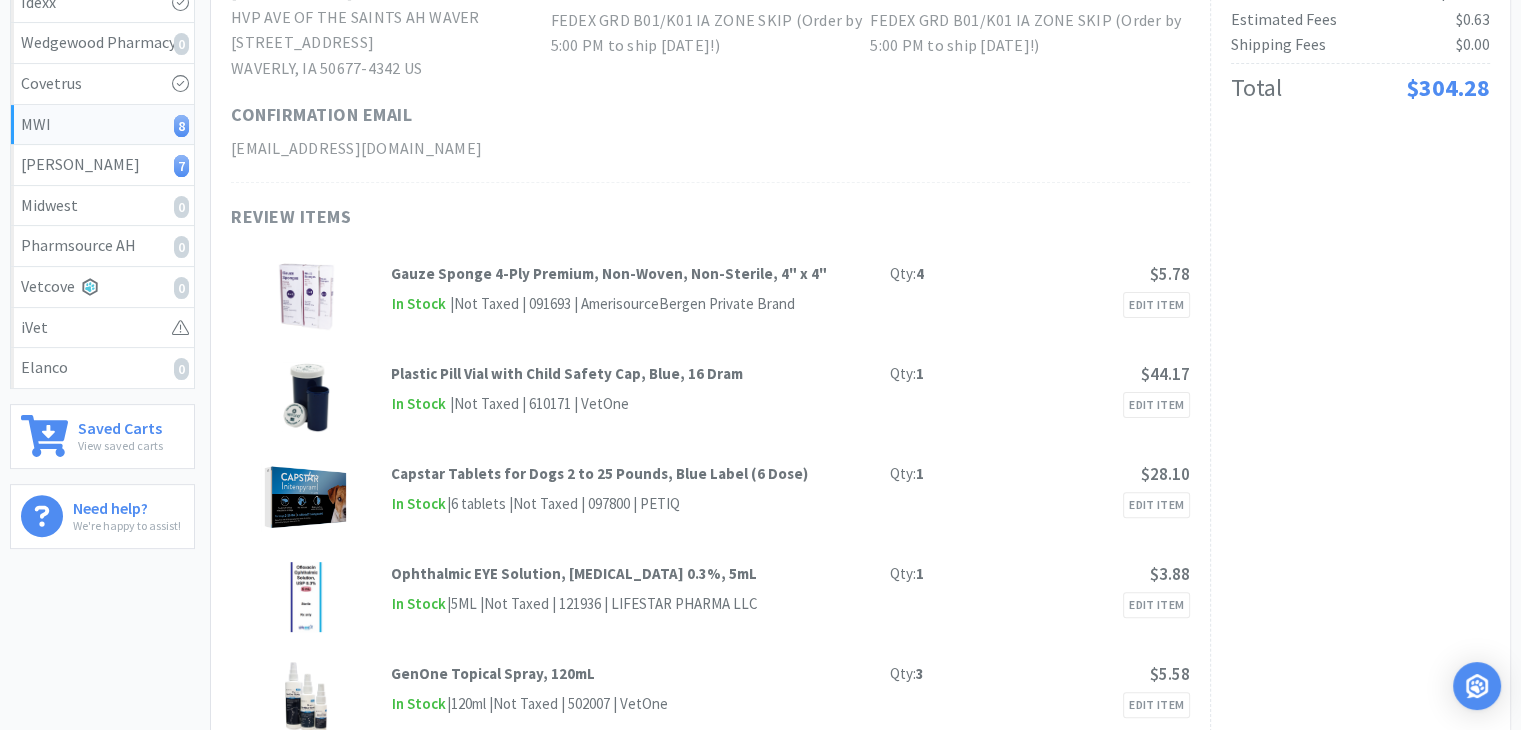 scroll, scrollTop: 0, scrollLeft: 0, axis: both 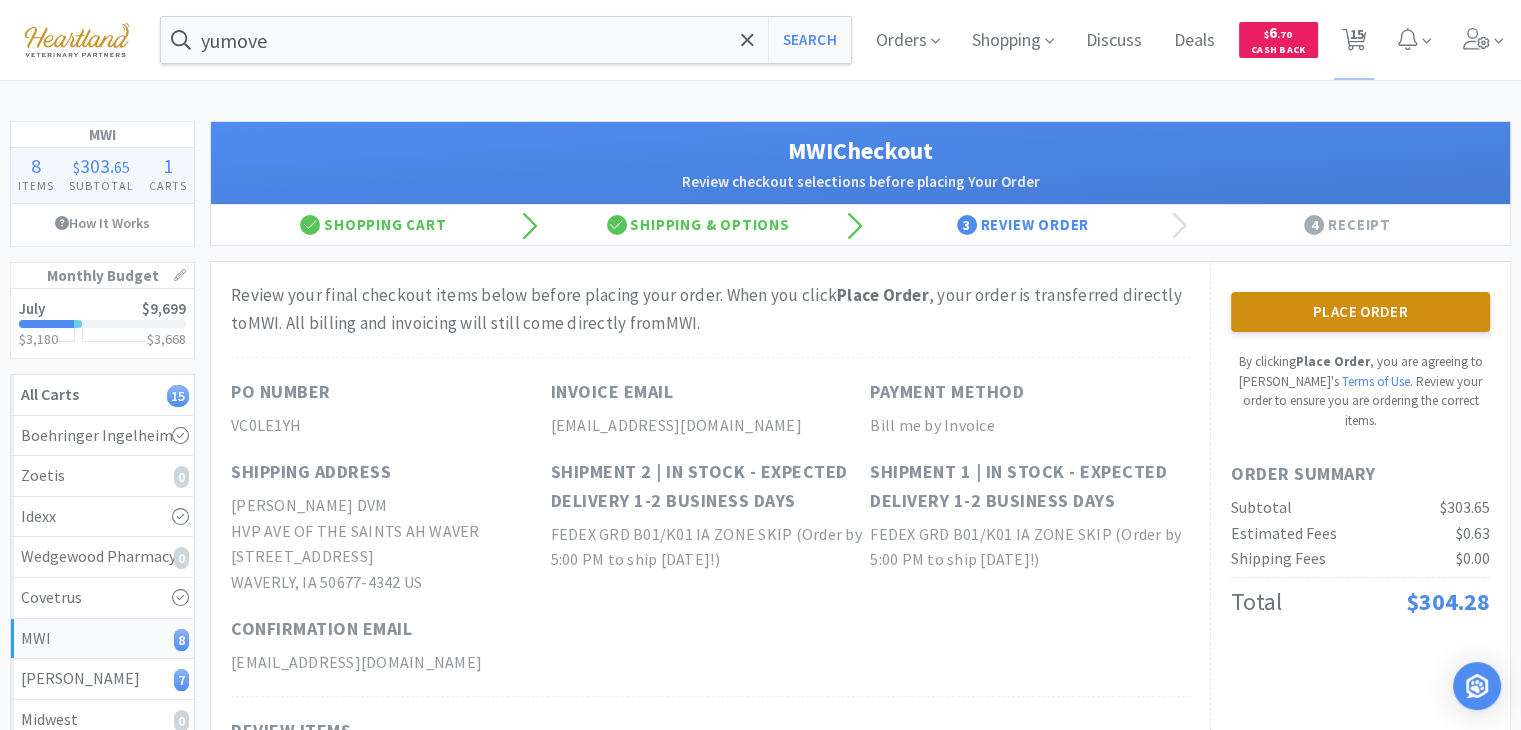 click on "Place Order" at bounding box center (1360, 312) 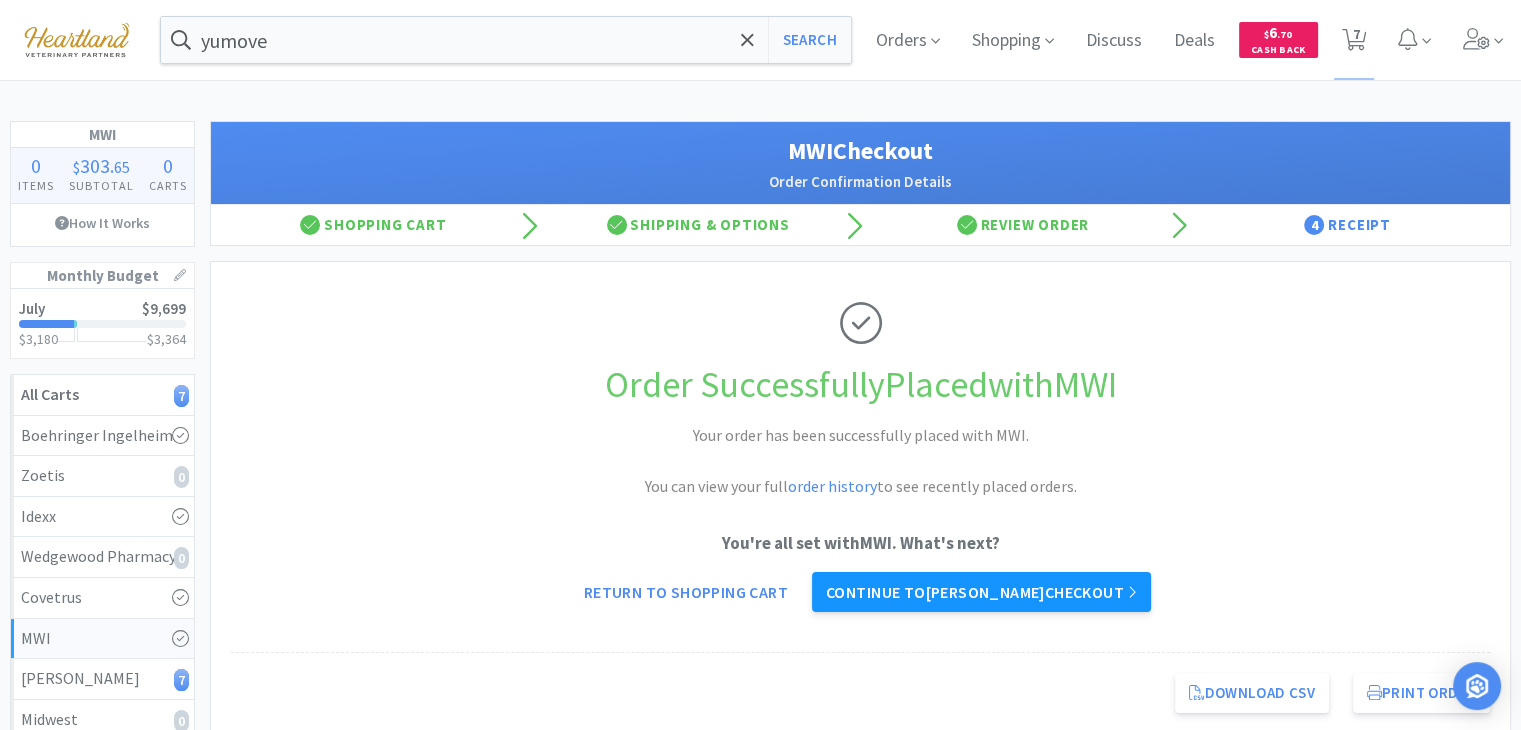 click on "Continue to  [PERSON_NAME]  checkout" at bounding box center (981, 592) 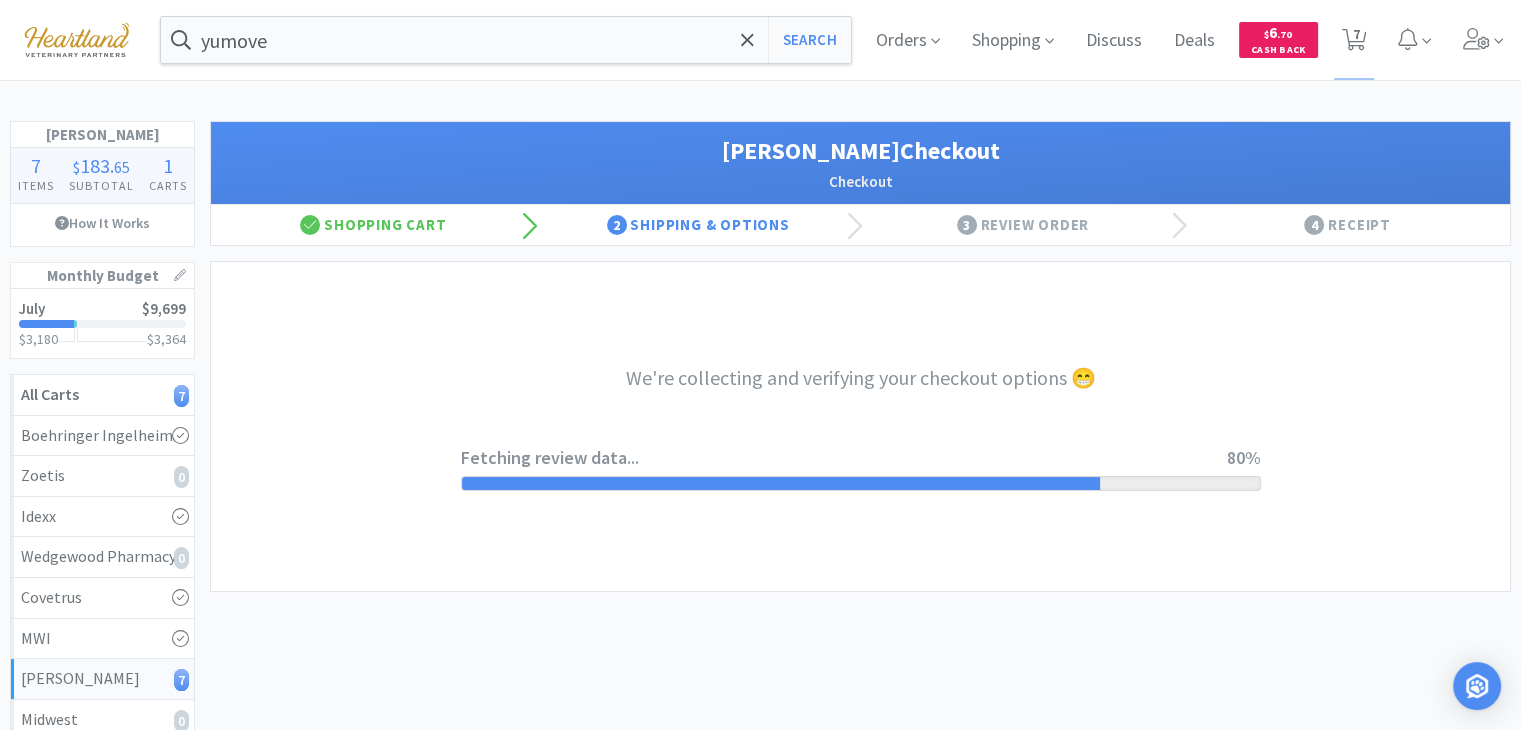 select on "1" 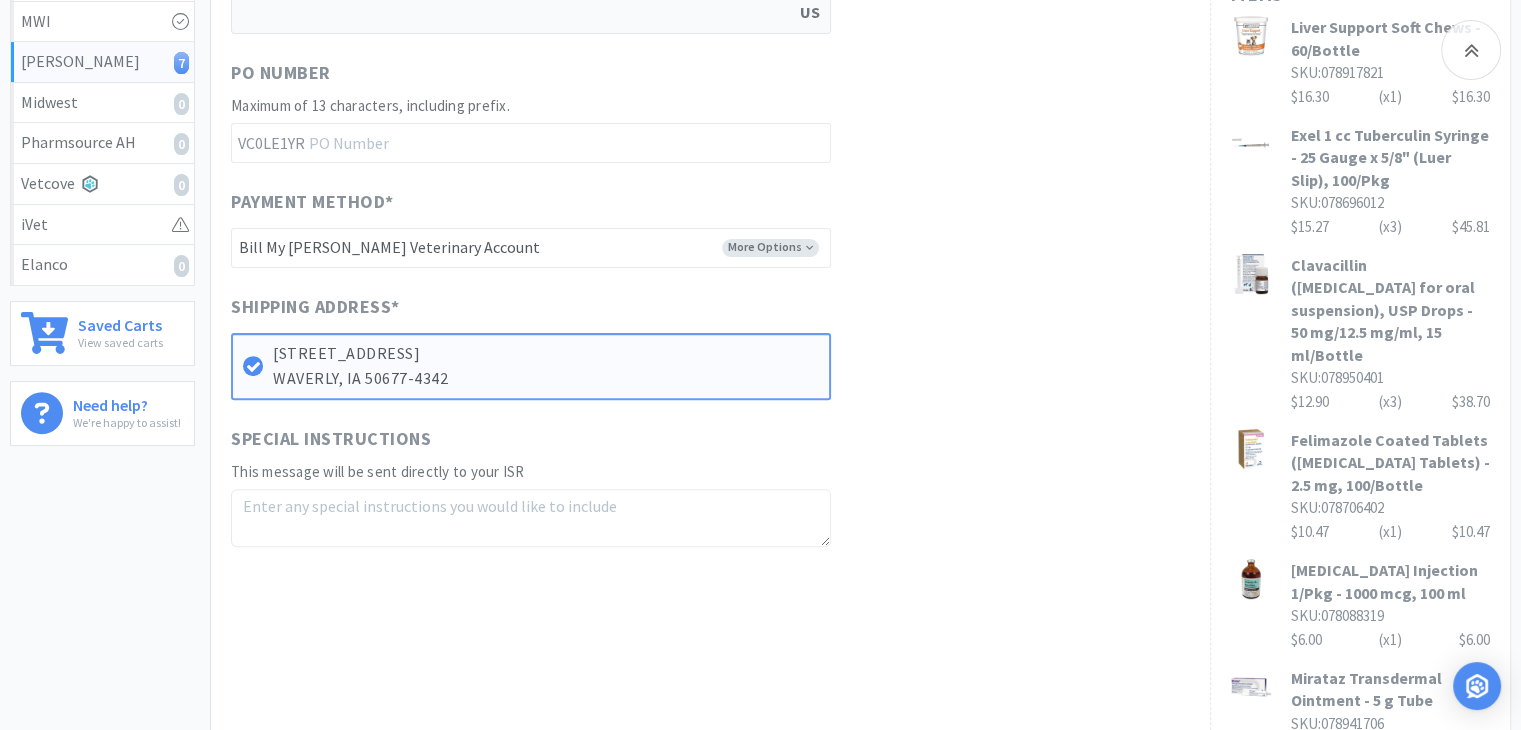 scroll, scrollTop: 700, scrollLeft: 0, axis: vertical 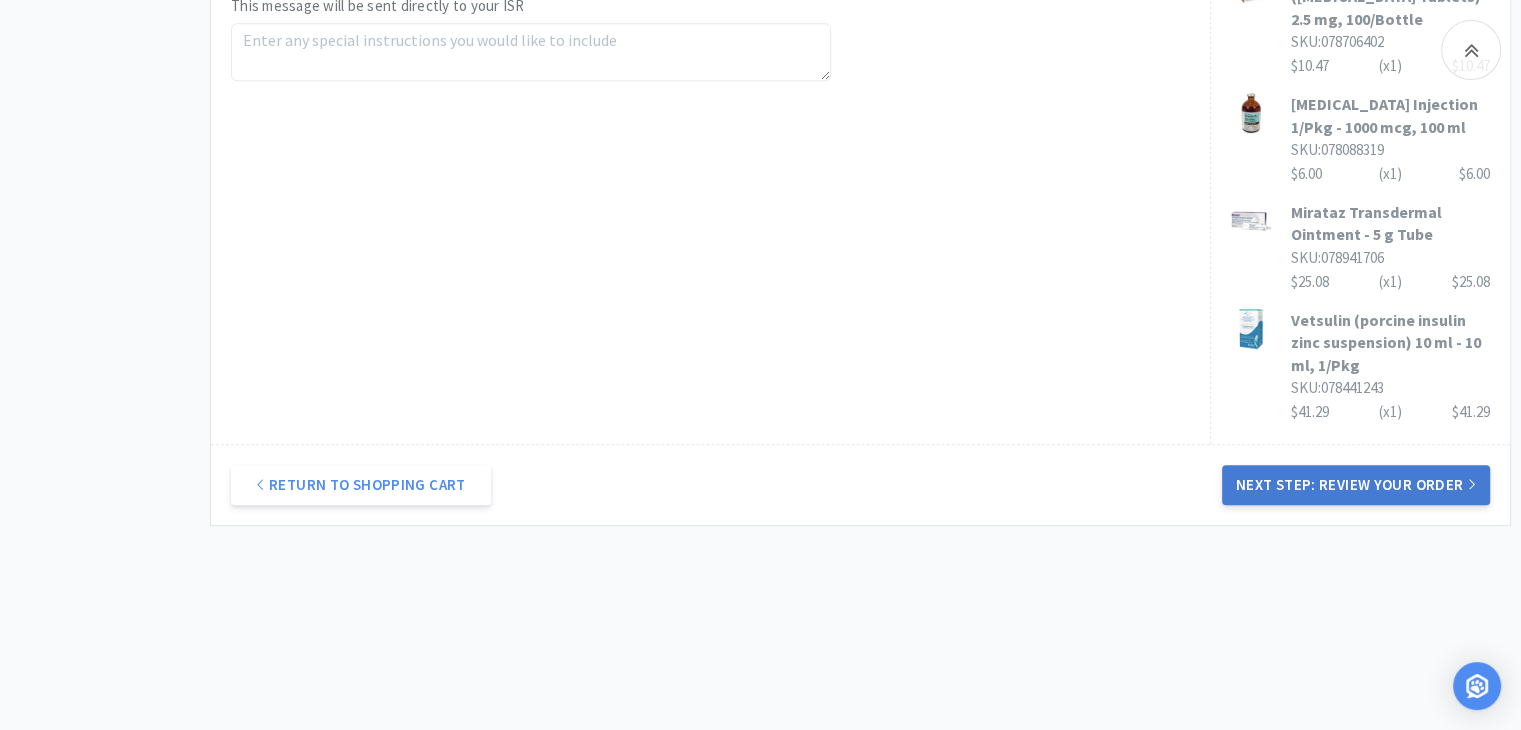 click on "Next Step: Review Your Order" at bounding box center (1356, 485) 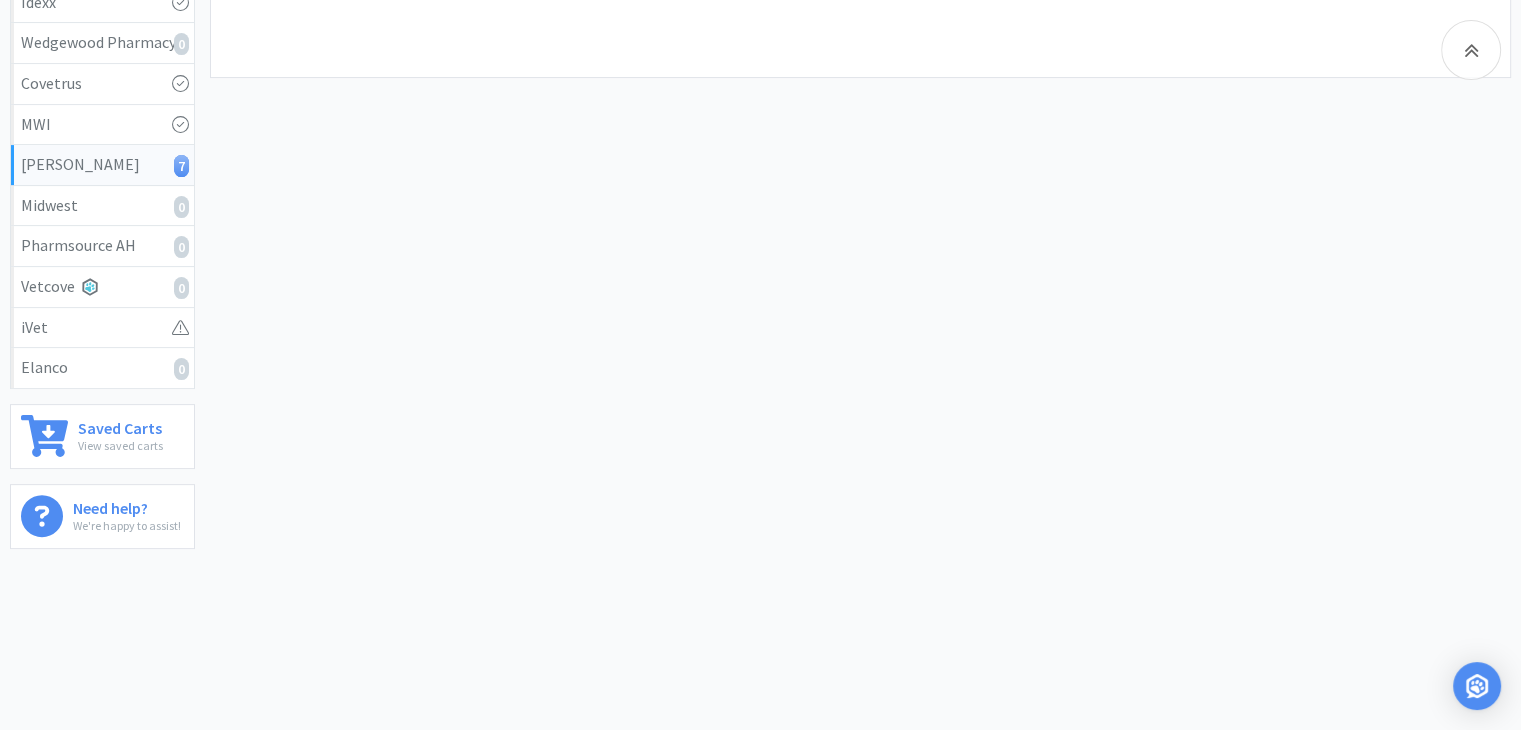 scroll, scrollTop: 0, scrollLeft: 0, axis: both 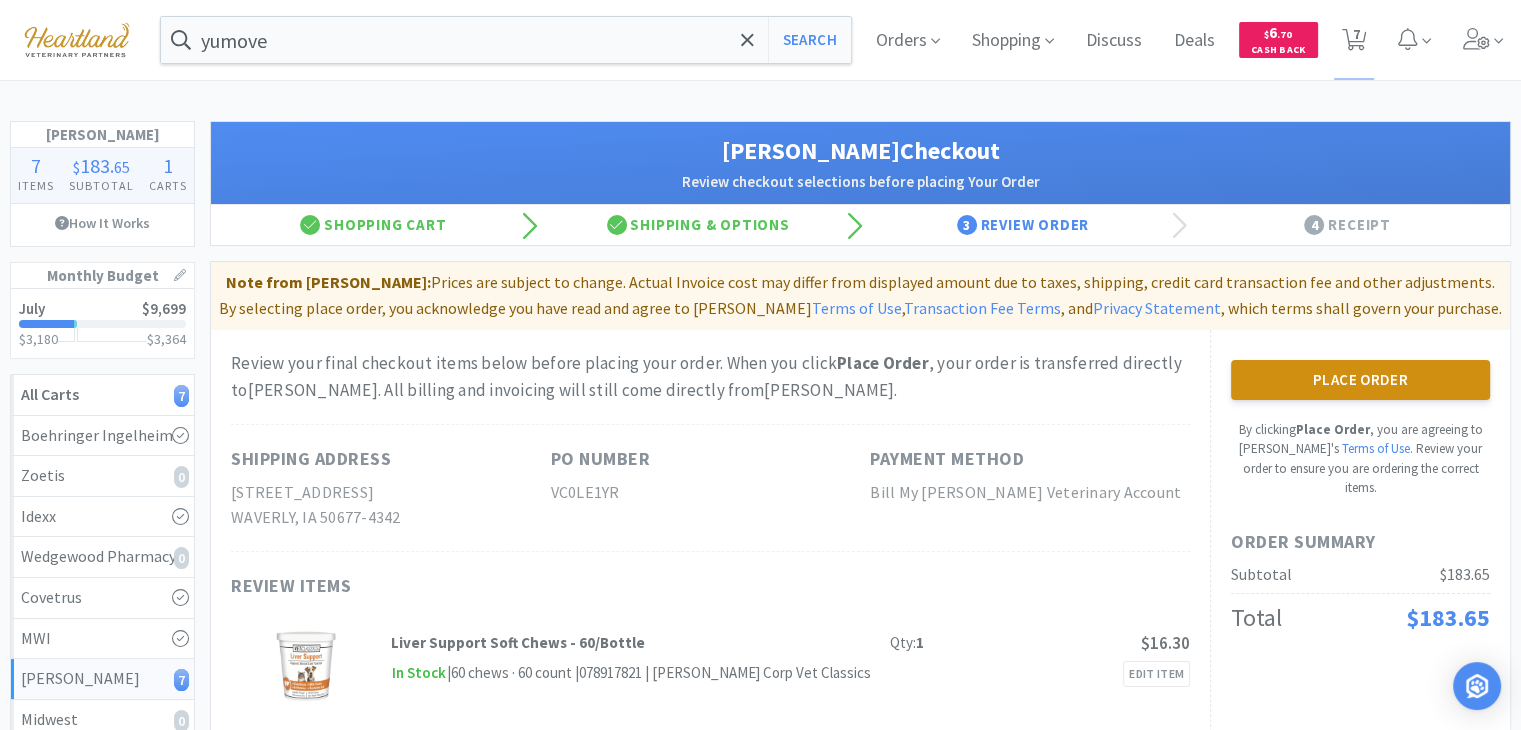 click on "Place Order" at bounding box center (1360, 380) 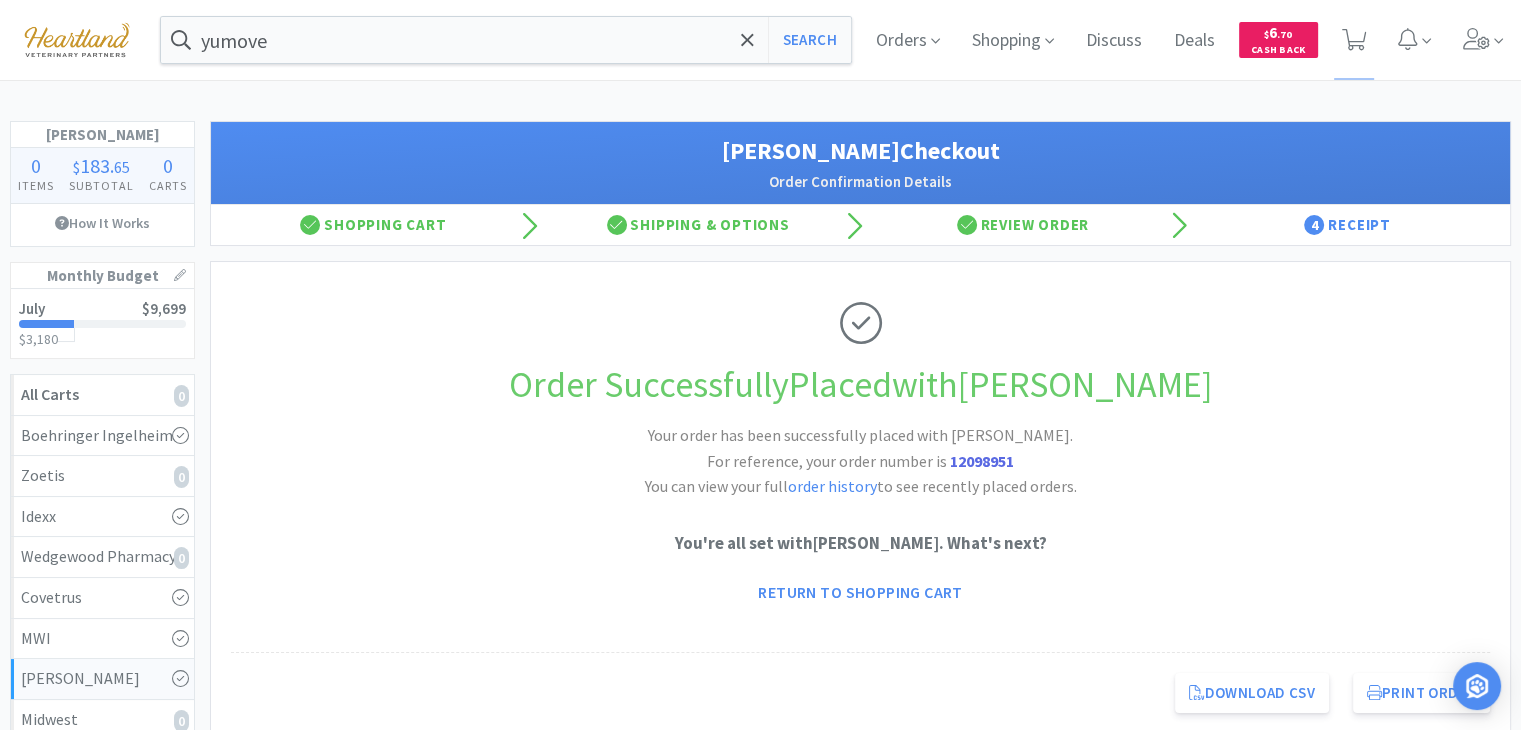 click on "yumove" at bounding box center (506, 40) 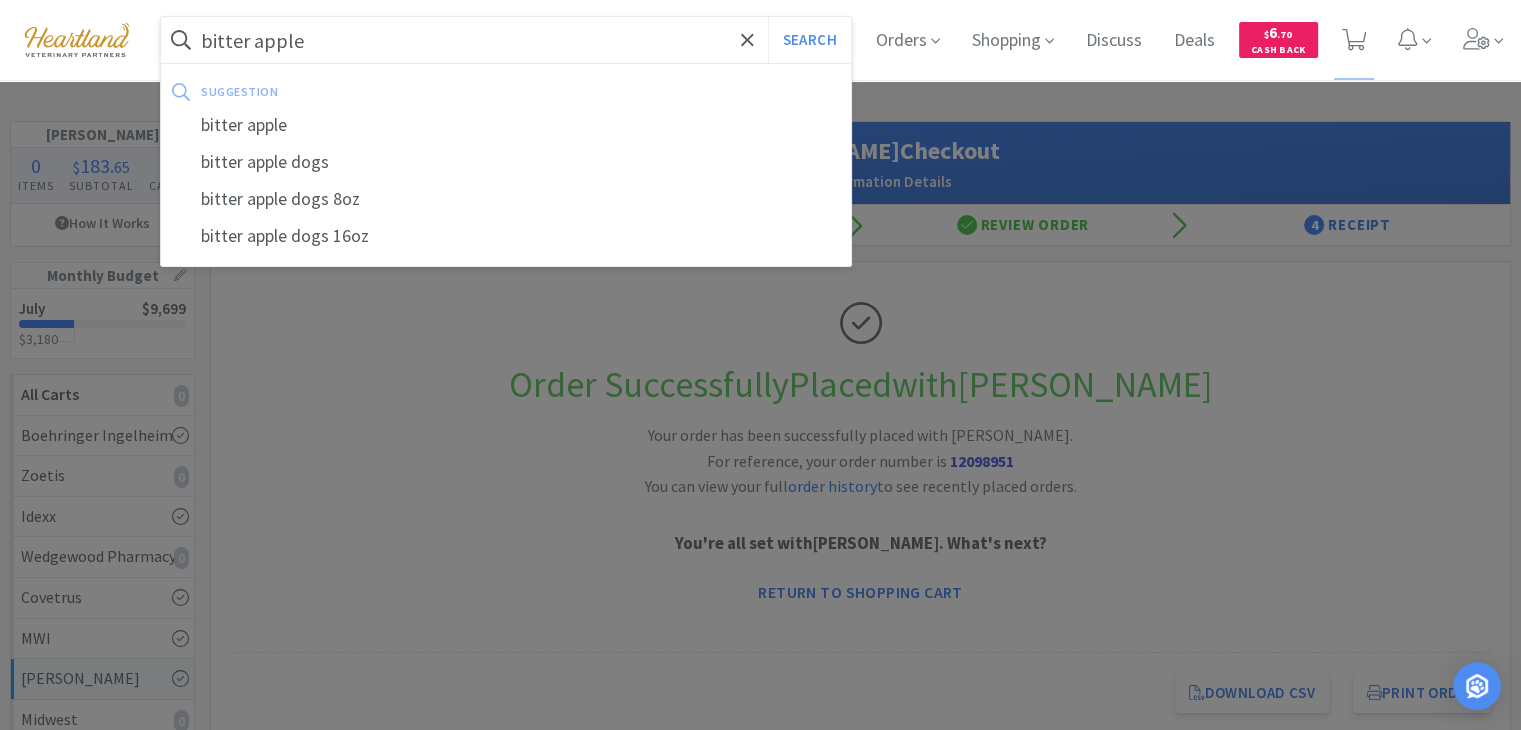 type on "bitter apple" 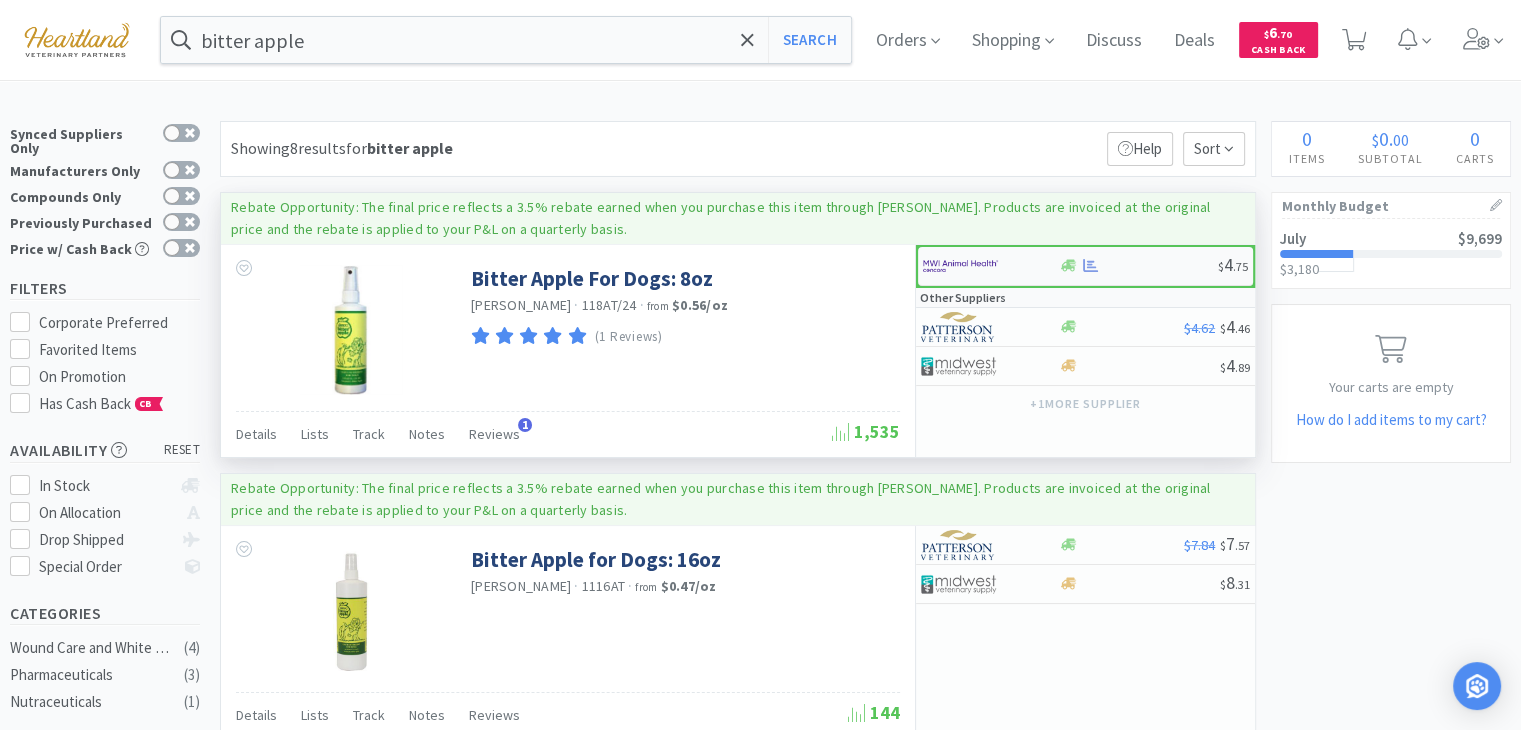 click at bounding box center (960, 266) 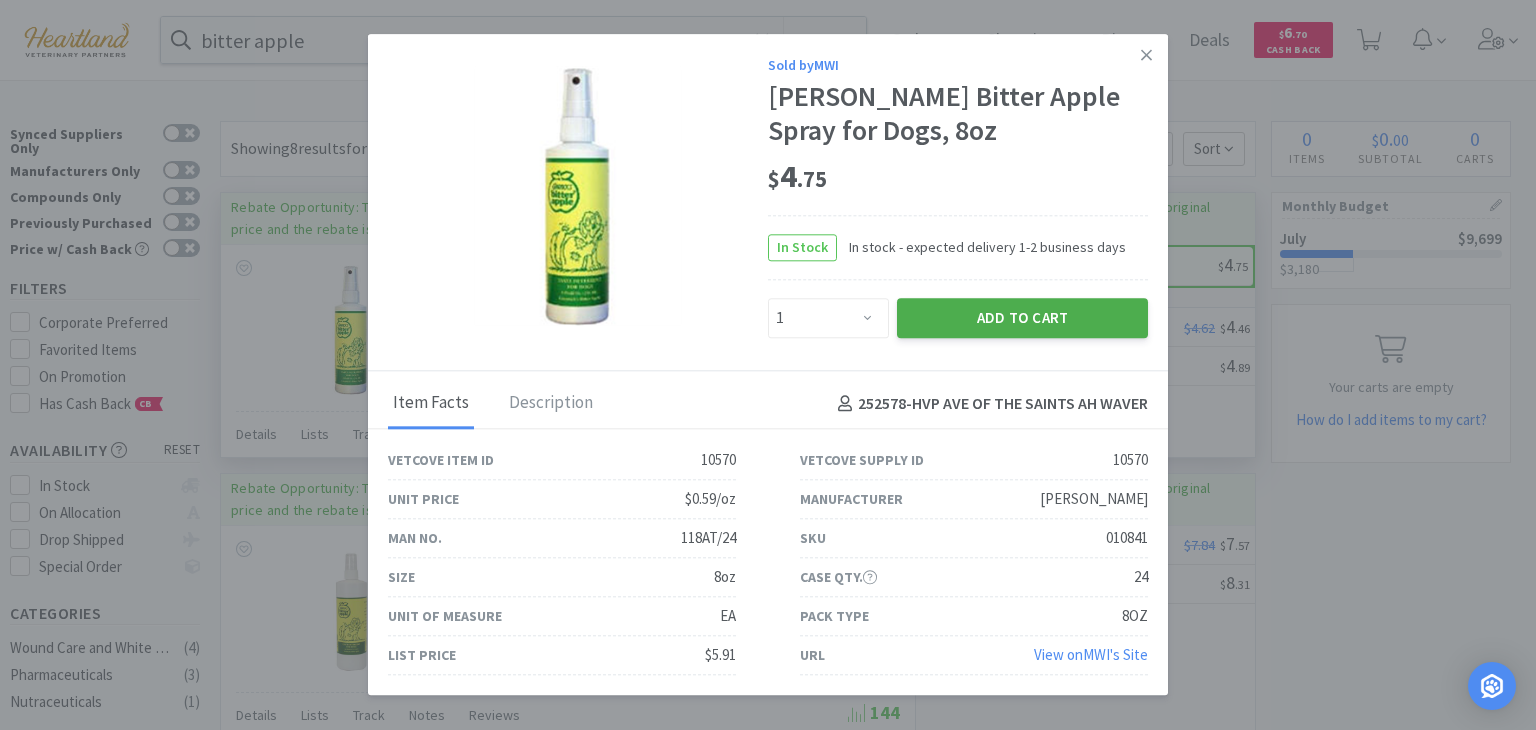 click on "Add to Cart" at bounding box center (1022, 318) 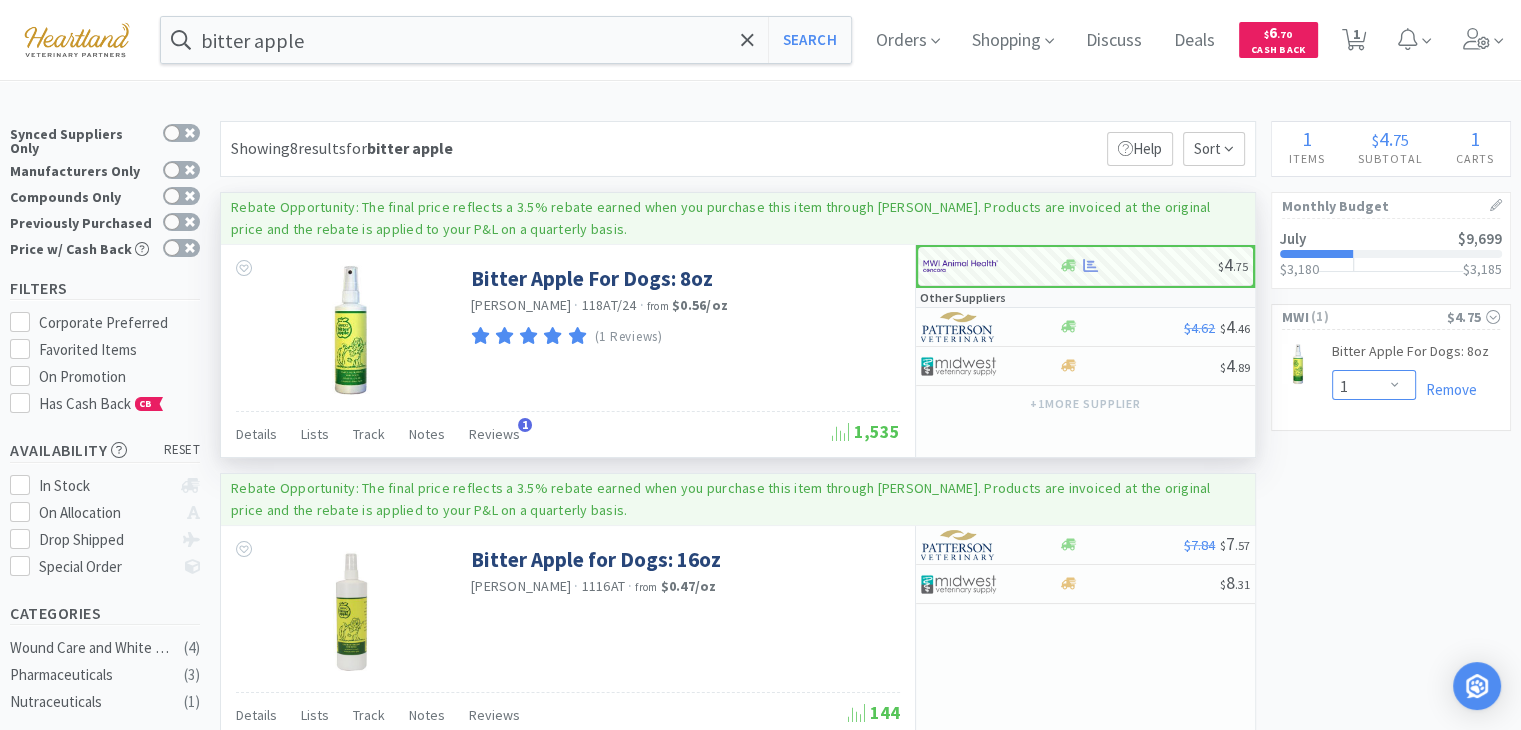click on "Enter Quantity 1 2 3 4 5 6 7 8 9 10 11 12 13 14 15 16 17 18 19 20 Enter Quantity" at bounding box center (1374, 385) 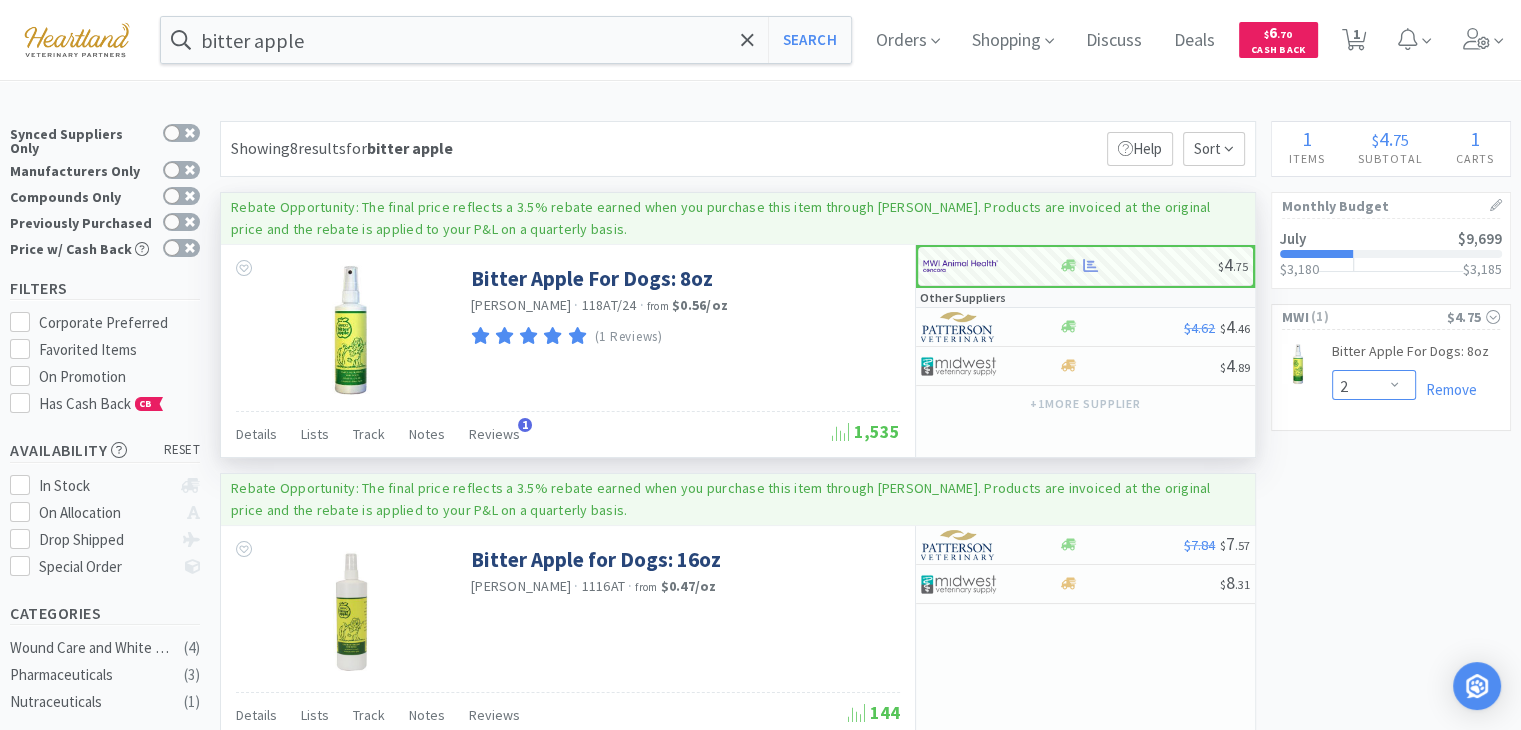 click on "Enter Quantity 1 2 3 4 5 6 7 8 9 10 11 12 13 14 15 16 17 18 19 20 Enter Quantity" at bounding box center (1374, 385) 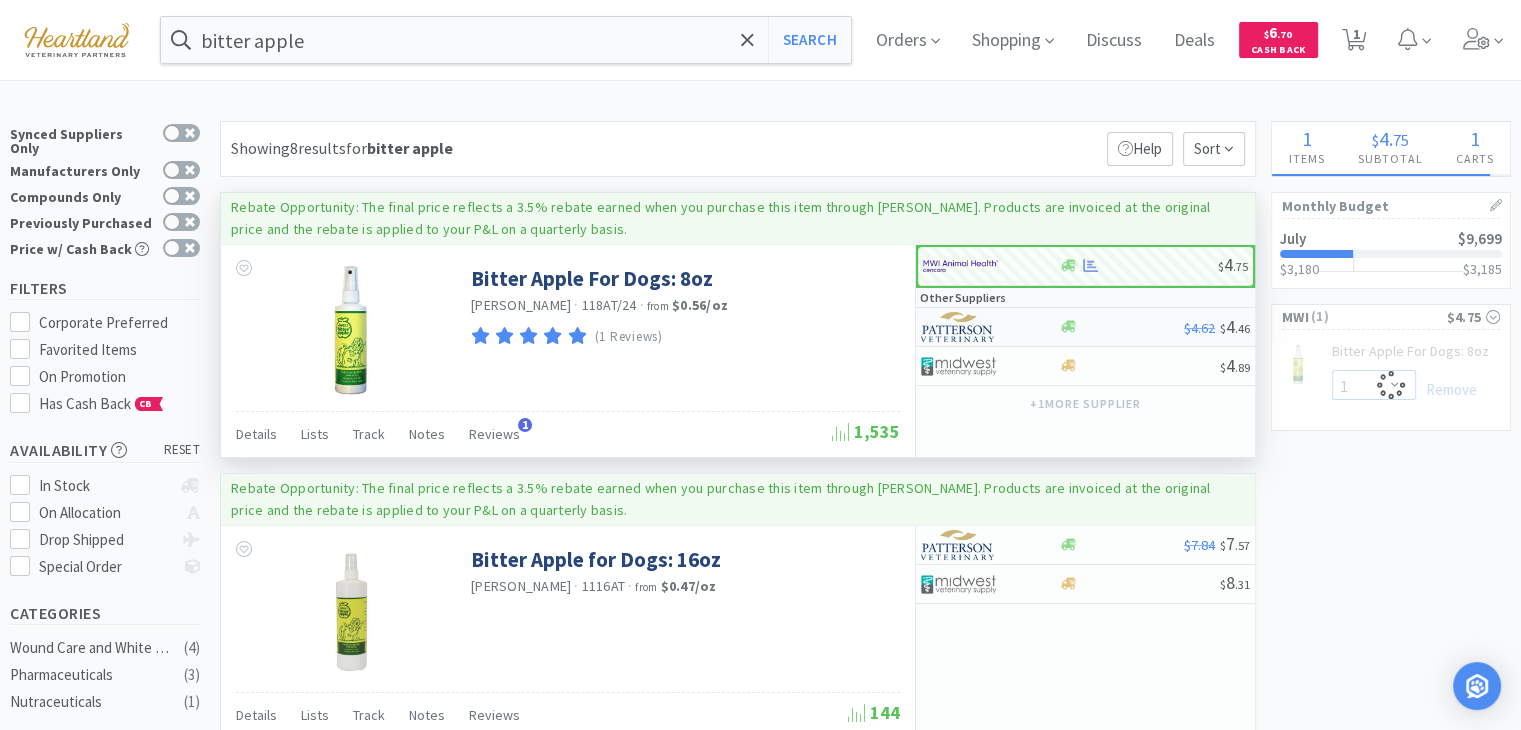 select on "2" 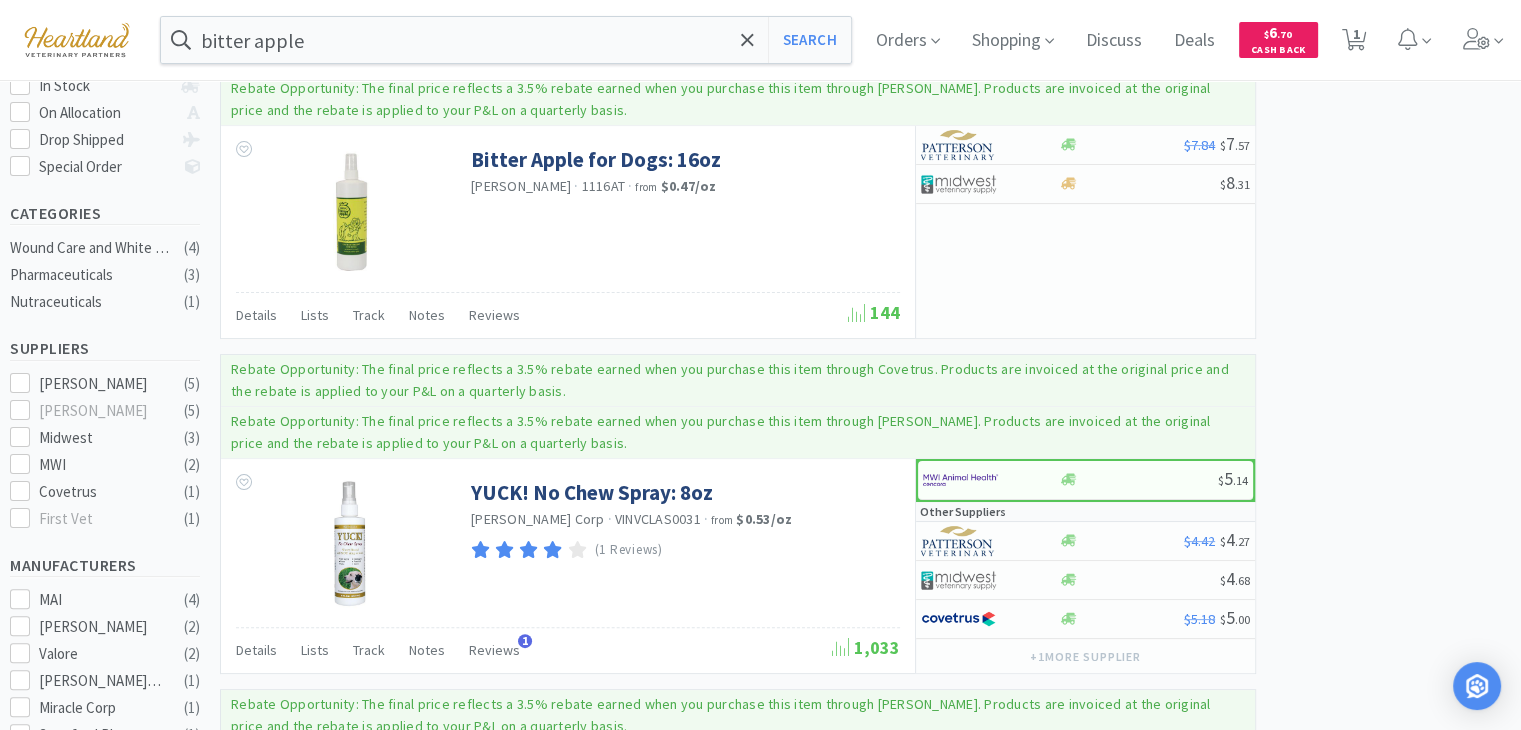 scroll, scrollTop: 0, scrollLeft: 0, axis: both 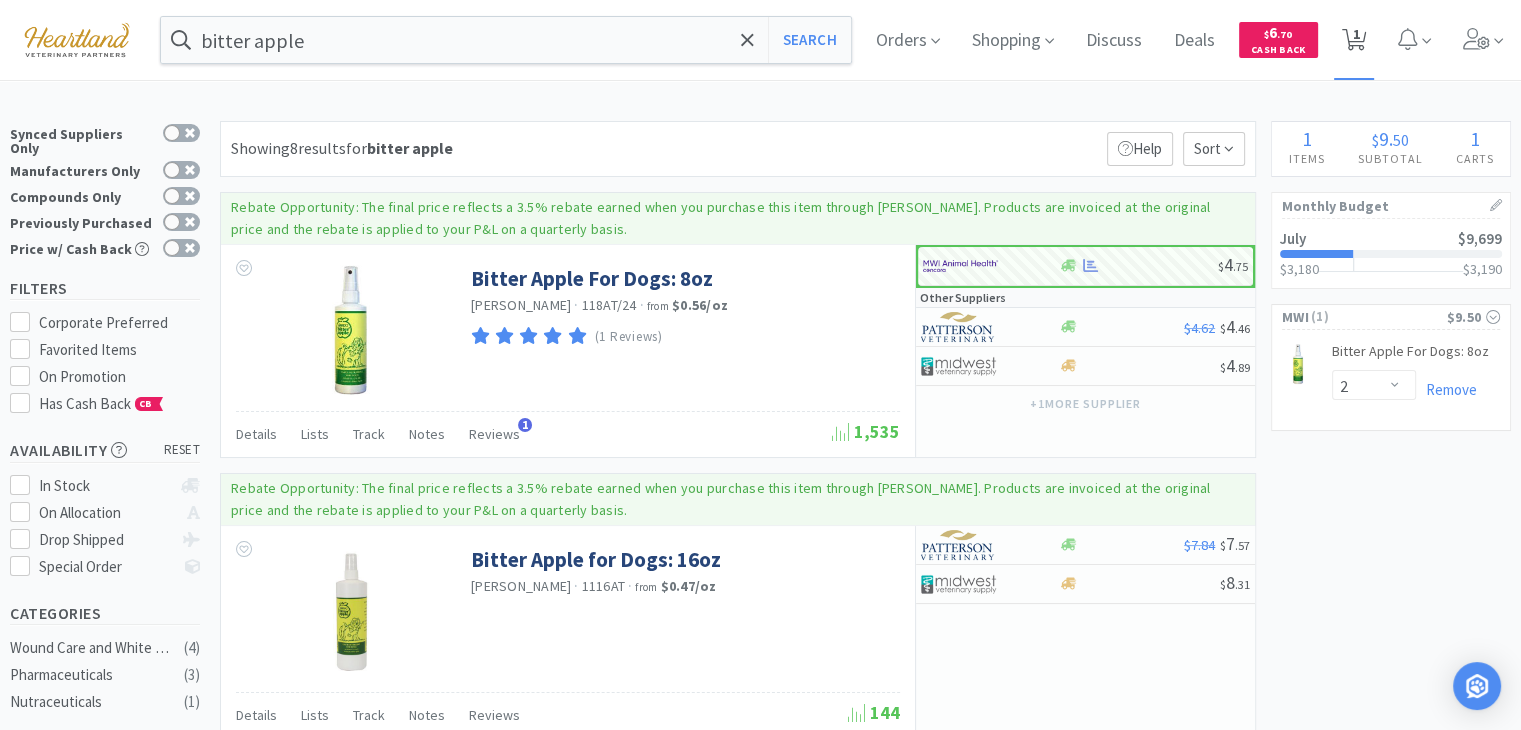 click 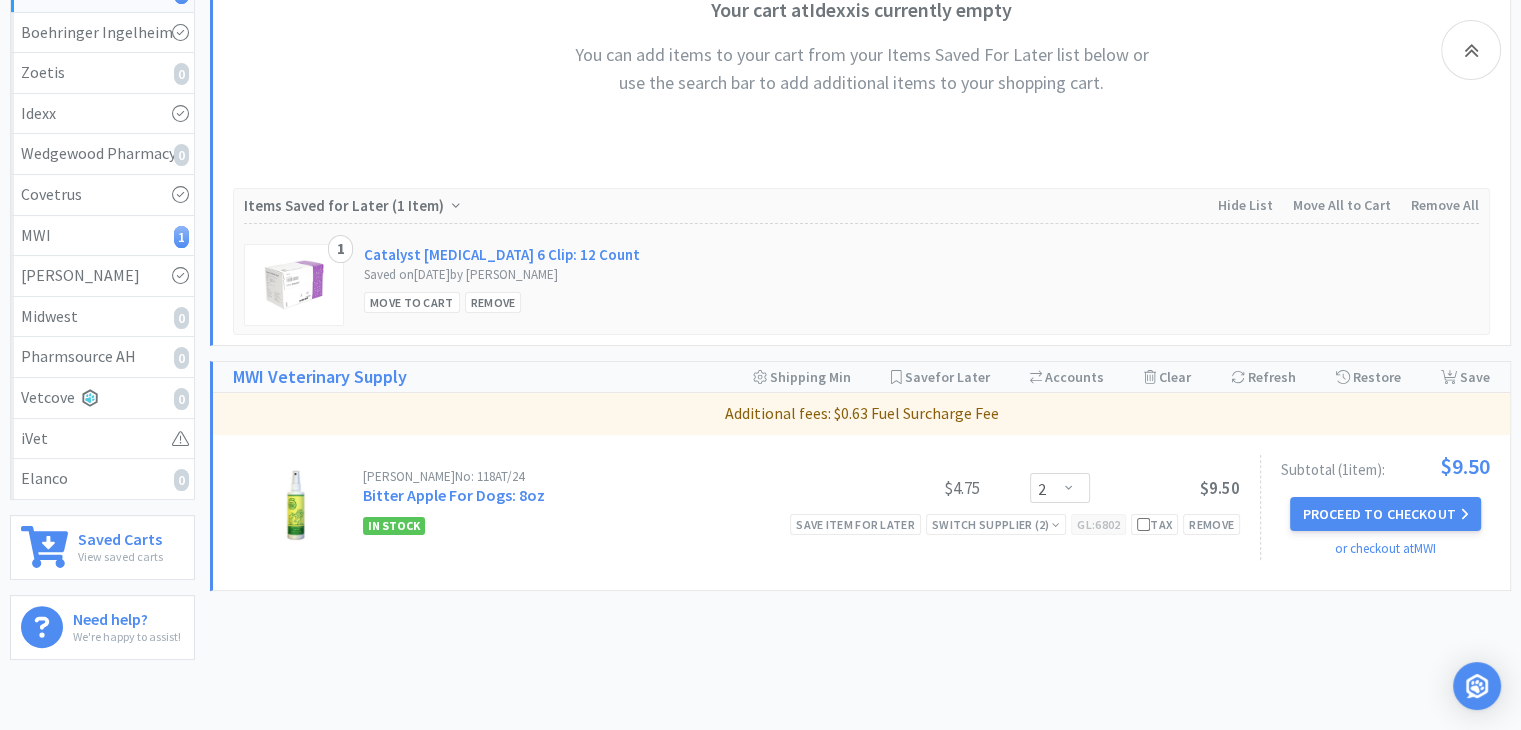 scroll, scrollTop: 514, scrollLeft: 0, axis: vertical 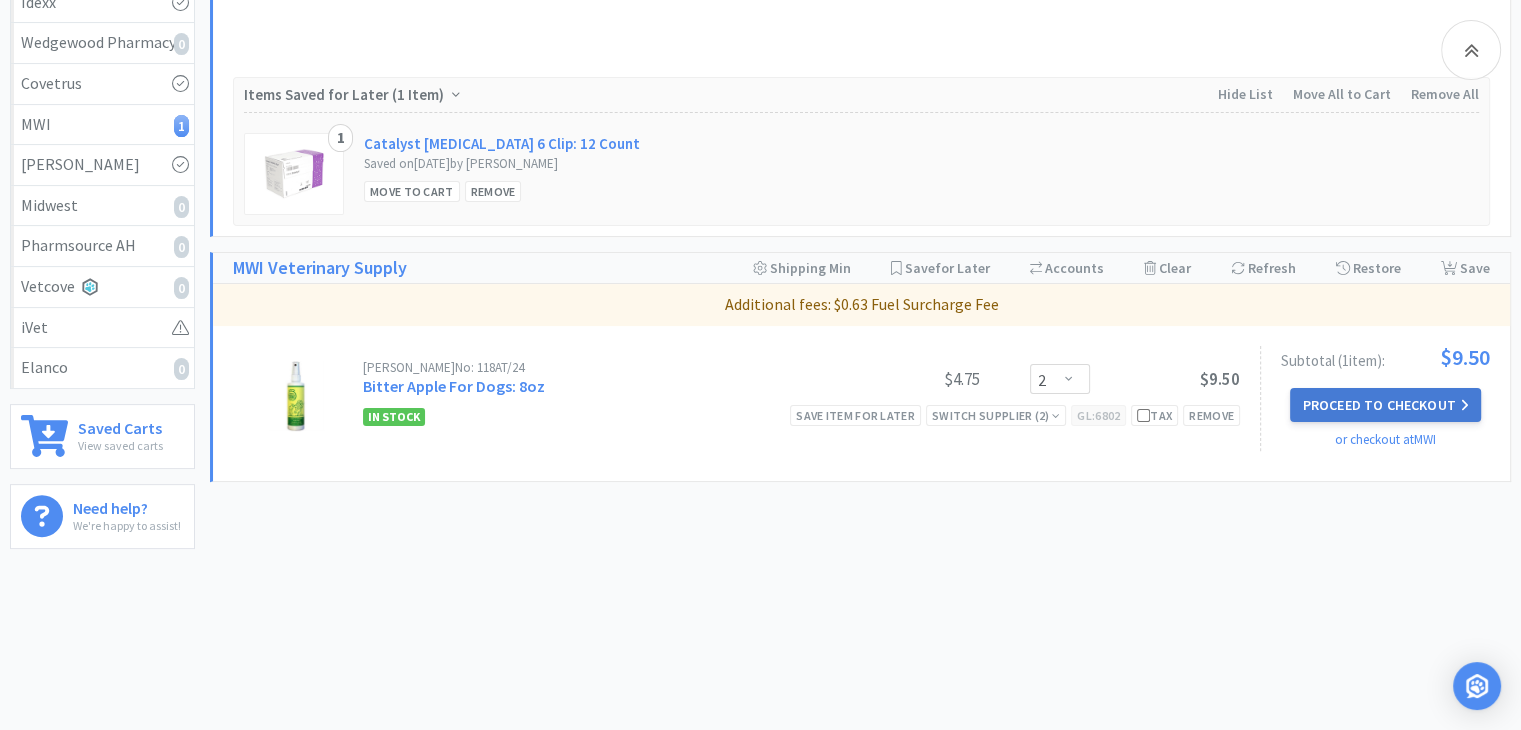 click on "Proceed to Checkout" at bounding box center (1385, 405) 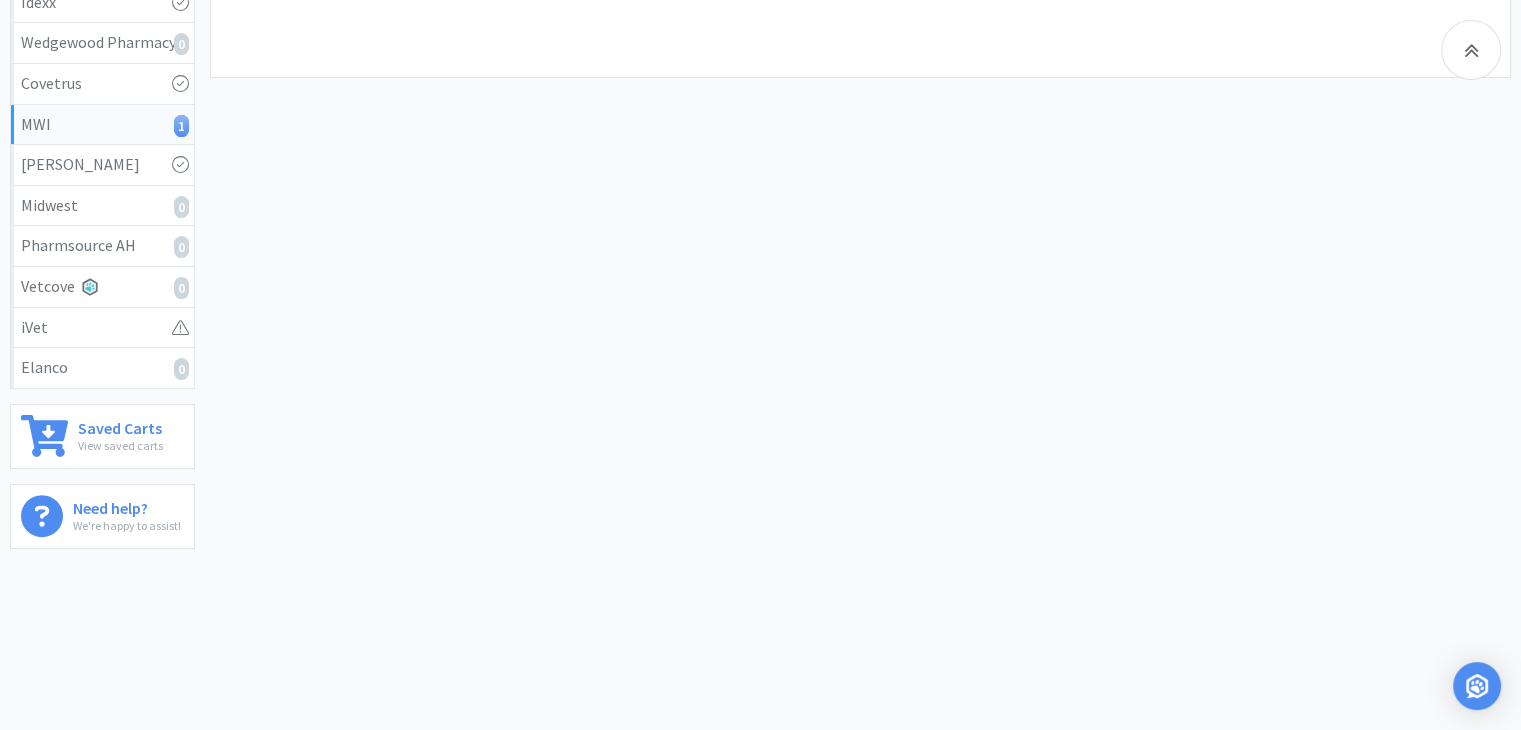 select on "STD_" 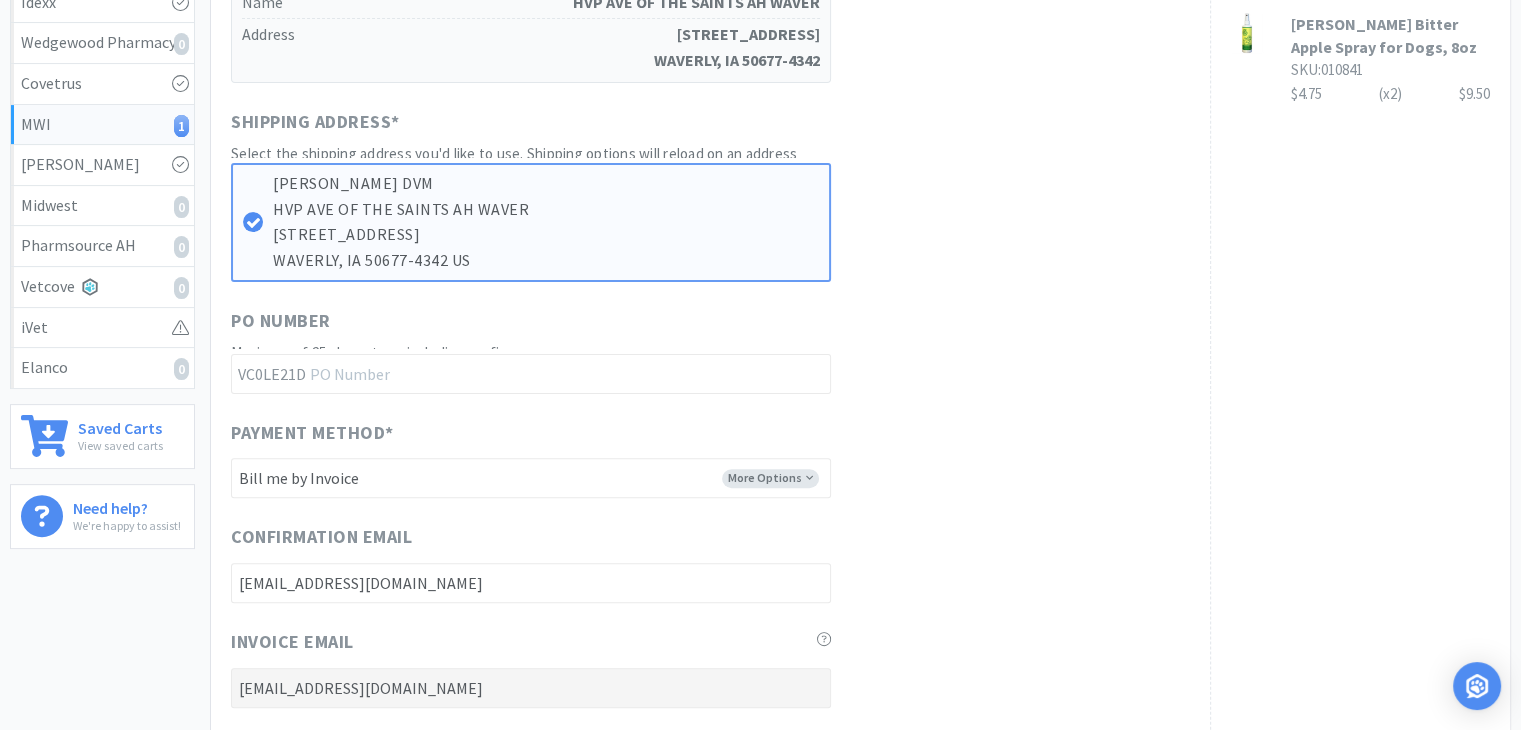 scroll, scrollTop: 0, scrollLeft: 0, axis: both 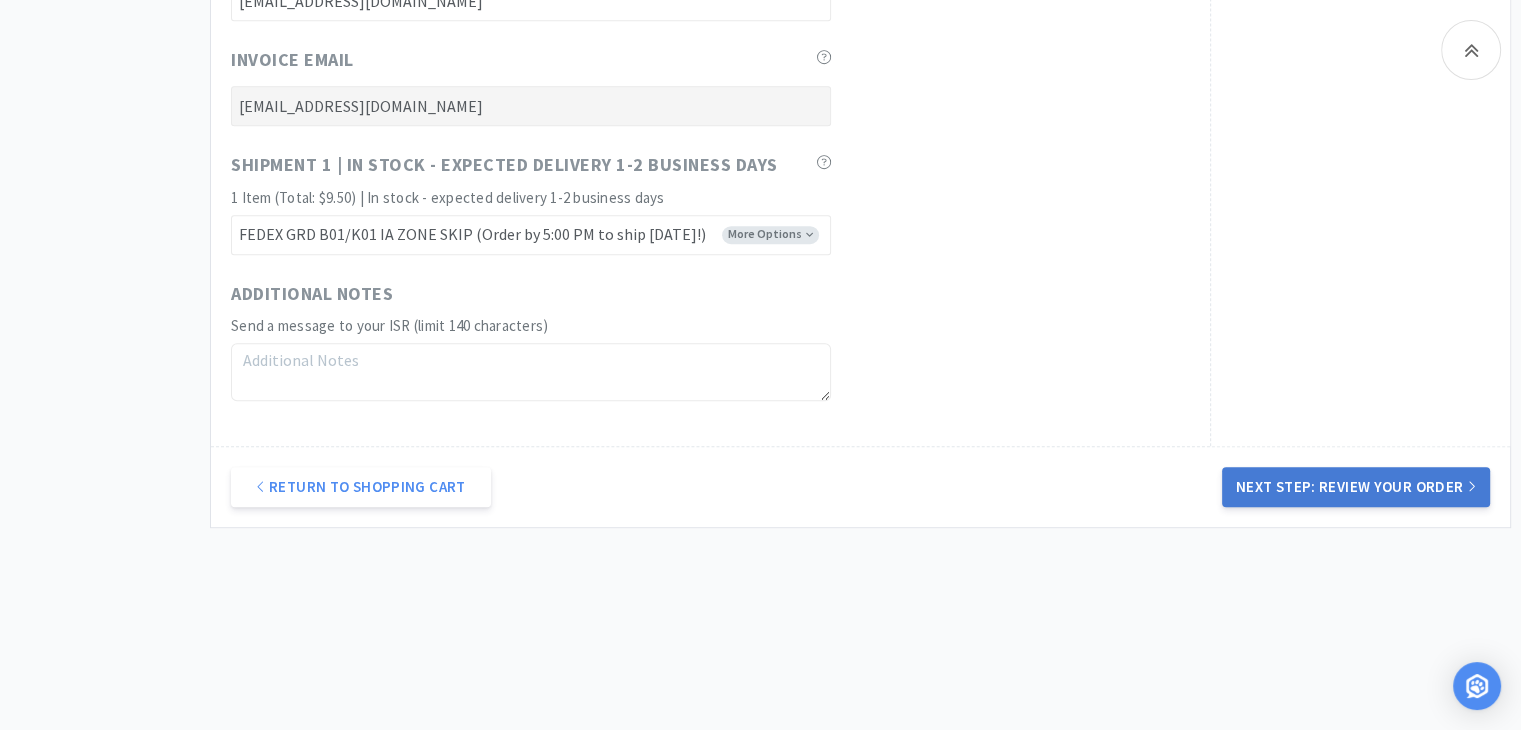 click on "Next Step: Review Your Order" at bounding box center (1356, 487) 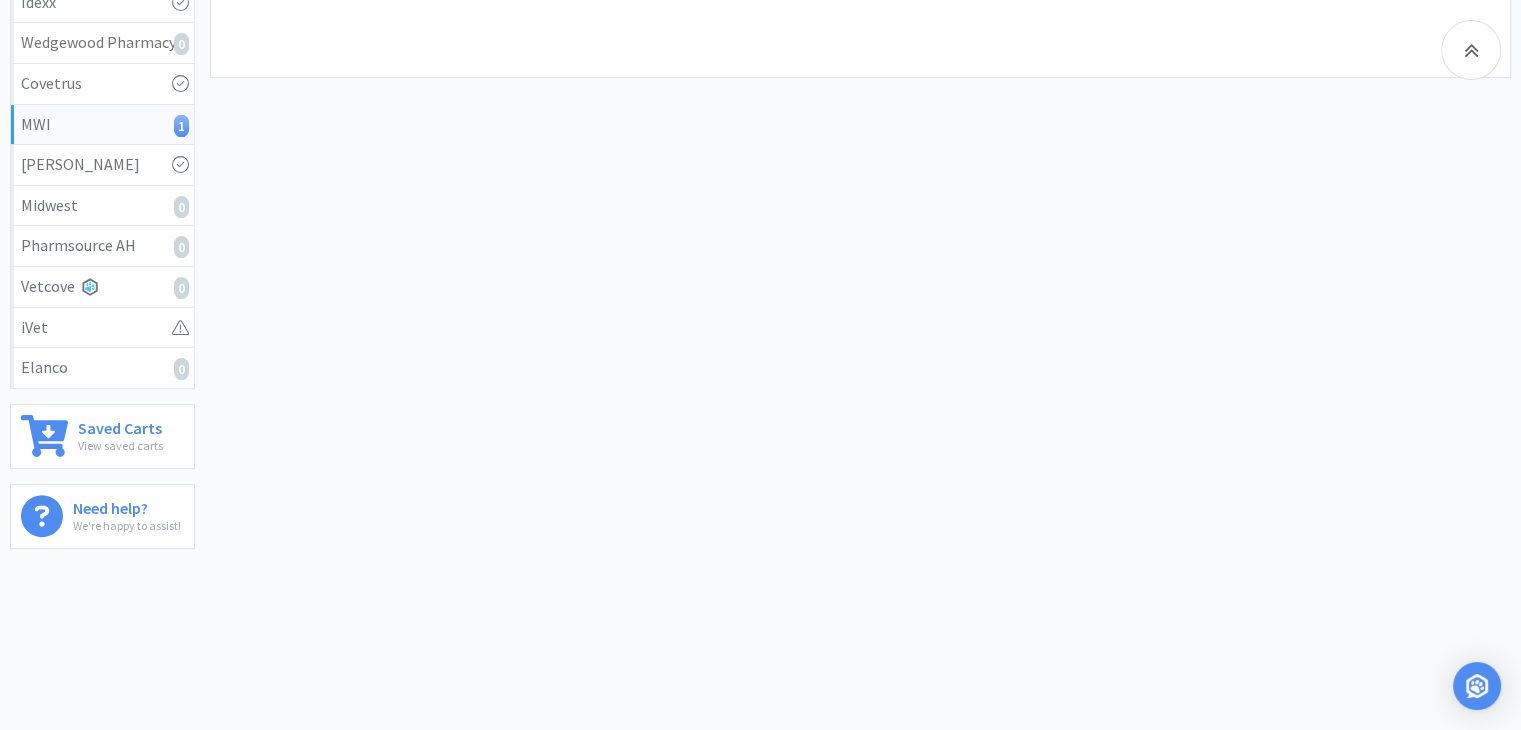scroll, scrollTop: 0, scrollLeft: 0, axis: both 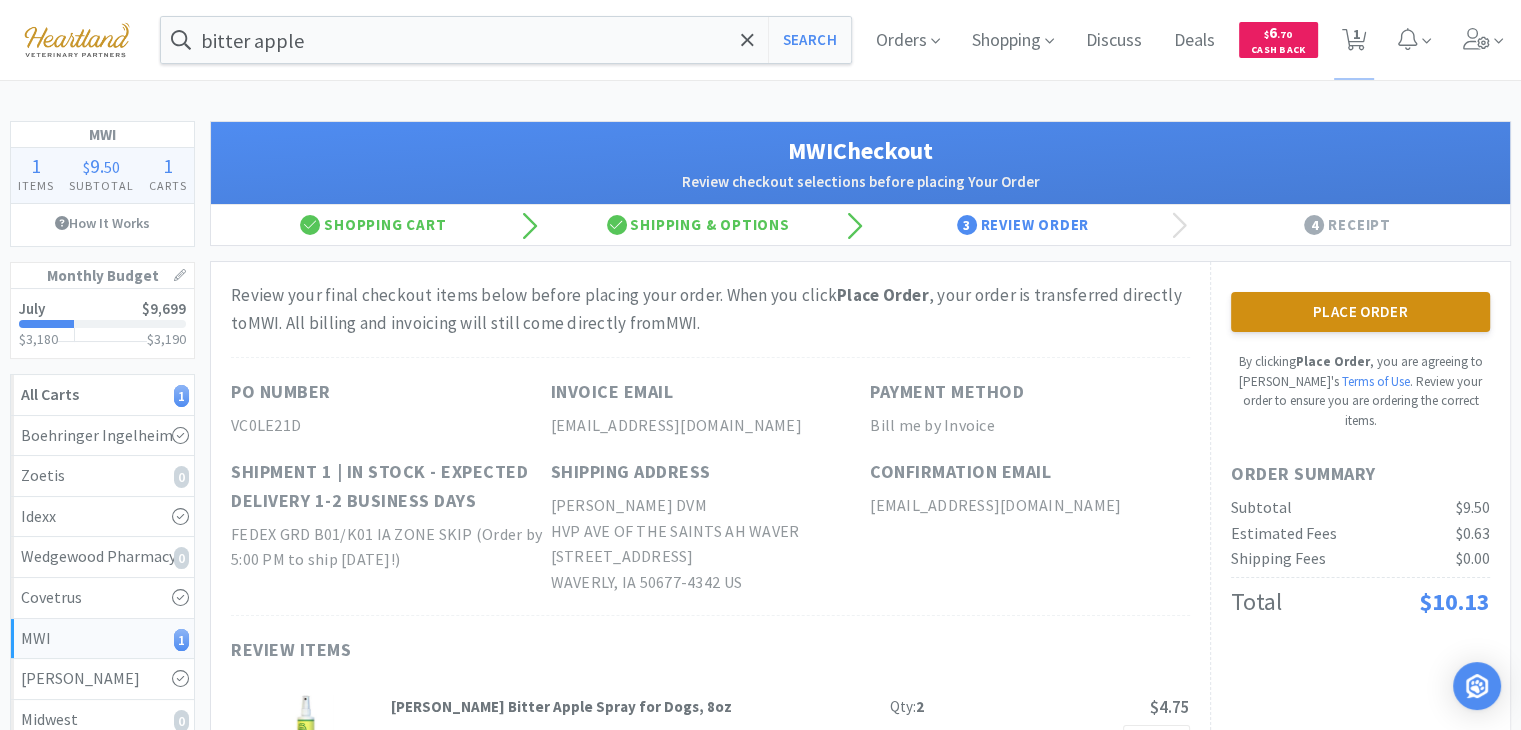click on "Place Order" at bounding box center [1360, 312] 